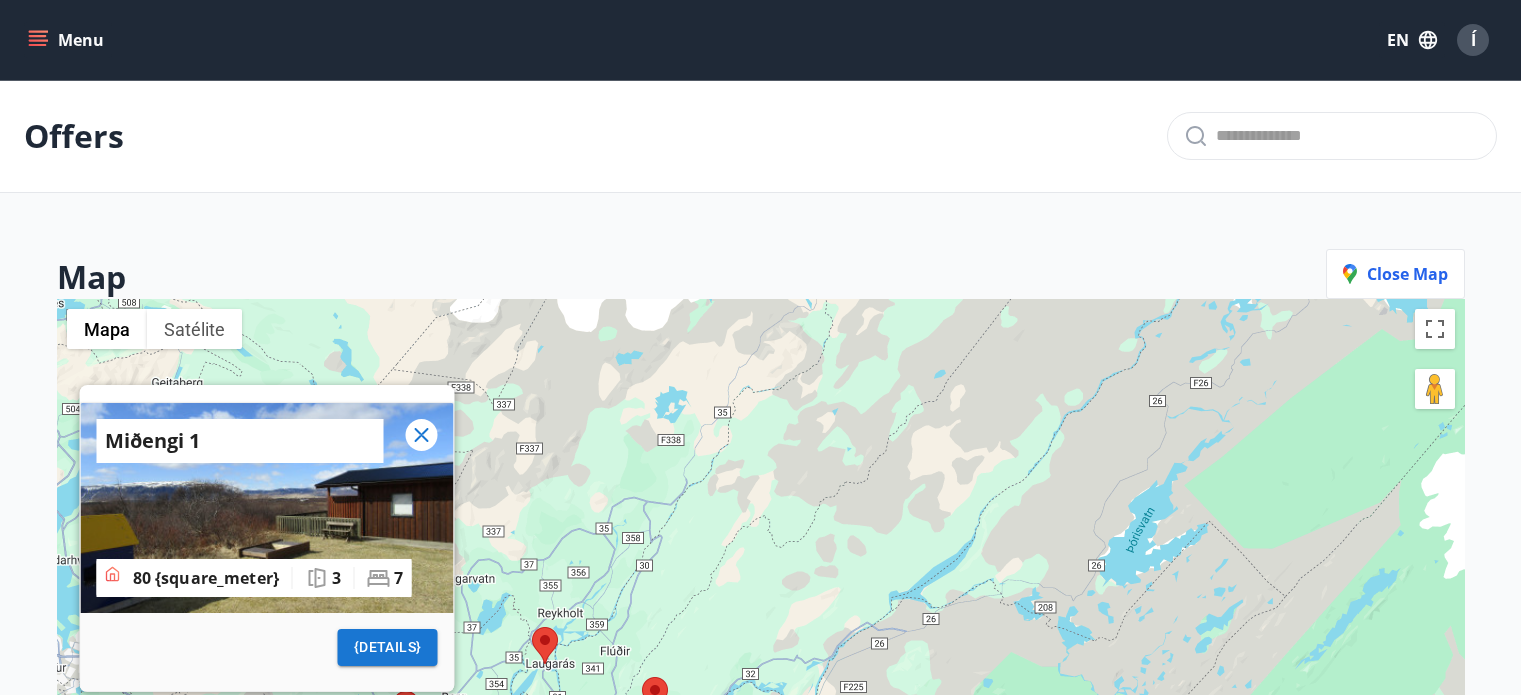 scroll, scrollTop: 260, scrollLeft: 0, axis: vertical 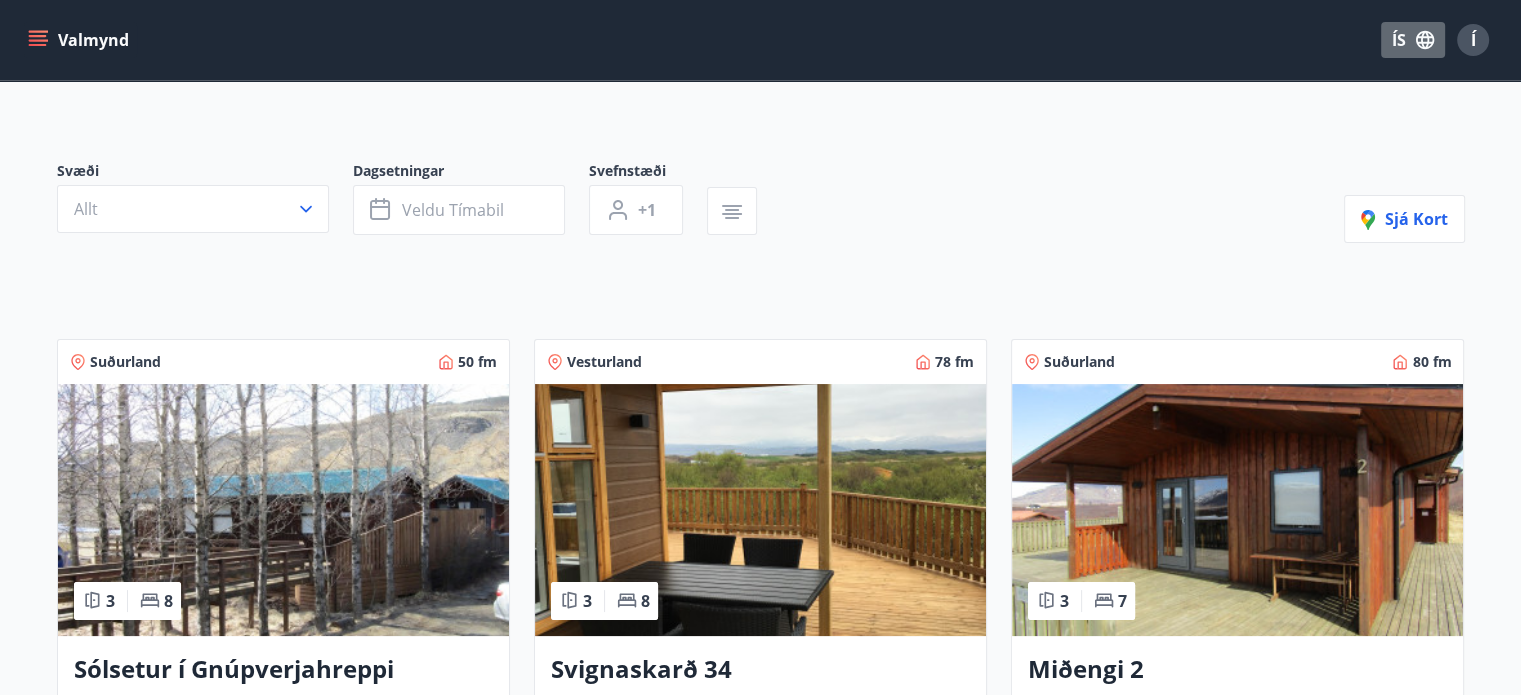 click 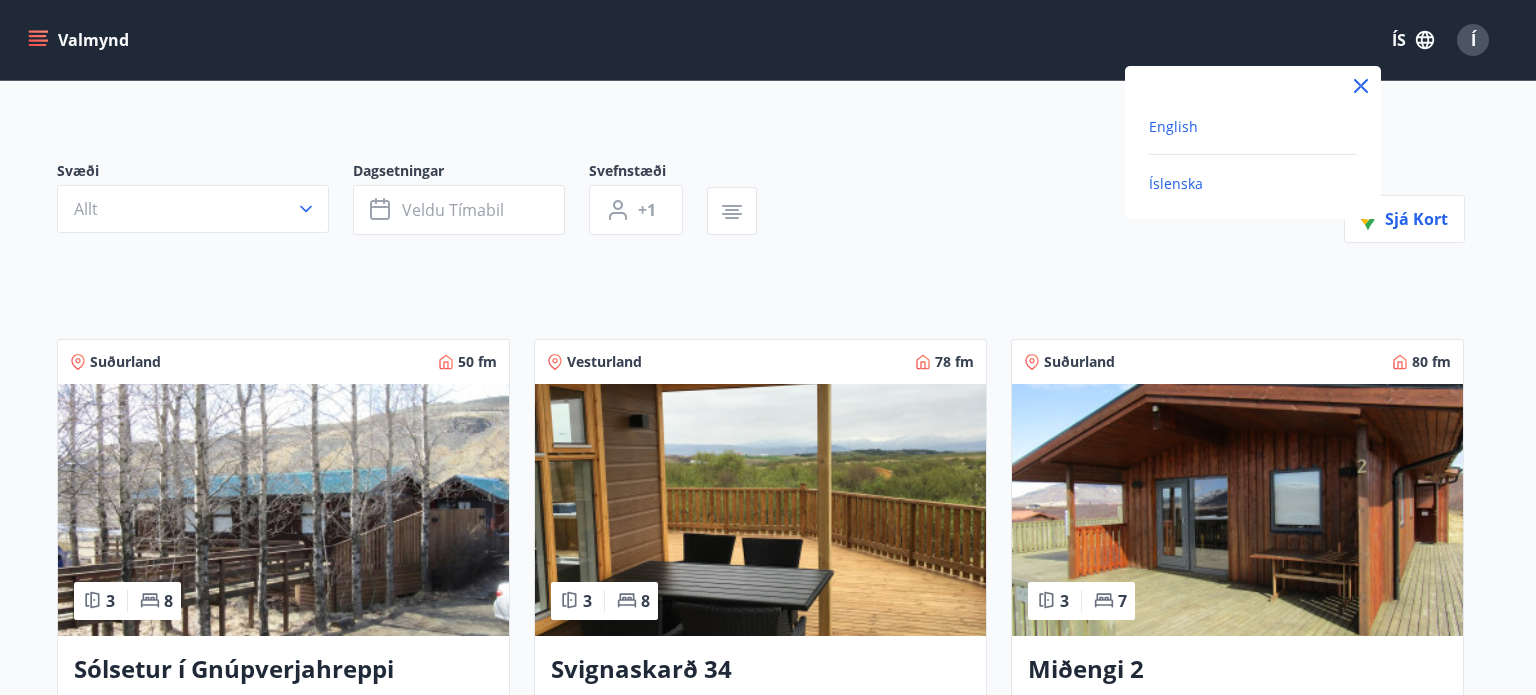 click on "English" at bounding box center (1173, 126) 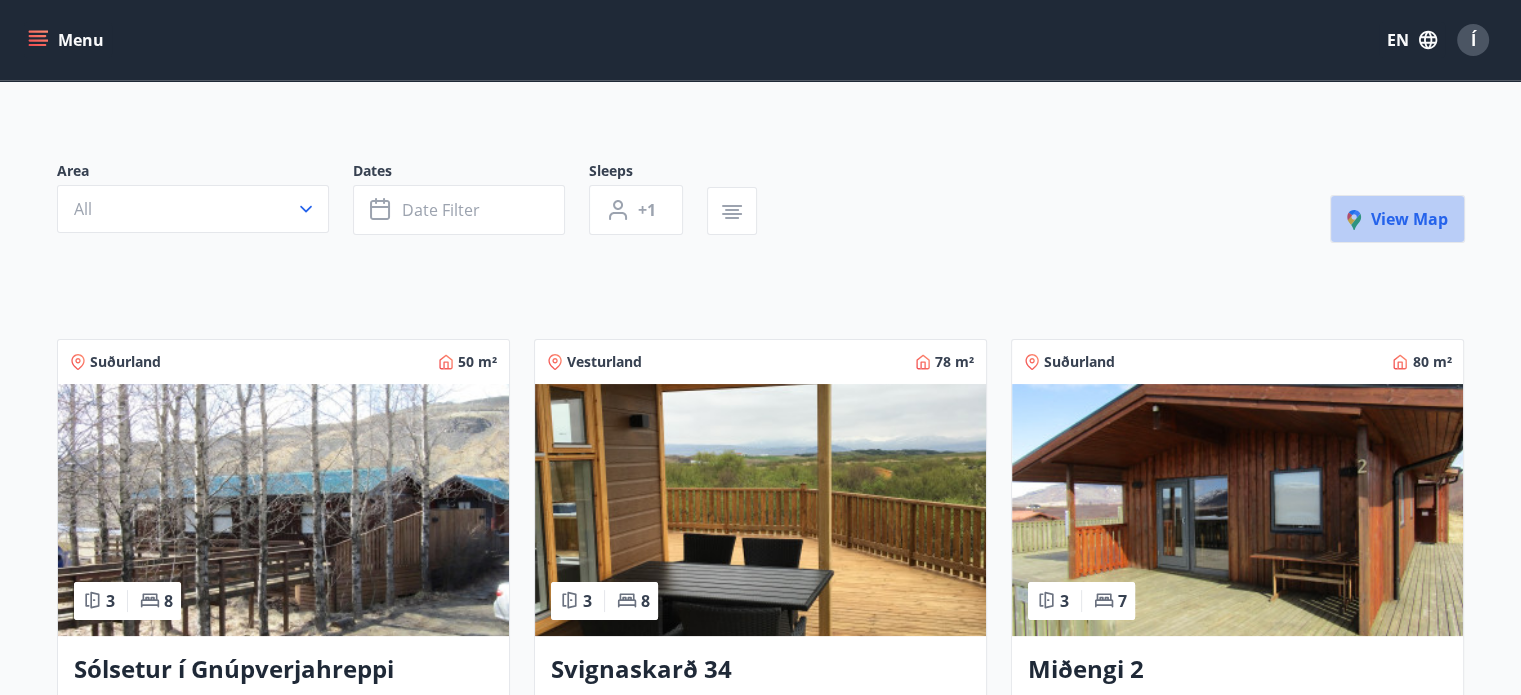 click 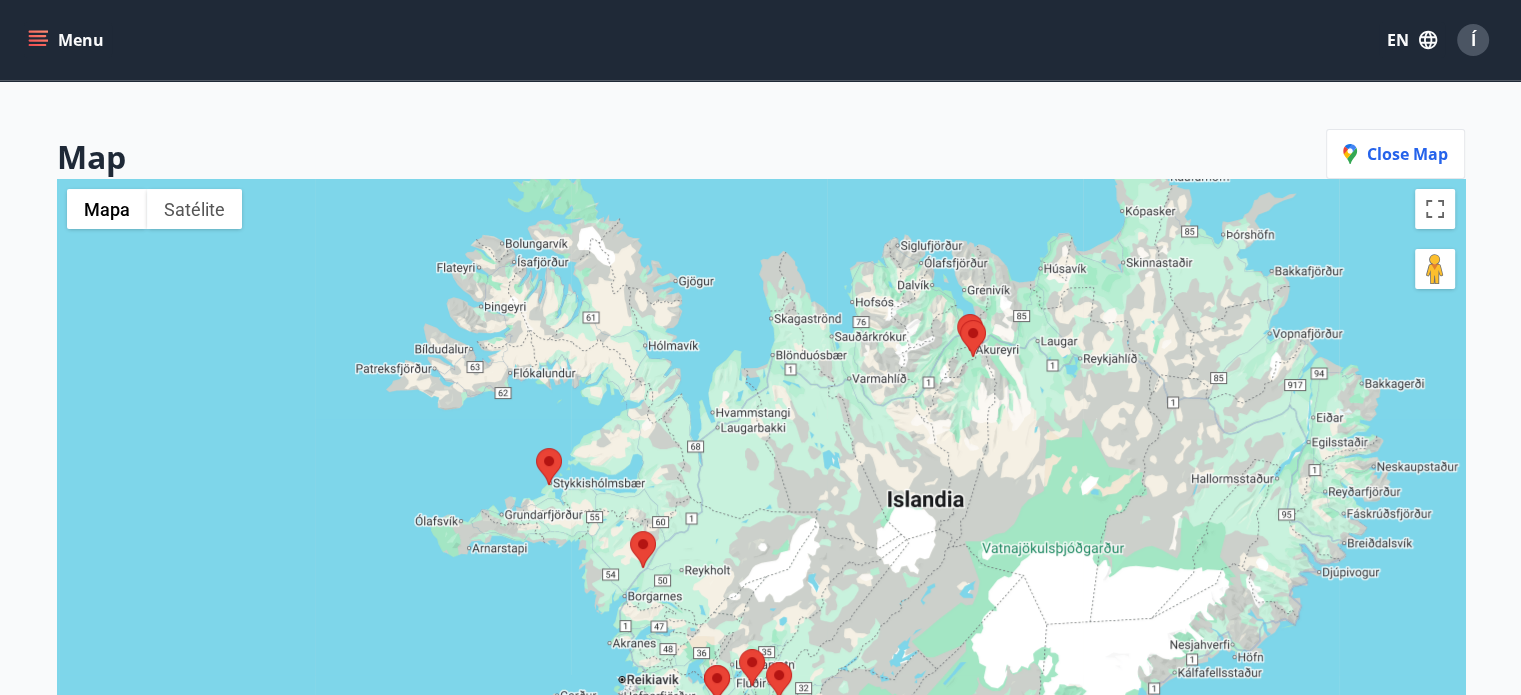 drag, startPoint x: 834, startPoint y: 501, endPoint x: 833, endPoint y: 413, distance: 88.005684 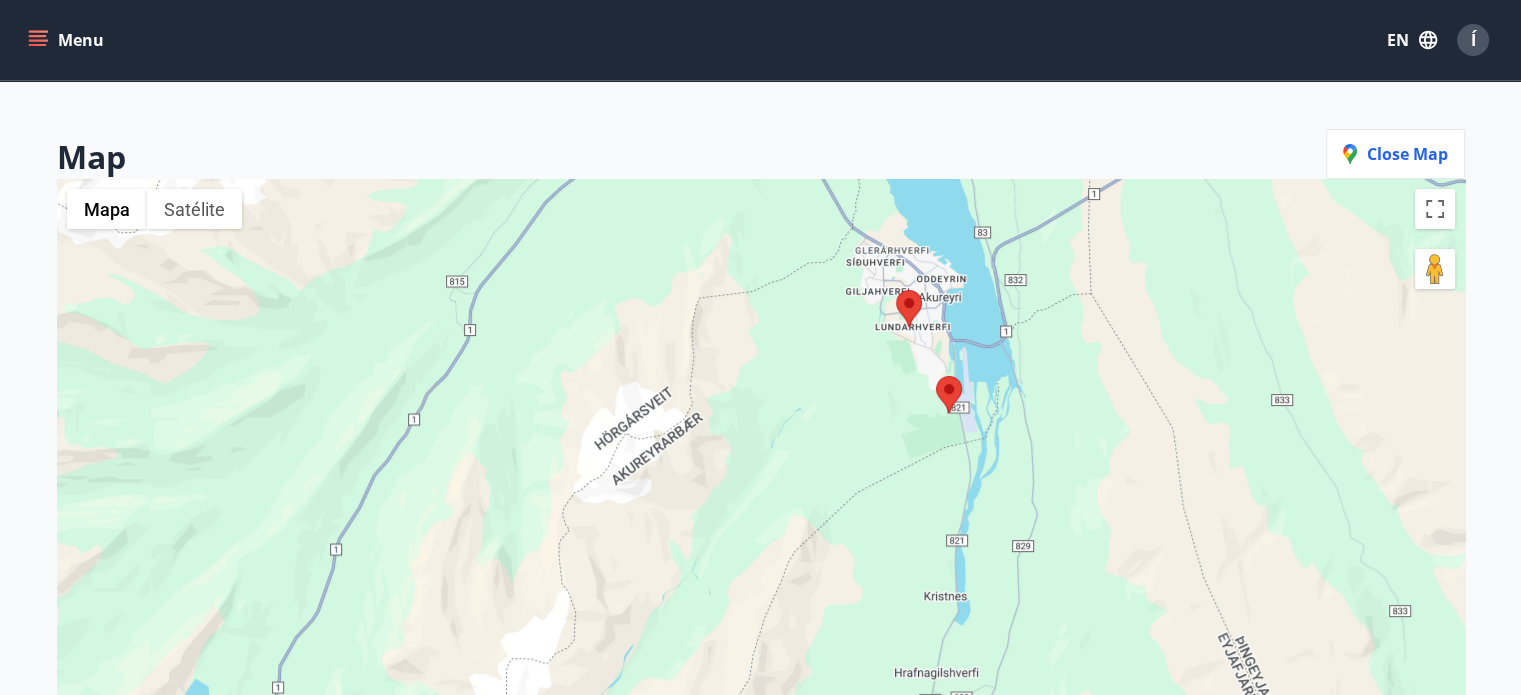 drag, startPoint x: 907, startPoint y: 295, endPoint x: 911, endPoint y: 385, distance: 90.088844 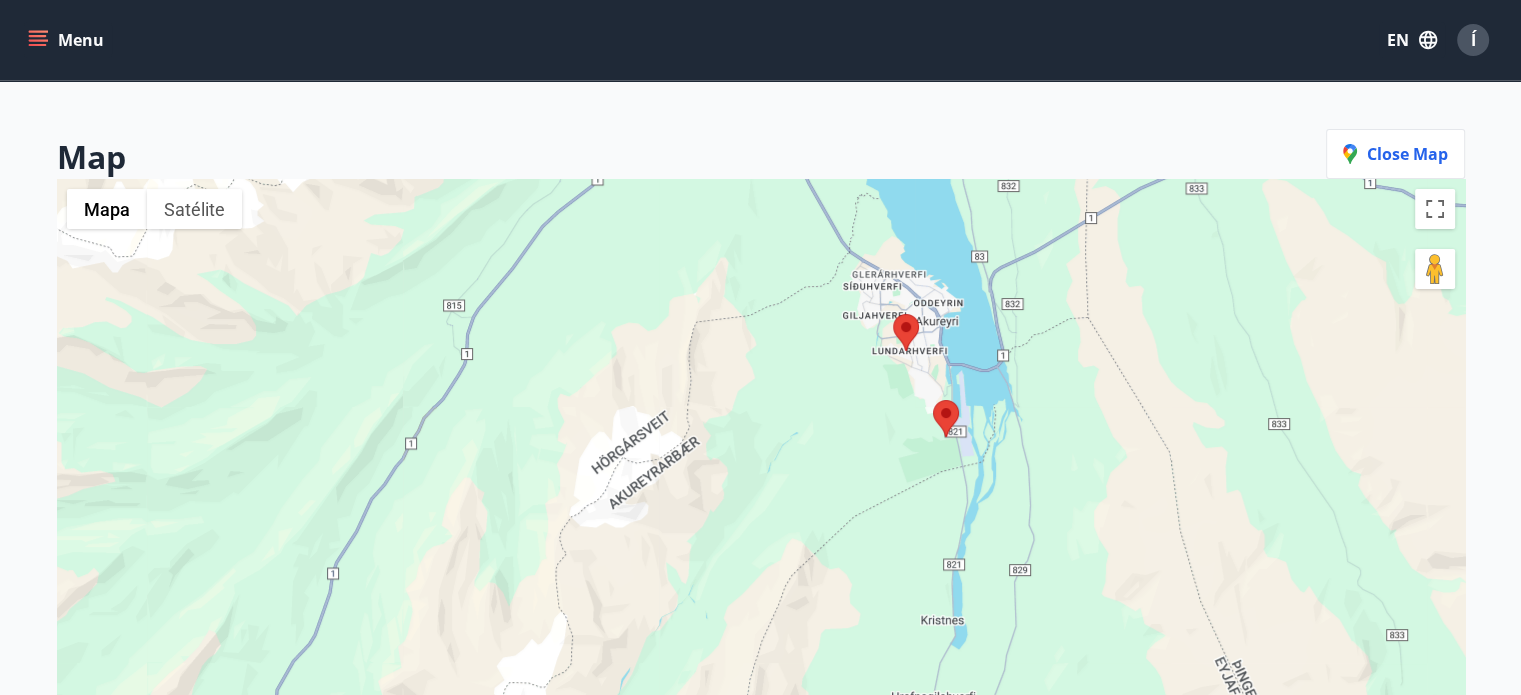 click at bounding box center [893, 314] 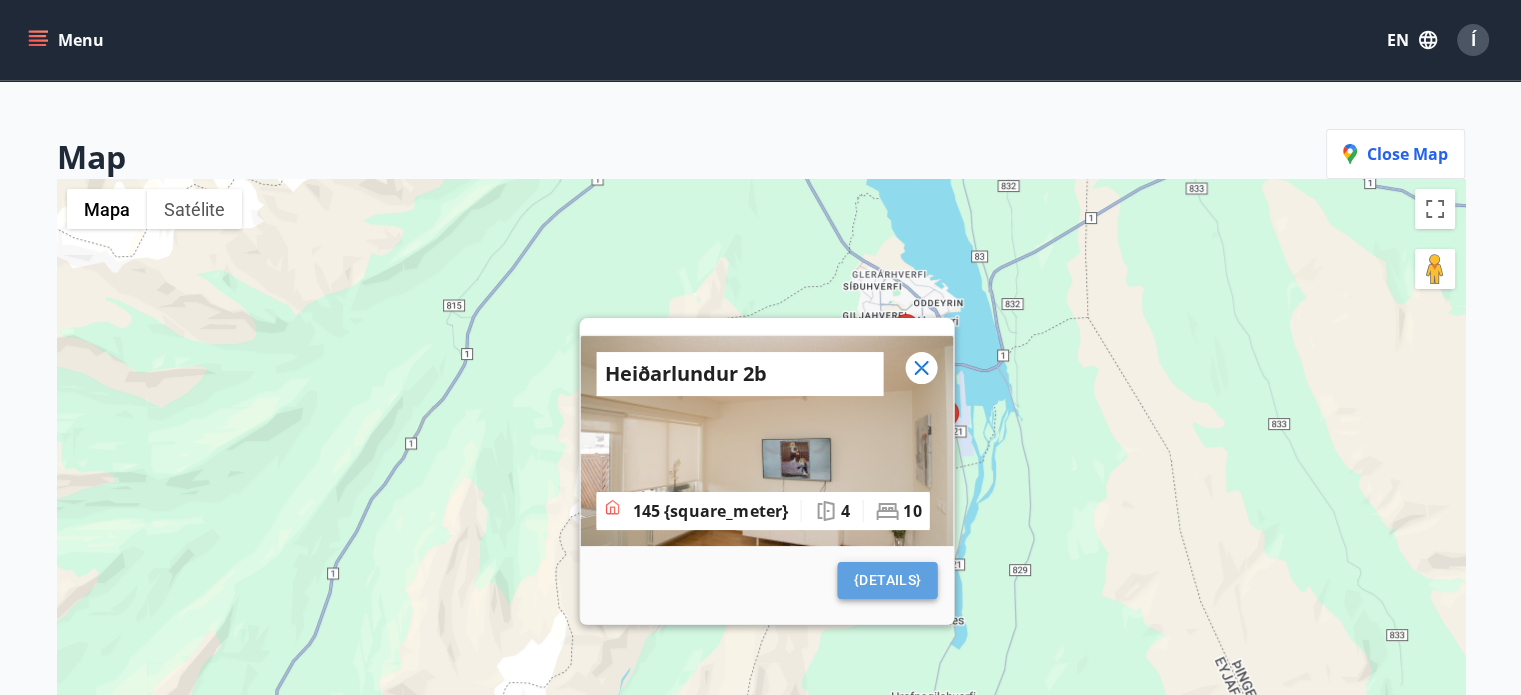 click on "{details}" at bounding box center [887, 580] 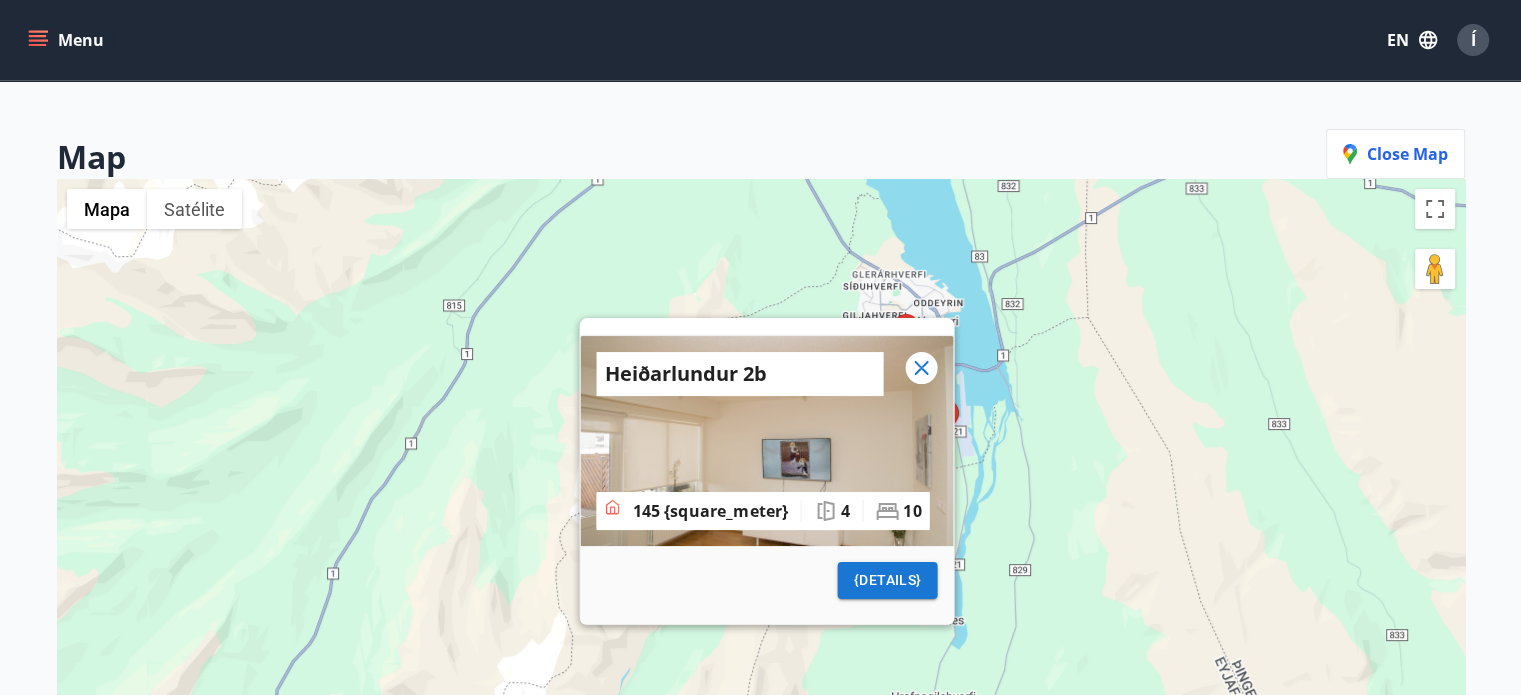 click on "Heiðarlundur 2b 145 {square_meter} 4 10 {details}" at bounding box center (761, 526) 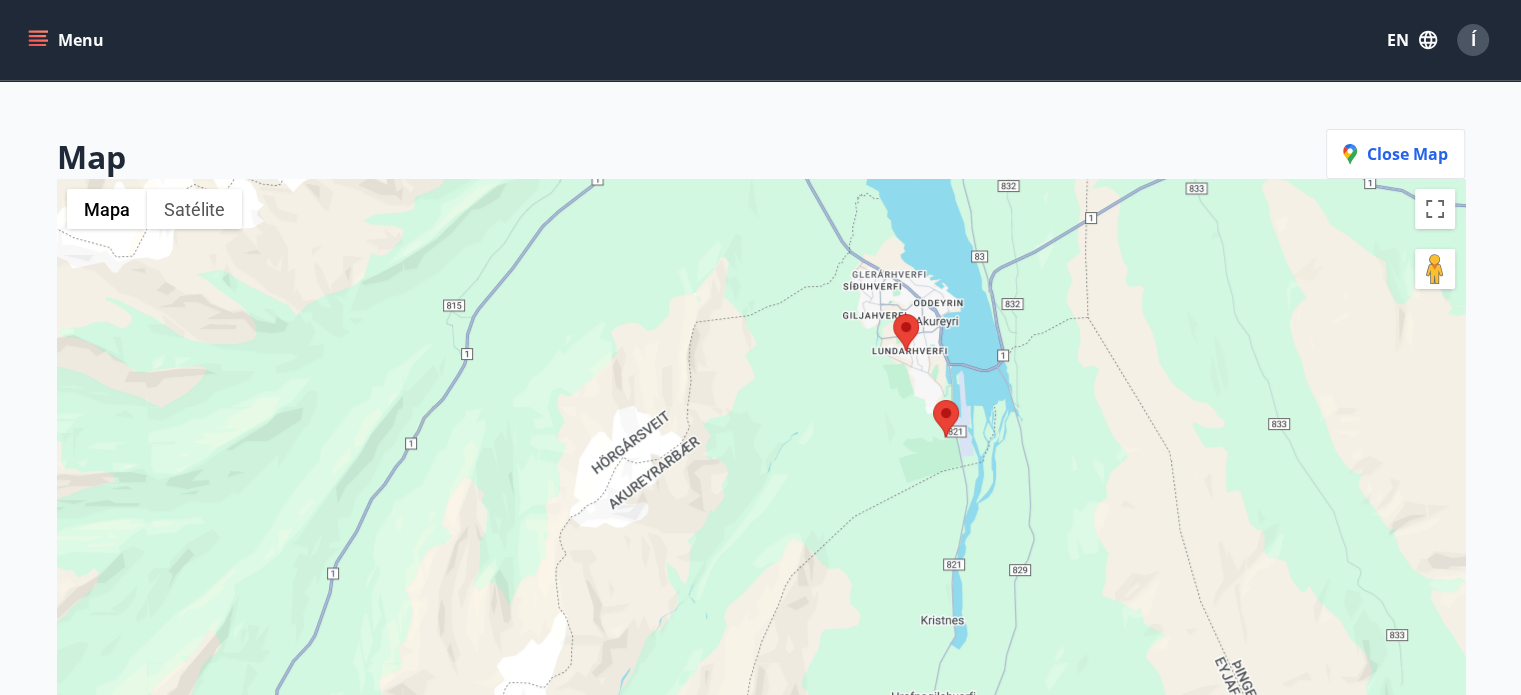 click at bounding box center [933, 400] 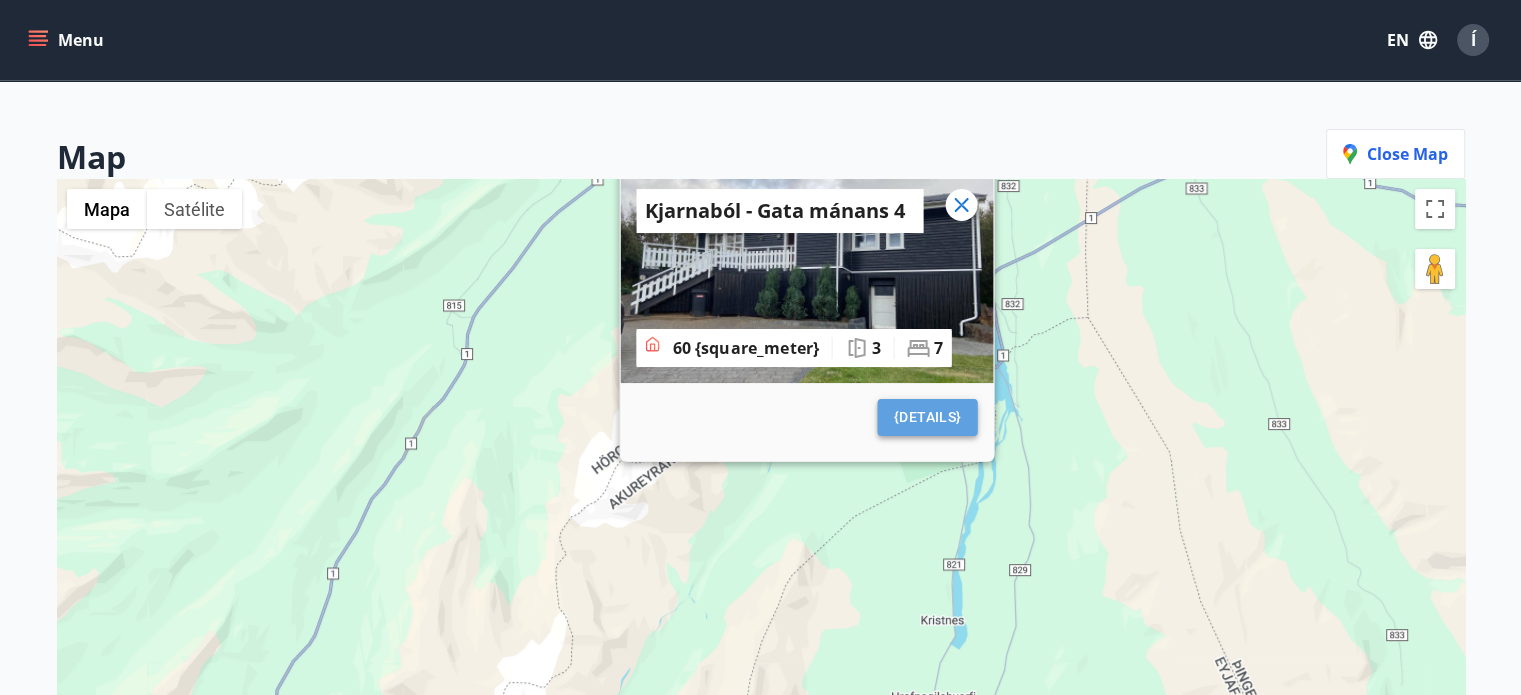 click on "{details}" at bounding box center (927, 417) 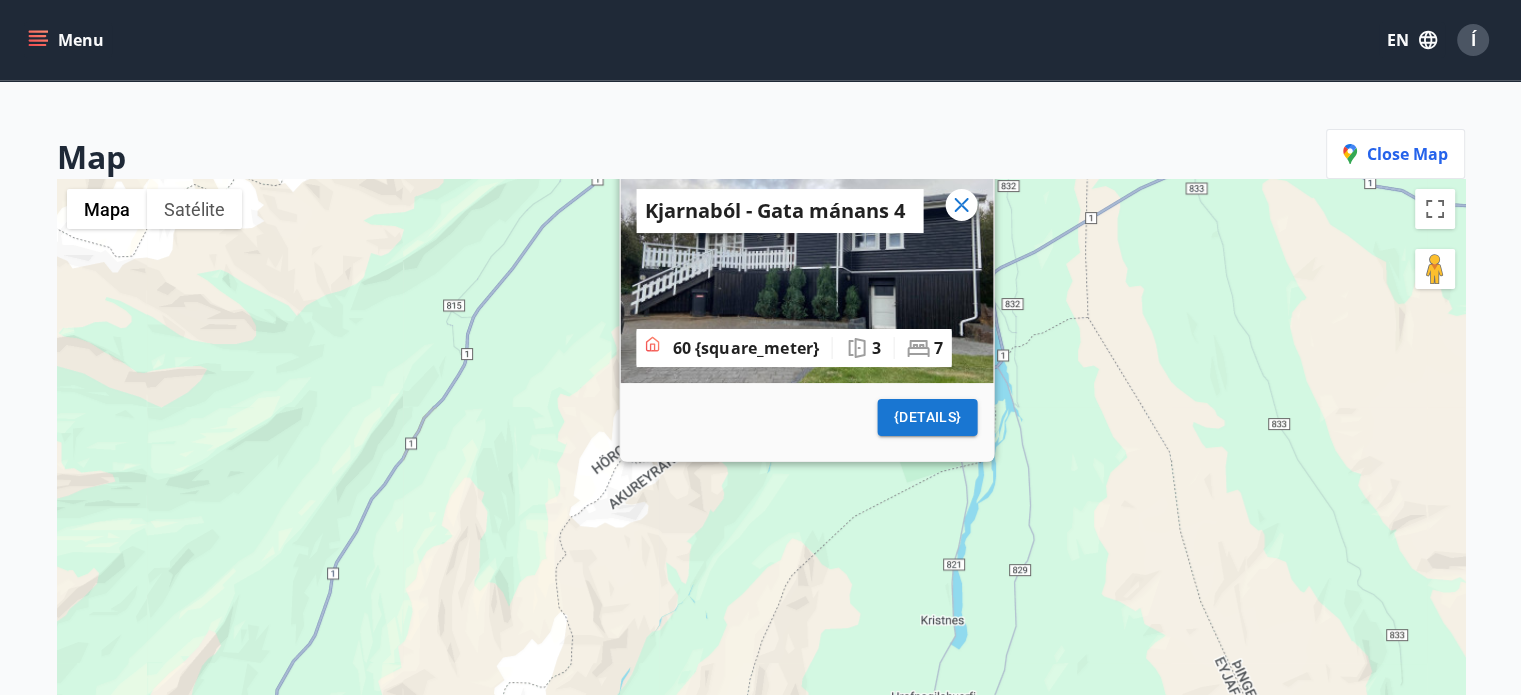 click 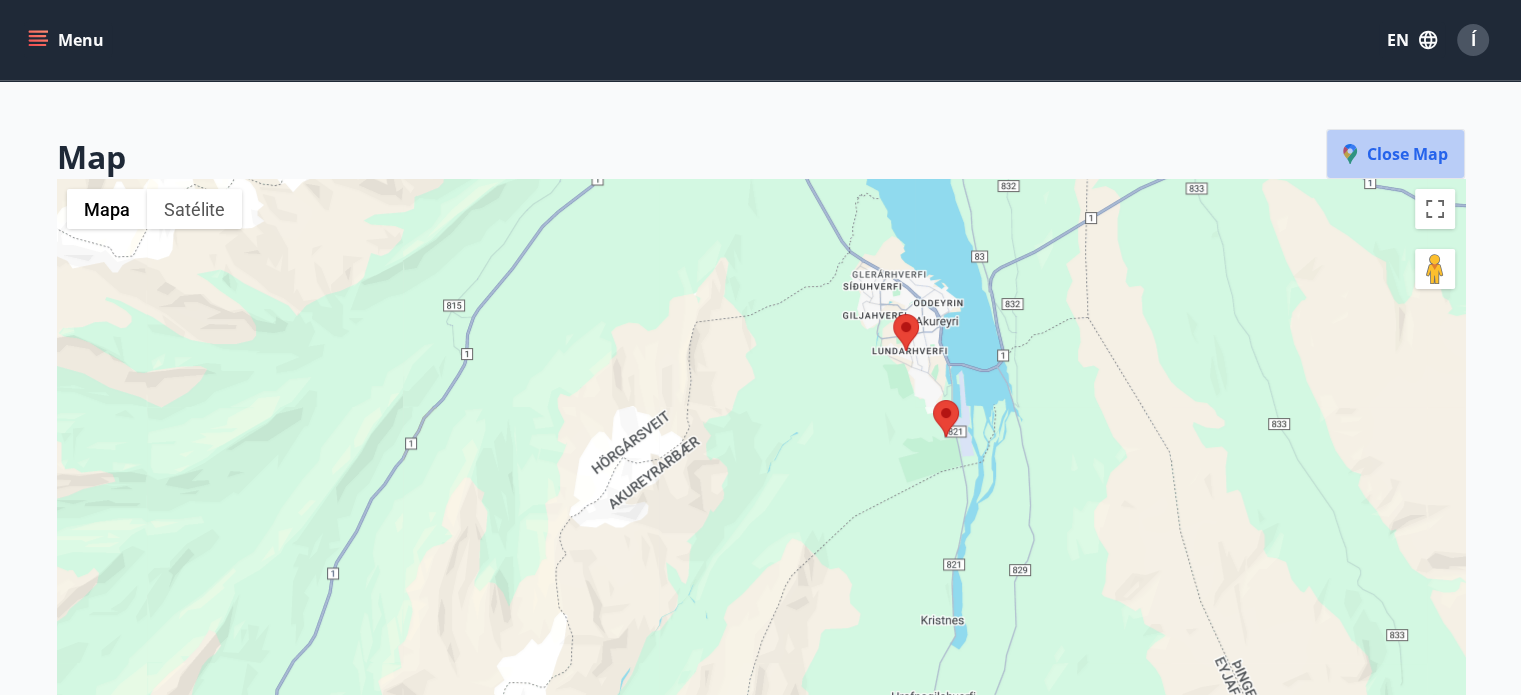 click 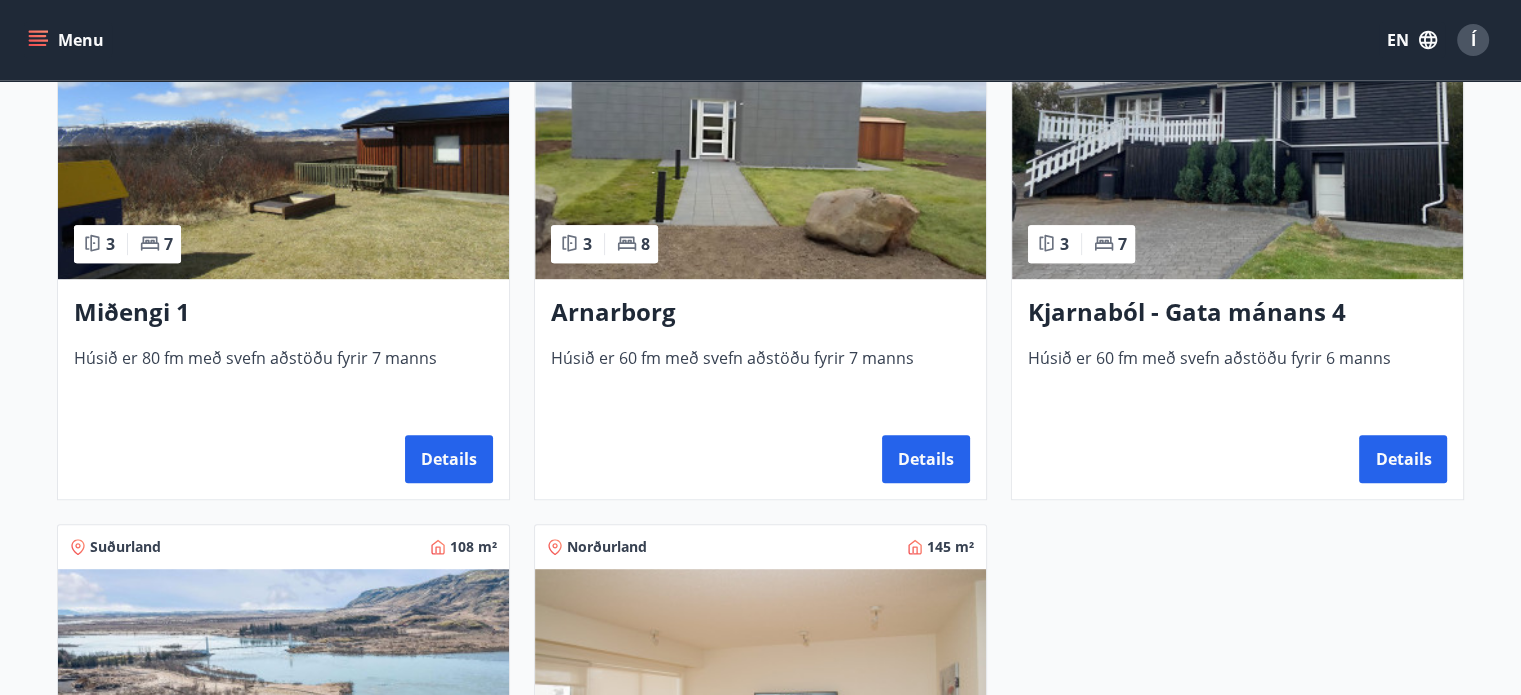 scroll, scrollTop: 1020, scrollLeft: 0, axis: vertical 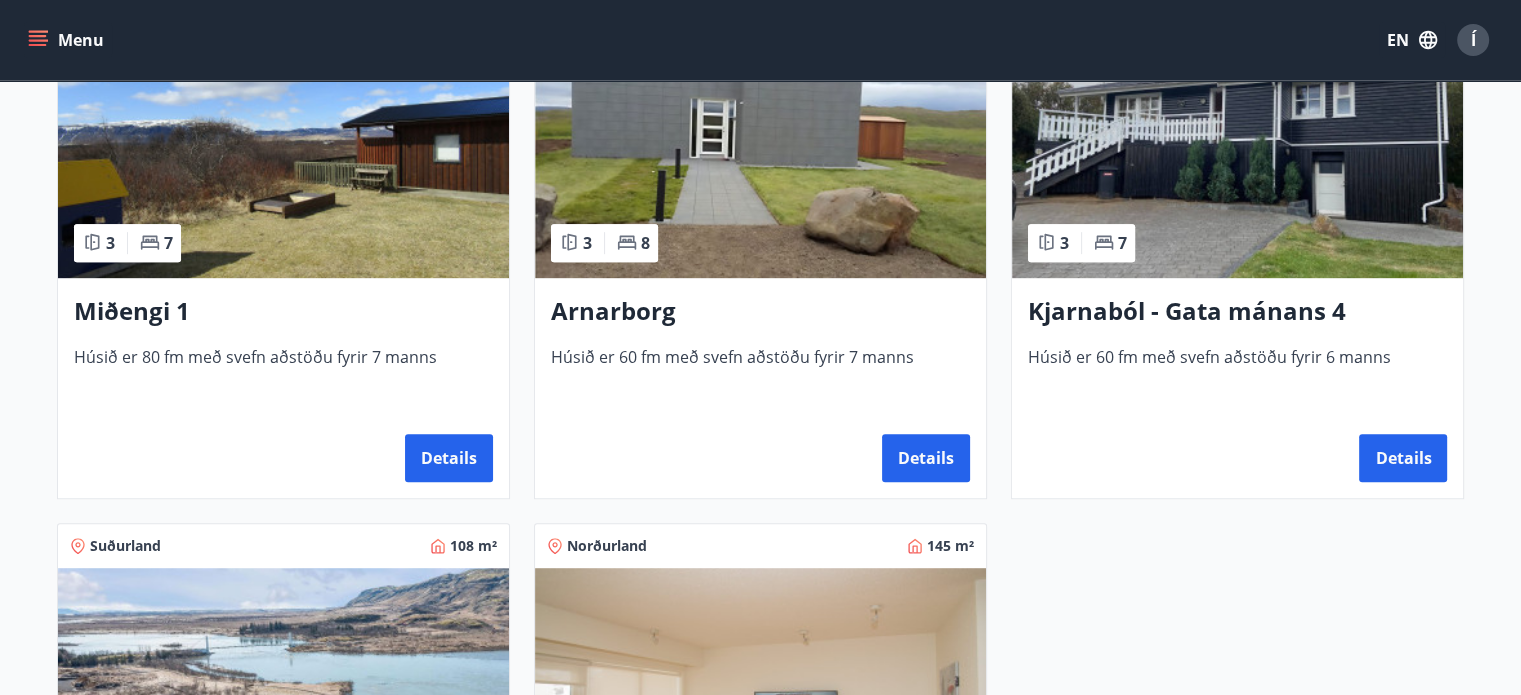 click on "Kjarnaból - Gata mánans 4" at bounding box center [1237, 312] 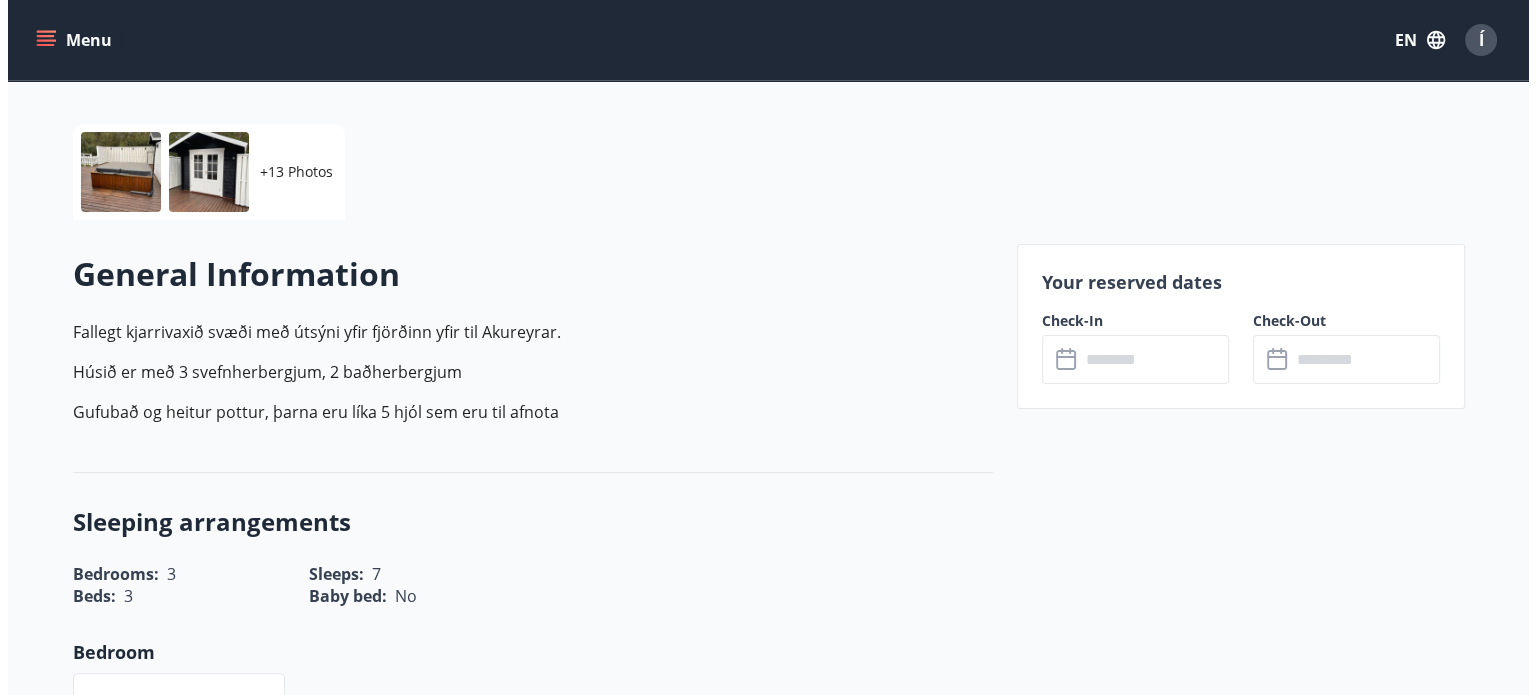 scroll, scrollTop: 423, scrollLeft: 0, axis: vertical 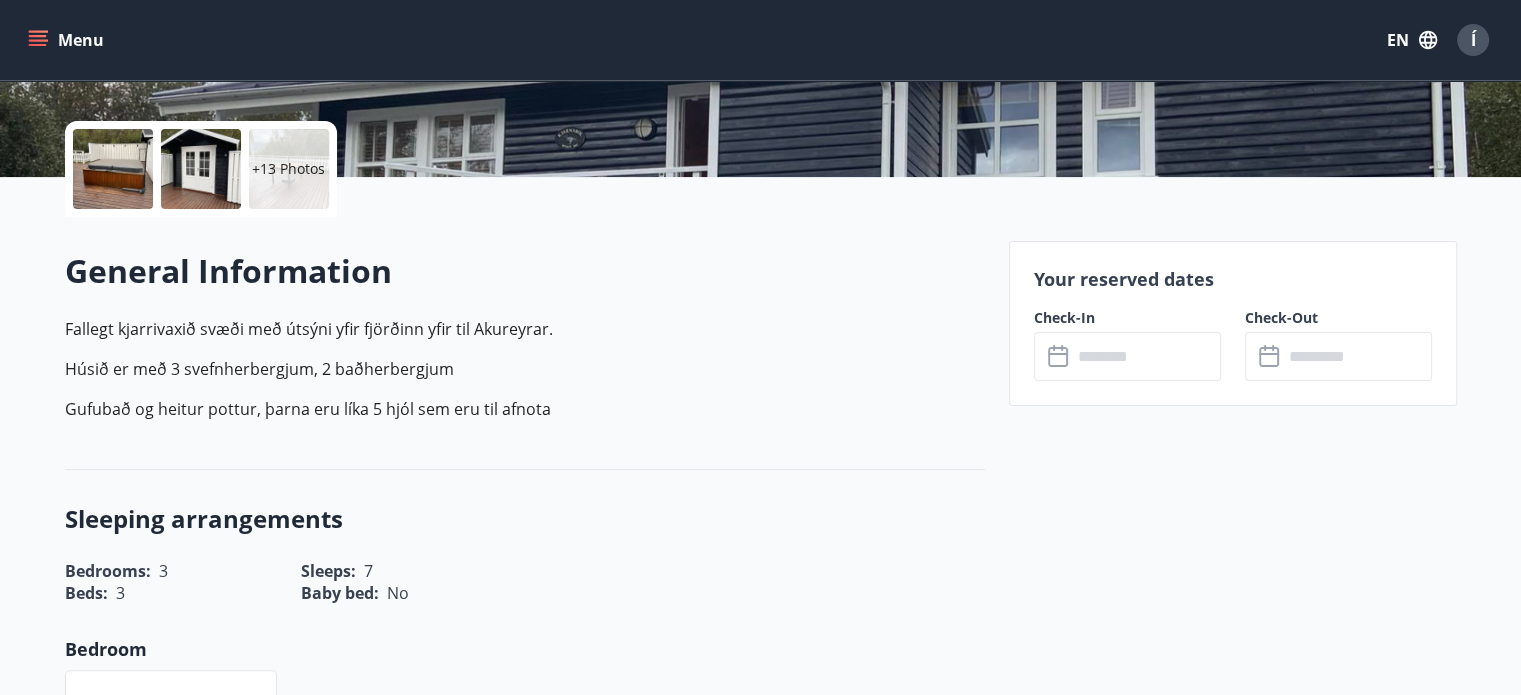 click at bounding box center [113, 169] 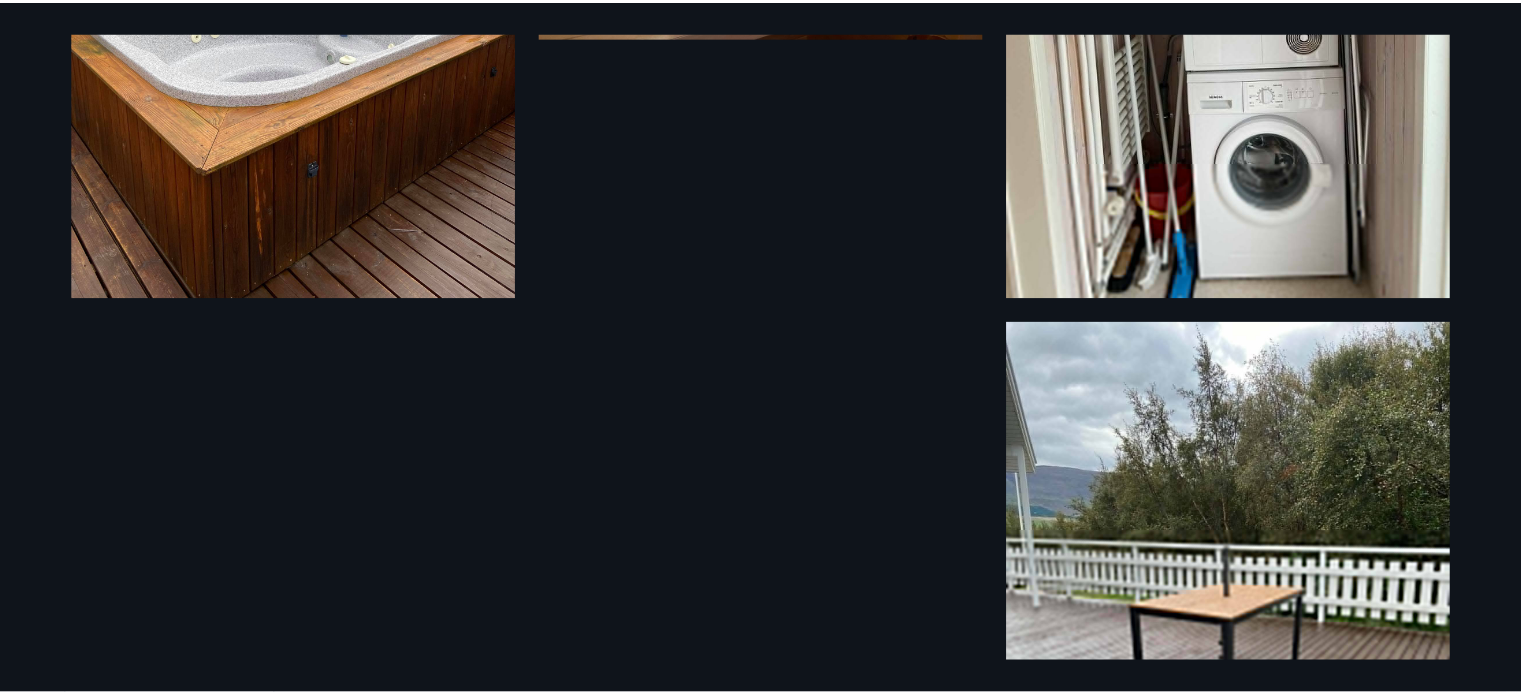 scroll, scrollTop: 0, scrollLeft: 0, axis: both 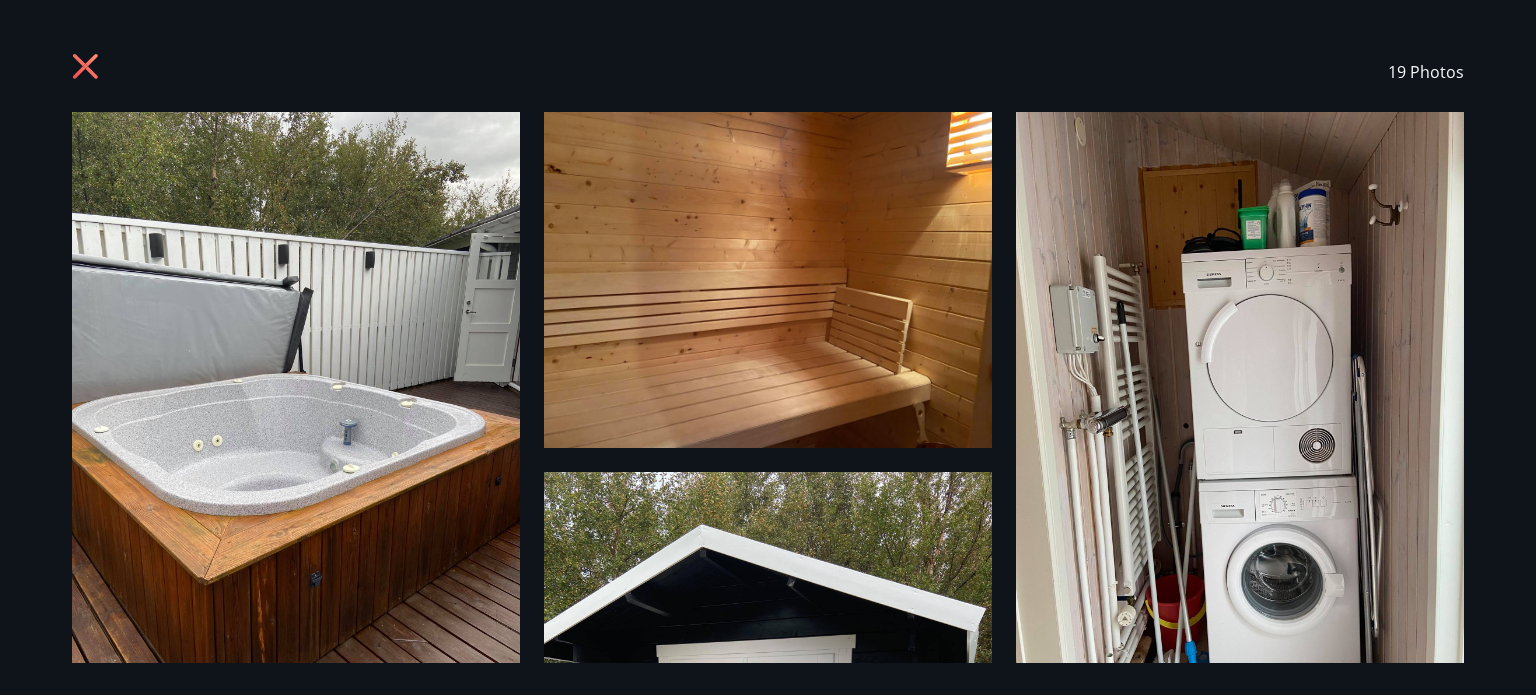 click 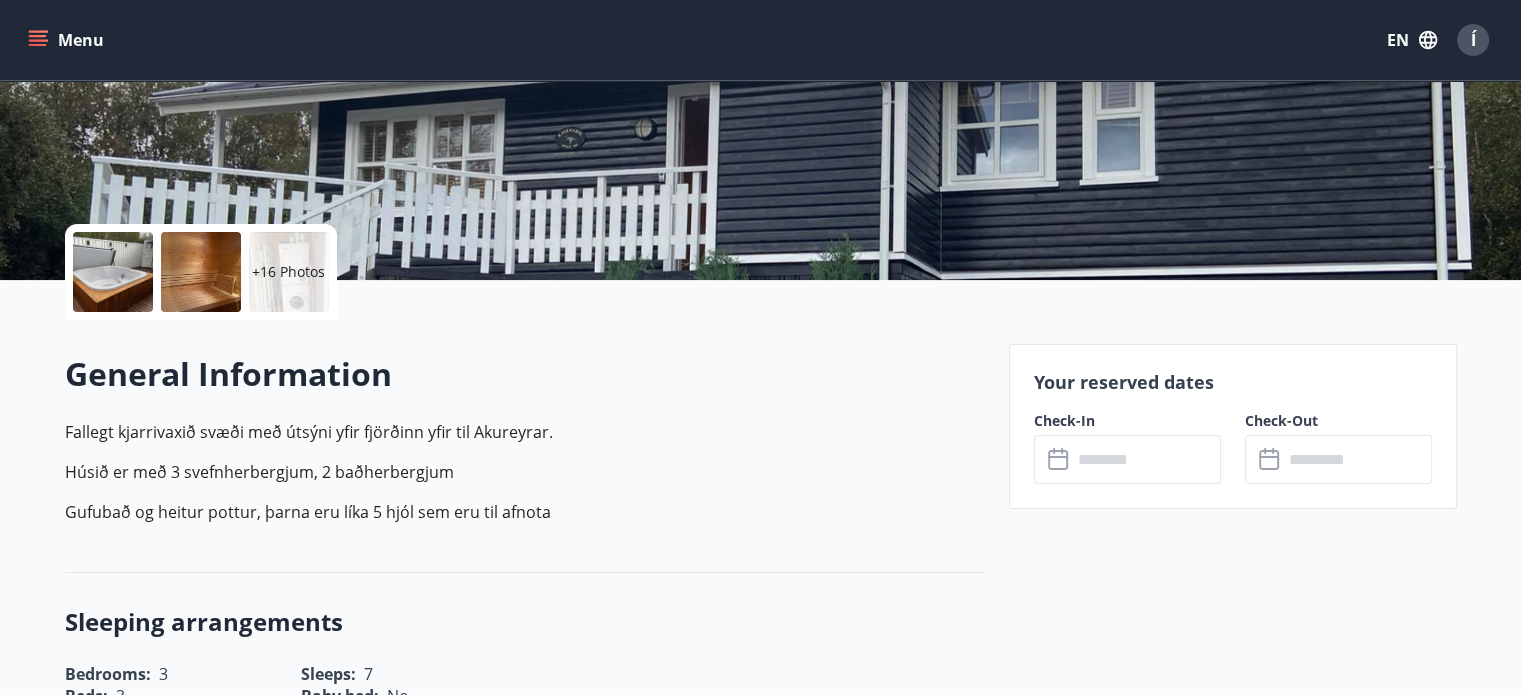 scroll, scrollTop: 322, scrollLeft: 0, axis: vertical 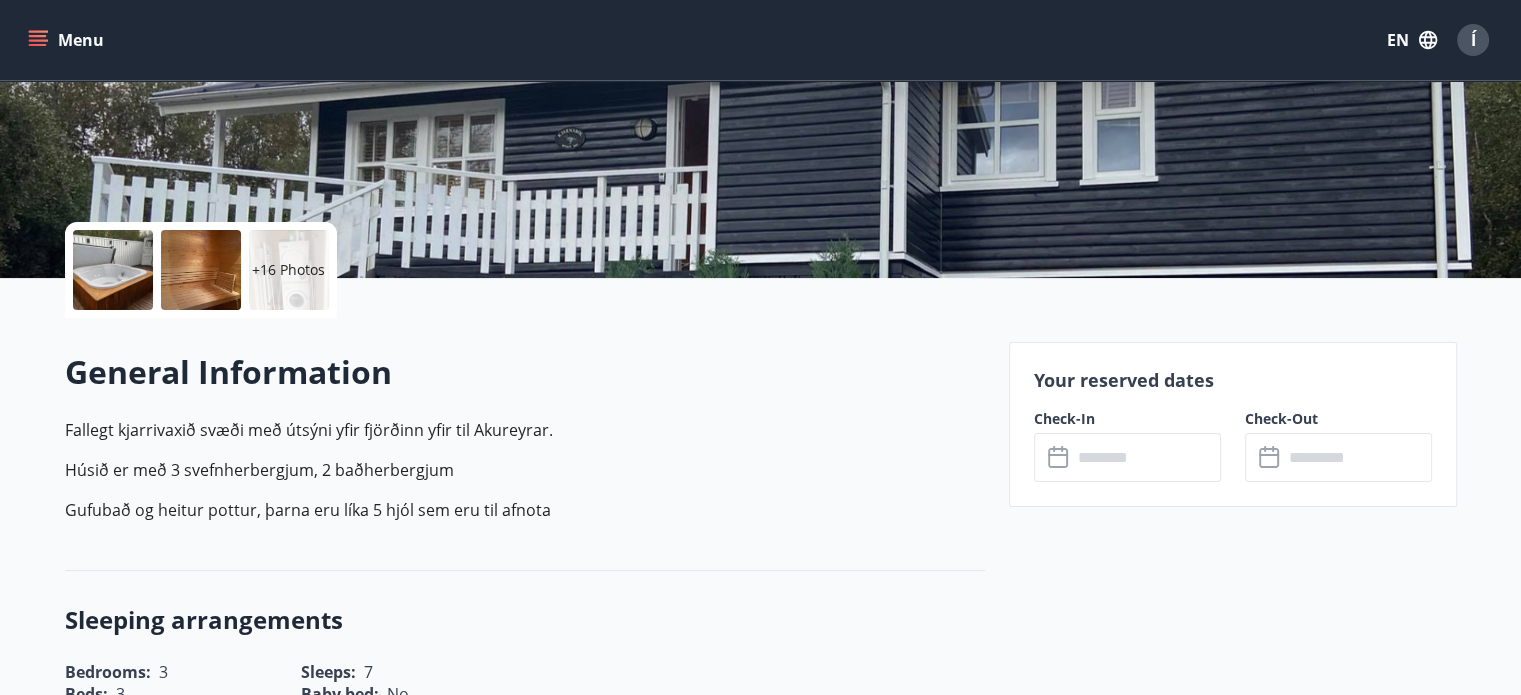 click 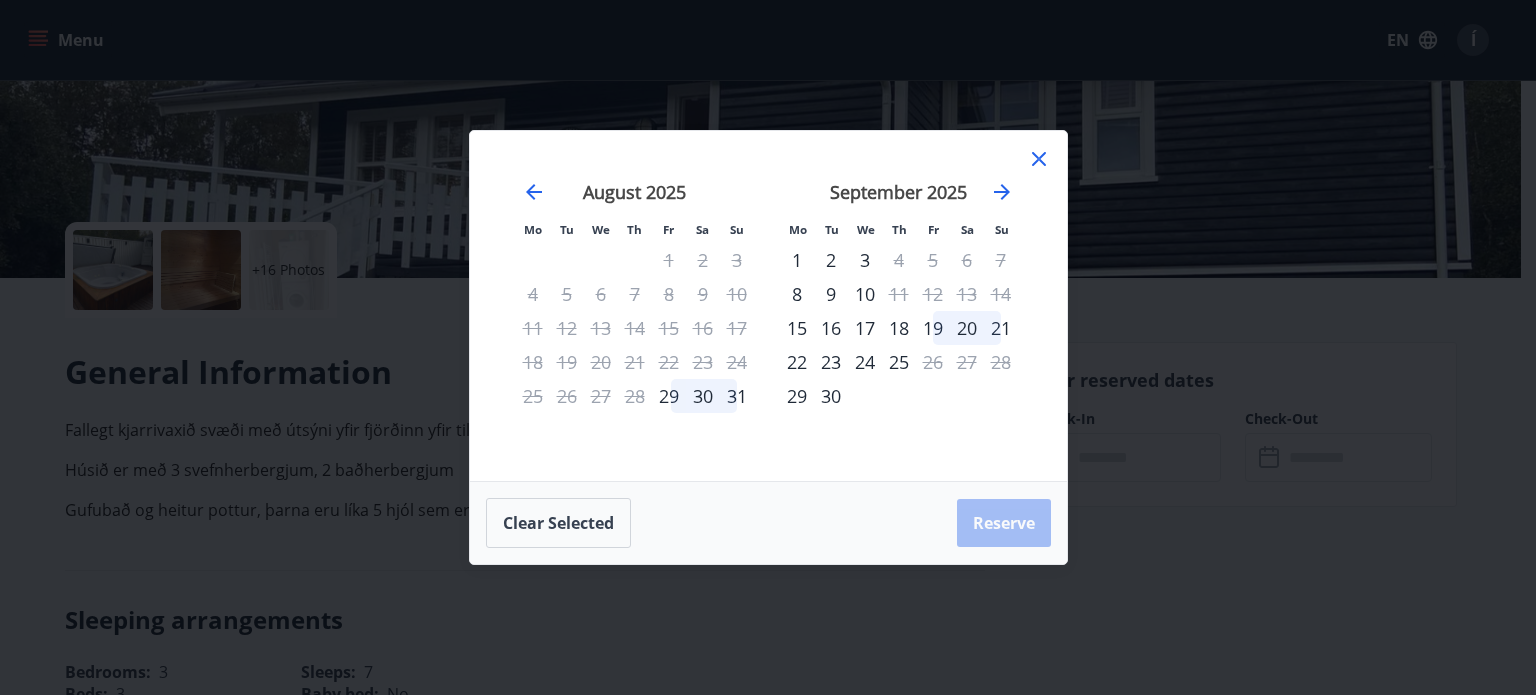 click on "September 2025" at bounding box center [899, 199] 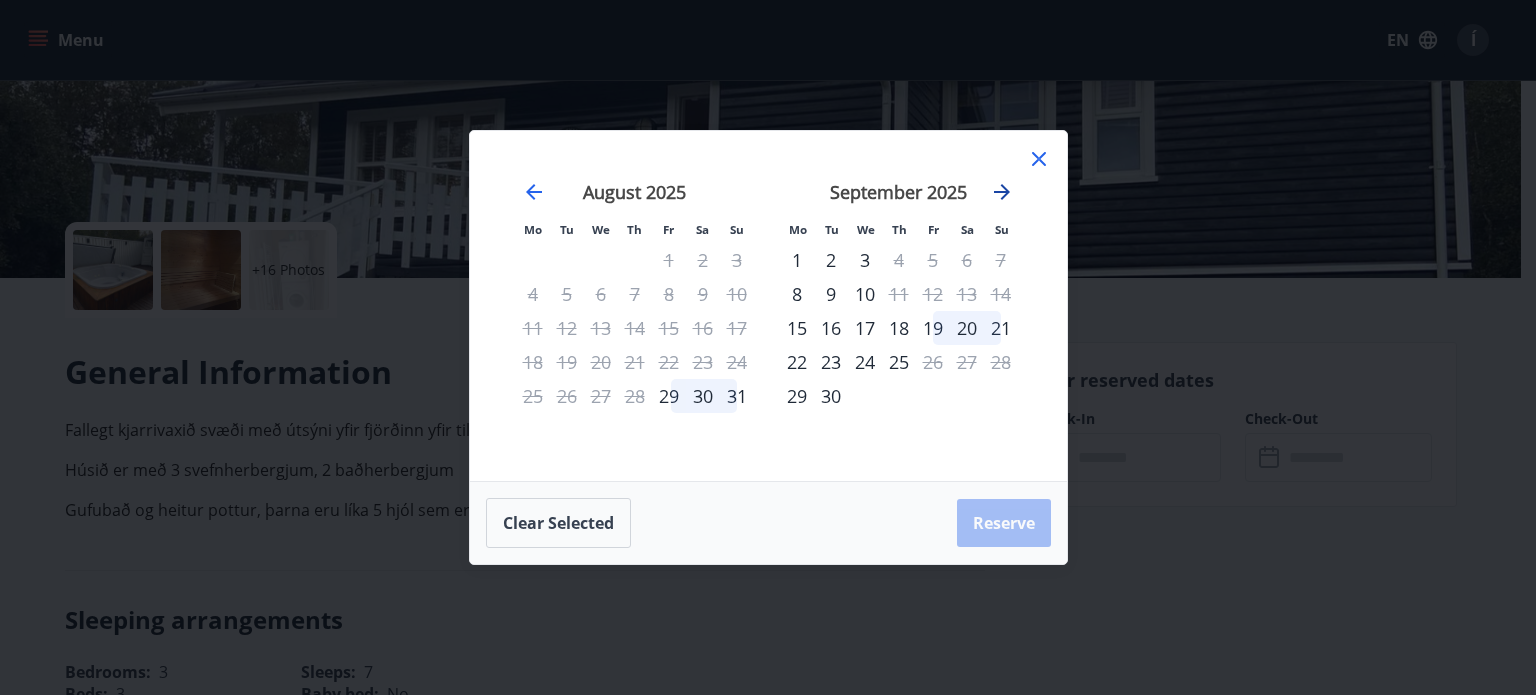 click 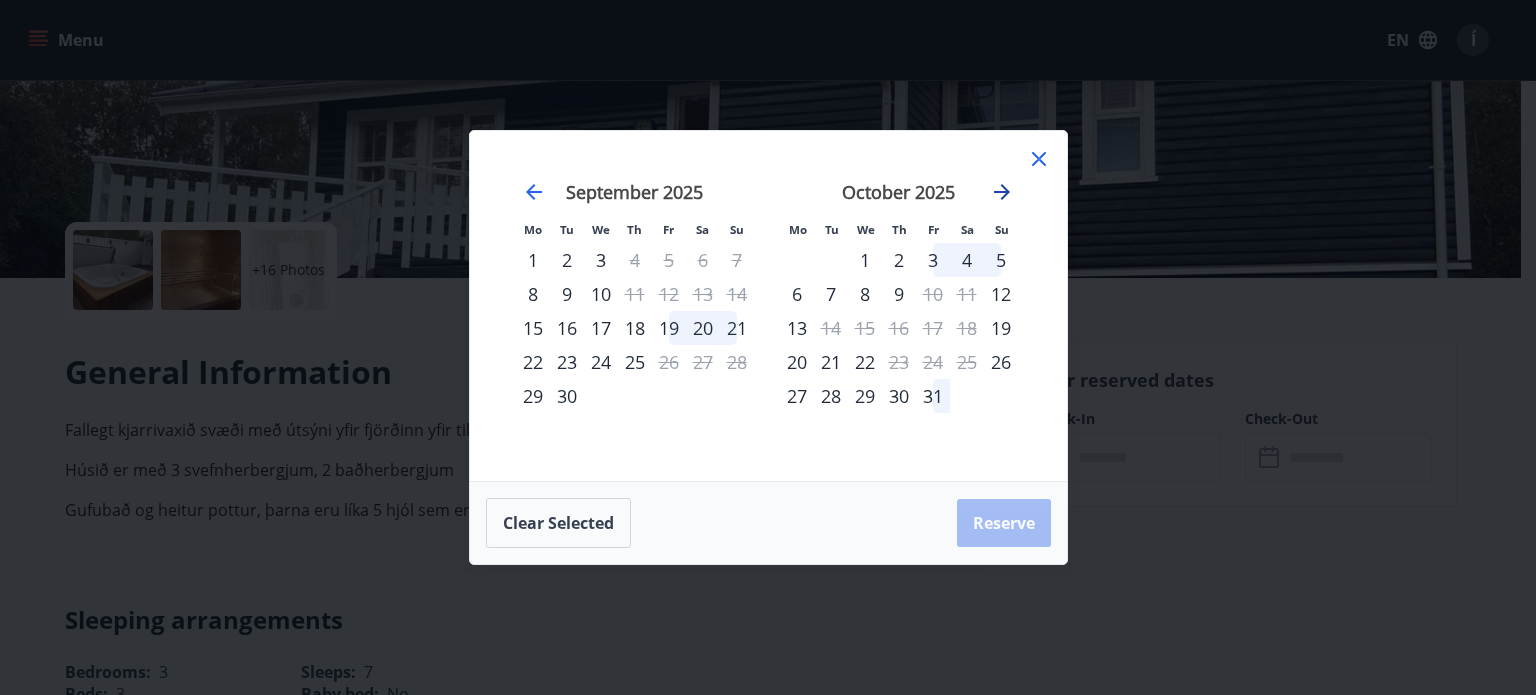 click 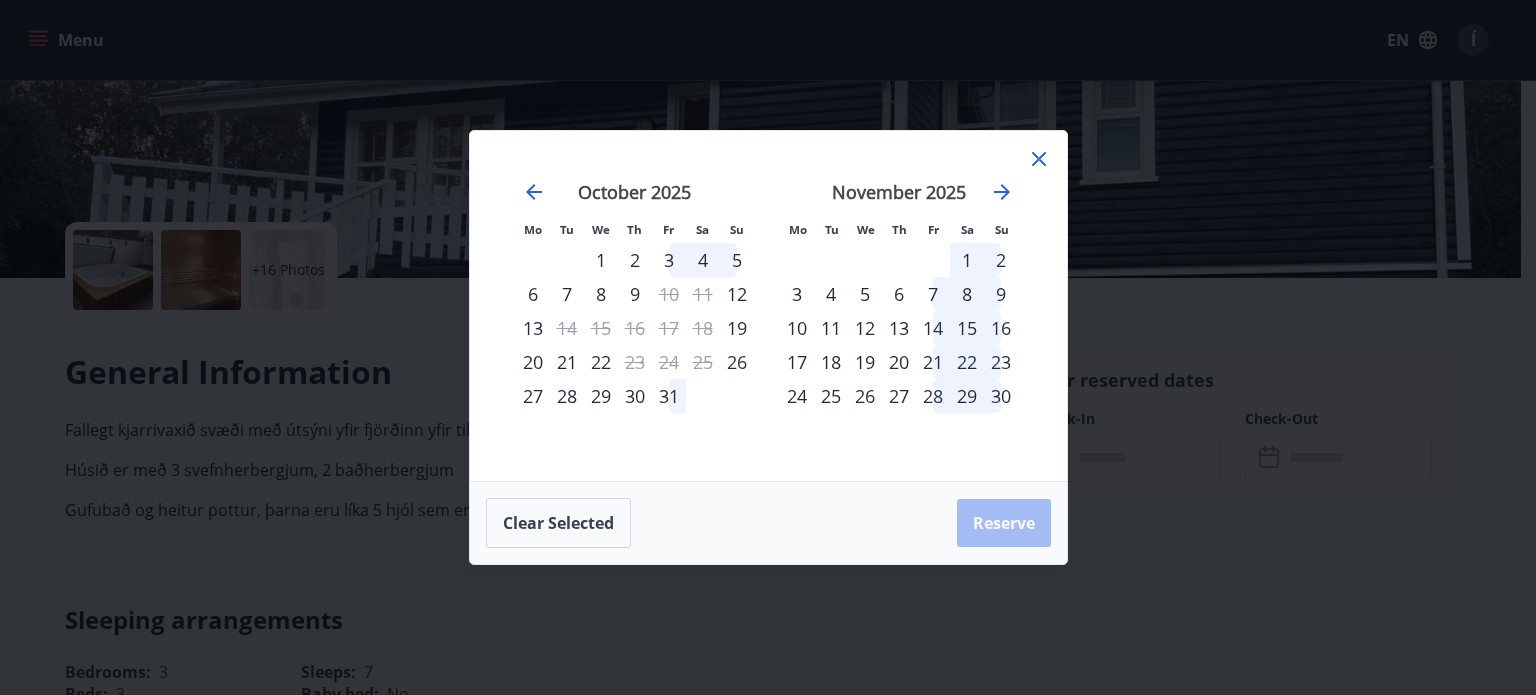 click 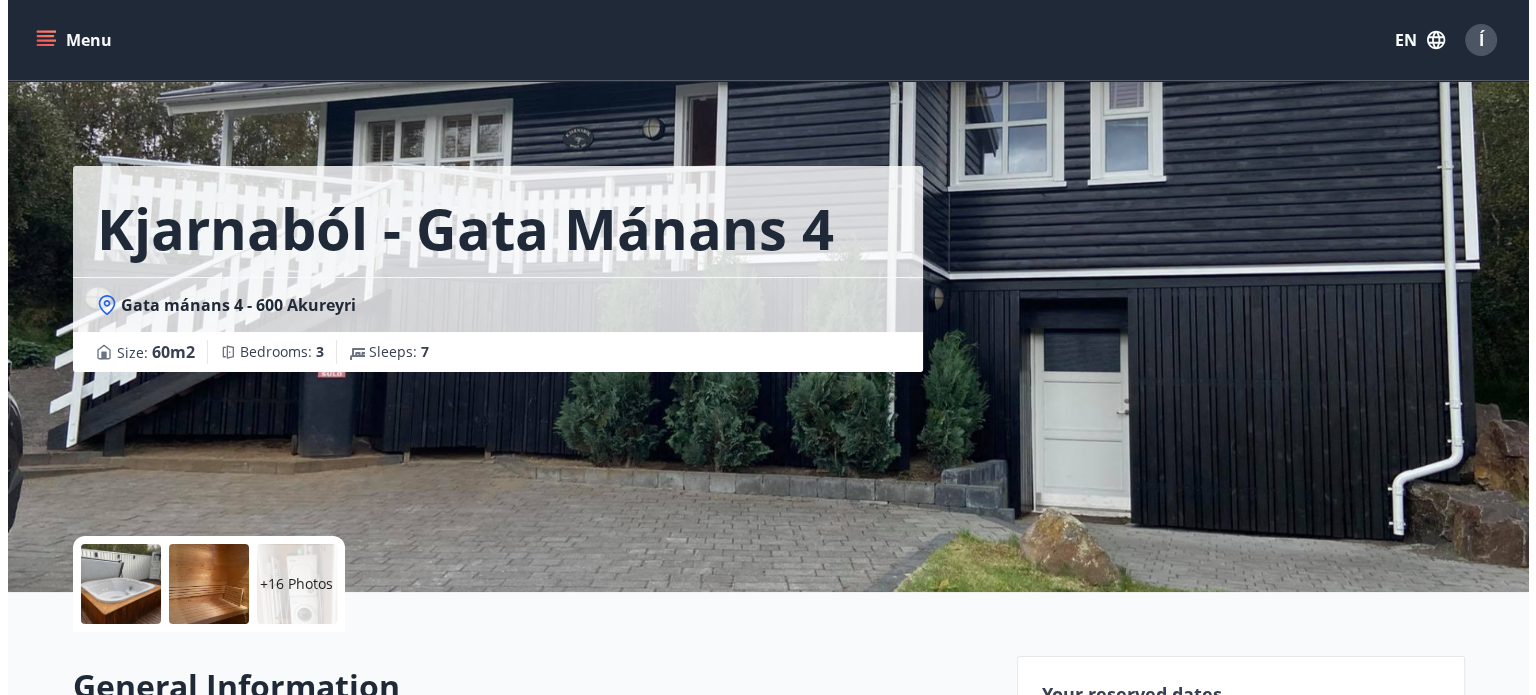 scroll, scrollTop: 7, scrollLeft: 0, axis: vertical 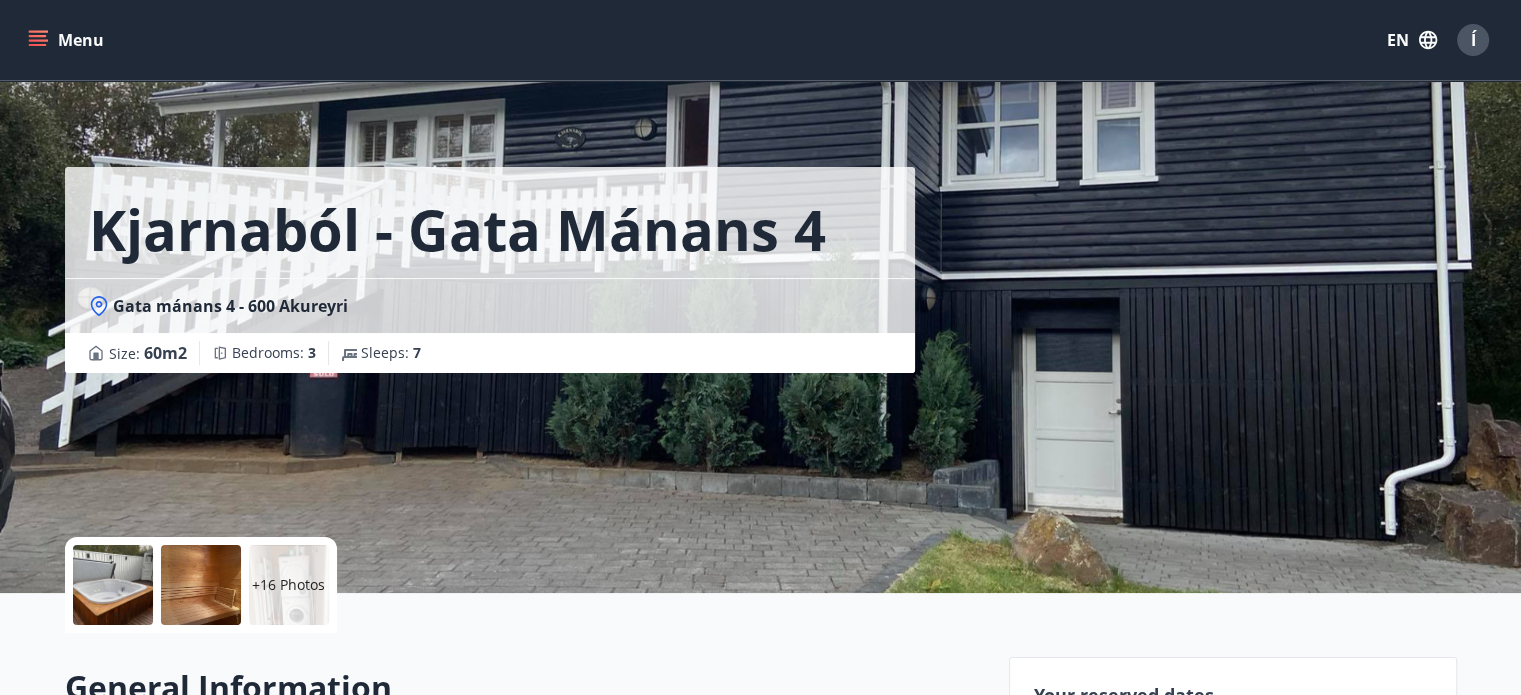 click at bounding box center [113, 585] 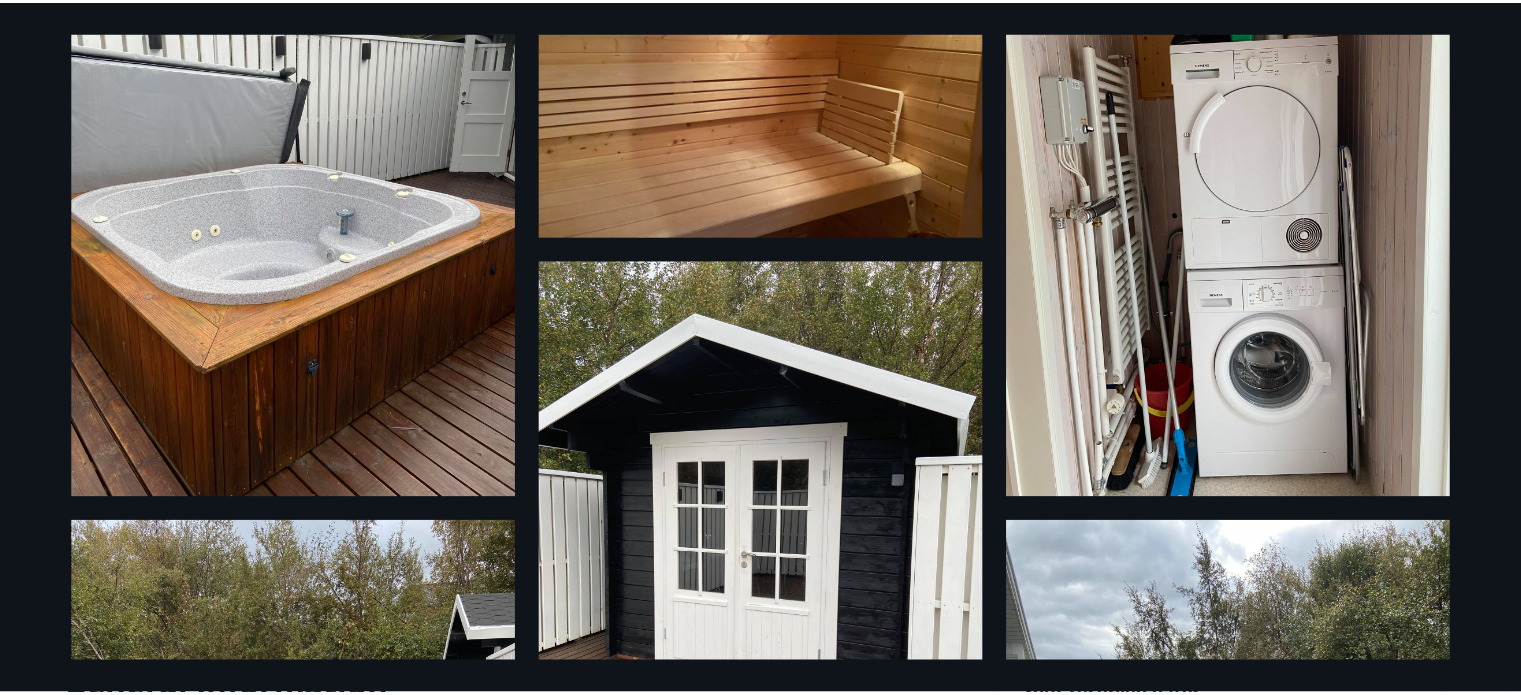 scroll, scrollTop: 0, scrollLeft: 0, axis: both 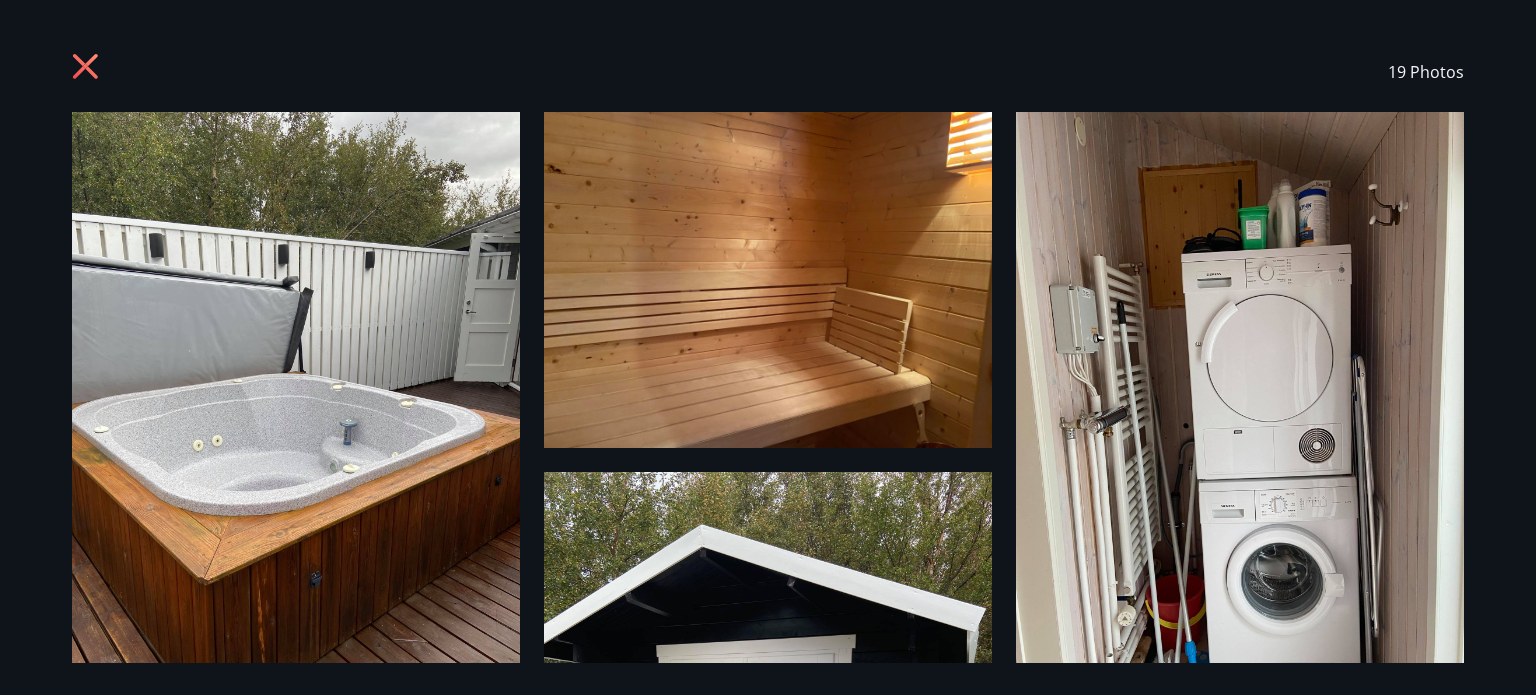 click 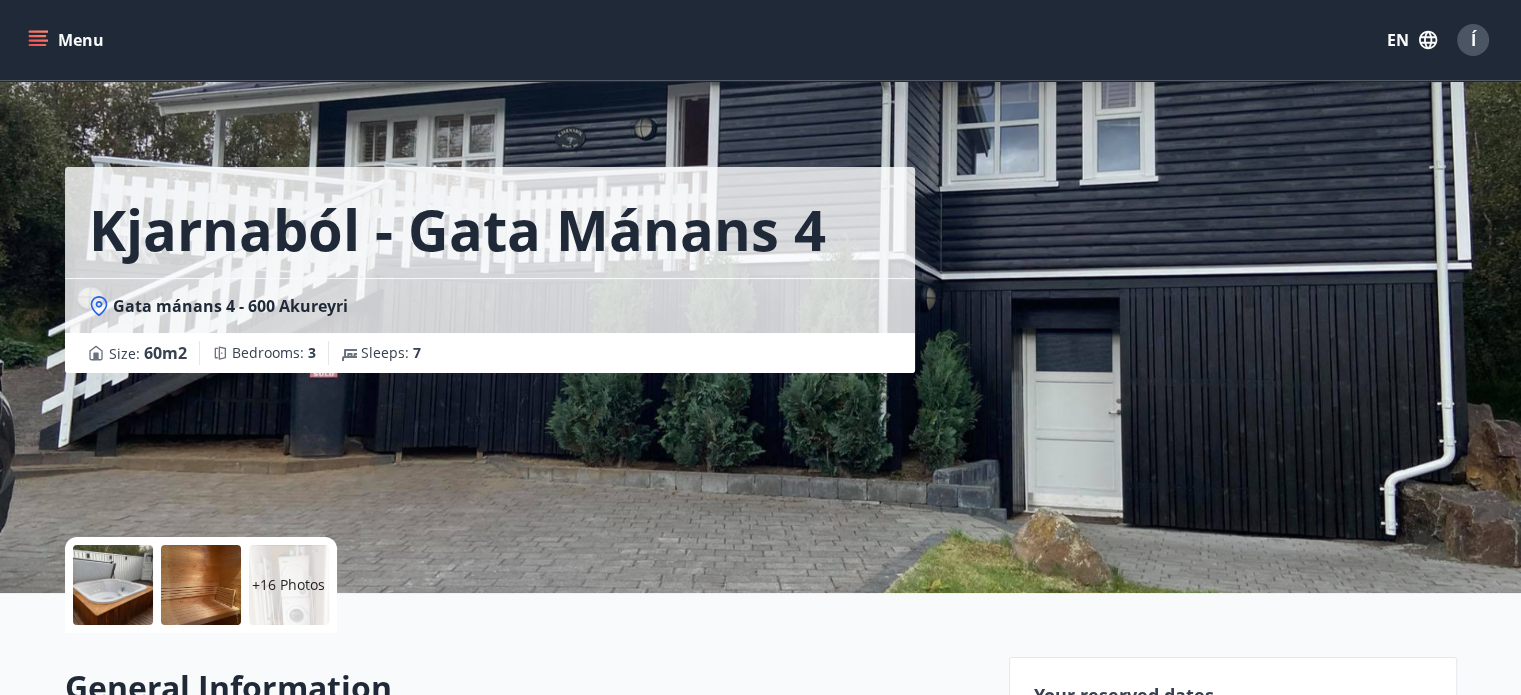 click at bounding box center [113, 585] 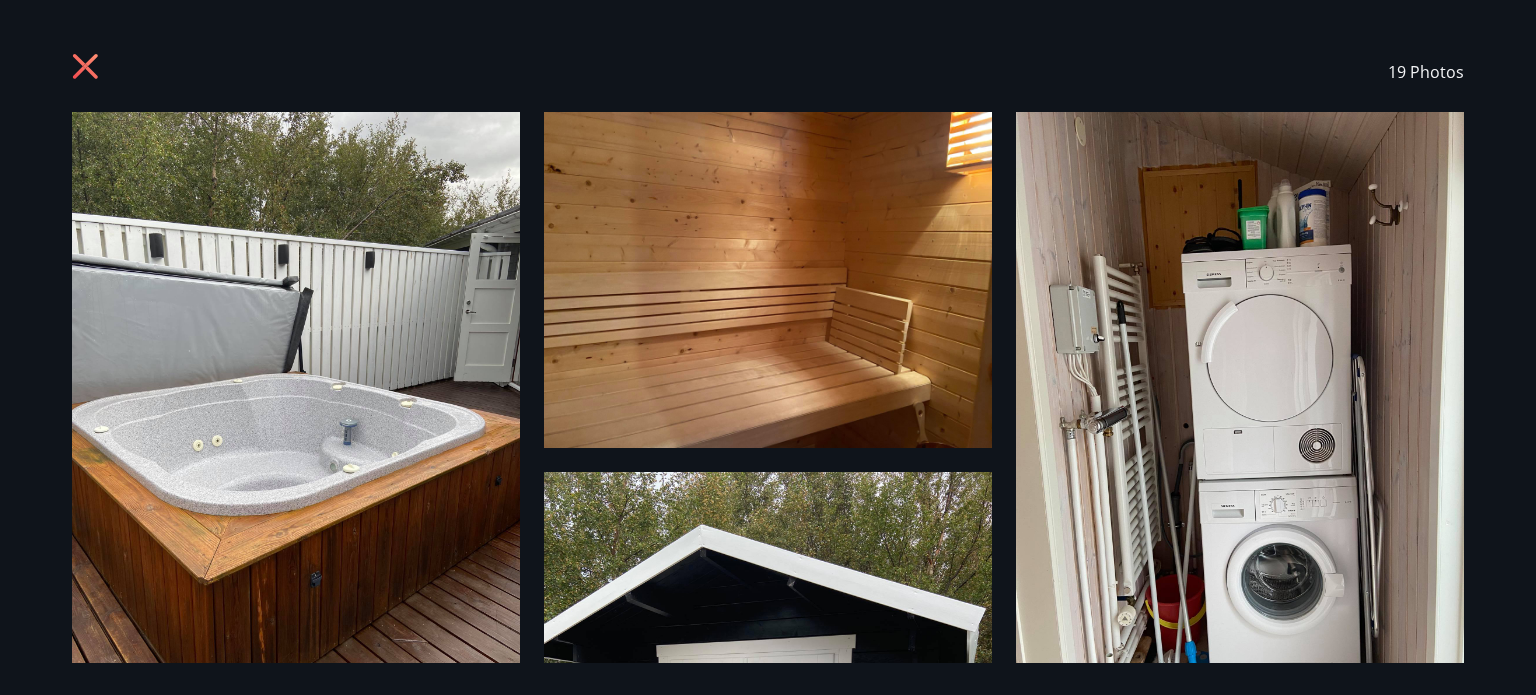click 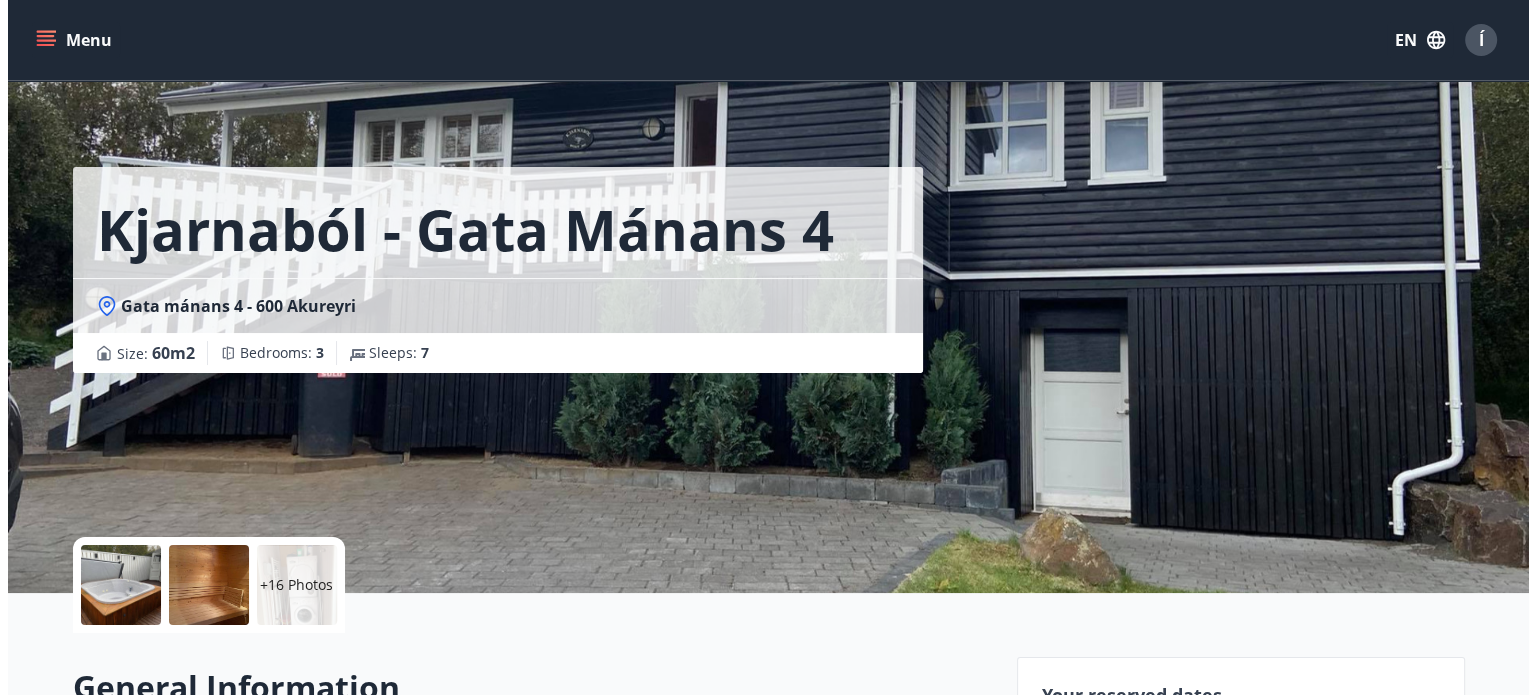 scroll, scrollTop: 0, scrollLeft: 0, axis: both 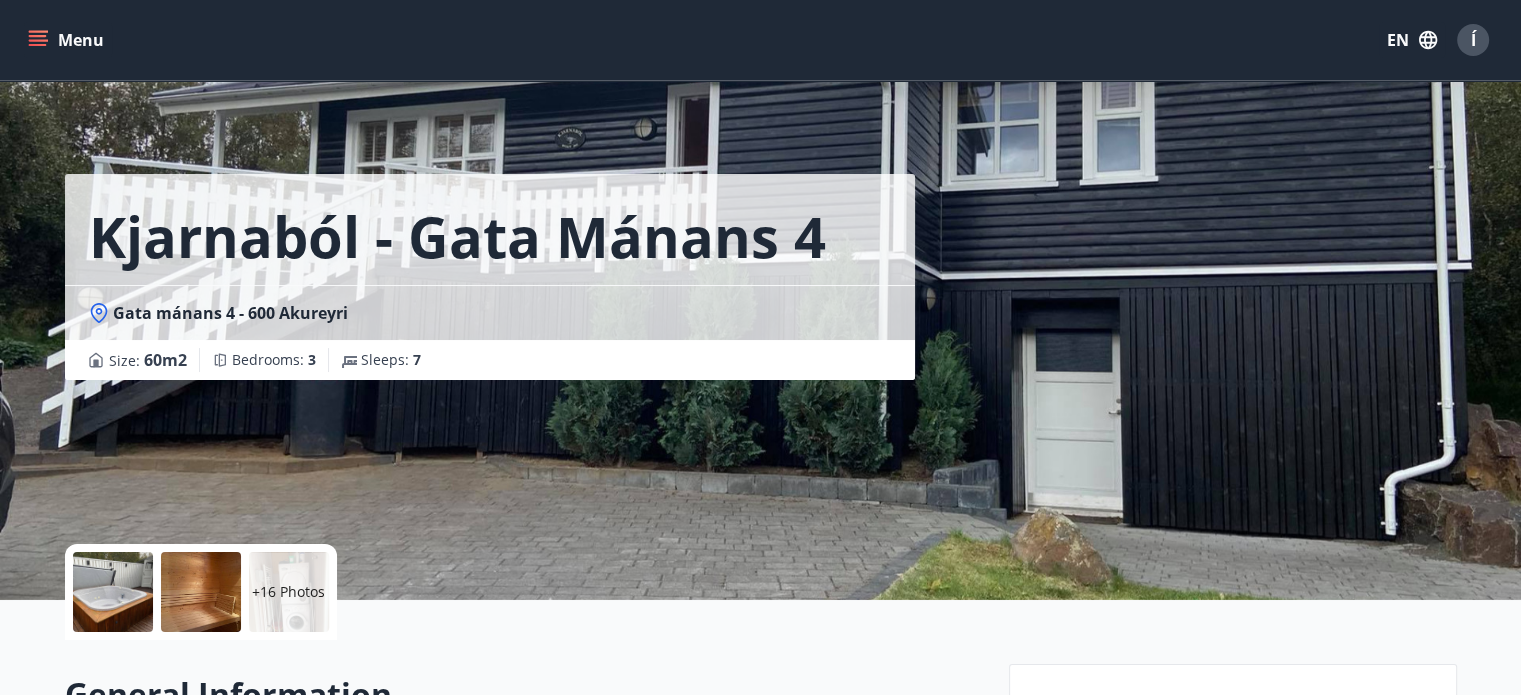 click at bounding box center [113, 592] 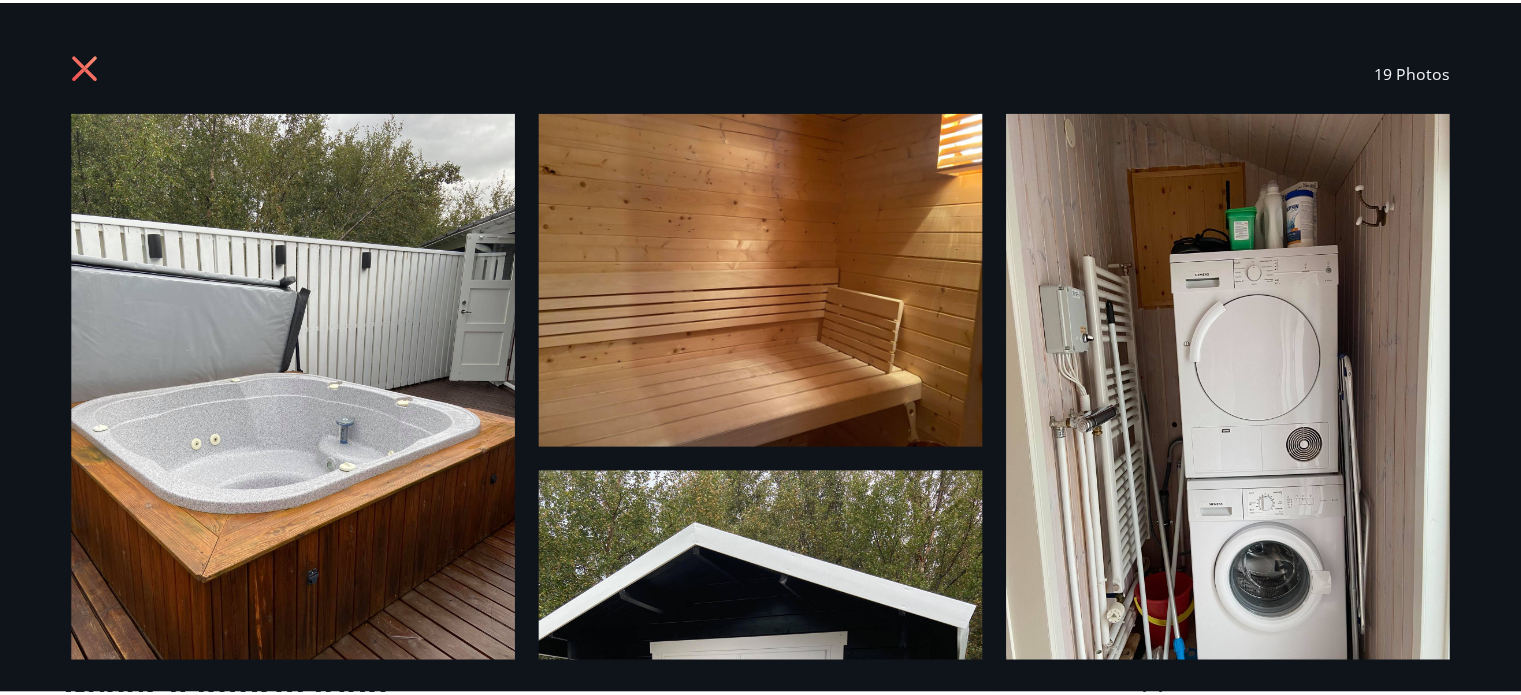 scroll, scrollTop: 0, scrollLeft: 0, axis: both 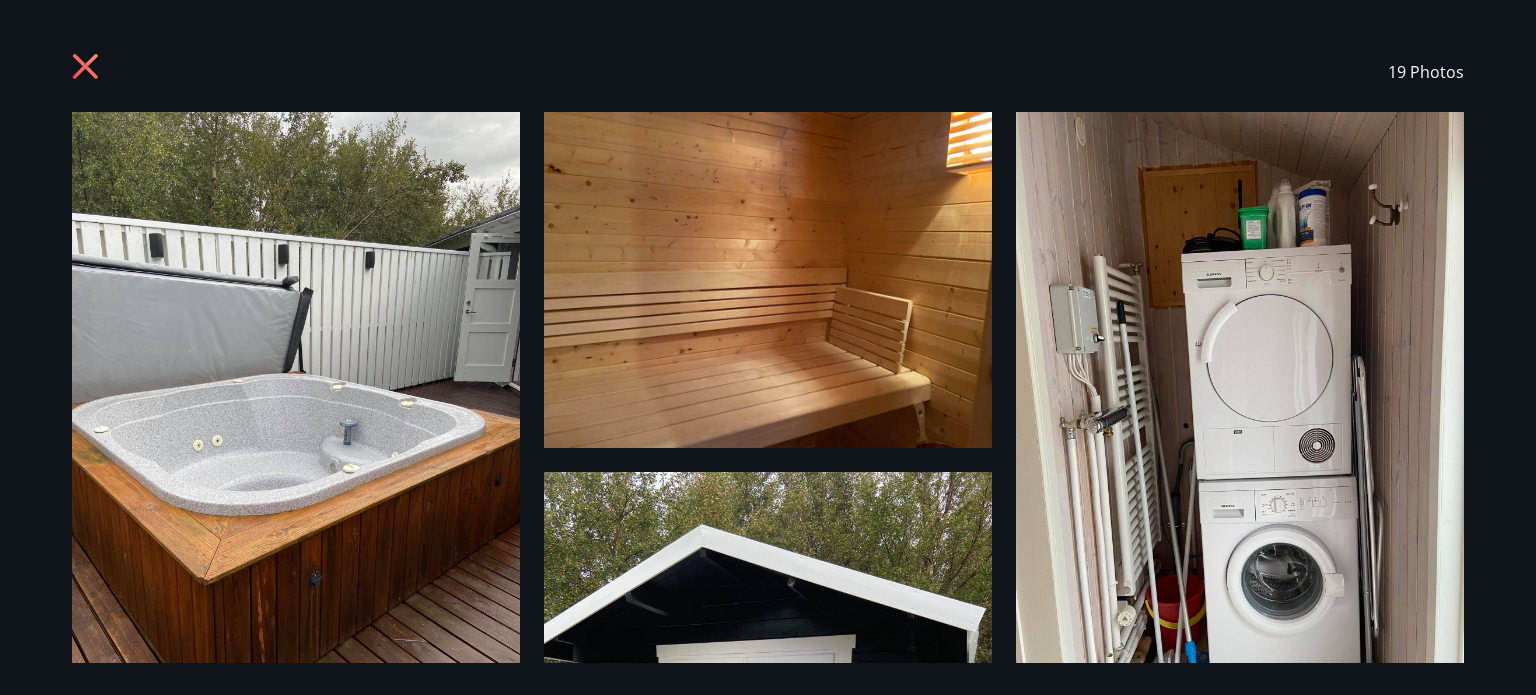 click 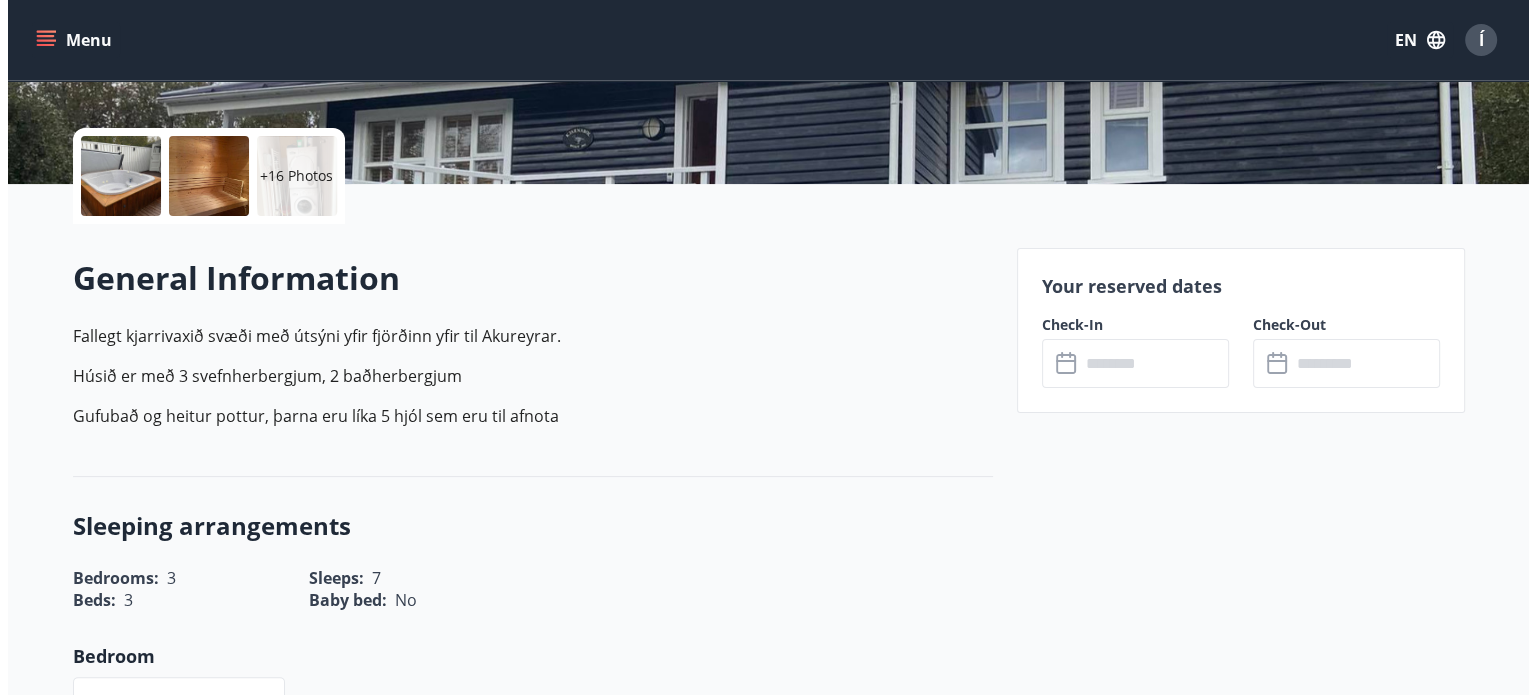 scroll, scrollTop: 0, scrollLeft: 0, axis: both 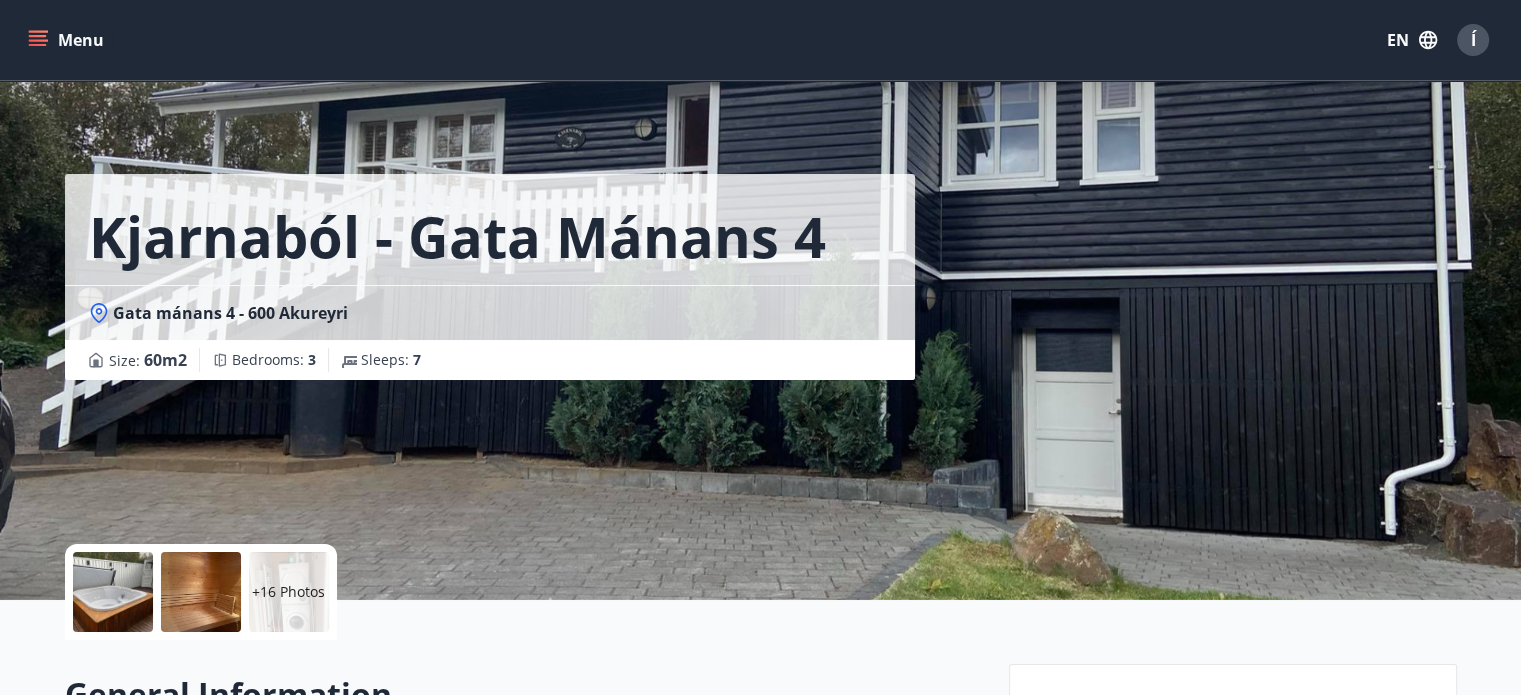 click at bounding box center [113, 592] 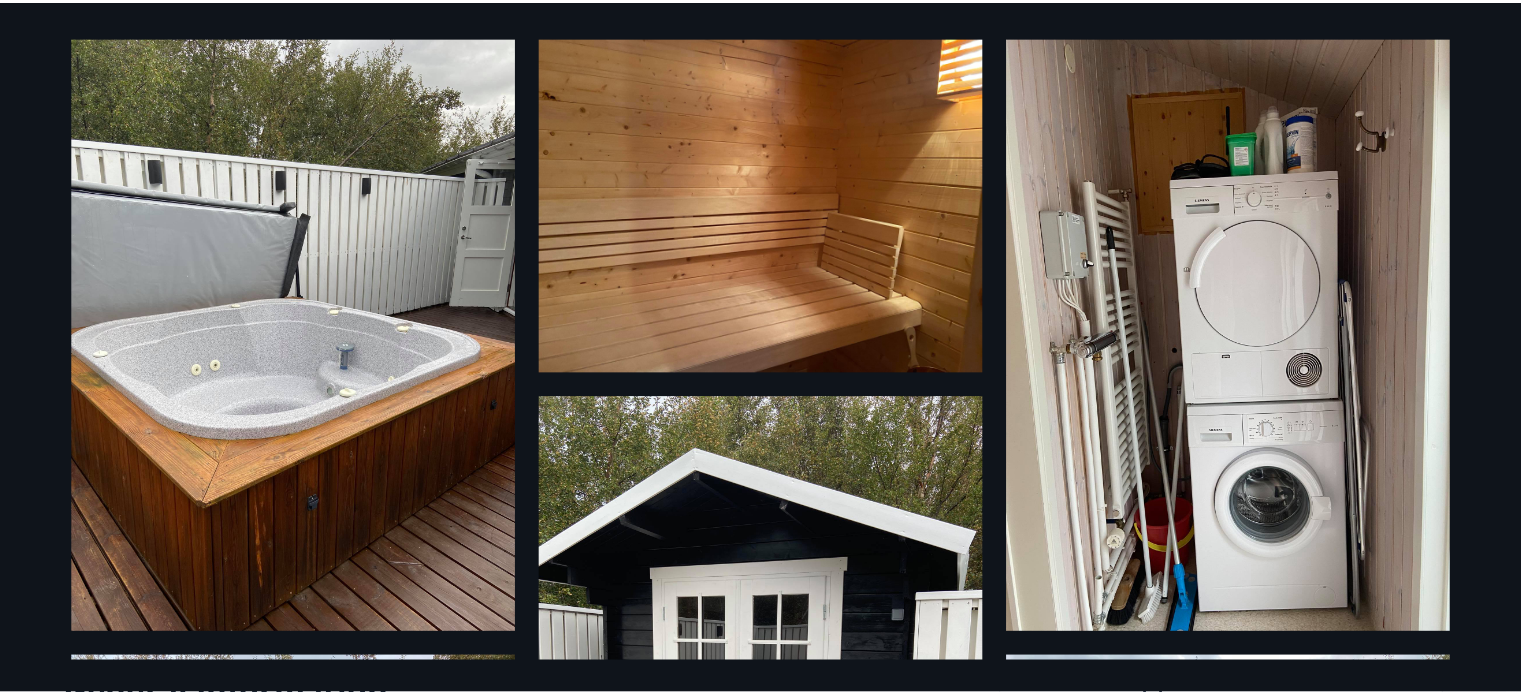 scroll, scrollTop: 0, scrollLeft: 0, axis: both 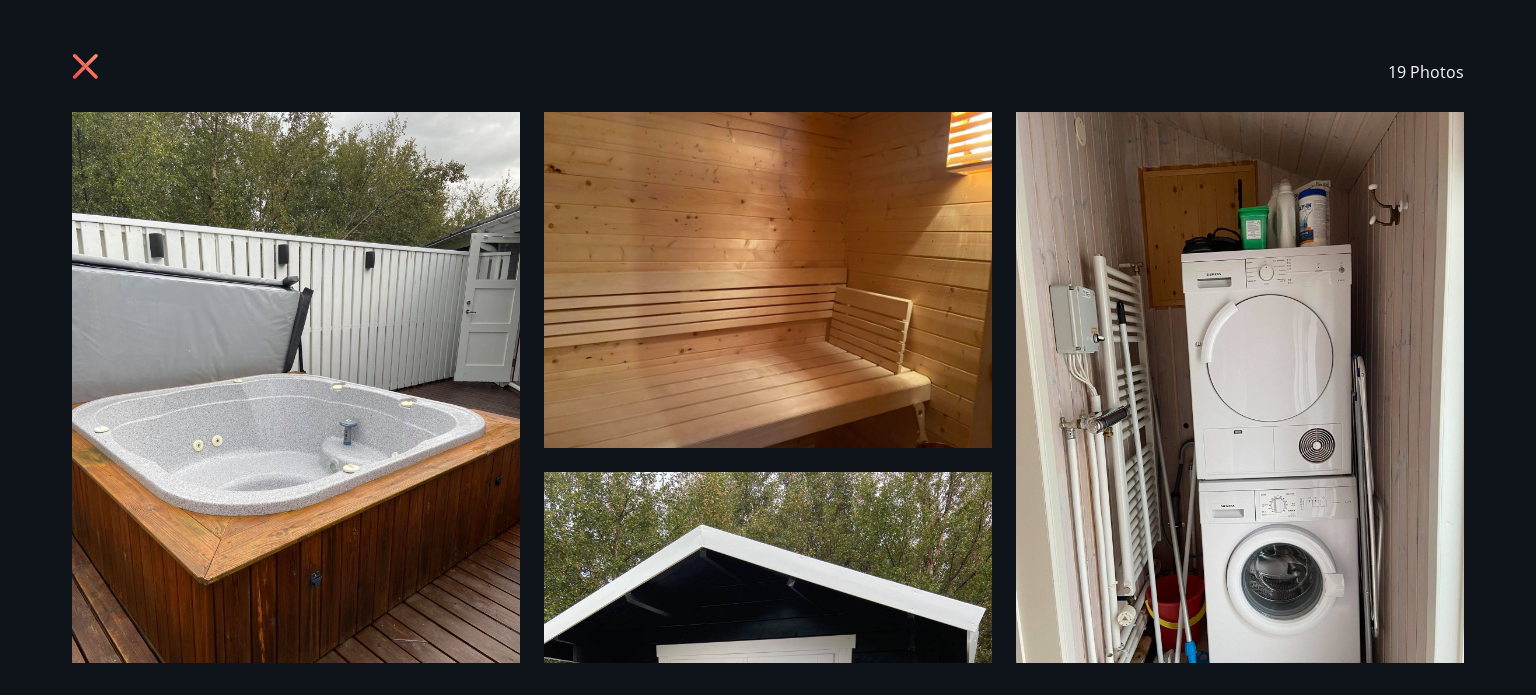 click 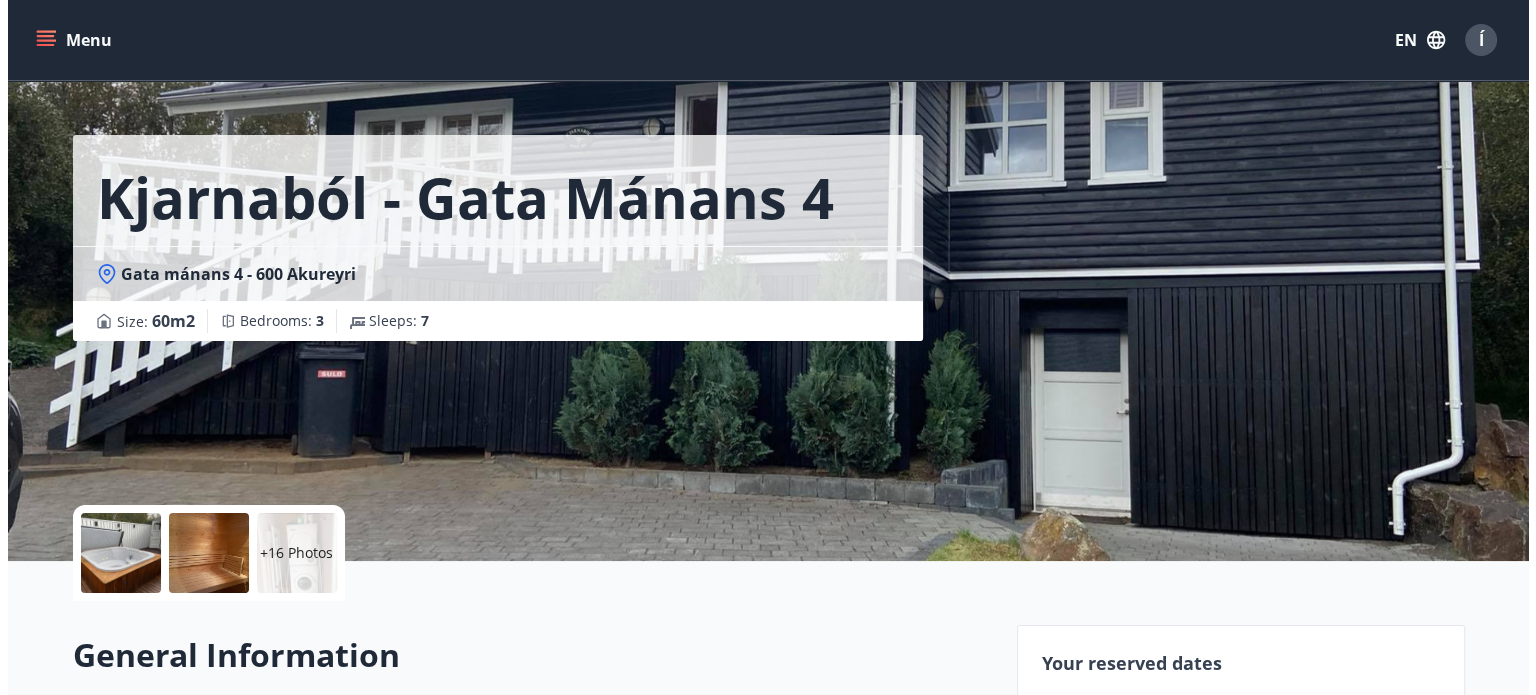 scroll, scrollTop: 0, scrollLeft: 0, axis: both 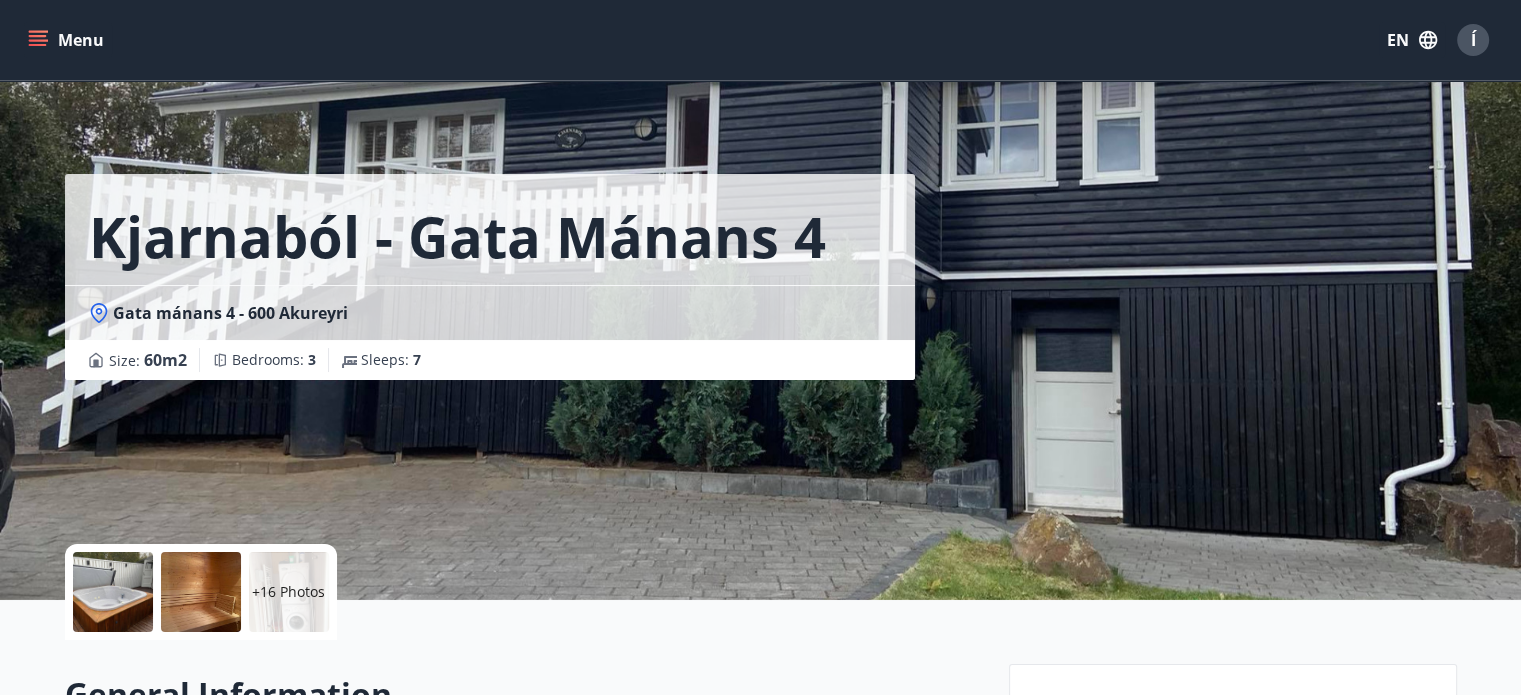 click at bounding box center [113, 592] 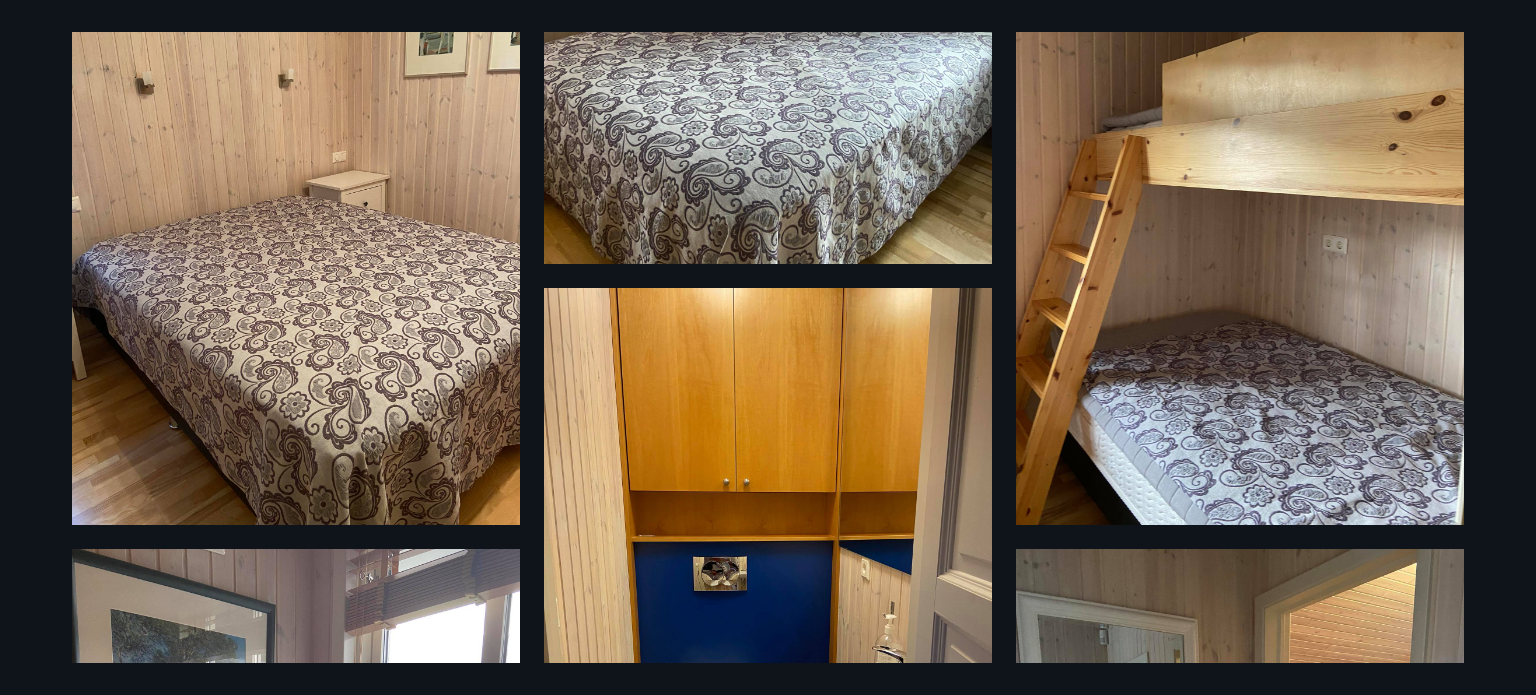 scroll, scrollTop: 2670, scrollLeft: 0, axis: vertical 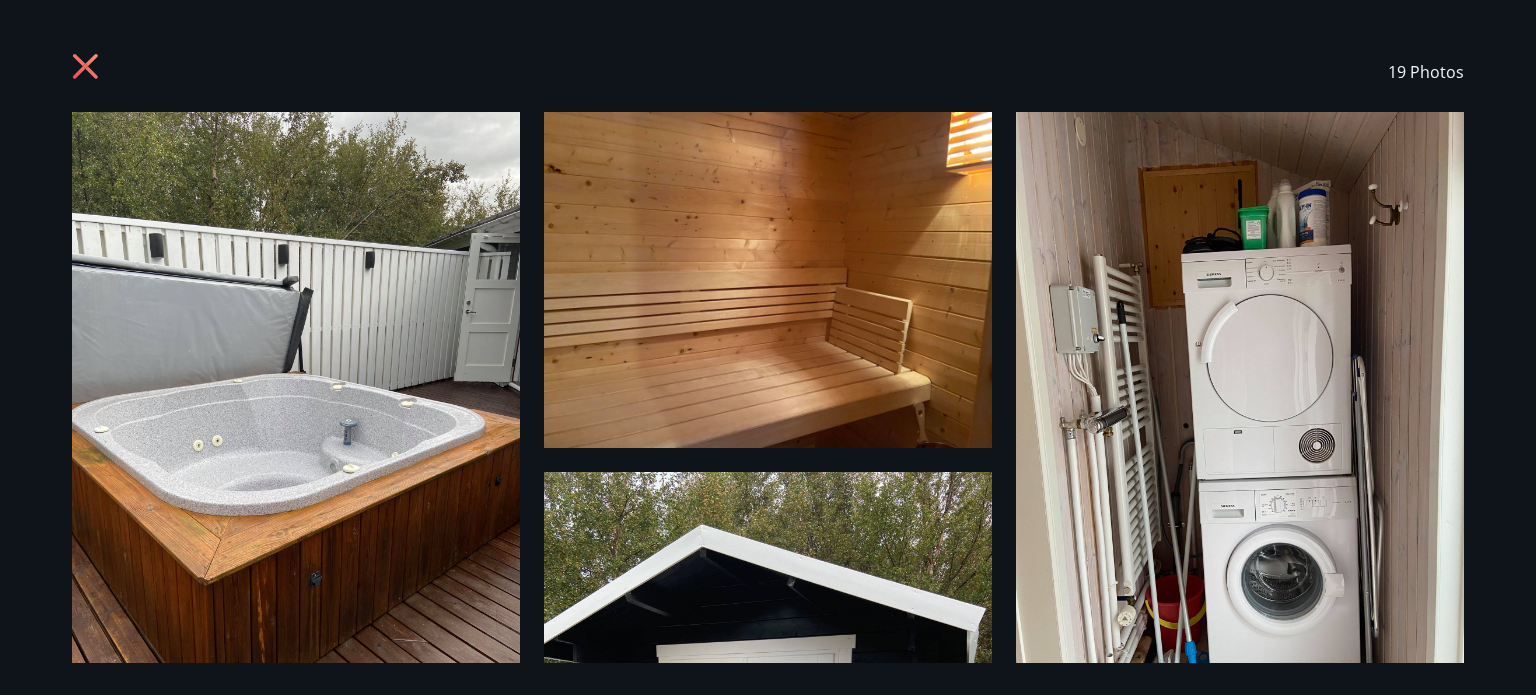 click 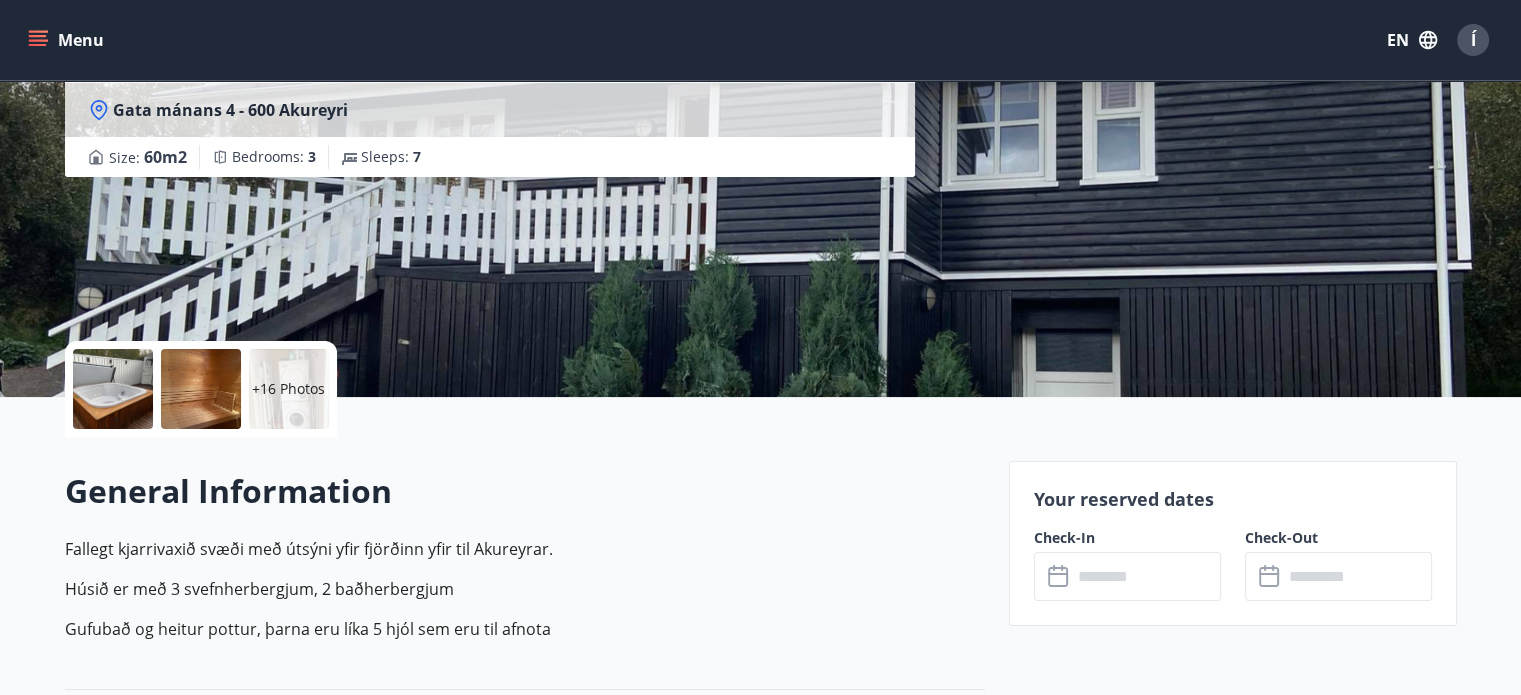 scroll, scrollTop: 204, scrollLeft: 0, axis: vertical 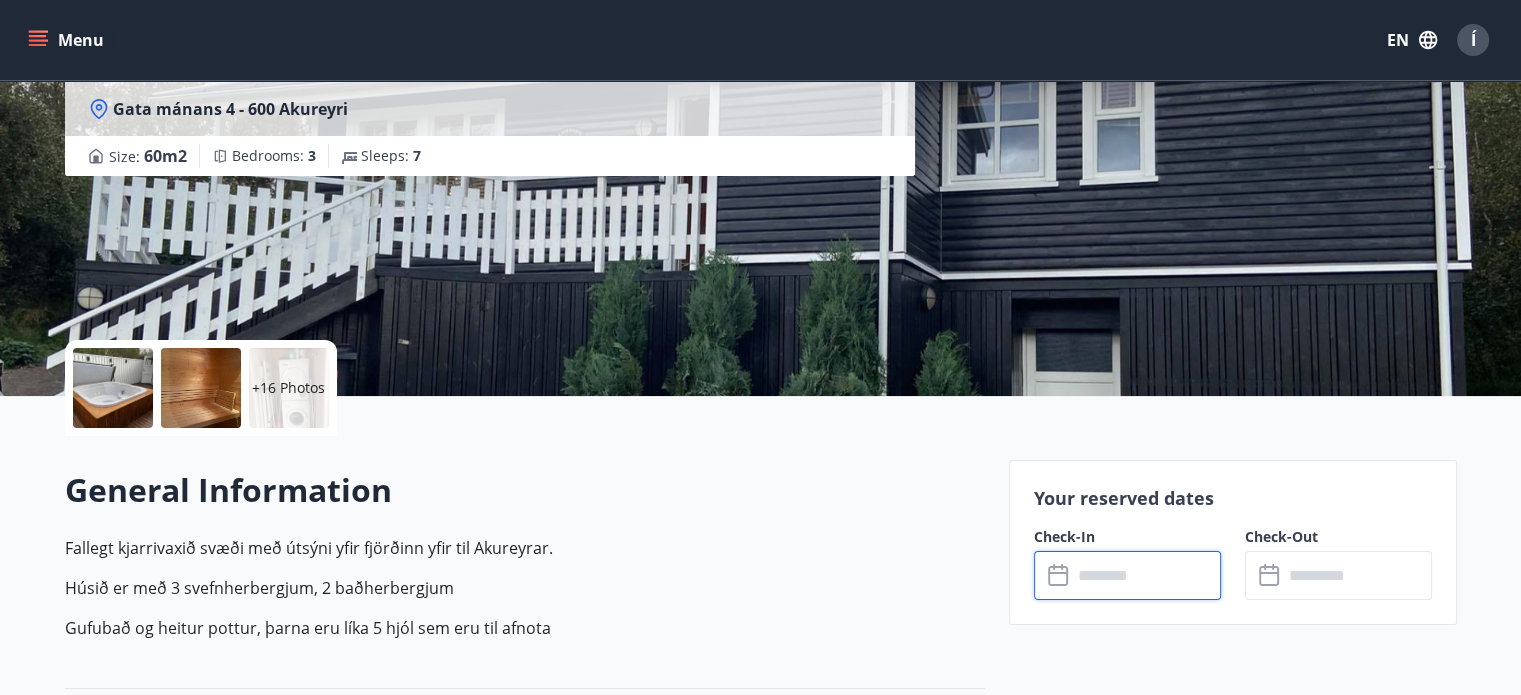 click at bounding box center (1146, 575) 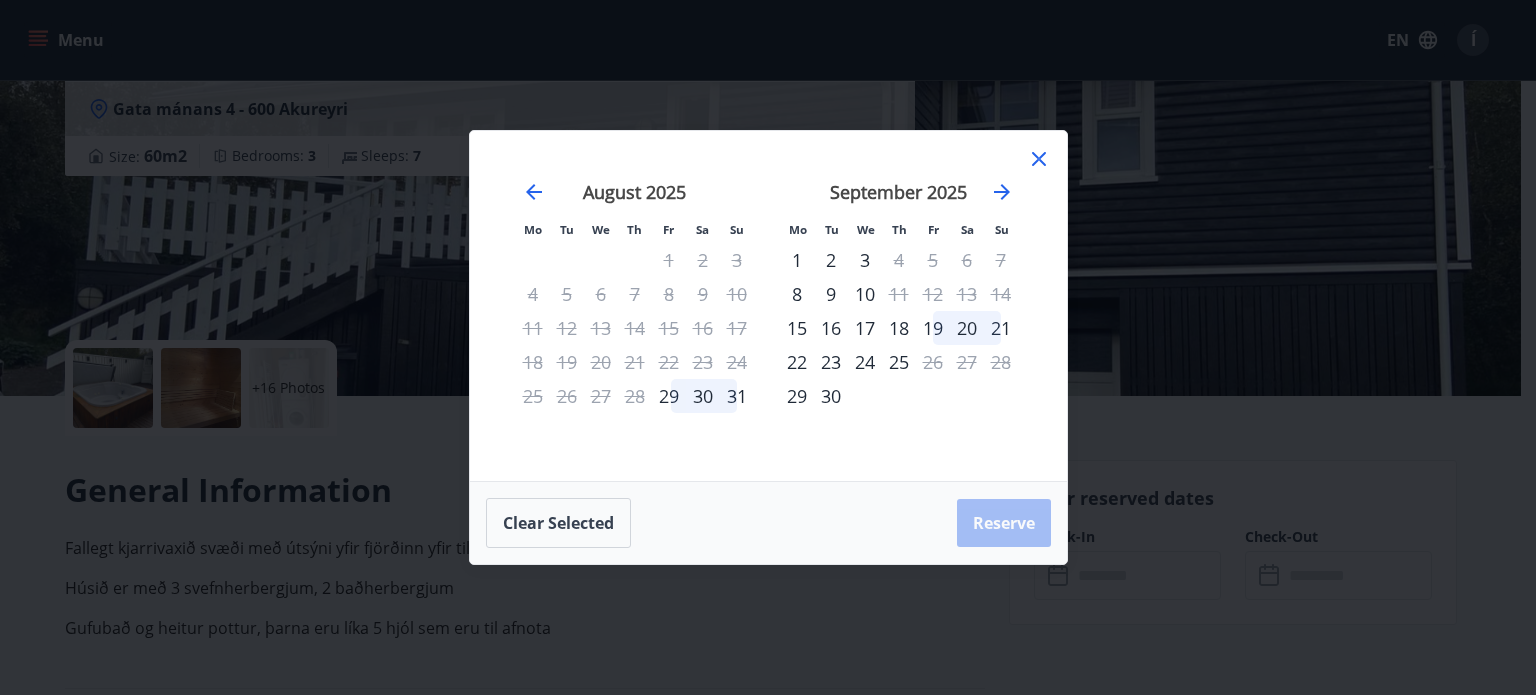click on "Mo Tu We Th Fr Sa Su Mo Tu We Th Fr Sa Su July 2025 1 2 3 4 5 6 7 8 9 10 11 12 13 14 15 16 17 18 19 20 21 22 23 24 25 26 27 28 29 30 31 August 2025 1 2 3 4 5 6 7 8 9 10 11 12 13 14 15 16 17 18 19 20 21 22 23 24 25 26 27 28 29 30 31 September 2025 1 2 3 4 5 6 7 8 9 10 11 12 13 14 15 16 17 18 19 20 21 22 23 24 25 26 27 28 29 30 October 2025 1 2 3 4 5 6 7 8 9 10 11 12 13 14 15 16 17 18 19 20 21 22 23 24 25 26 27 28 29 30 31" at bounding box center (768, 306) 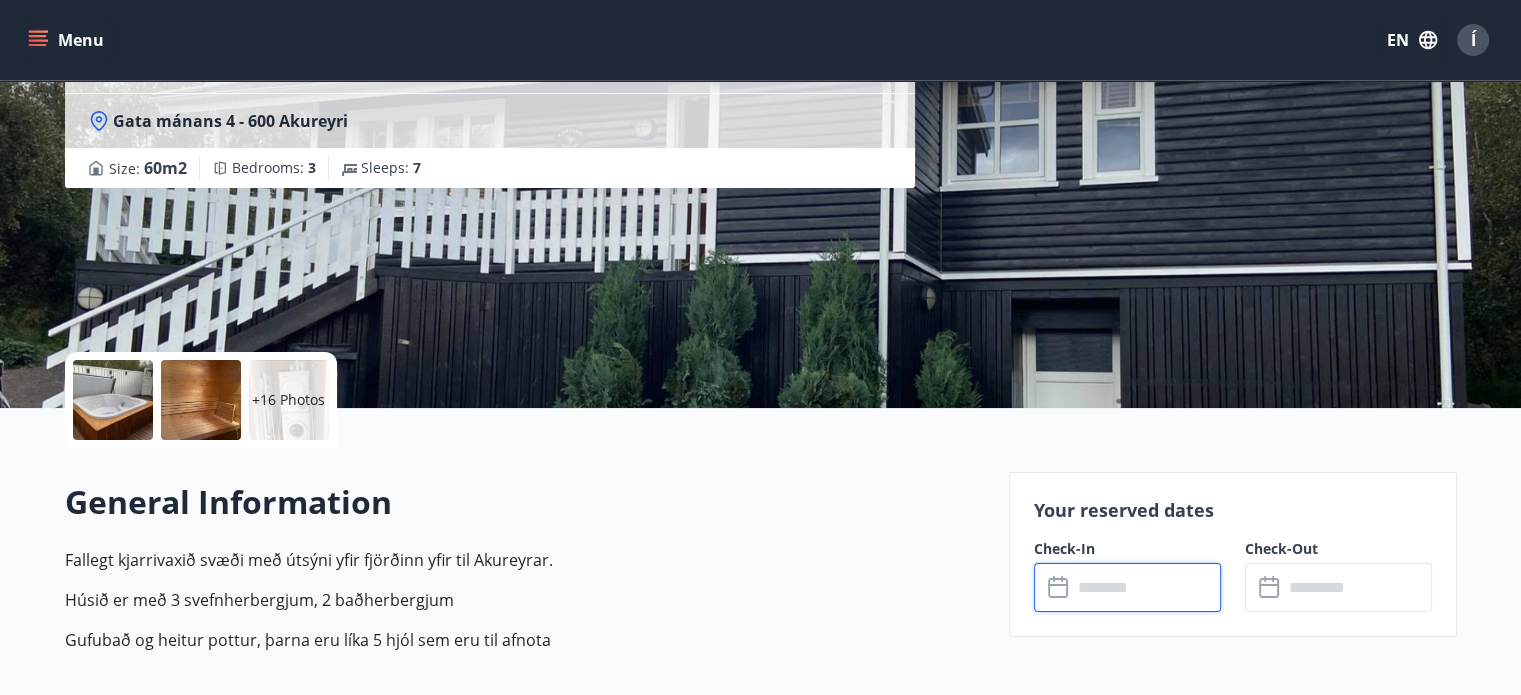 scroll, scrollTop: 194, scrollLeft: 0, axis: vertical 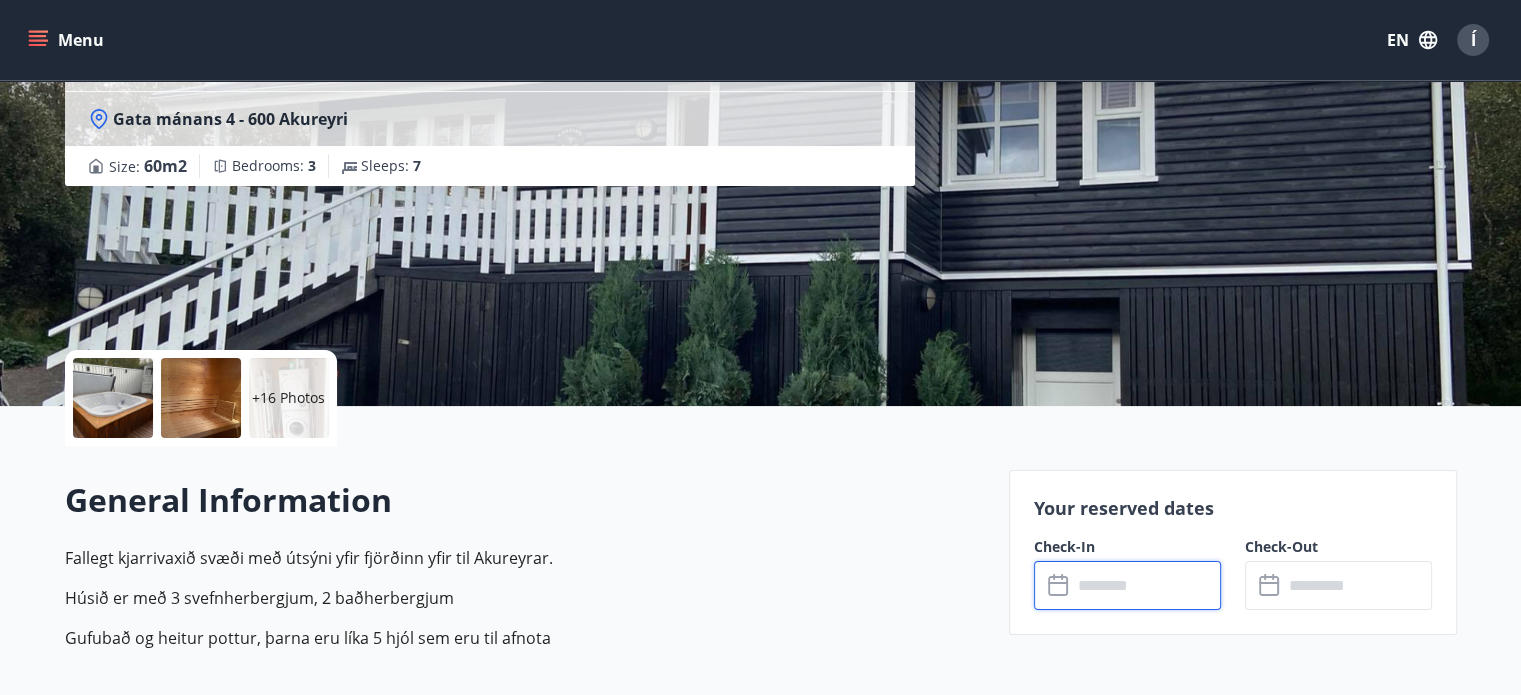 click at bounding box center (1146, 585) 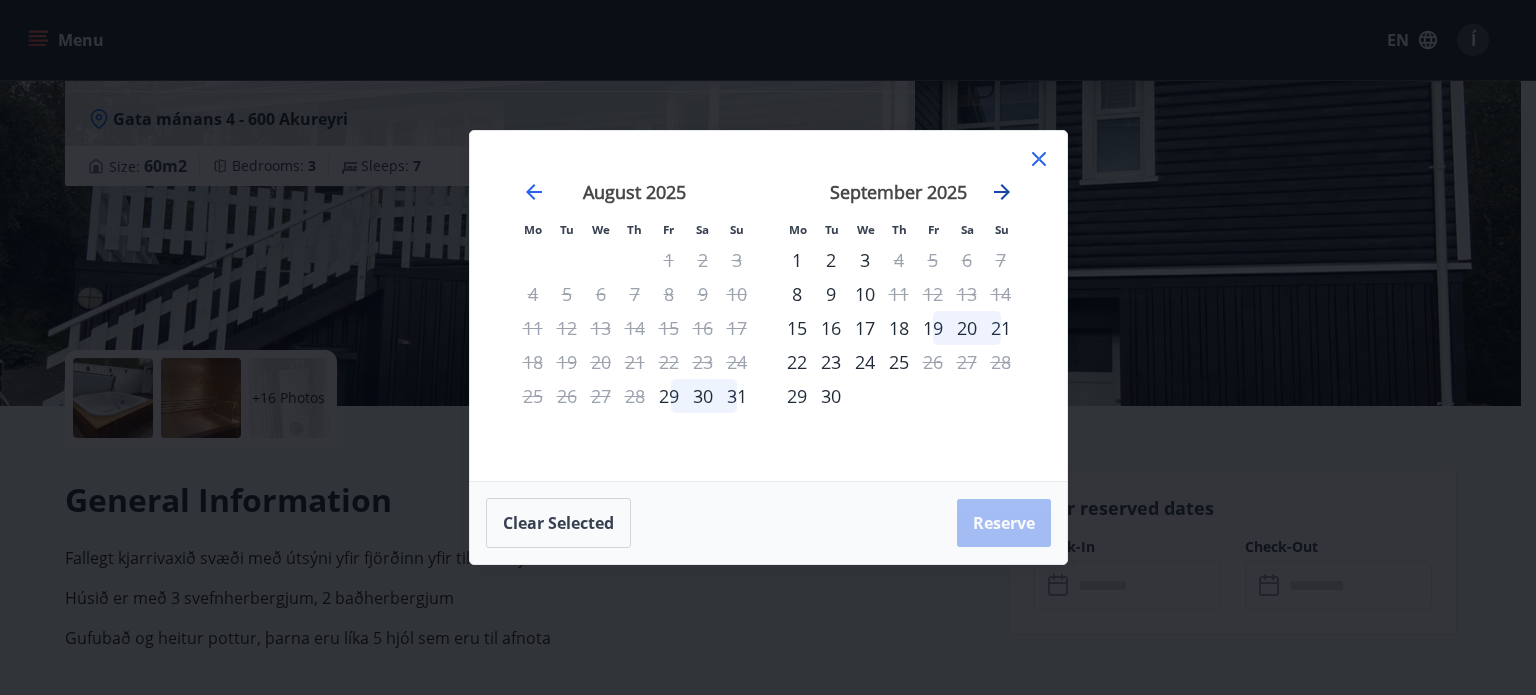 click 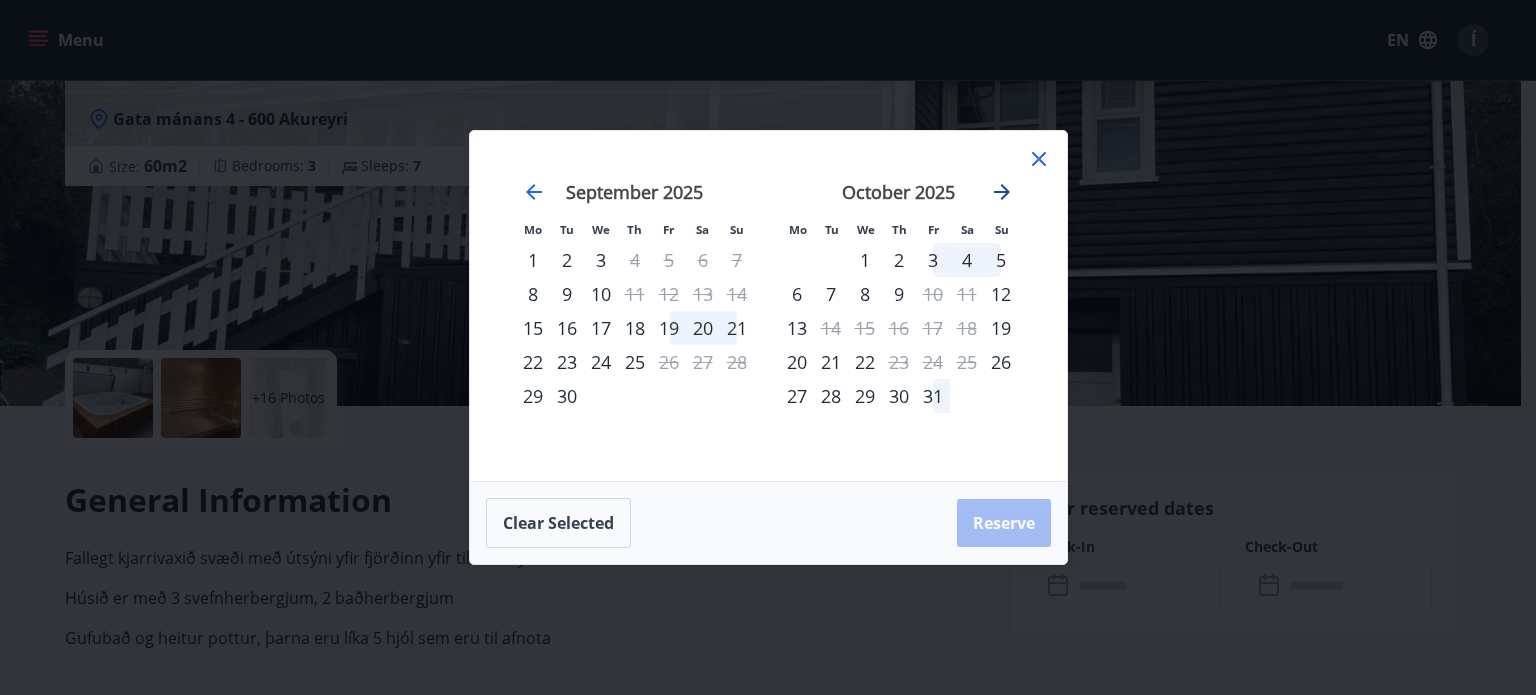 click 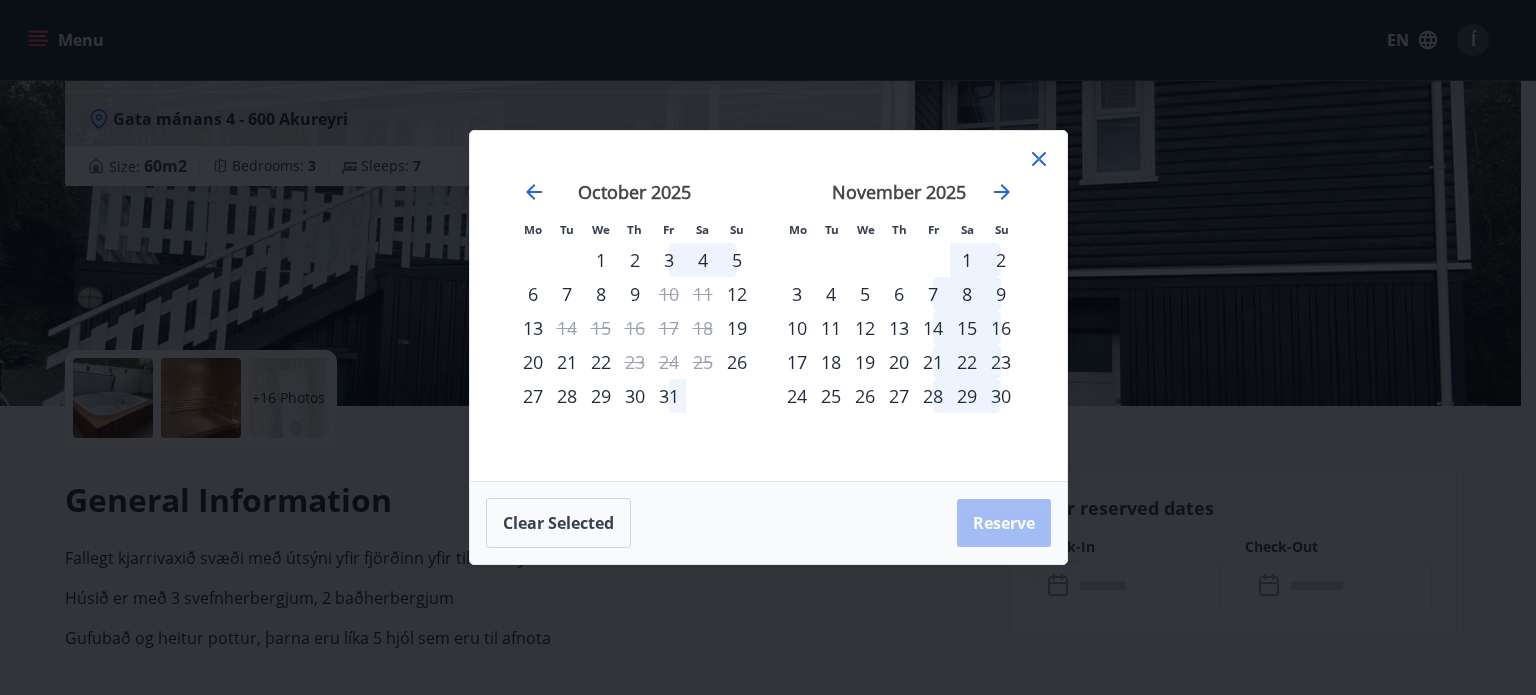 click on "2" at bounding box center [1001, 260] 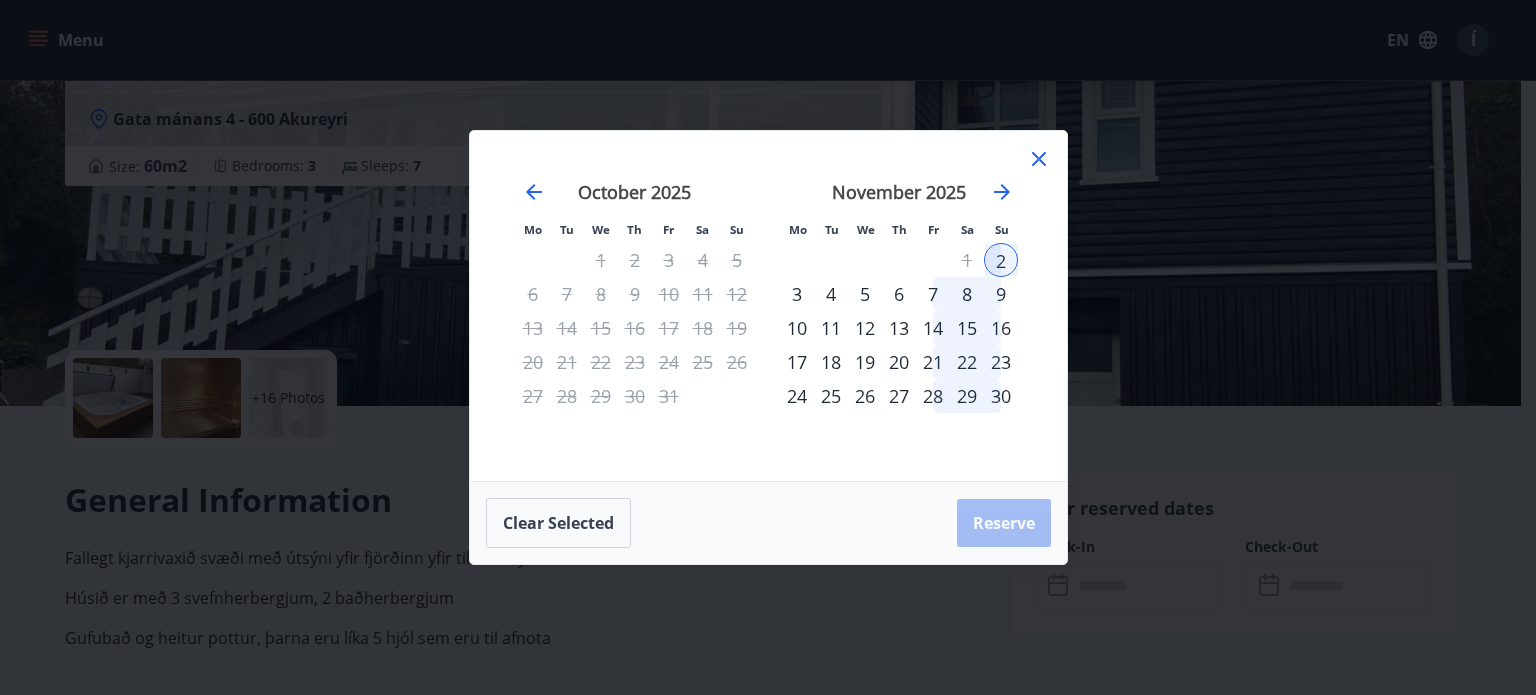 click on "4" at bounding box center (831, 294) 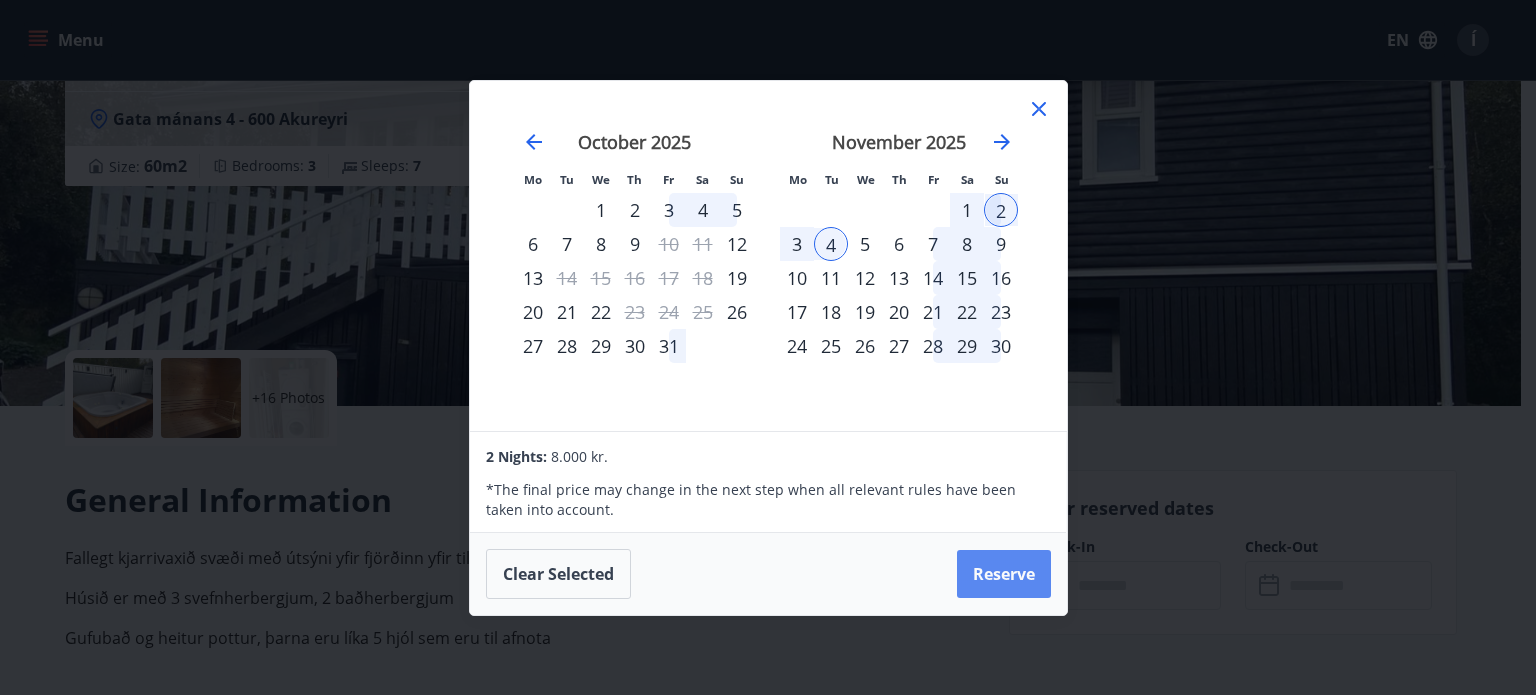 click on "Reserve" at bounding box center (1004, 574) 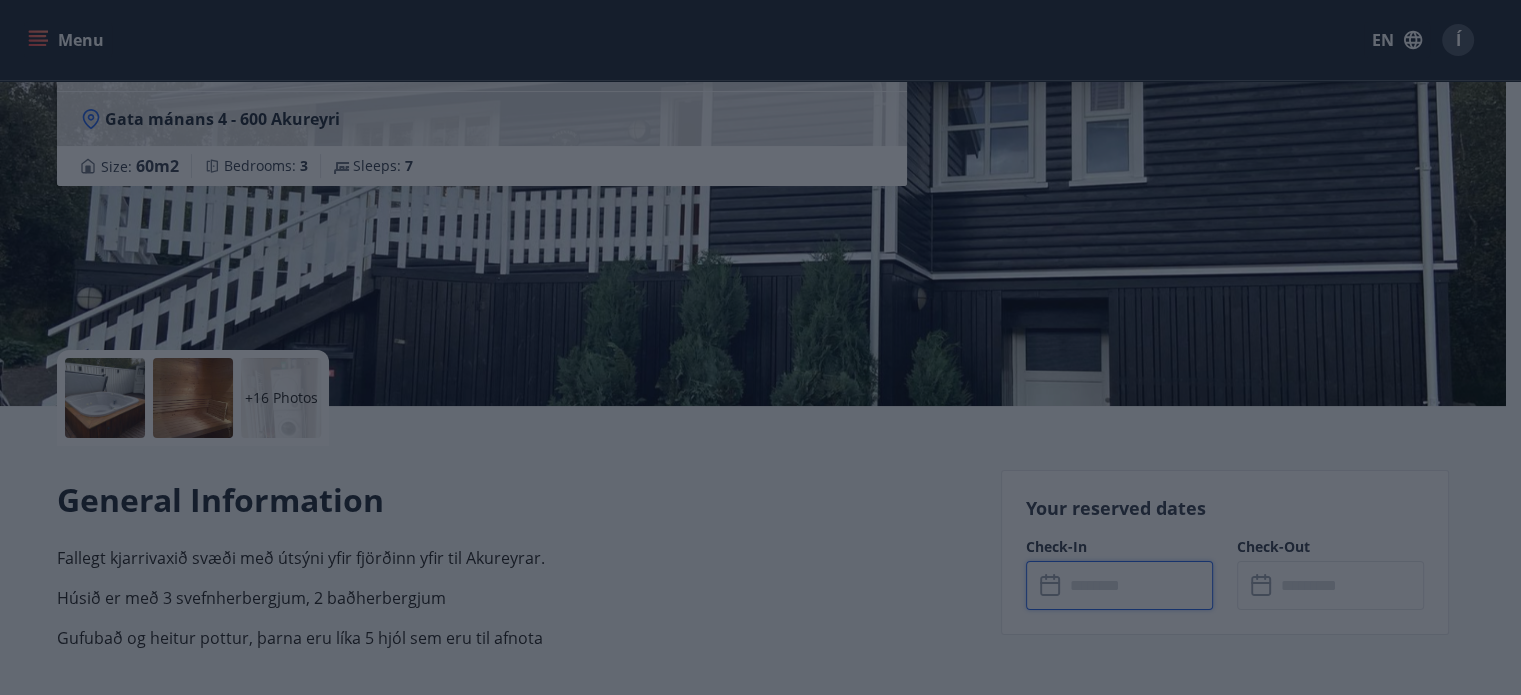 type on "******" 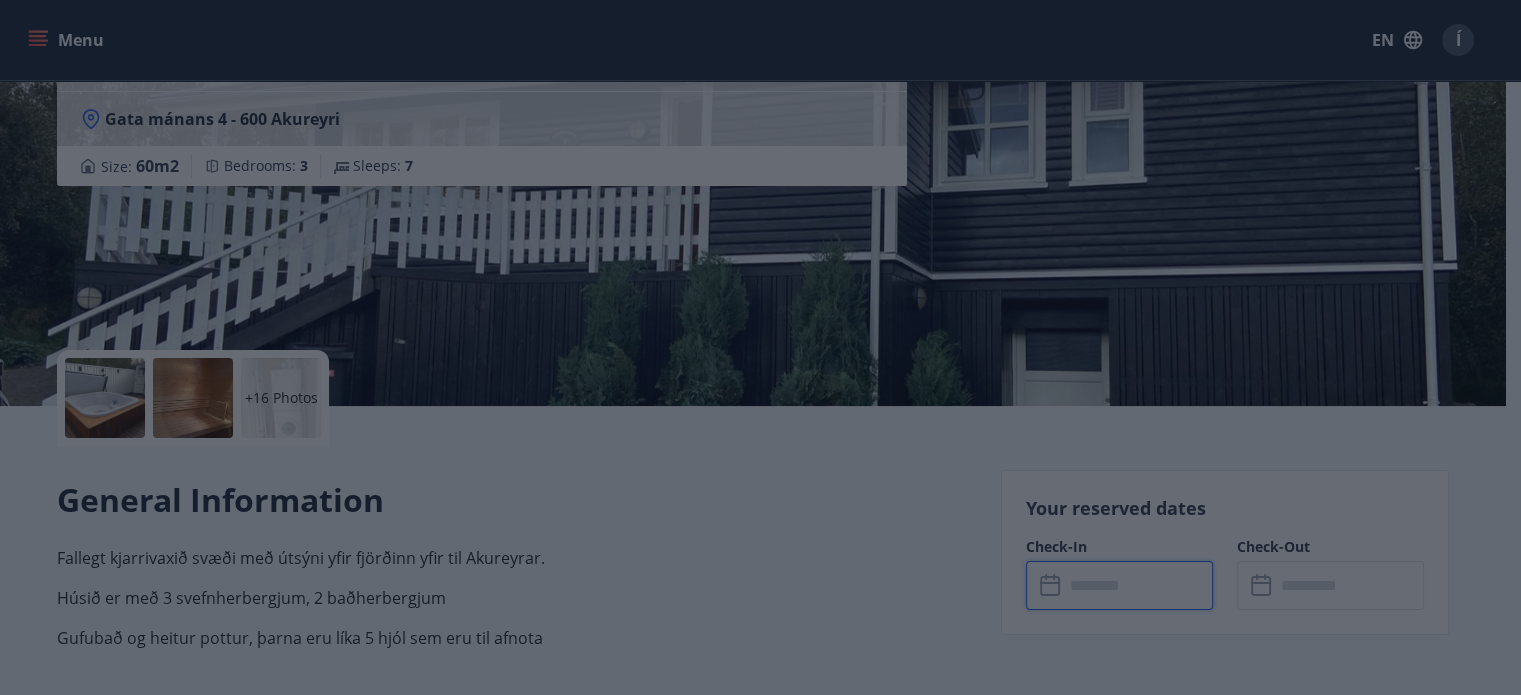 type on "******" 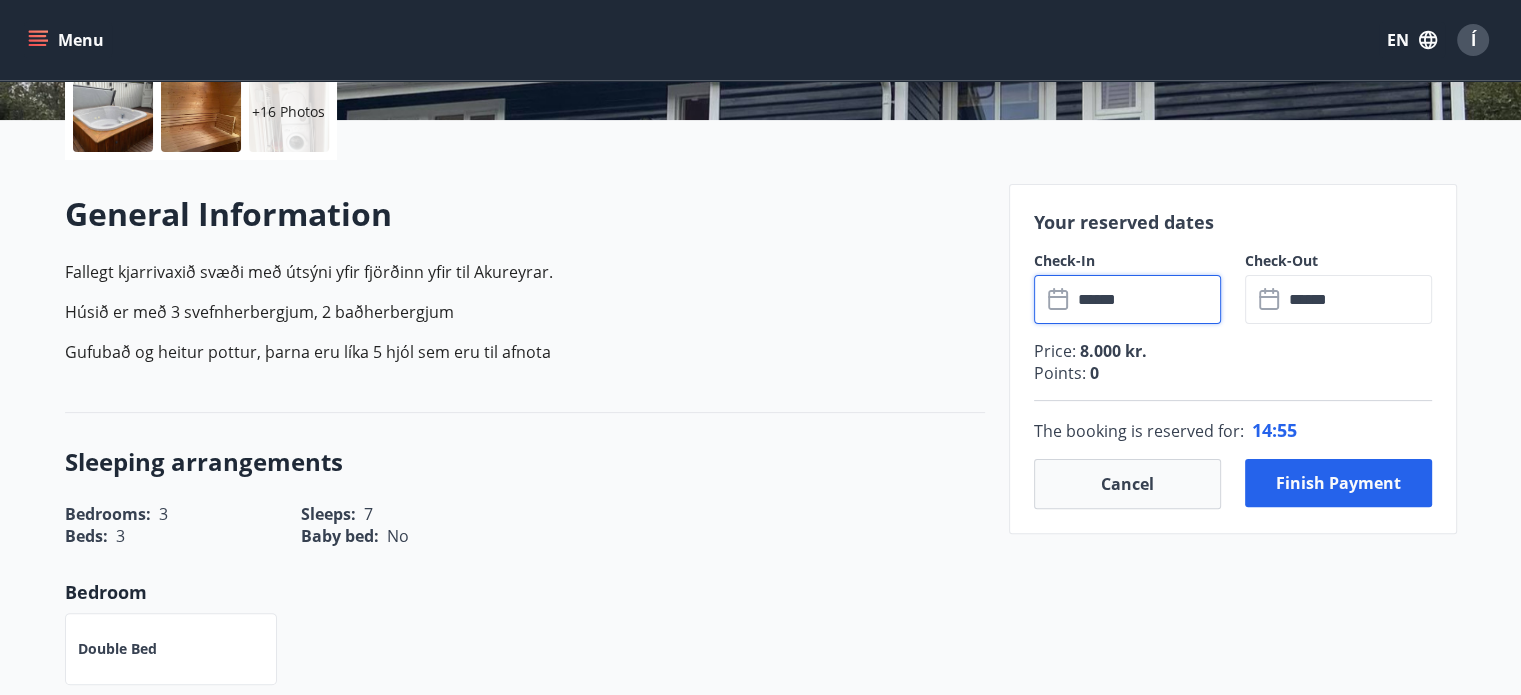 scroll, scrollTop: 482, scrollLeft: 0, axis: vertical 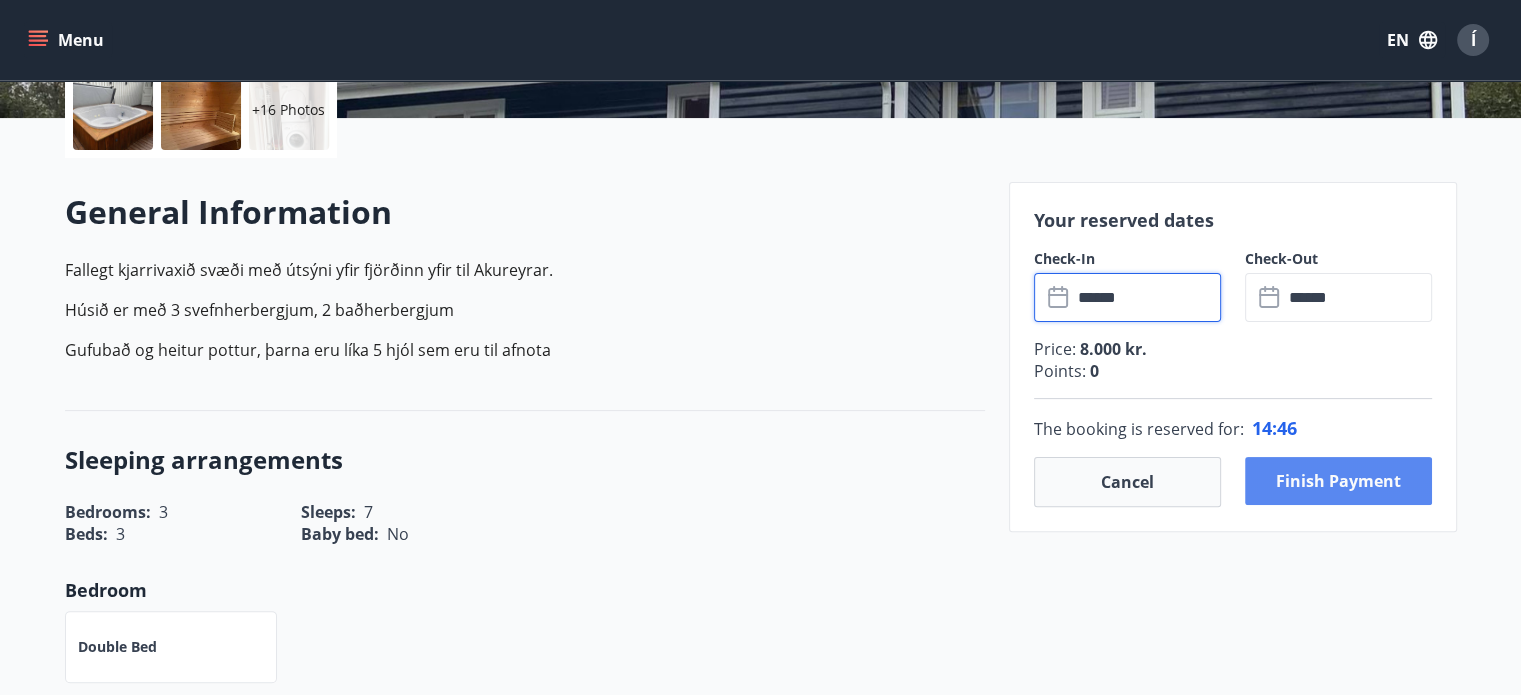click on "Finish payment" at bounding box center [1338, 481] 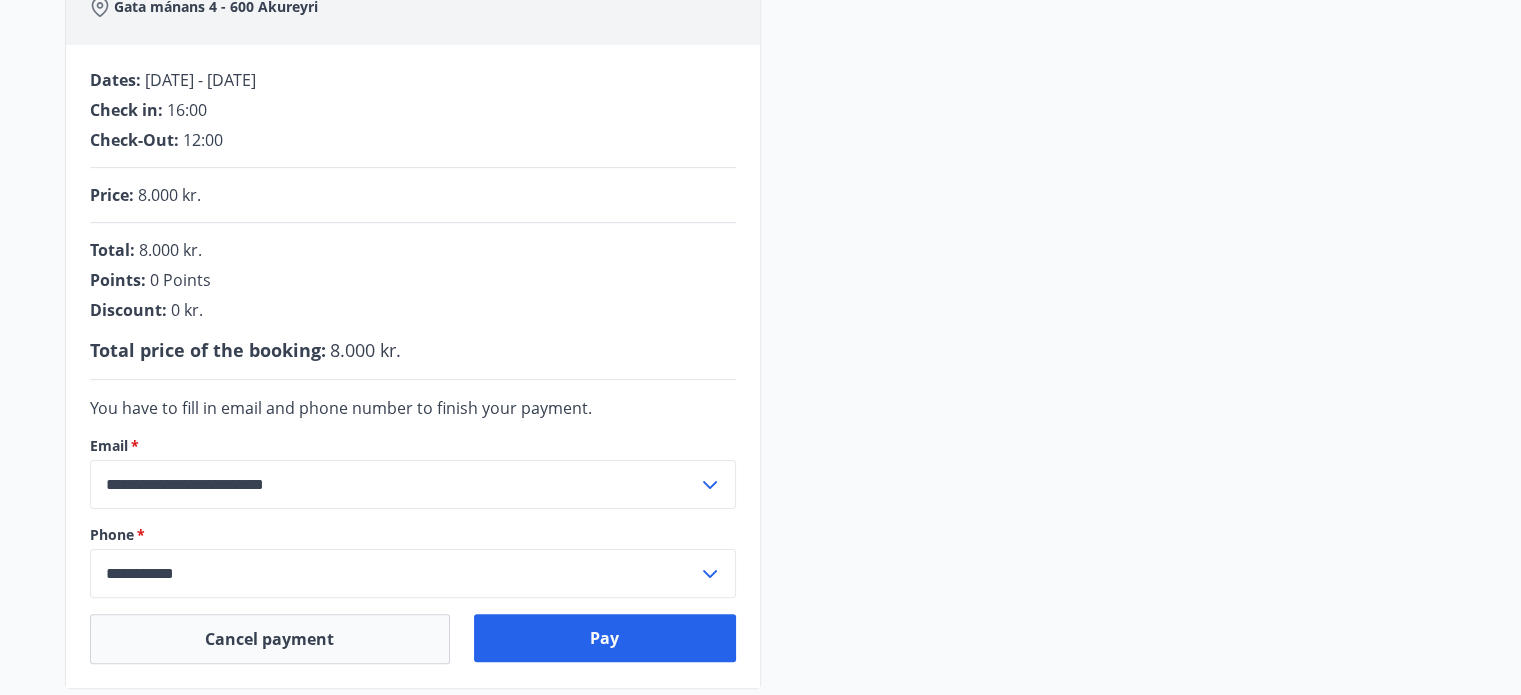 scroll, scrollTop: 363, scrollLeft: 0, axis: vertical 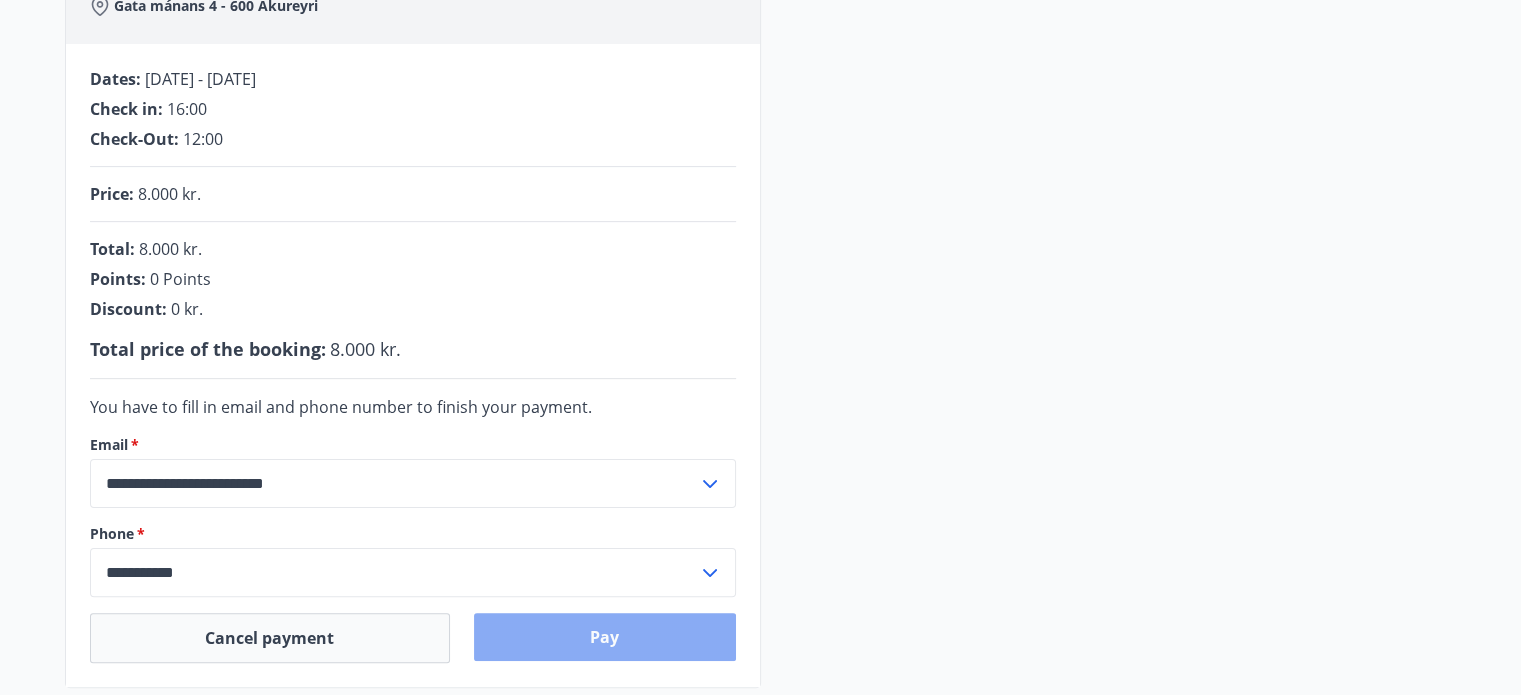 click on "Pay" at bounding box center (605, 637) 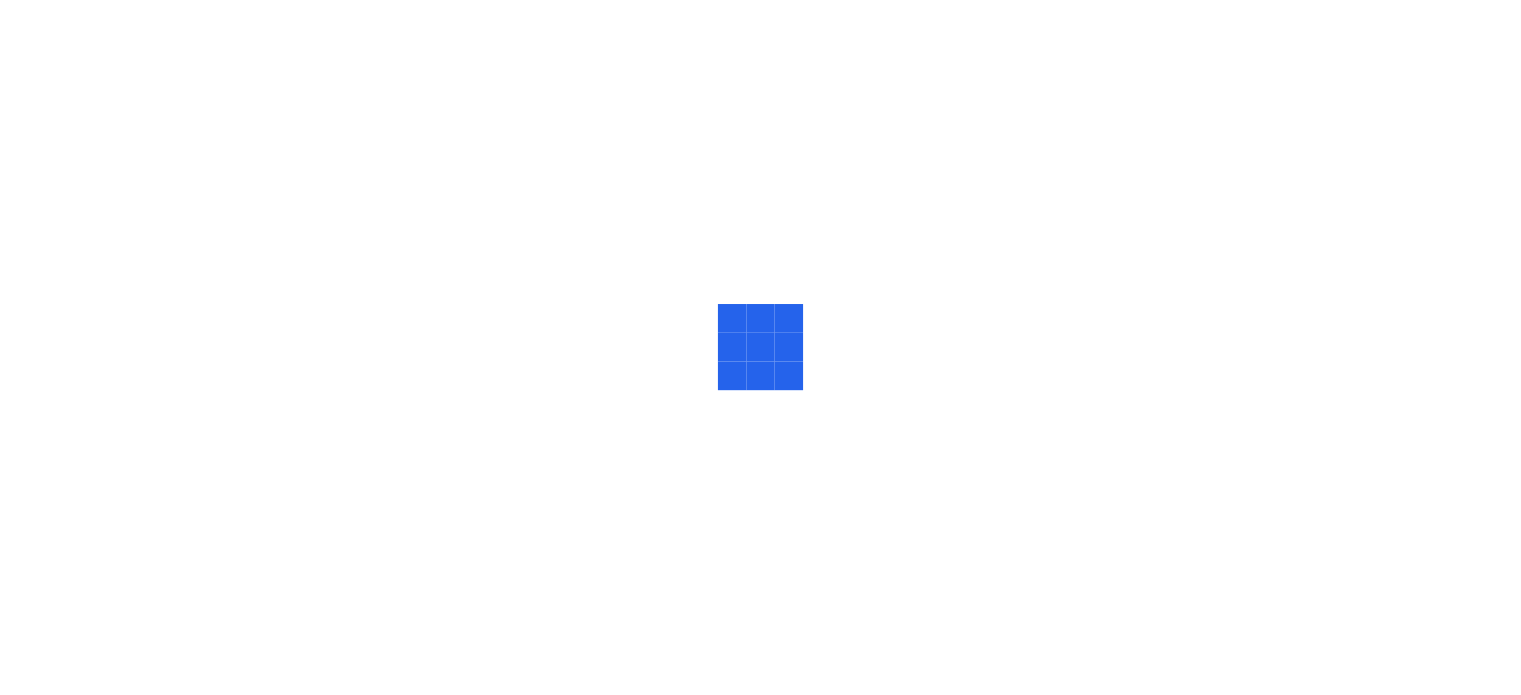scroll, scrollTop: 0, scrollLeft: 0, axis: both 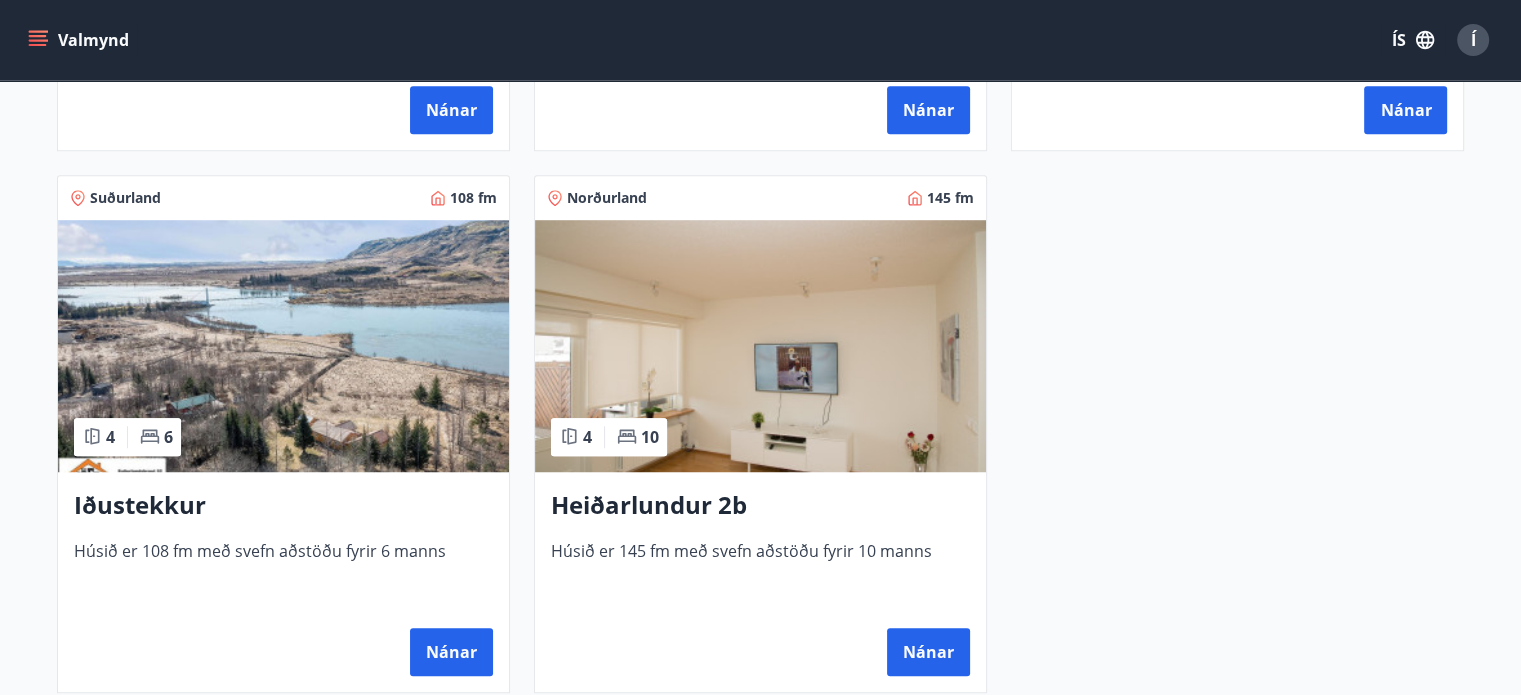 click at bounding box center (760, 346) 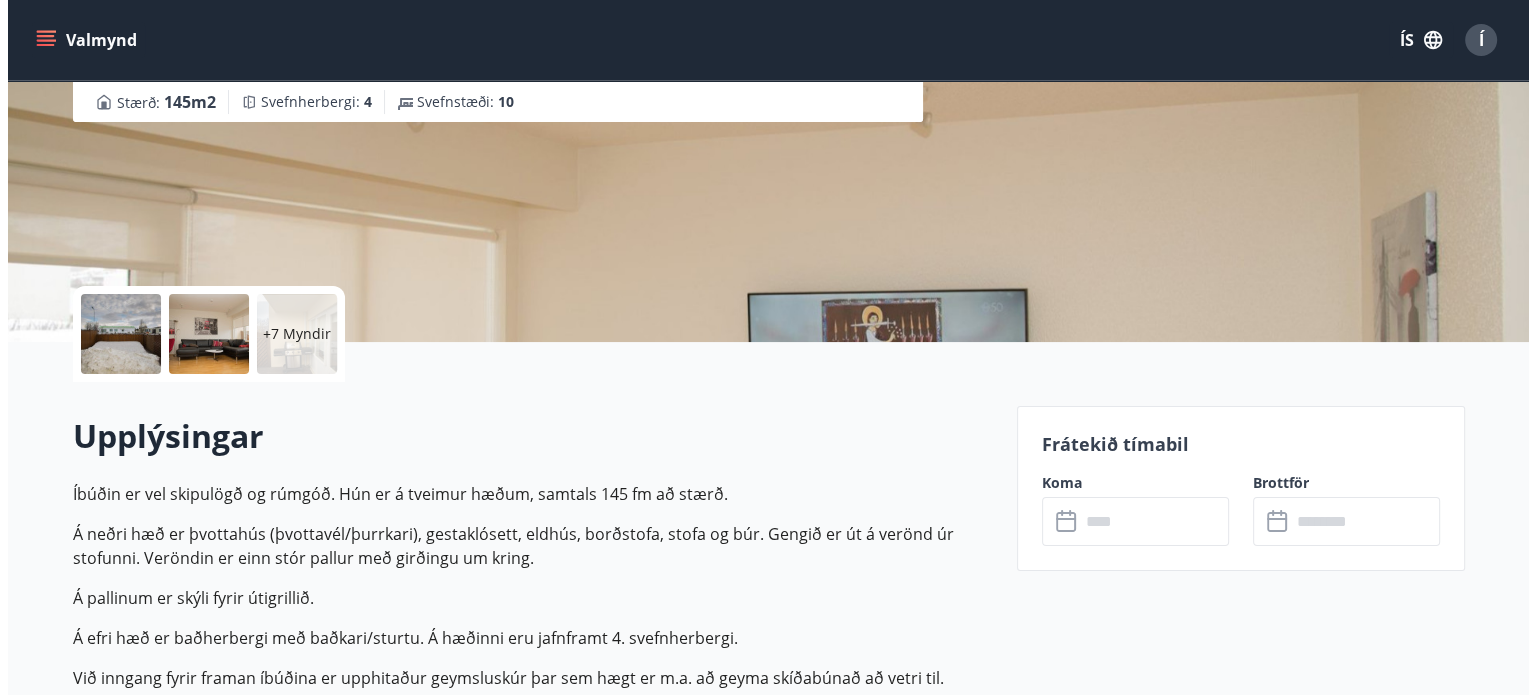 scroll, scrollTop: 276, scrollLeft: 0, axis: vertical 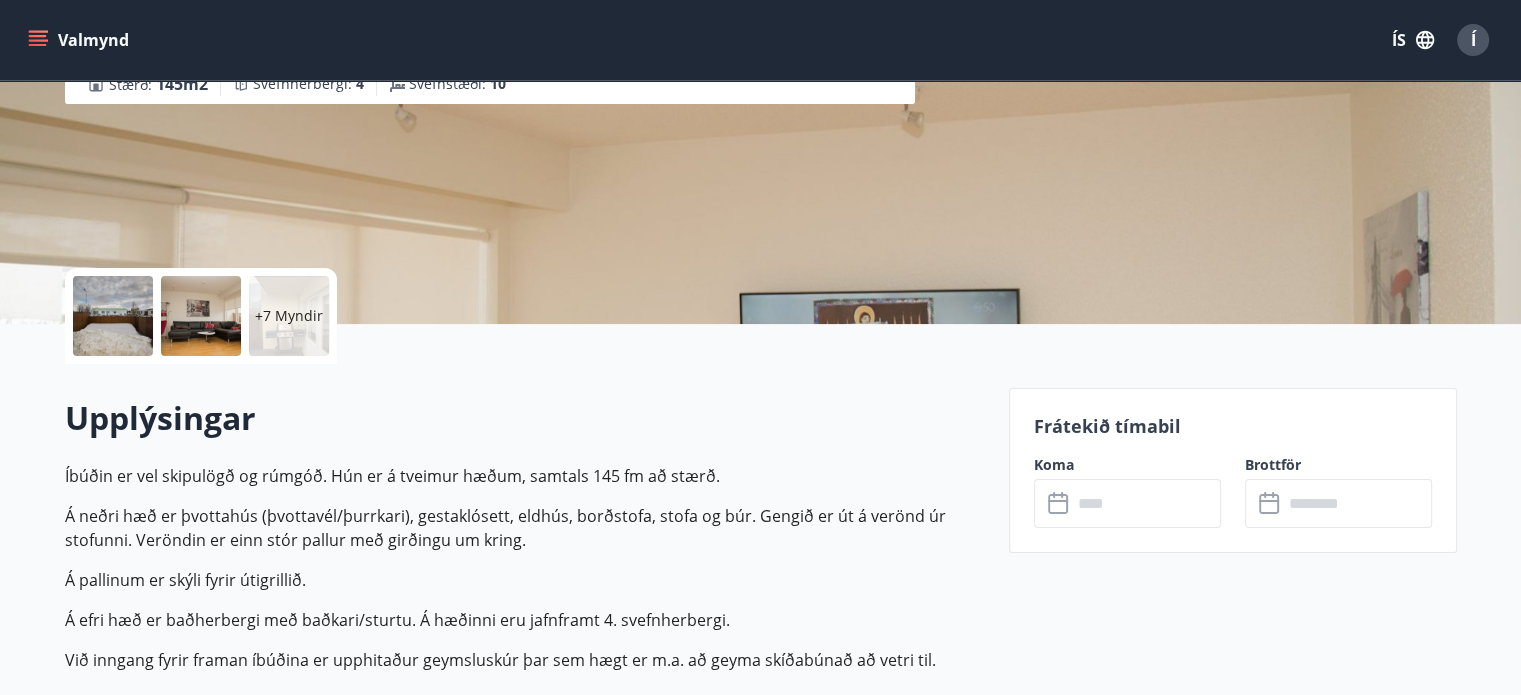 click at bounding box center [113, 316] 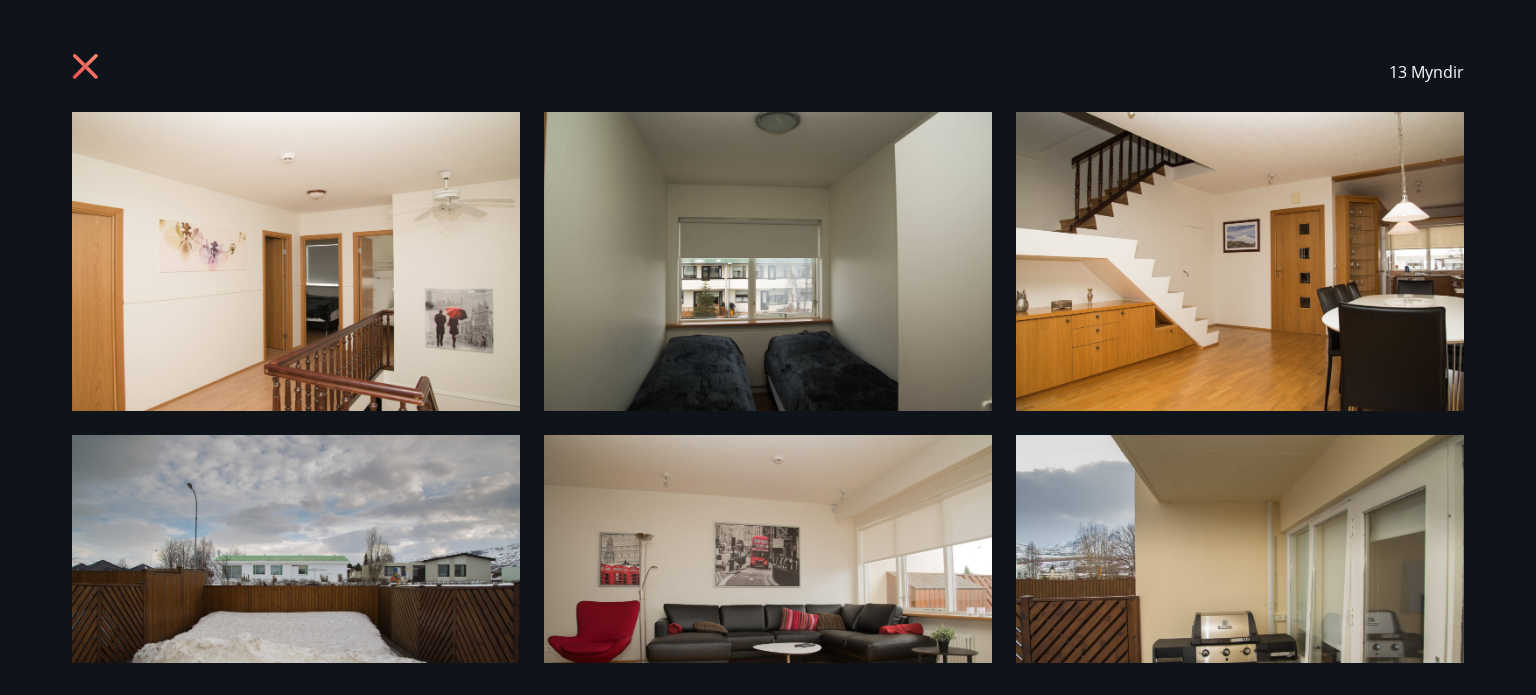 click at bounding box center [296, 261] 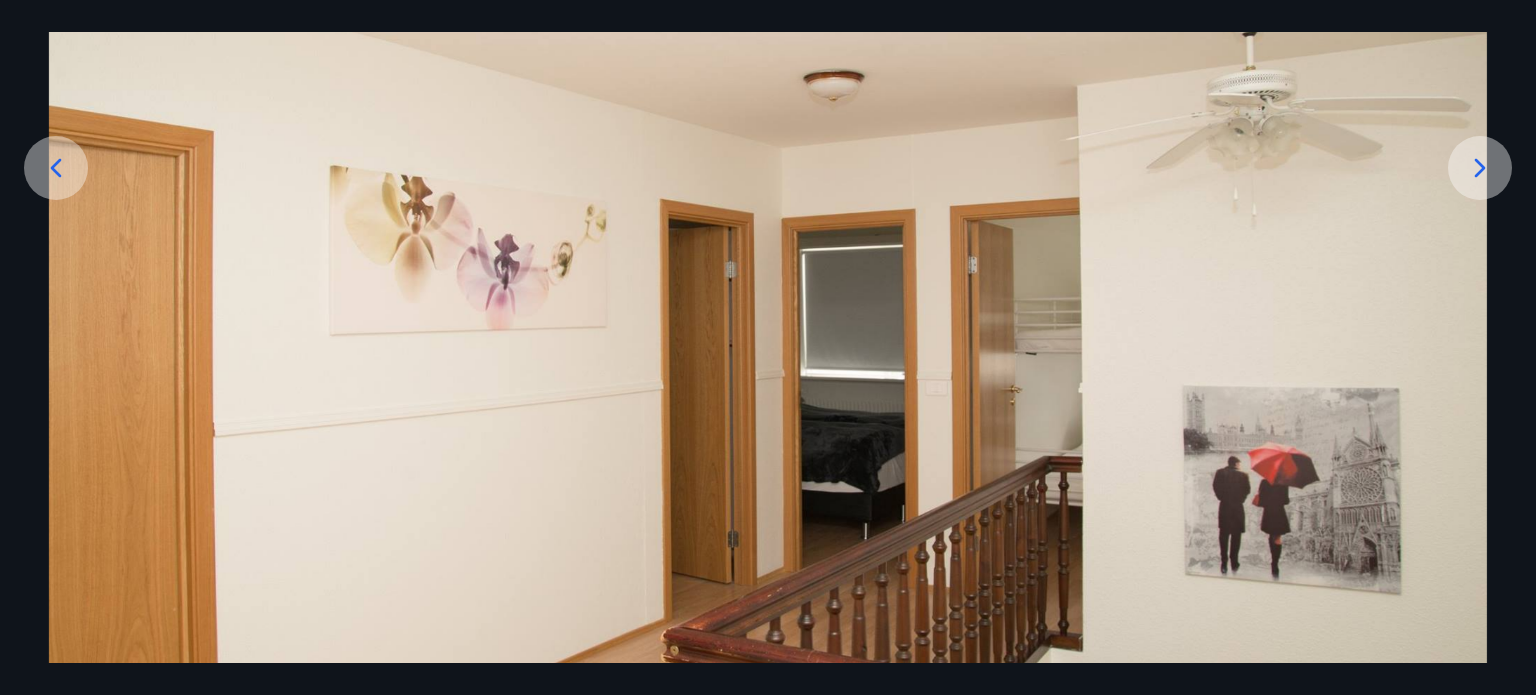 scroll, scrollTop: 290, scrollLeft: 0, axis: vertical 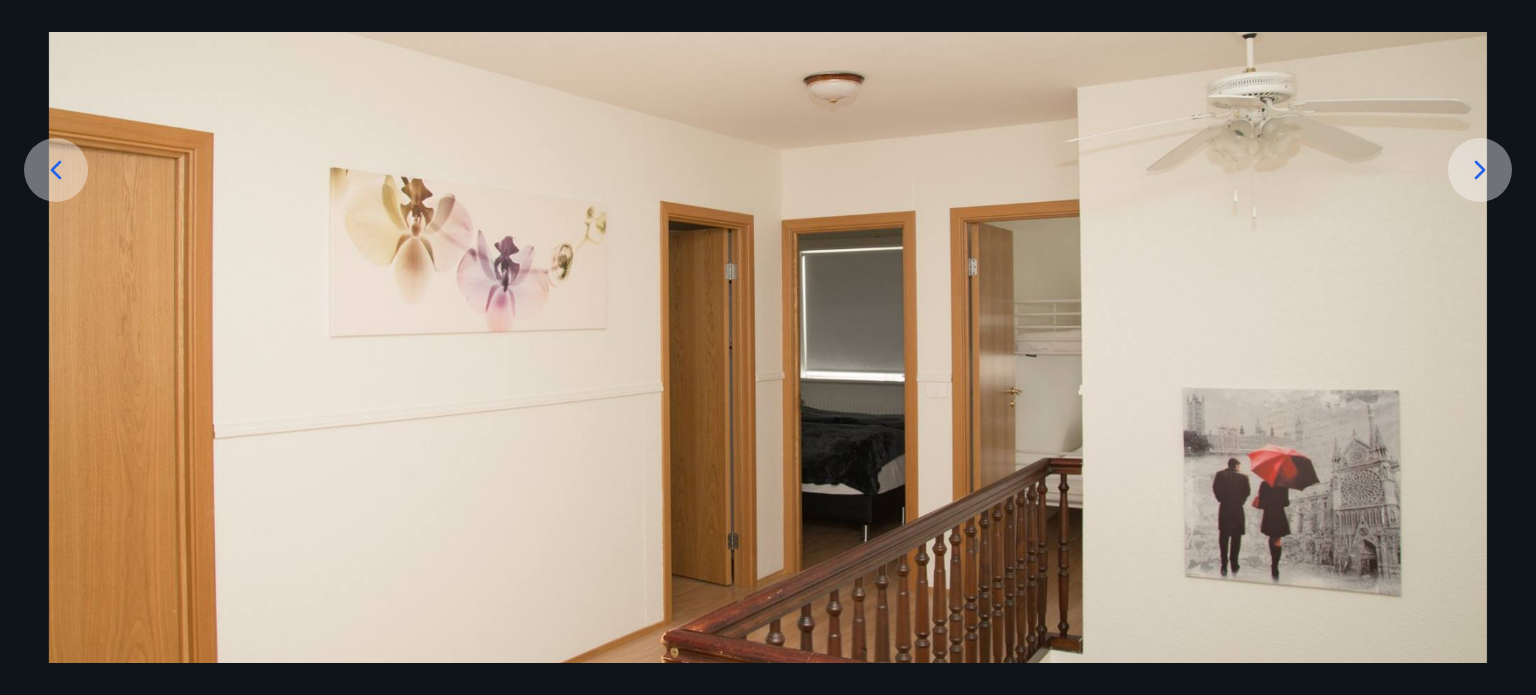 click 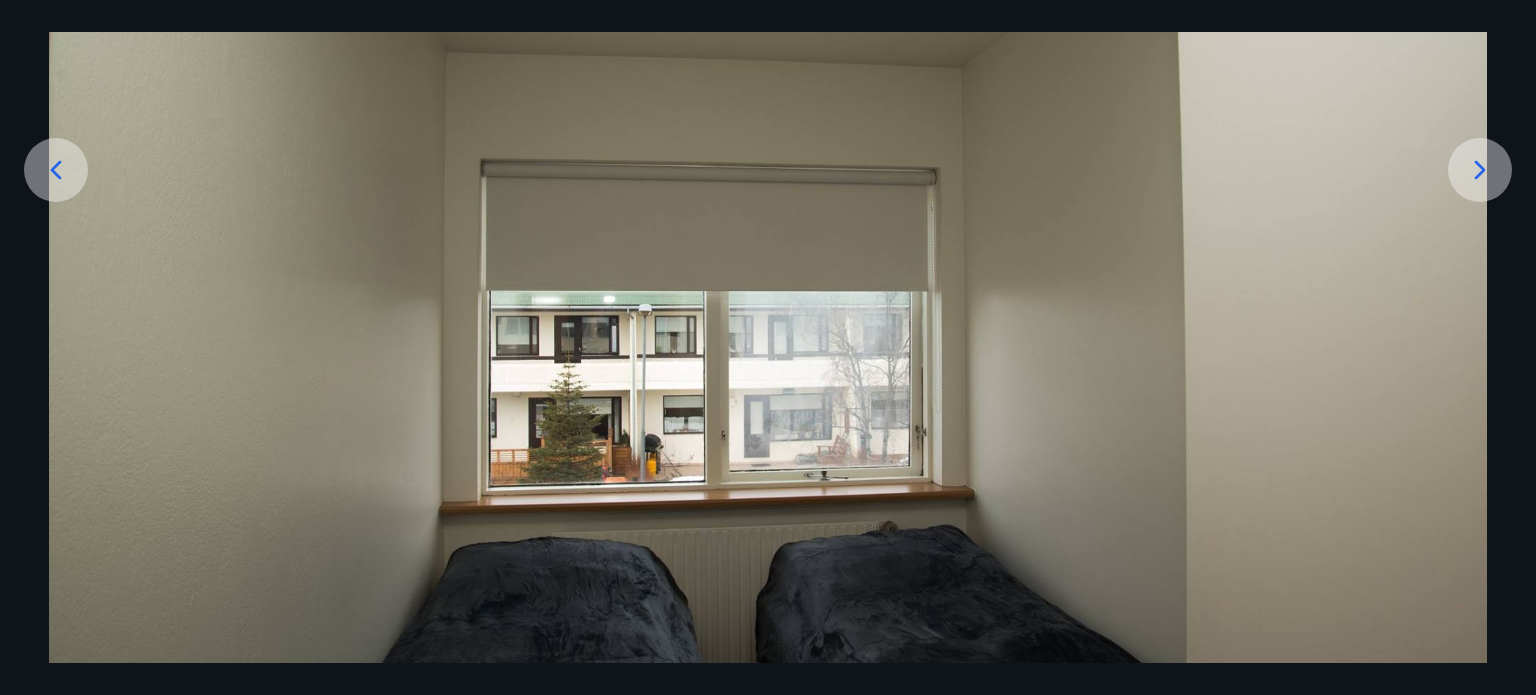 click 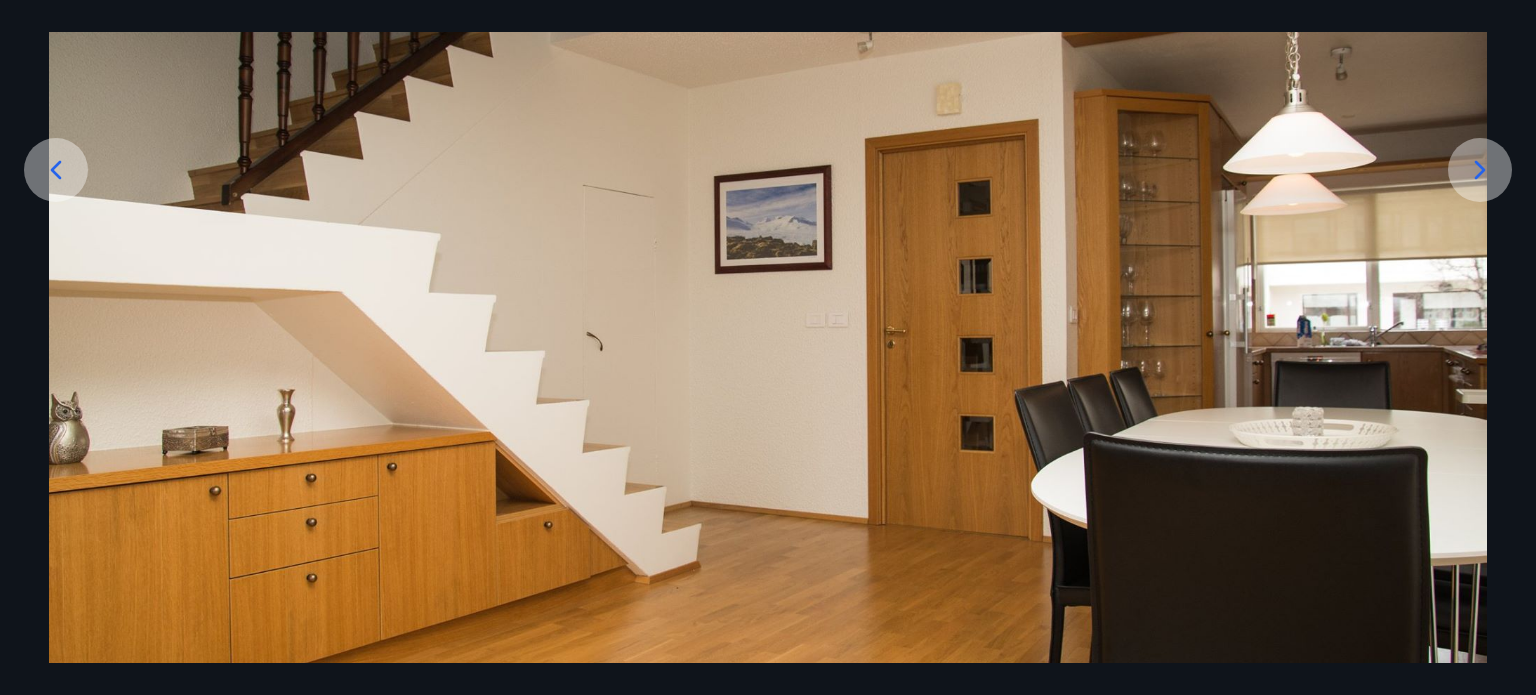 click 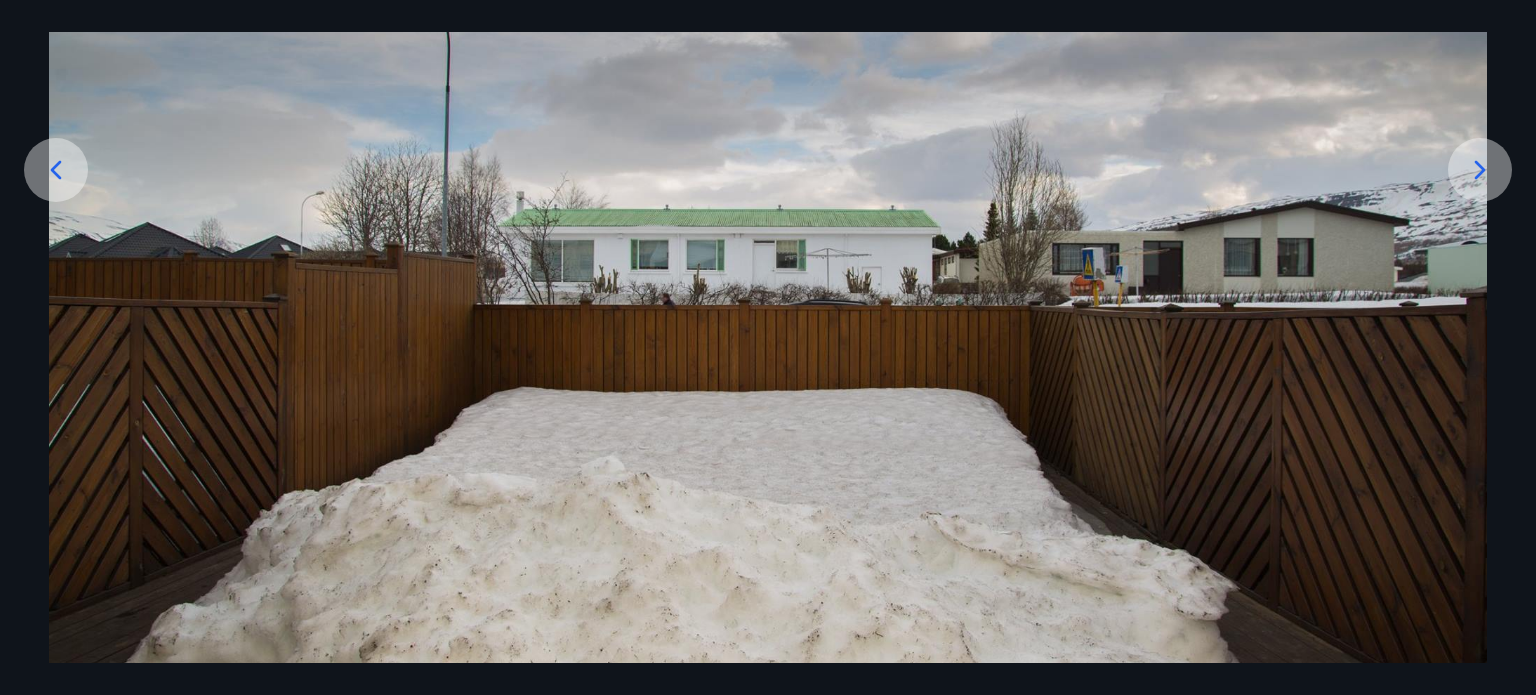 click 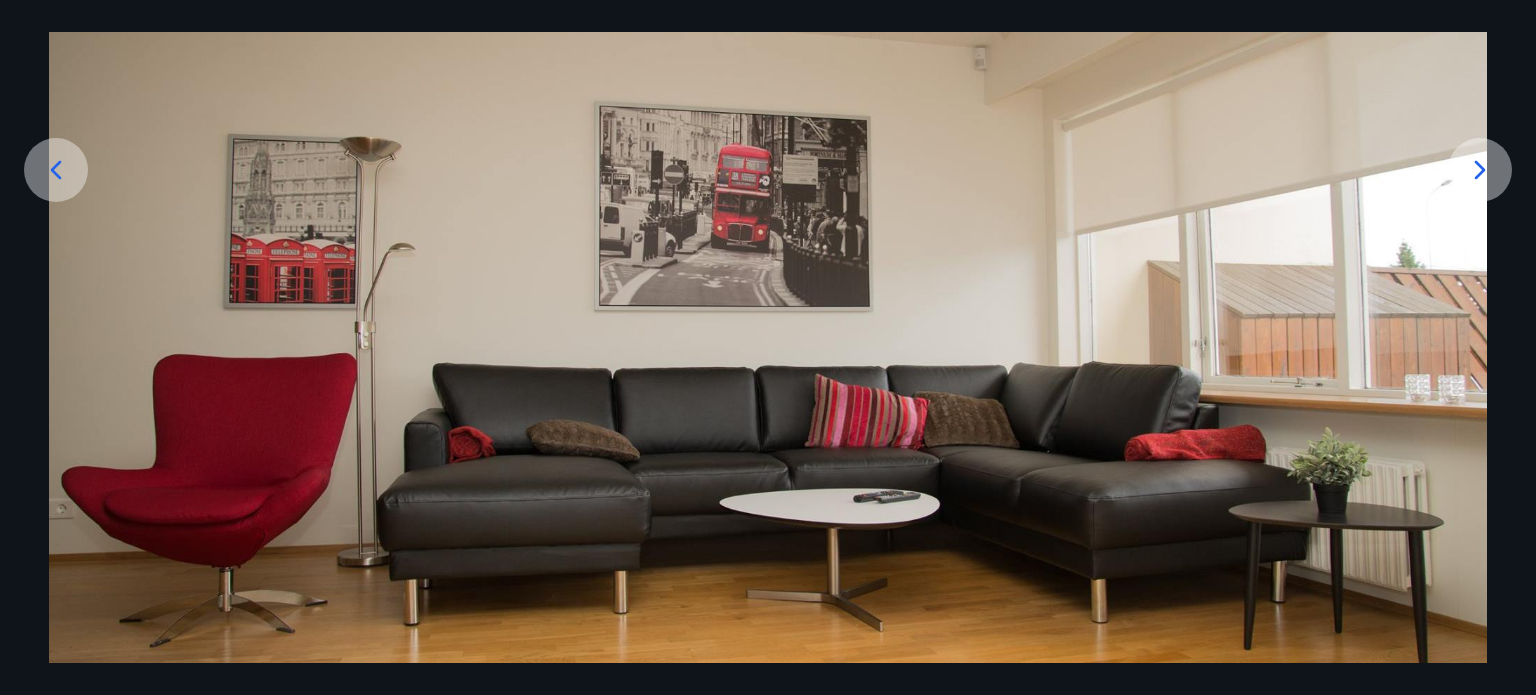 click 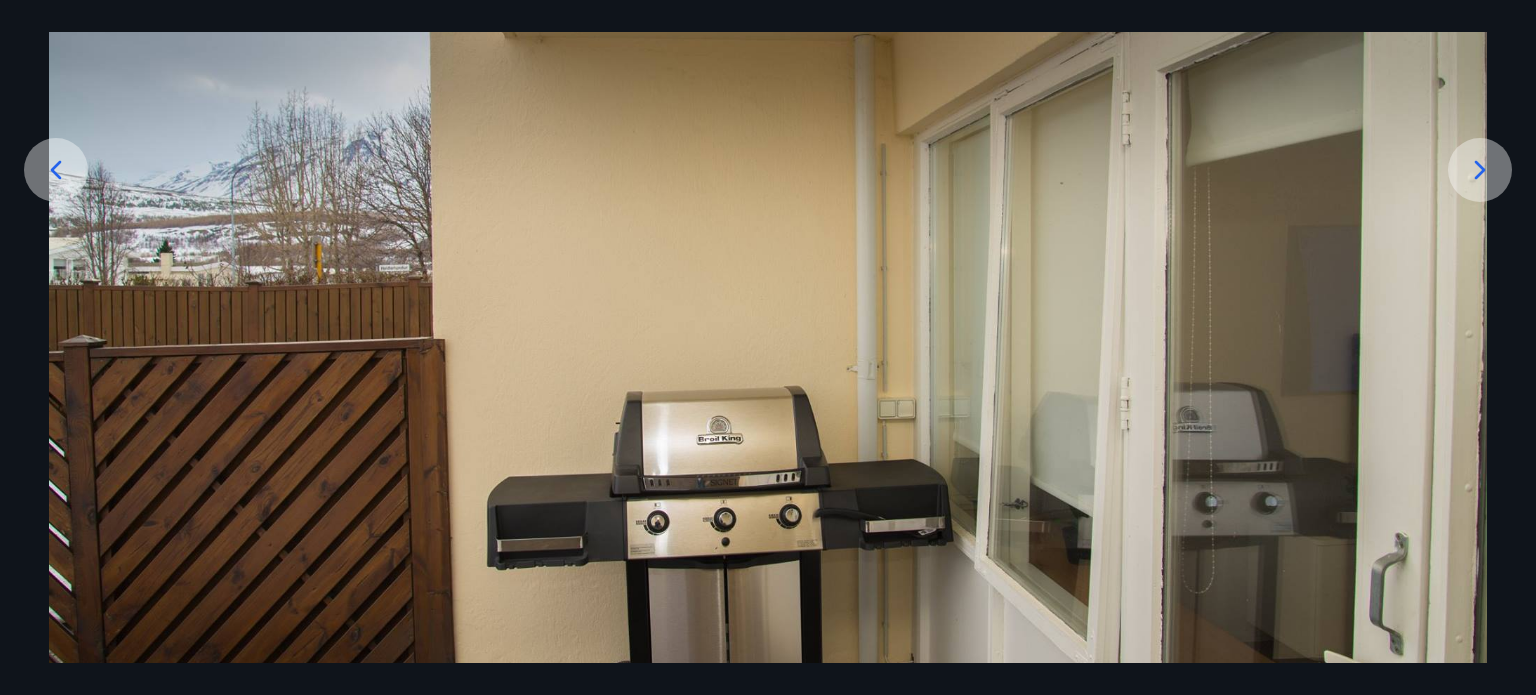 click 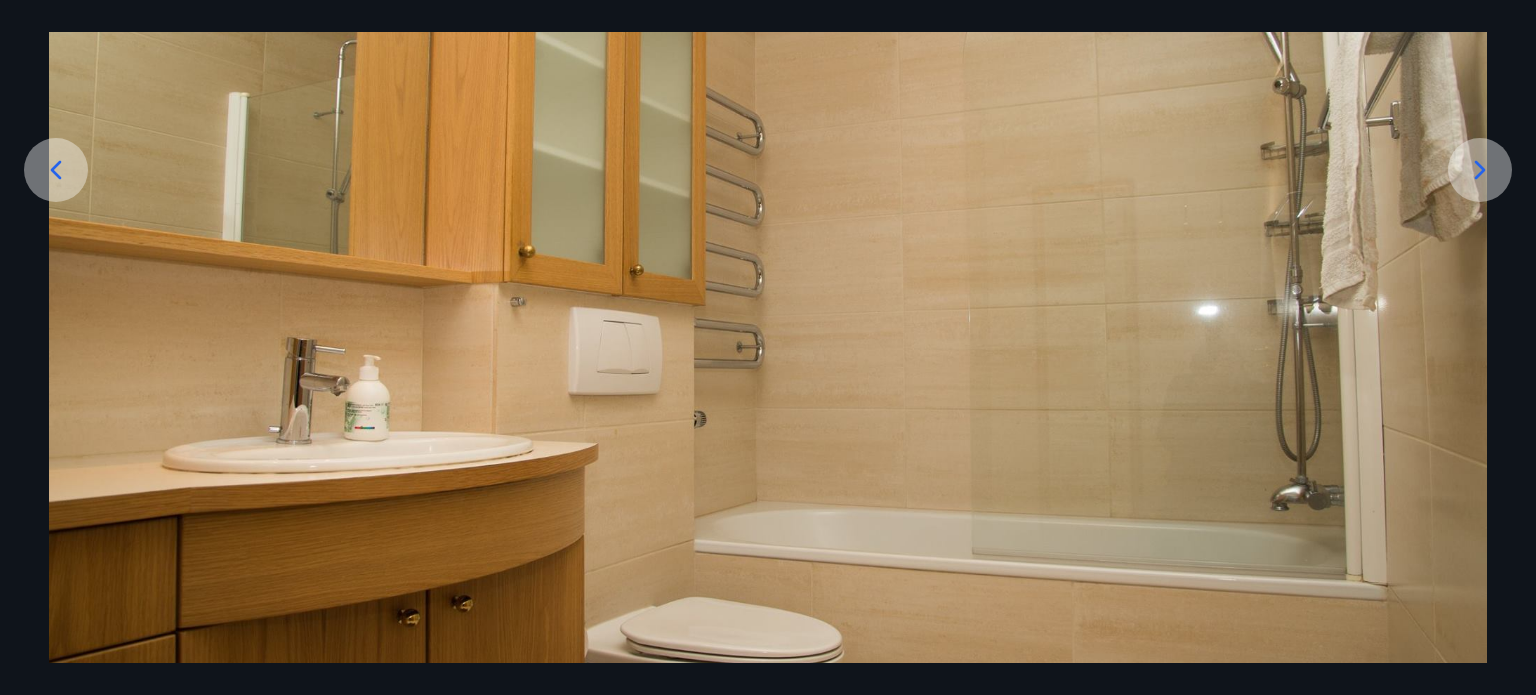 click 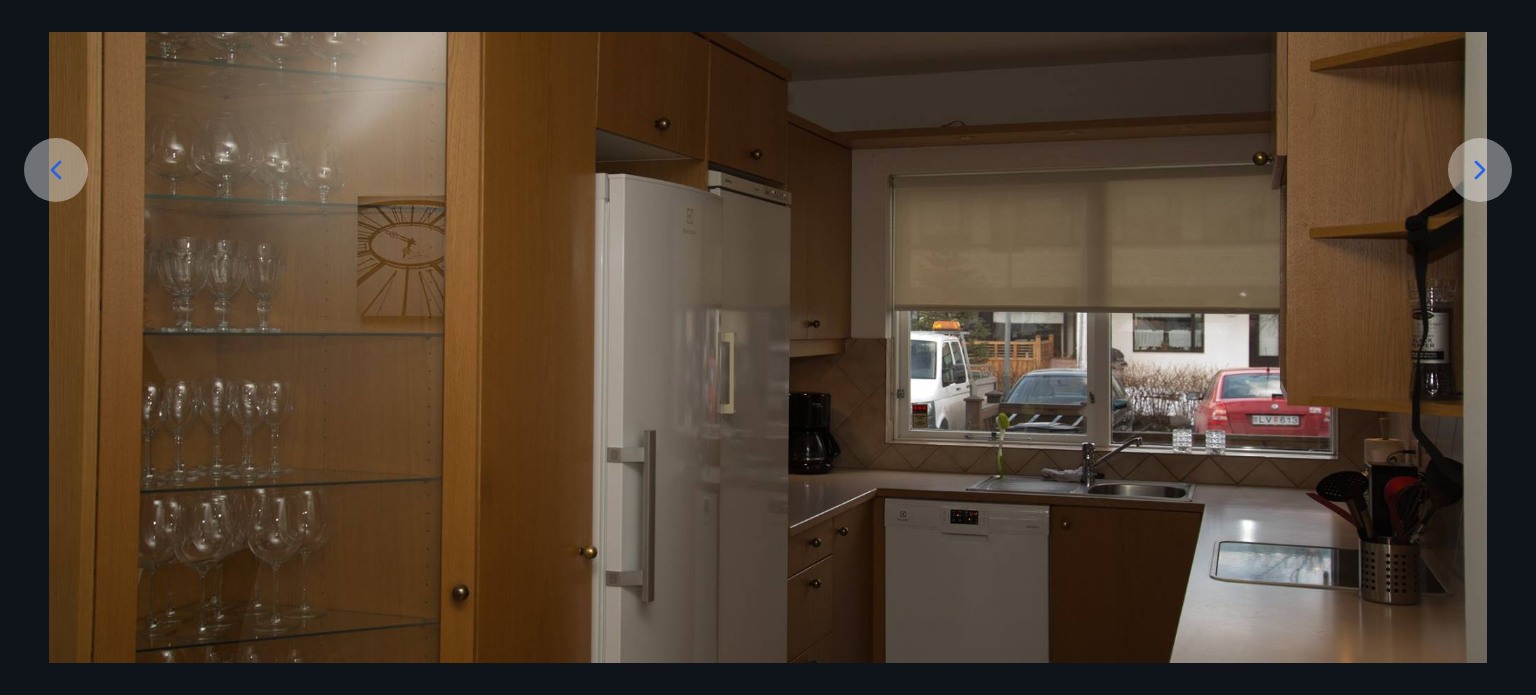 click 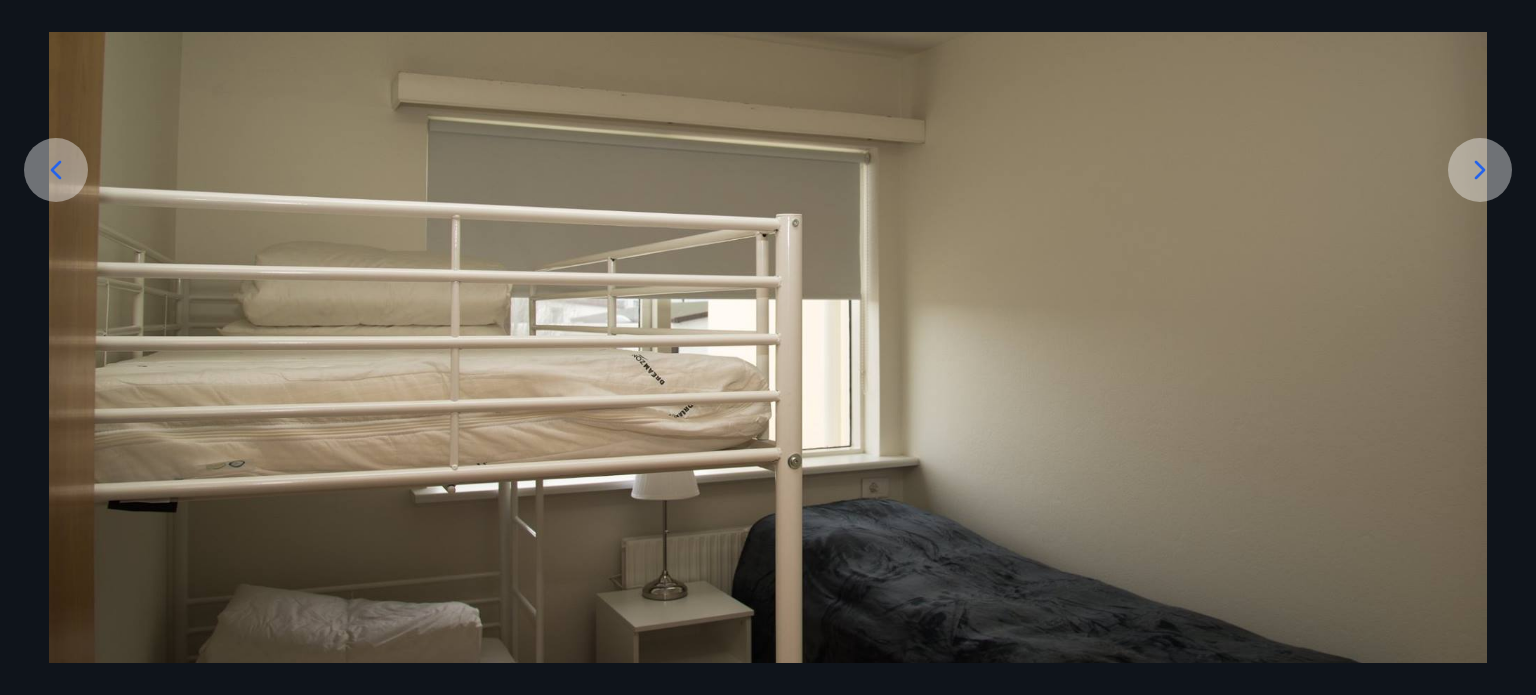 click 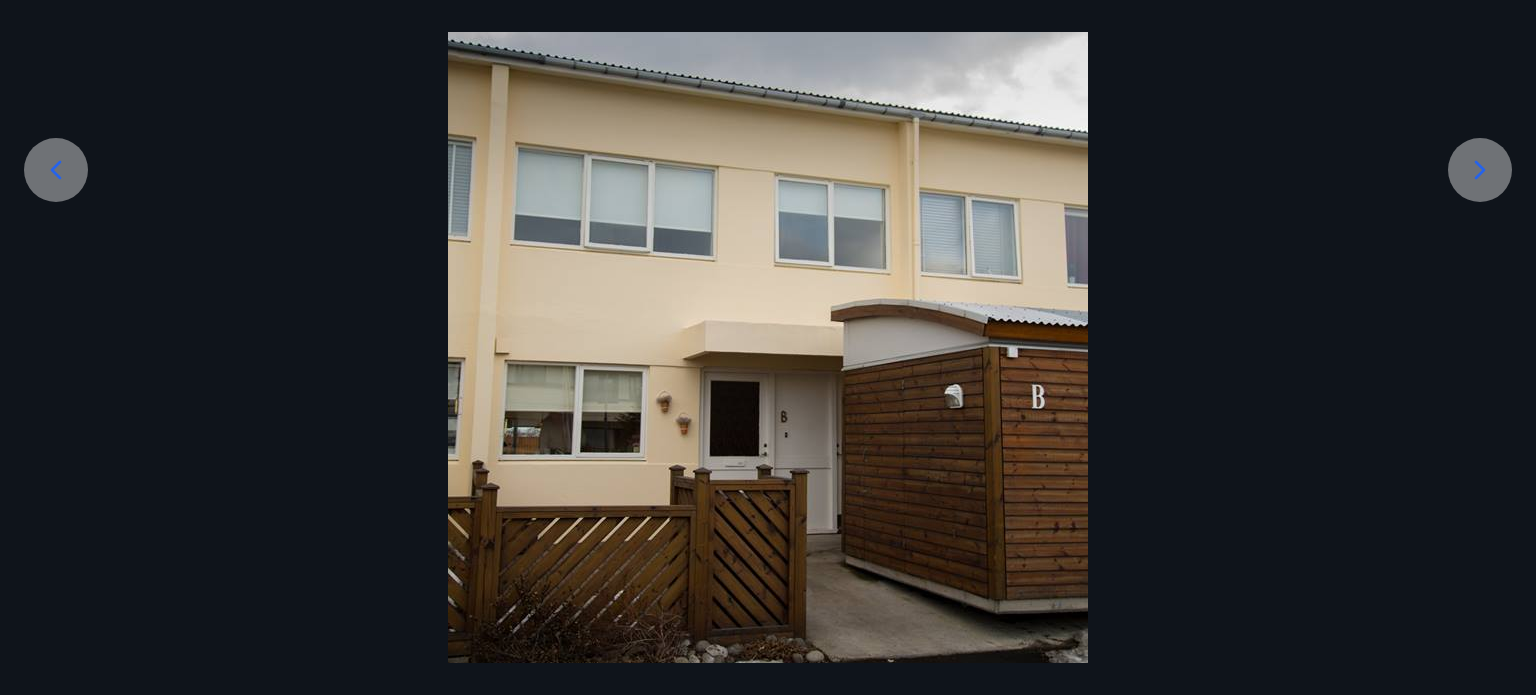 click 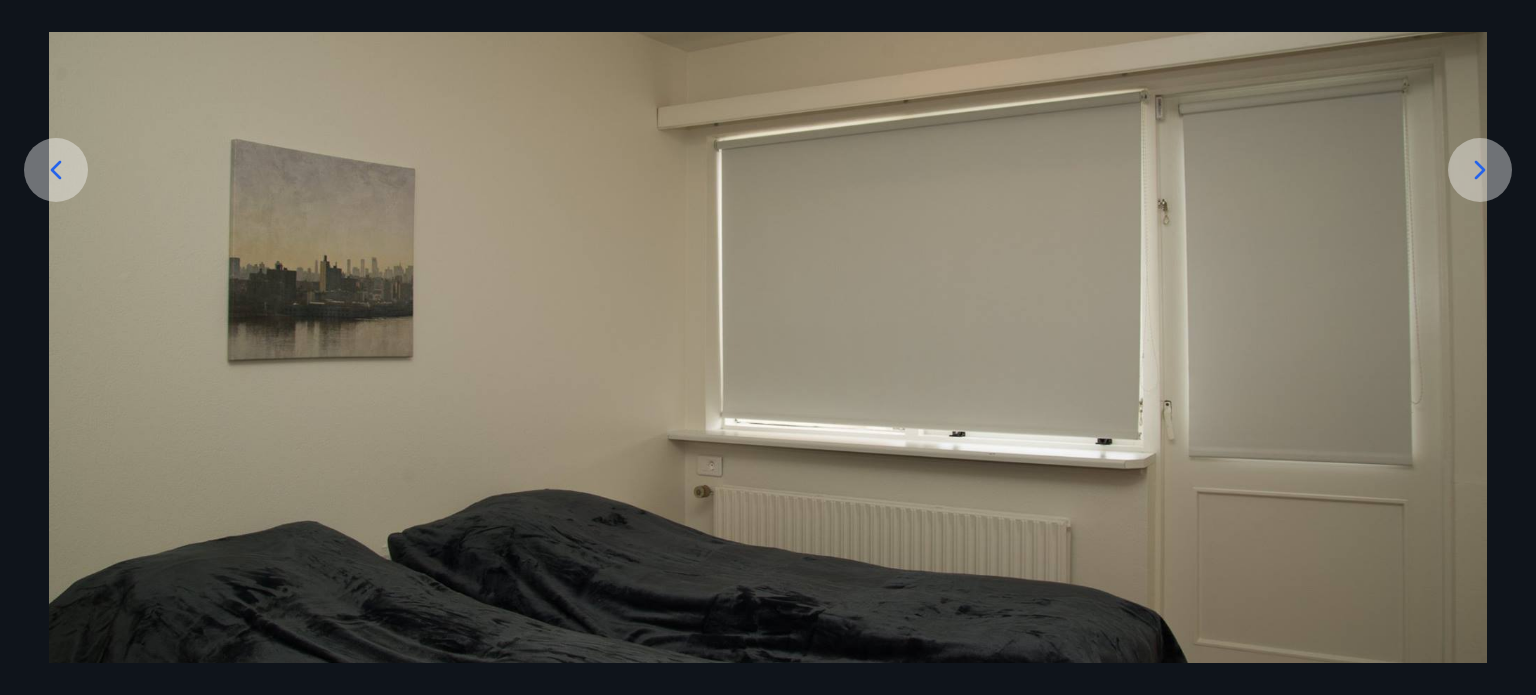 click 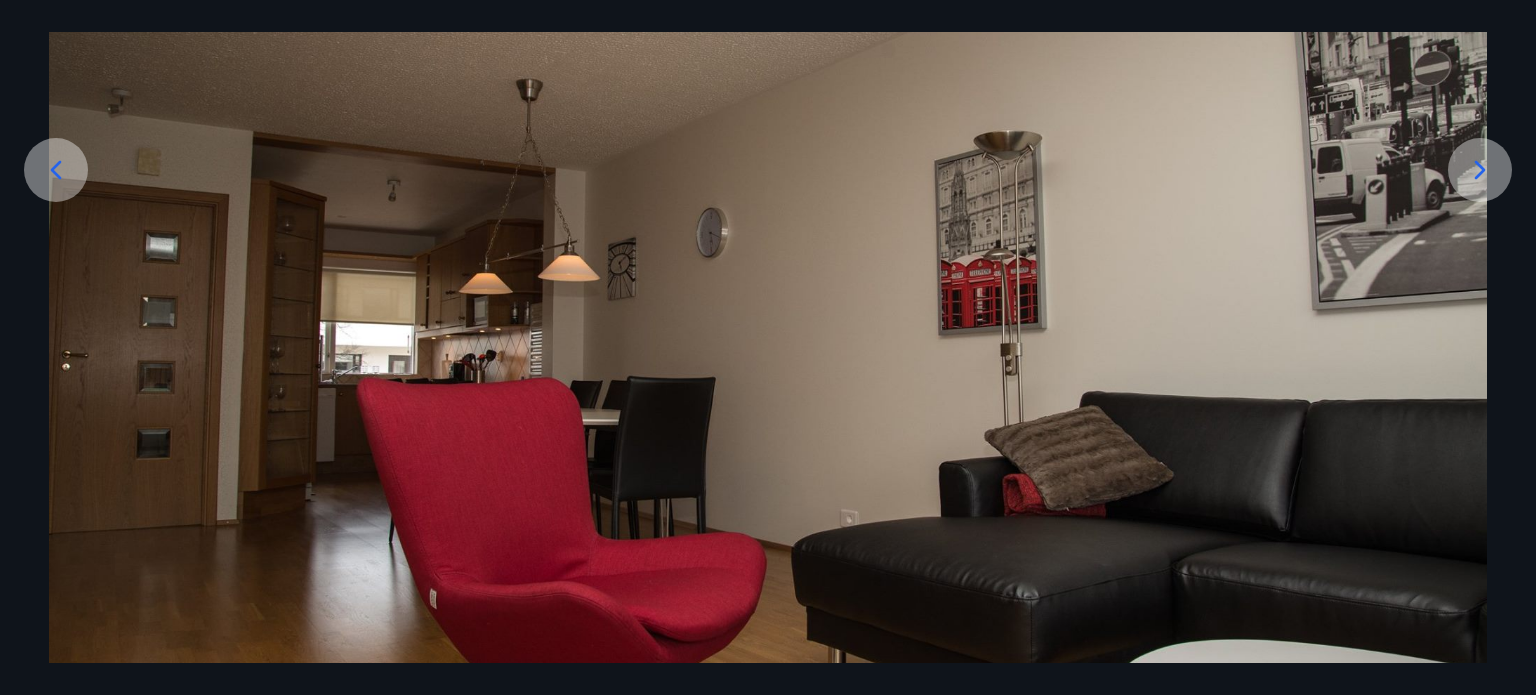 click 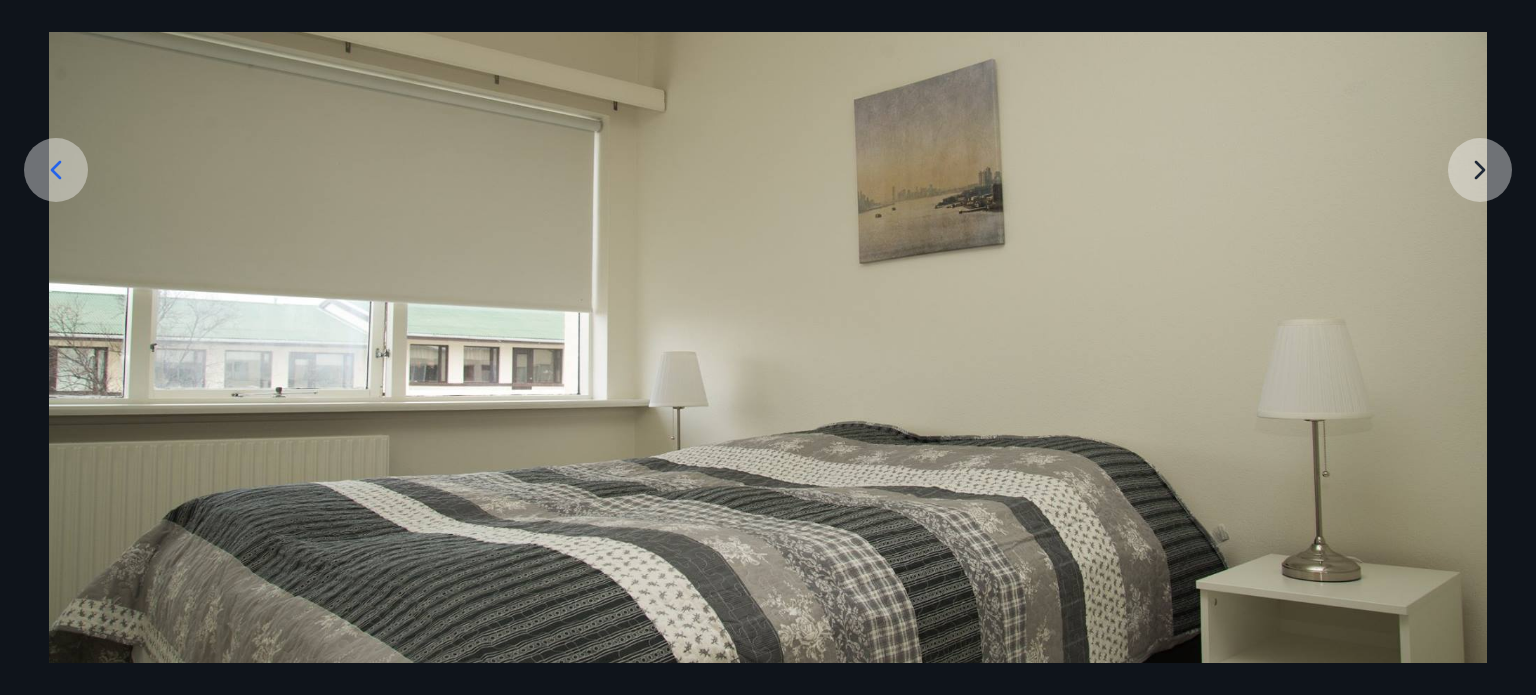 click at bounding box center [768, 302] 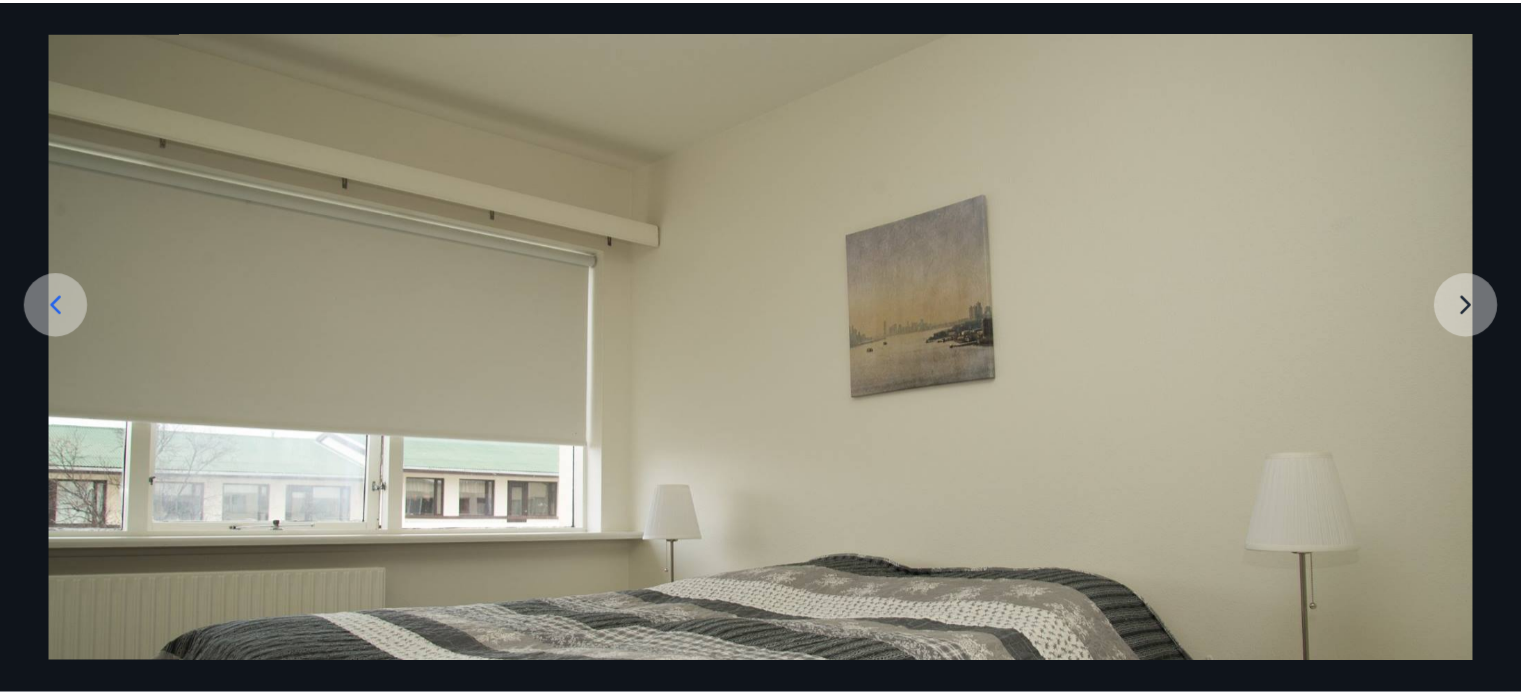scroll, scrollTop: 0, scrollLeft: 0, axis: both 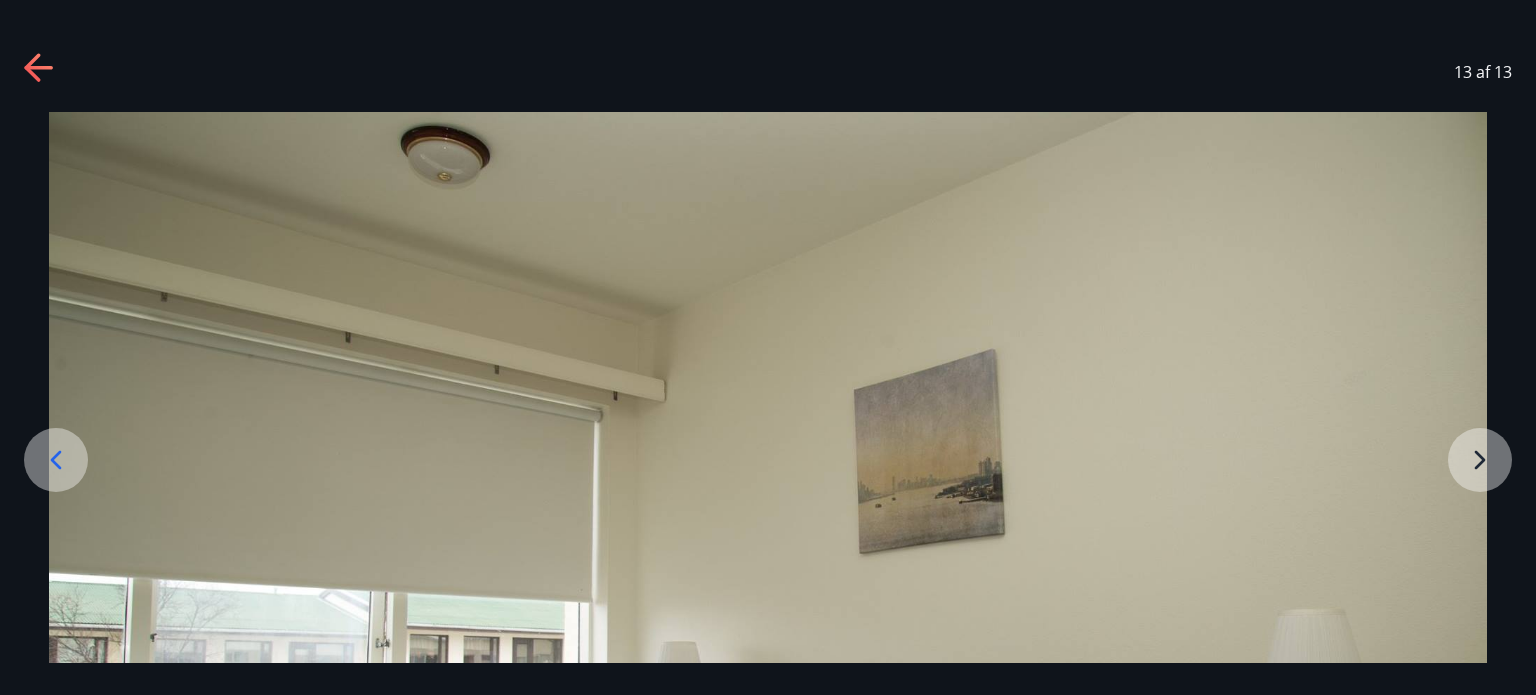 click 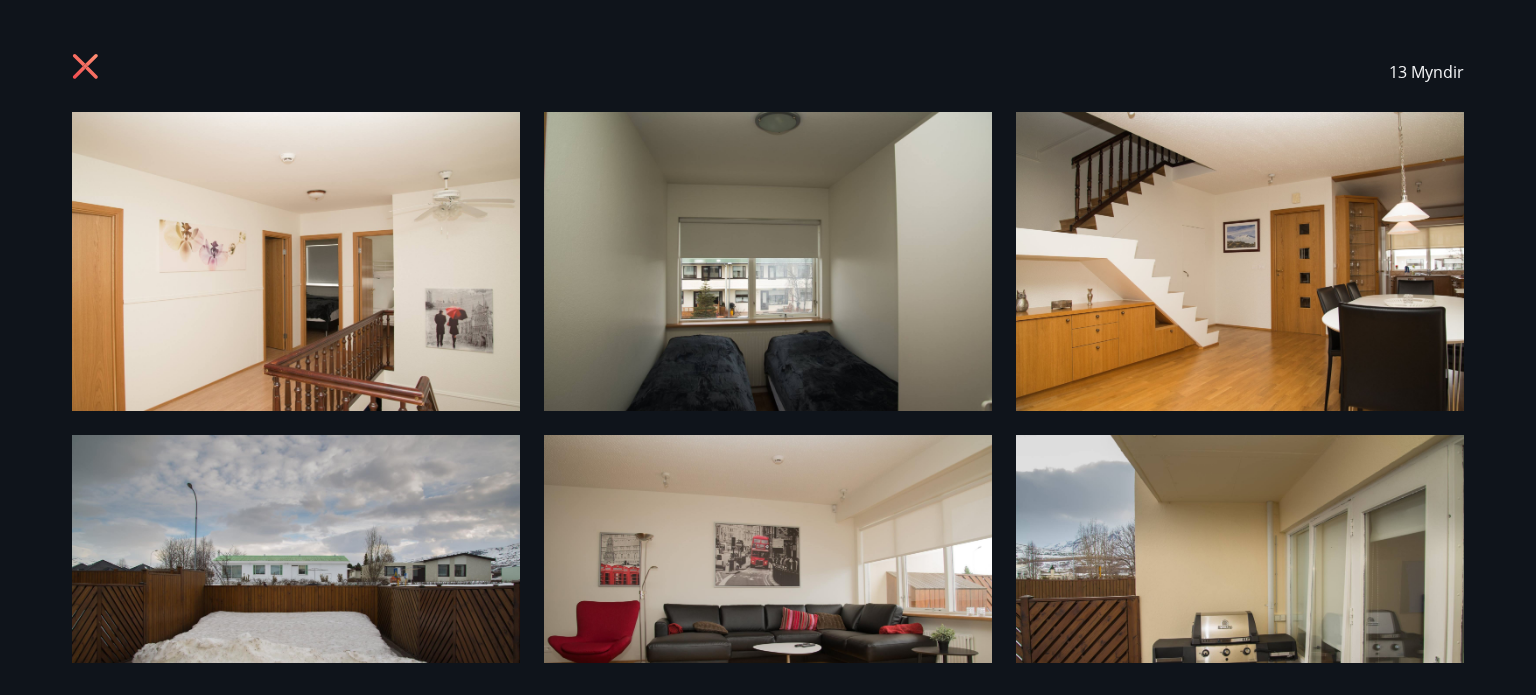 click 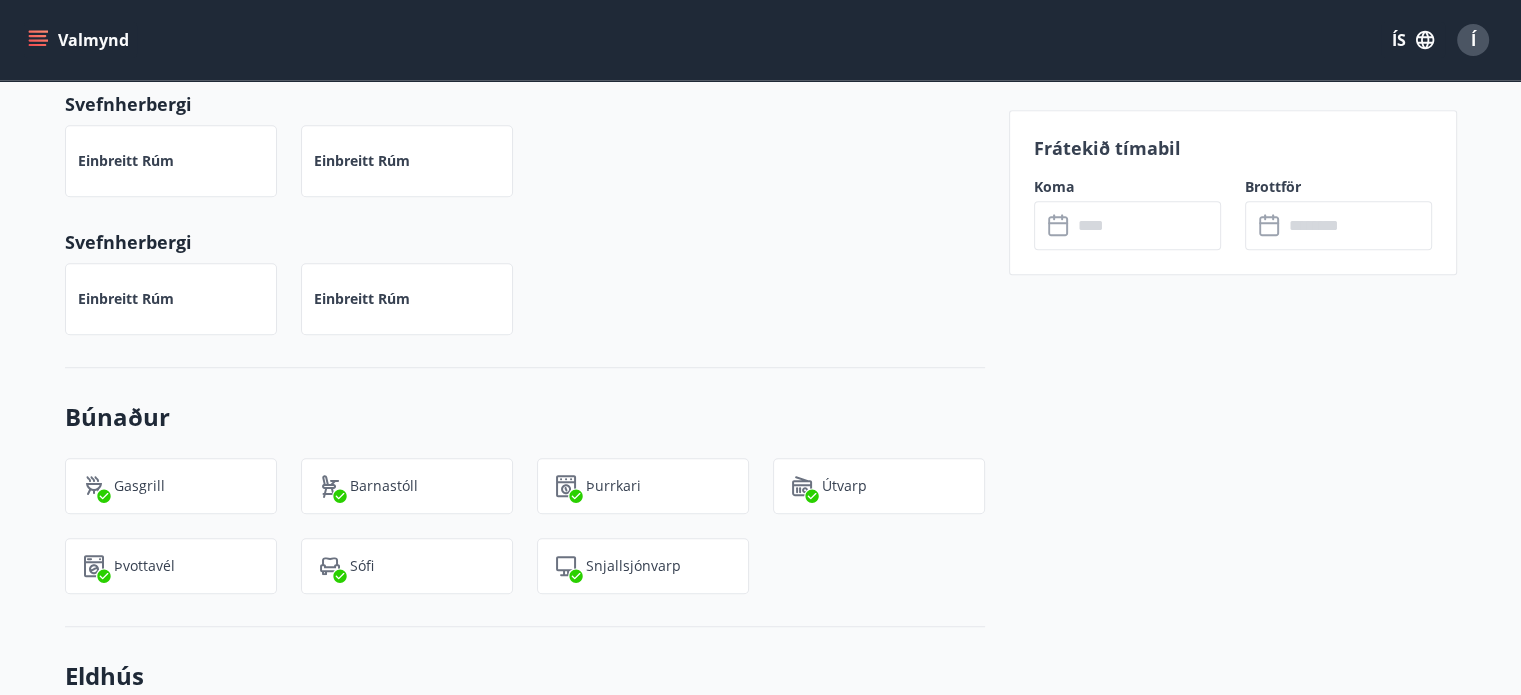 scroll, scrollTop: 1319, scrollLeft: 0, axis: vertical 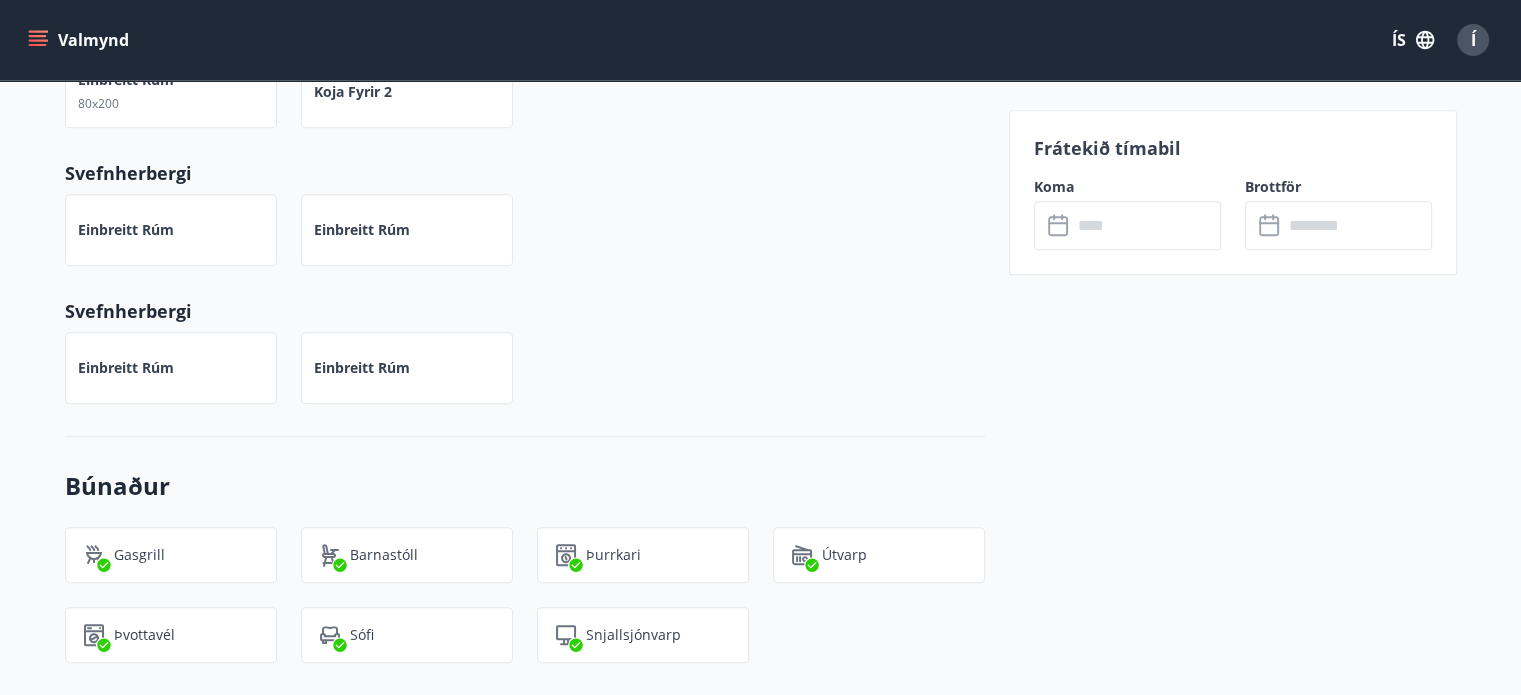 click on "​ ​" at bounding box center [1127, 225] 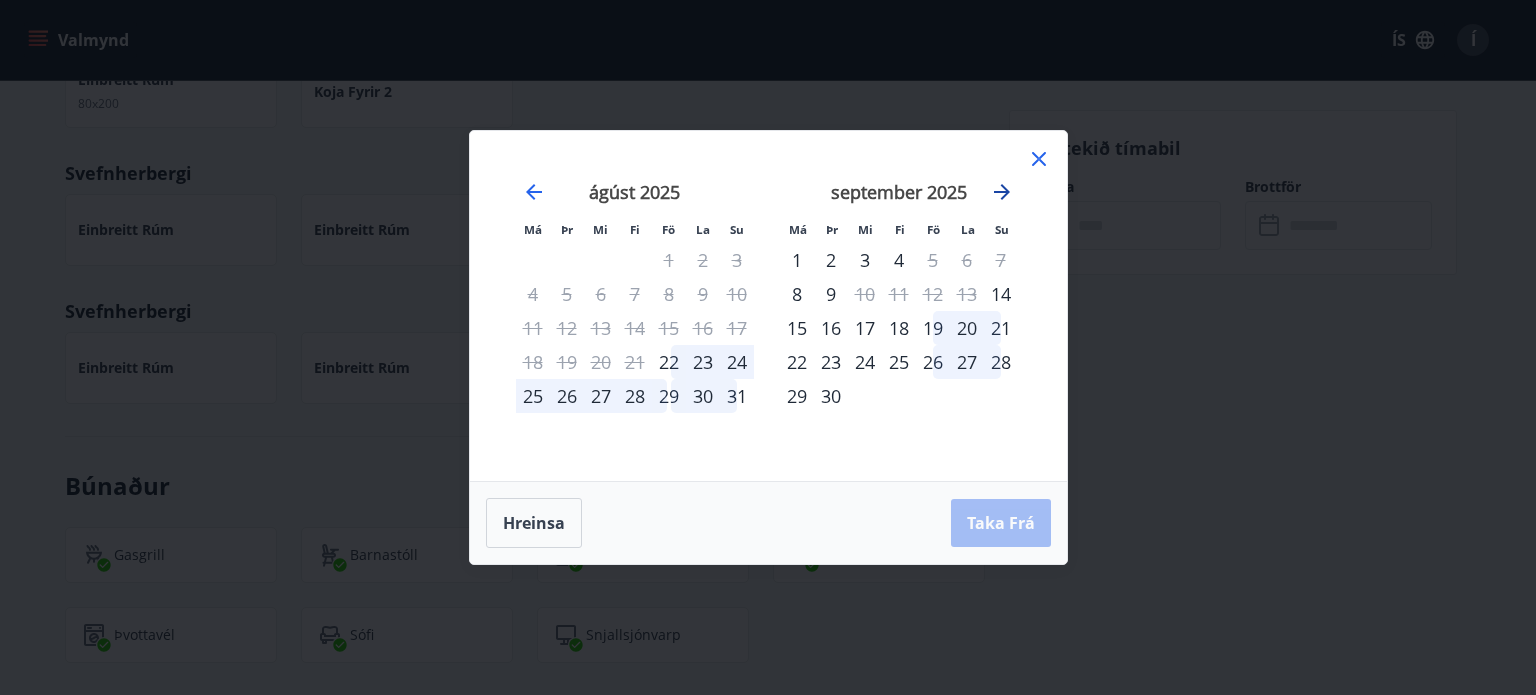 click 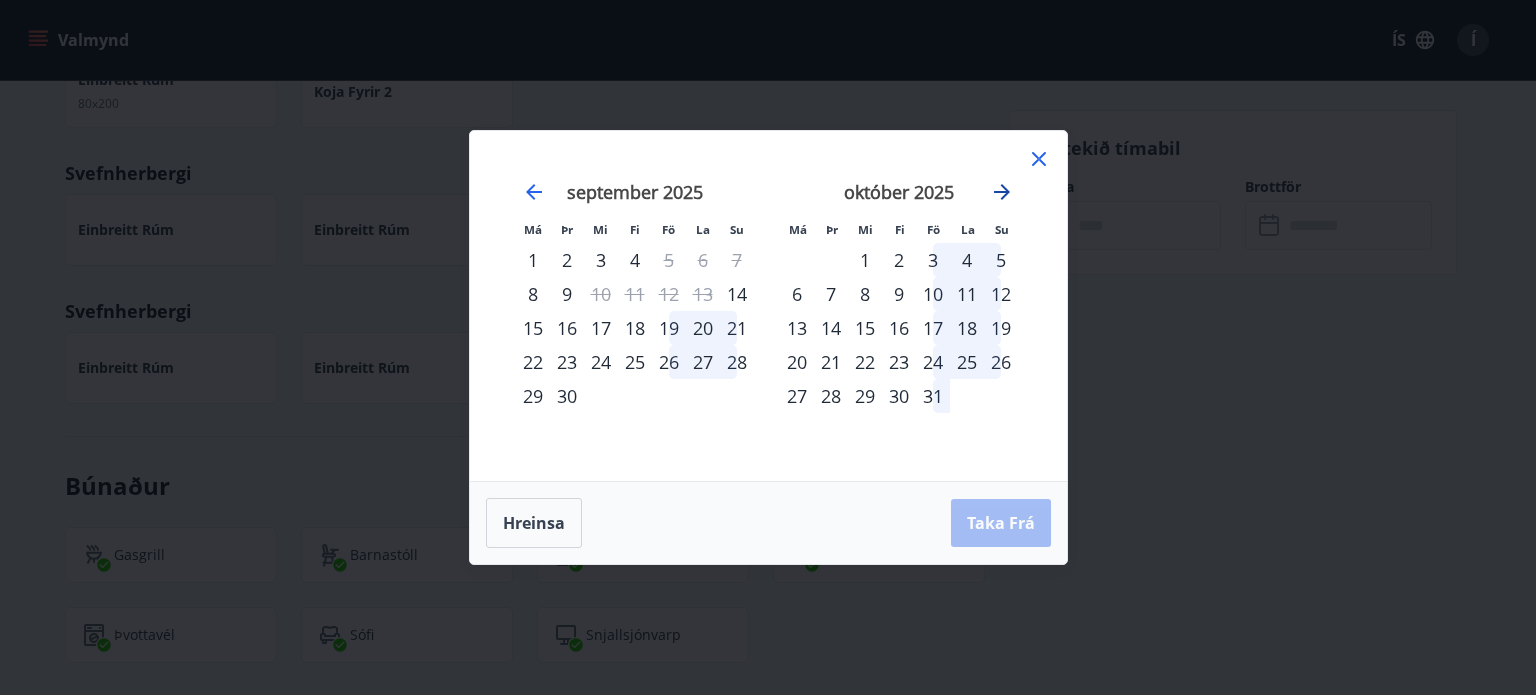 click 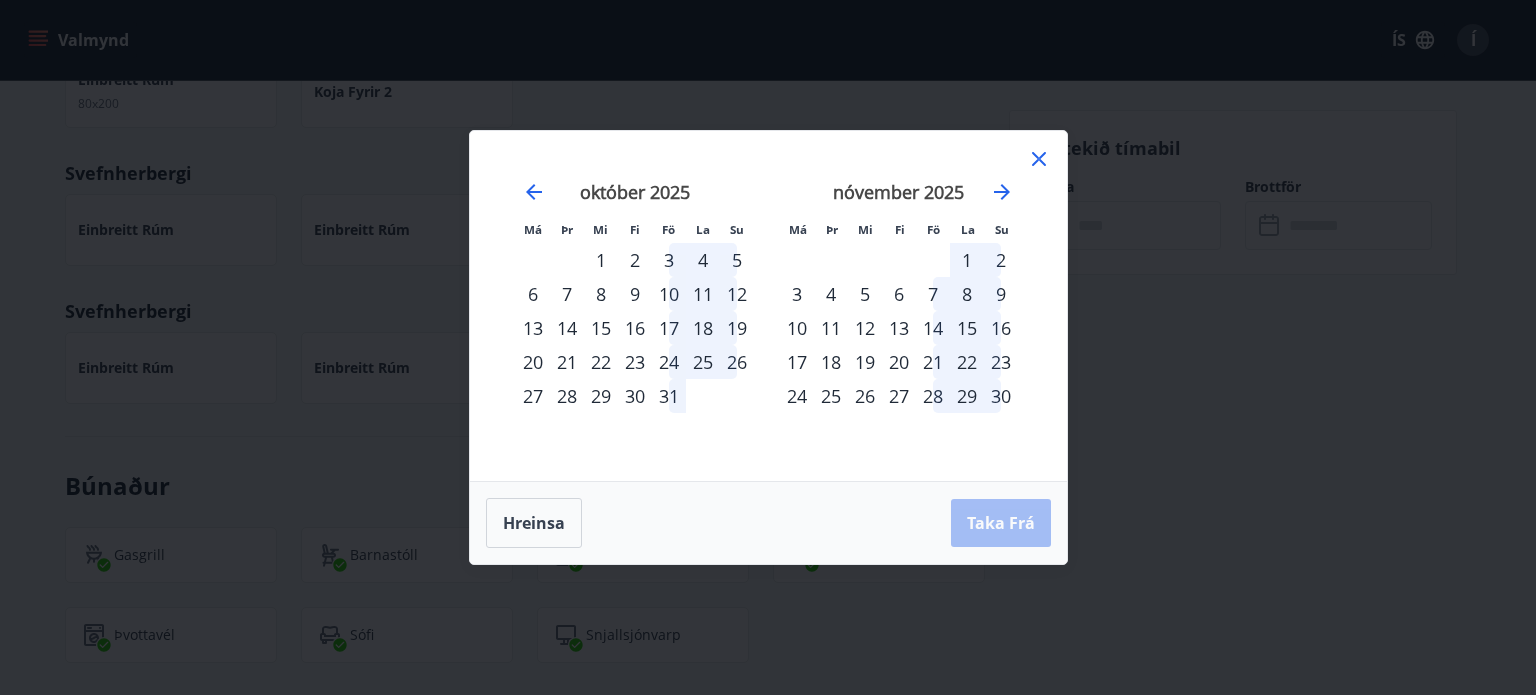 click on "Má Þr Mi Fi Fö La Su Má Þr Mi Fi Fö La Su september 2025 1 2 3 4 5 6 7 8 9 10 11 12 13 14 15 16 17 18 19 20 21 22 23 24 25 26 27 28 29 30 október 2025 1 2 3 4 5 6 7 8 9 10 11 12 13 14 15 16 17 18 19 20 21 22 23 24 25 26 27 28 29 30 31 nóvember 2025 1 2 3 4 5 6 7 8 9 10 11 12 13 14 15 16 17 18 19 20 21 22 23 24 25 26 27 28 29 30 desember 2025 1 2 3 4 5 6 7 8 9 10 11 12 13 14 15 16 17 18 19 20 21 22 23 24 25 26 27 28 29 30 31 Hreinsa Taka Frá" at bounding box center (768, 347) 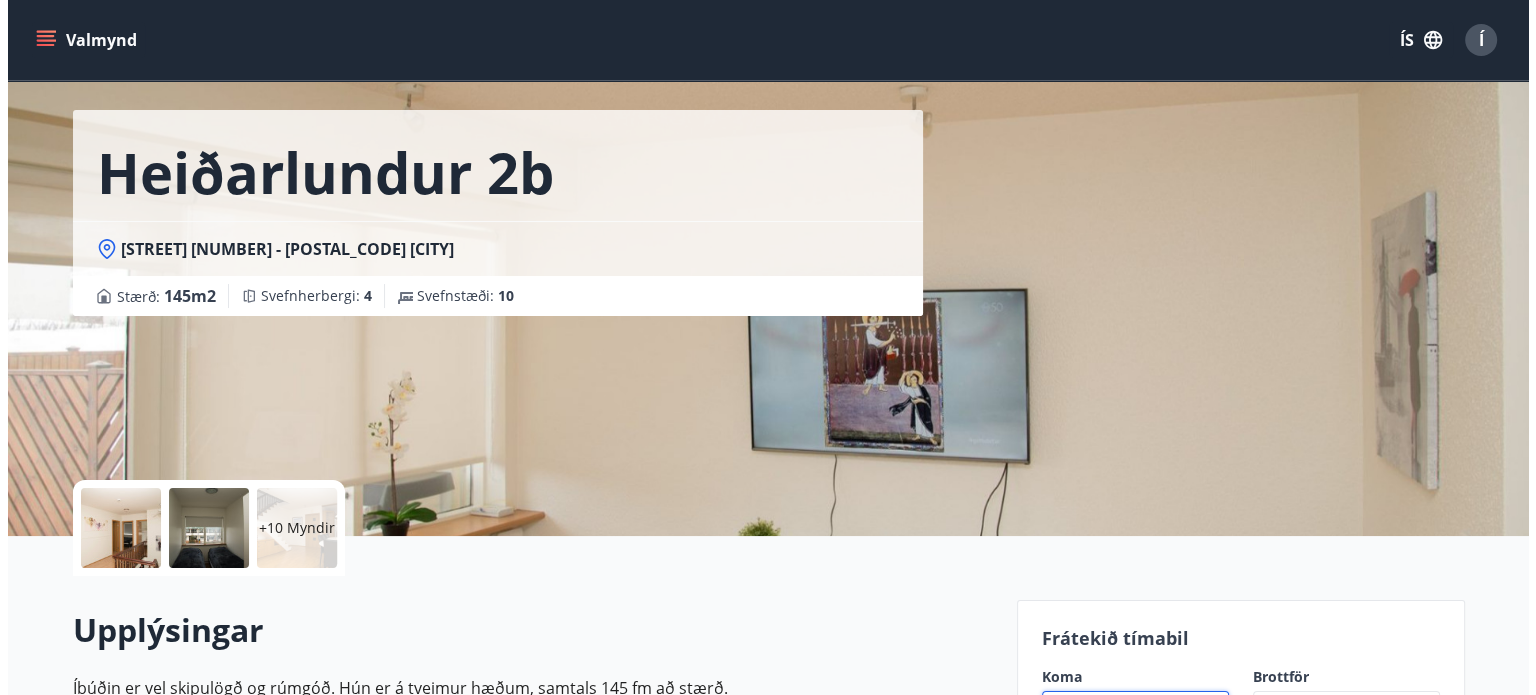 scroll, scrollTop: 0, scrollLeft: 0, axis: both 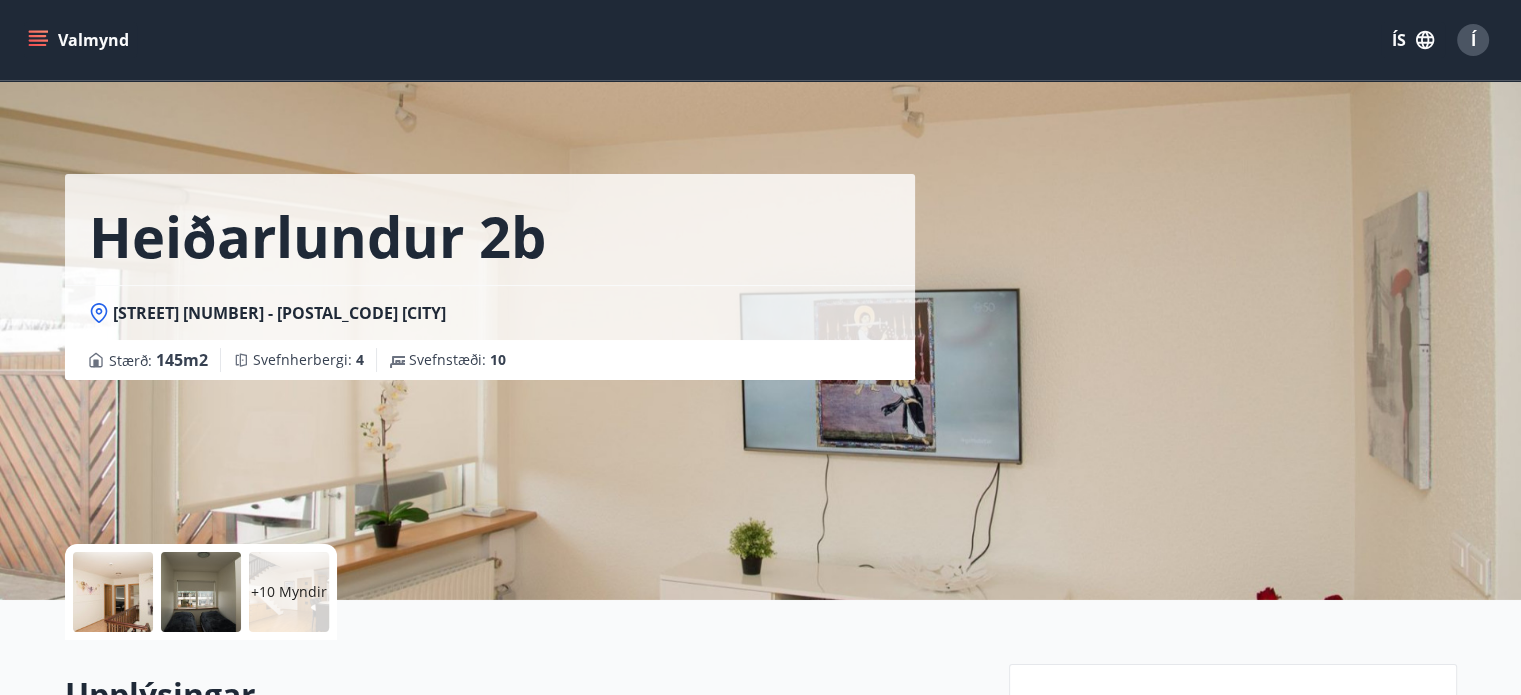 click on "+10 Myndir" at bounding box center (289, 592) 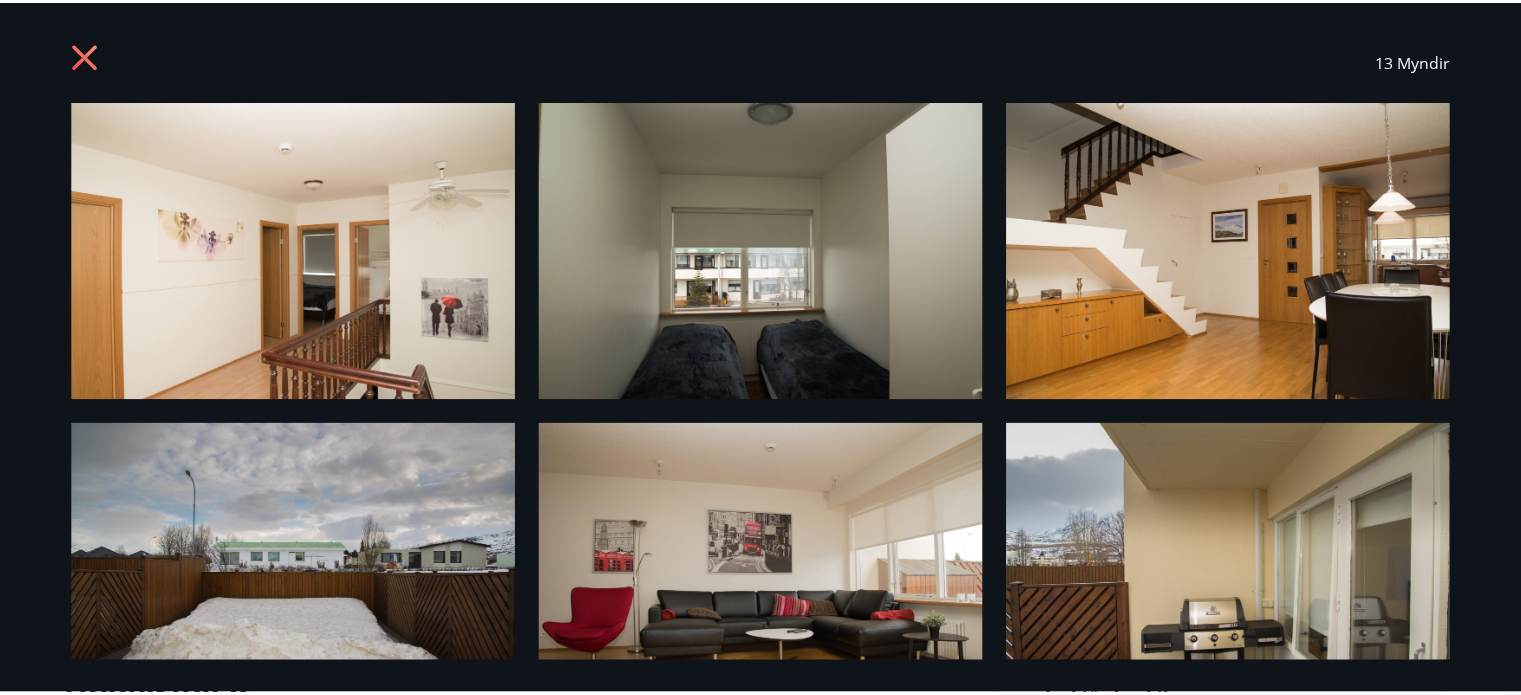 scroll, scrollTop: 12, scrollLeft: 0, axis: vertical 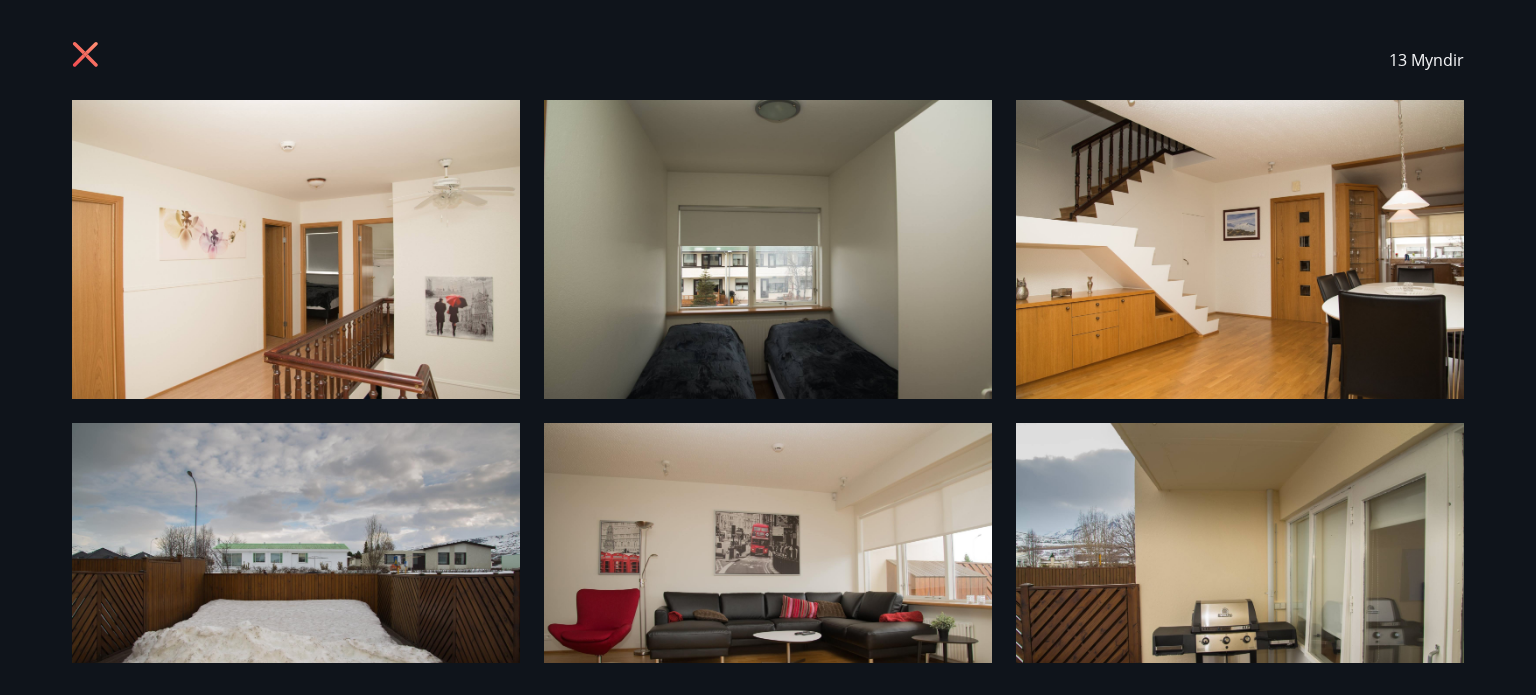 click 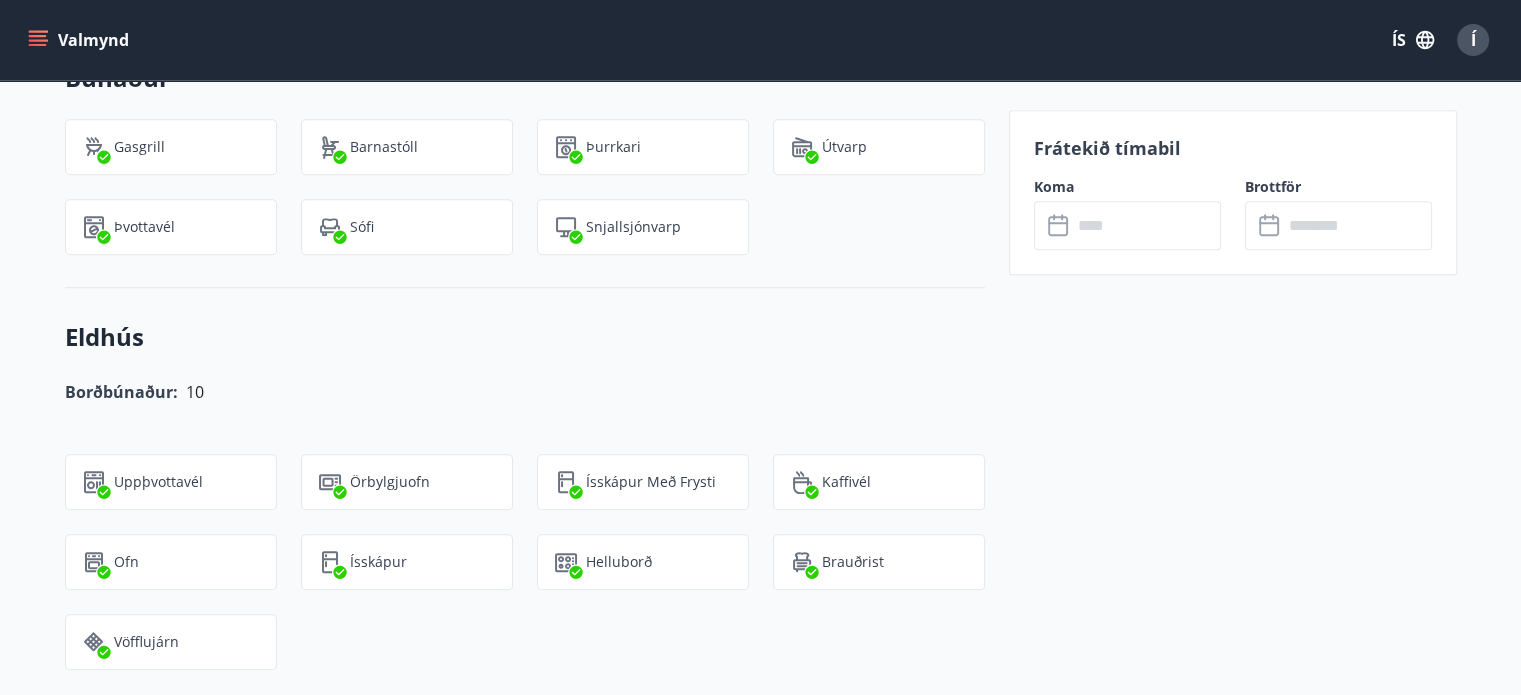 scroll, scrollTop: 1730, scrollLeft: 0, axis: vertical 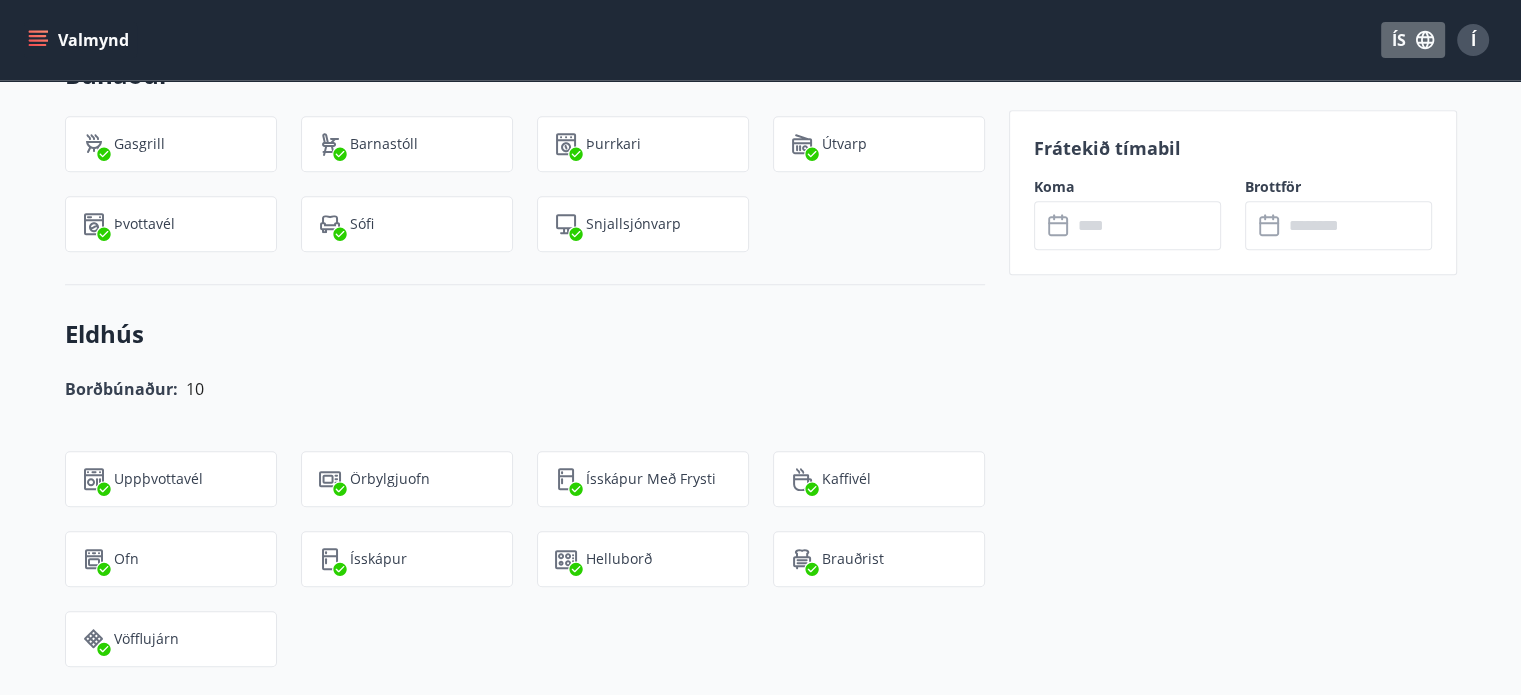 click on "ÍS" at bounding box center (1413, 40) 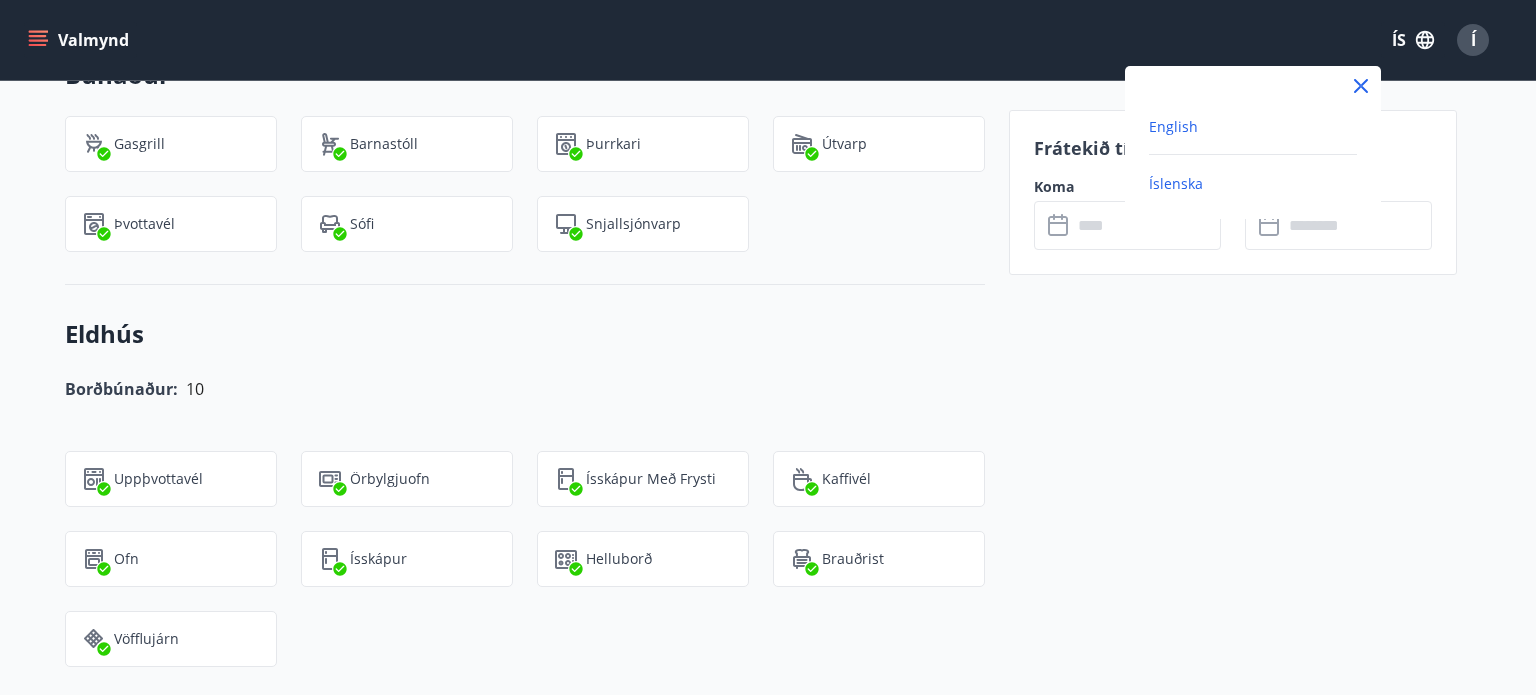 click on "English" at bounding box center [1173, 126] 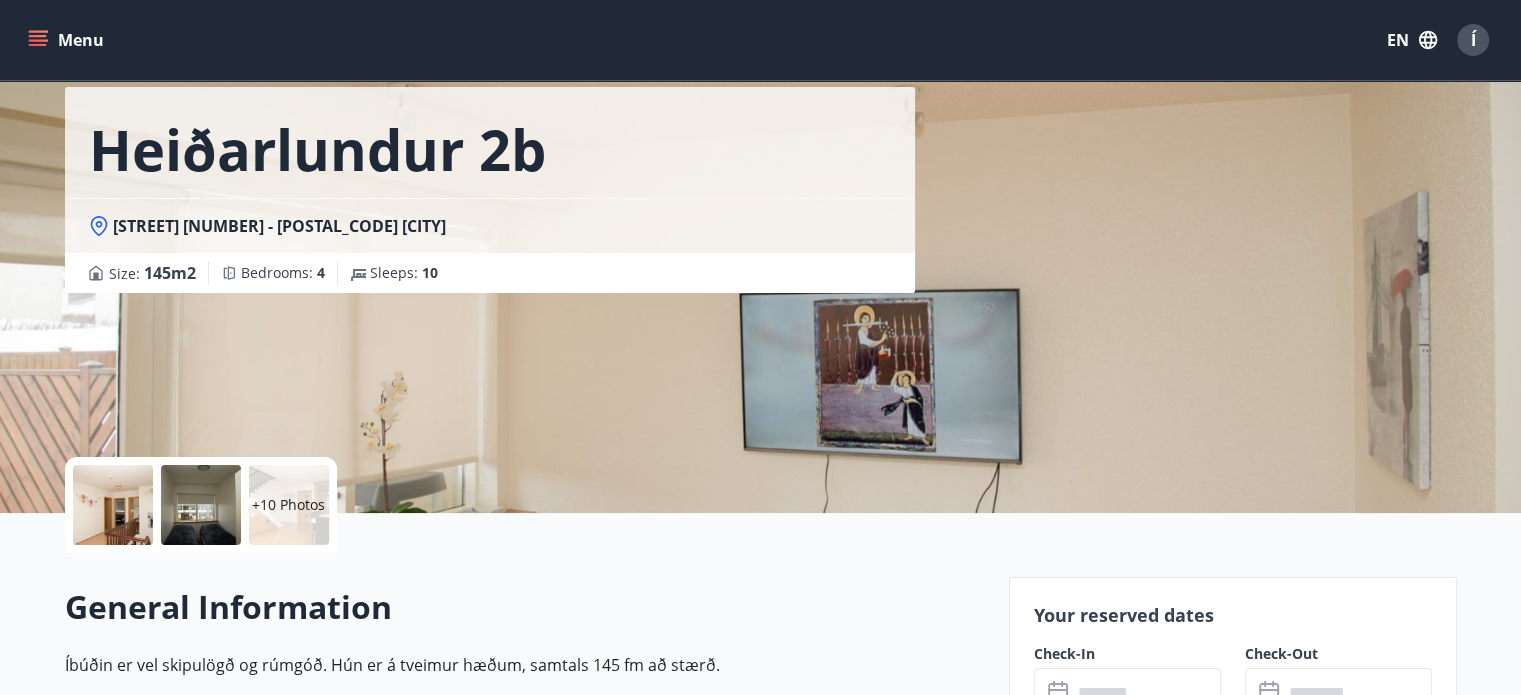 scroll, scrollTop: 0, scrollLeft: 0, axis: both 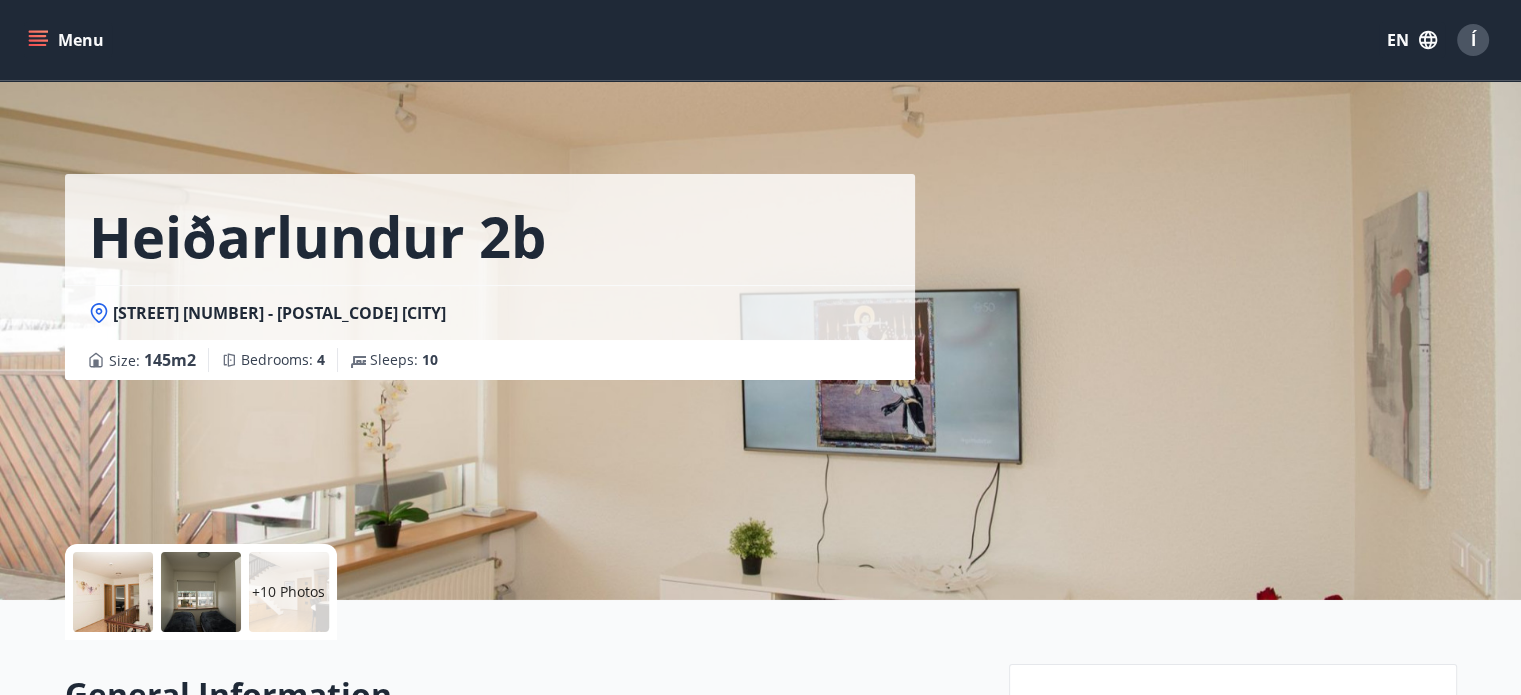 click at bounding box center (113, 592) 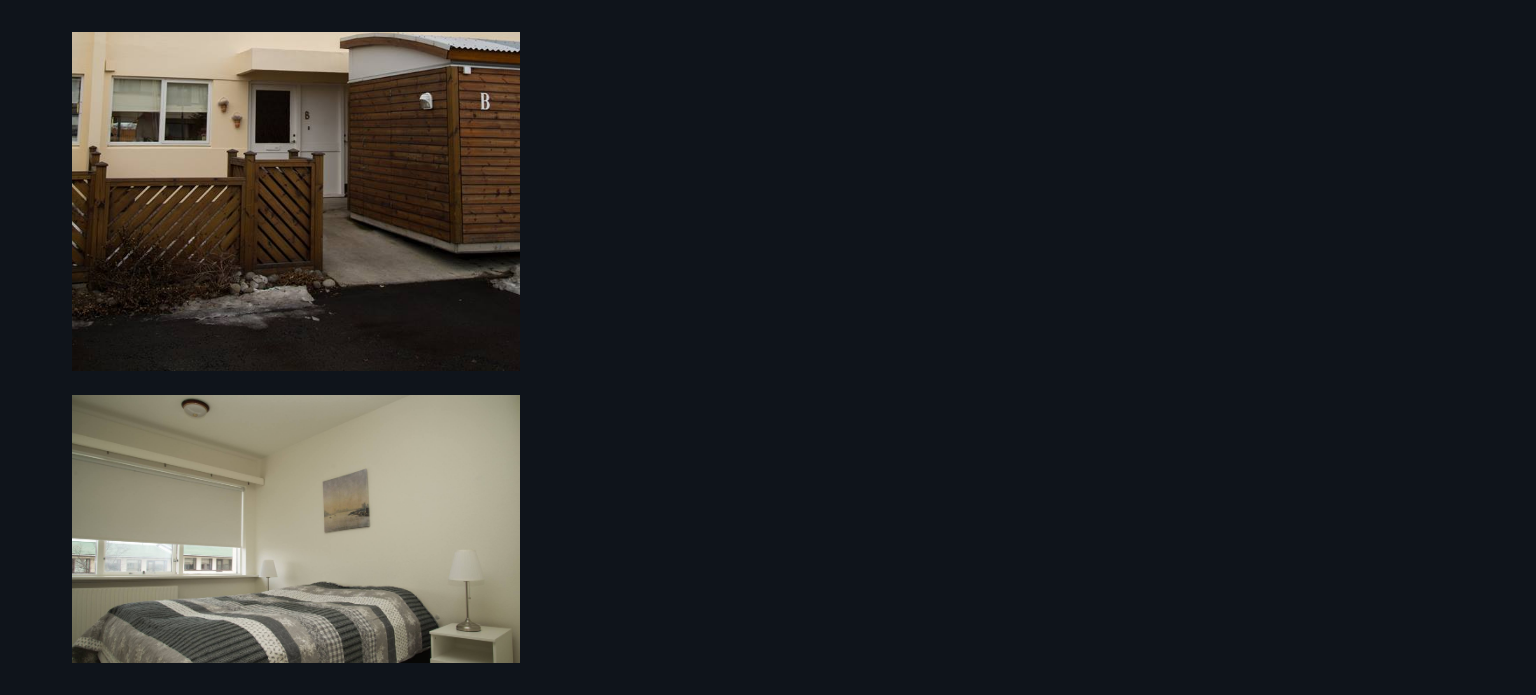 scroll, scrollTop: 1419, scrollLeft: 0, axis: vertical 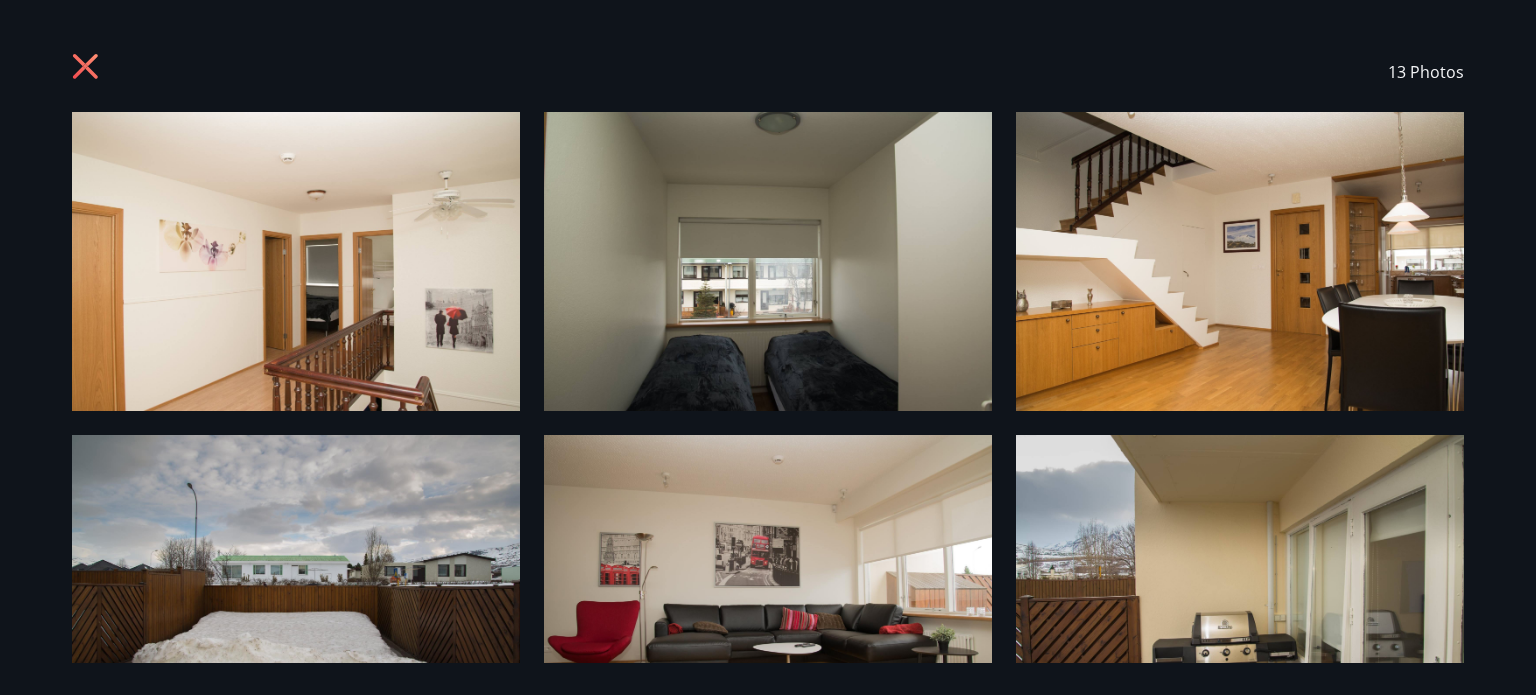 click 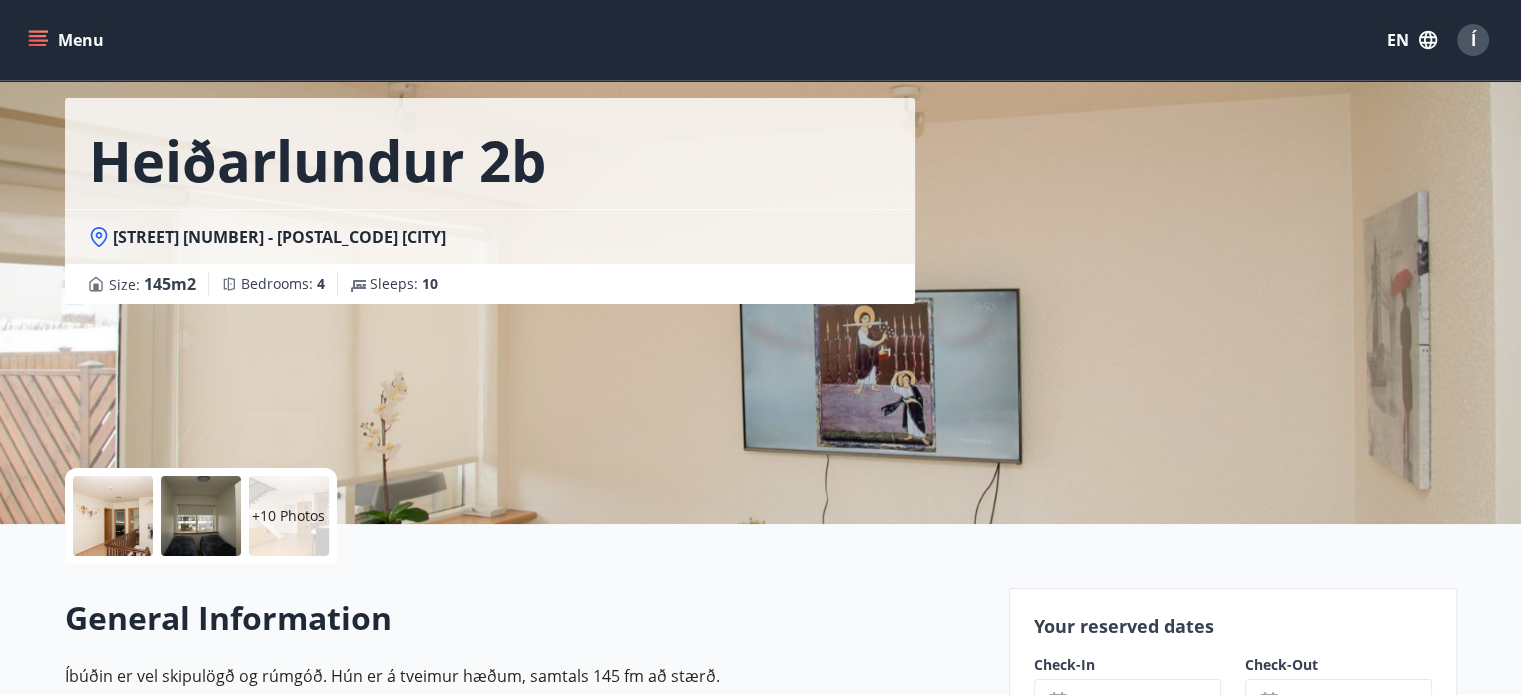 scroll, scrollTop: 0, scrollLeft: 0, axis: both 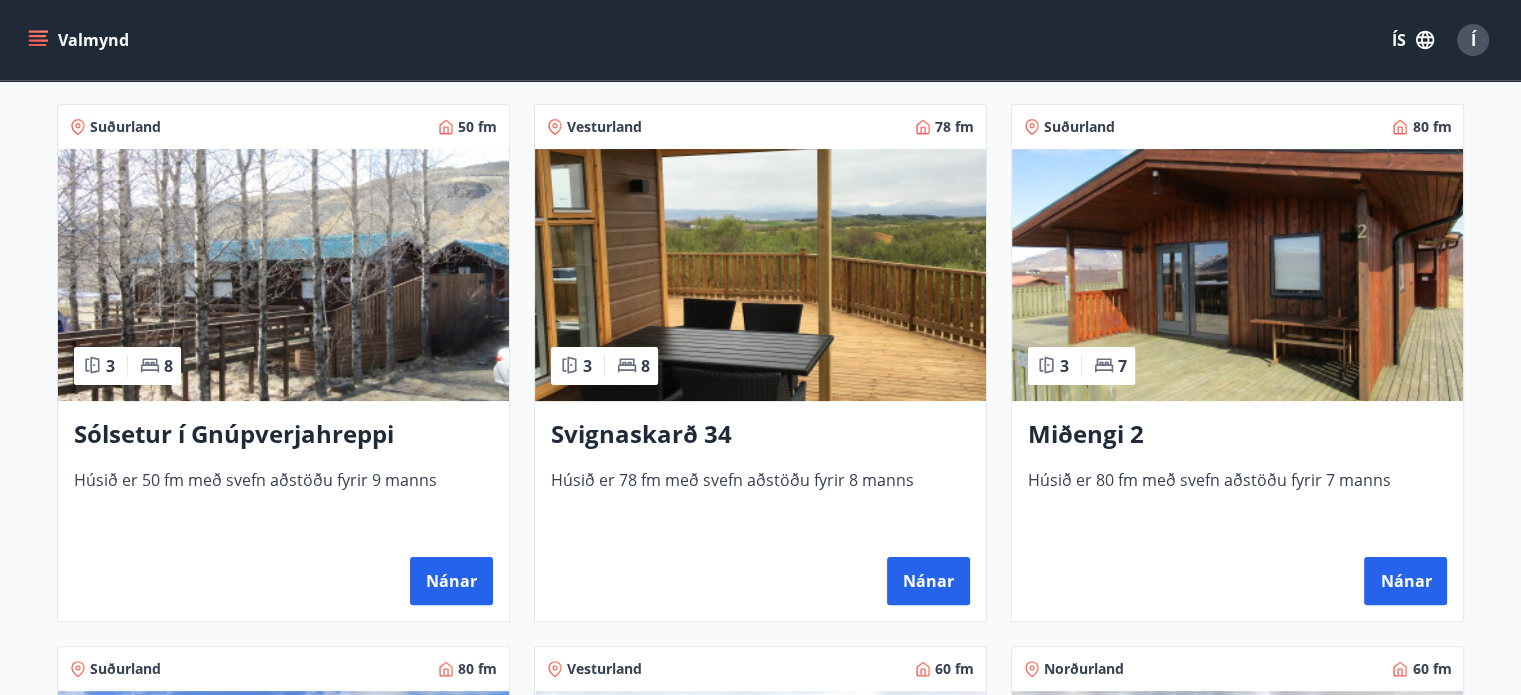 click at bounding box center (760, 275) 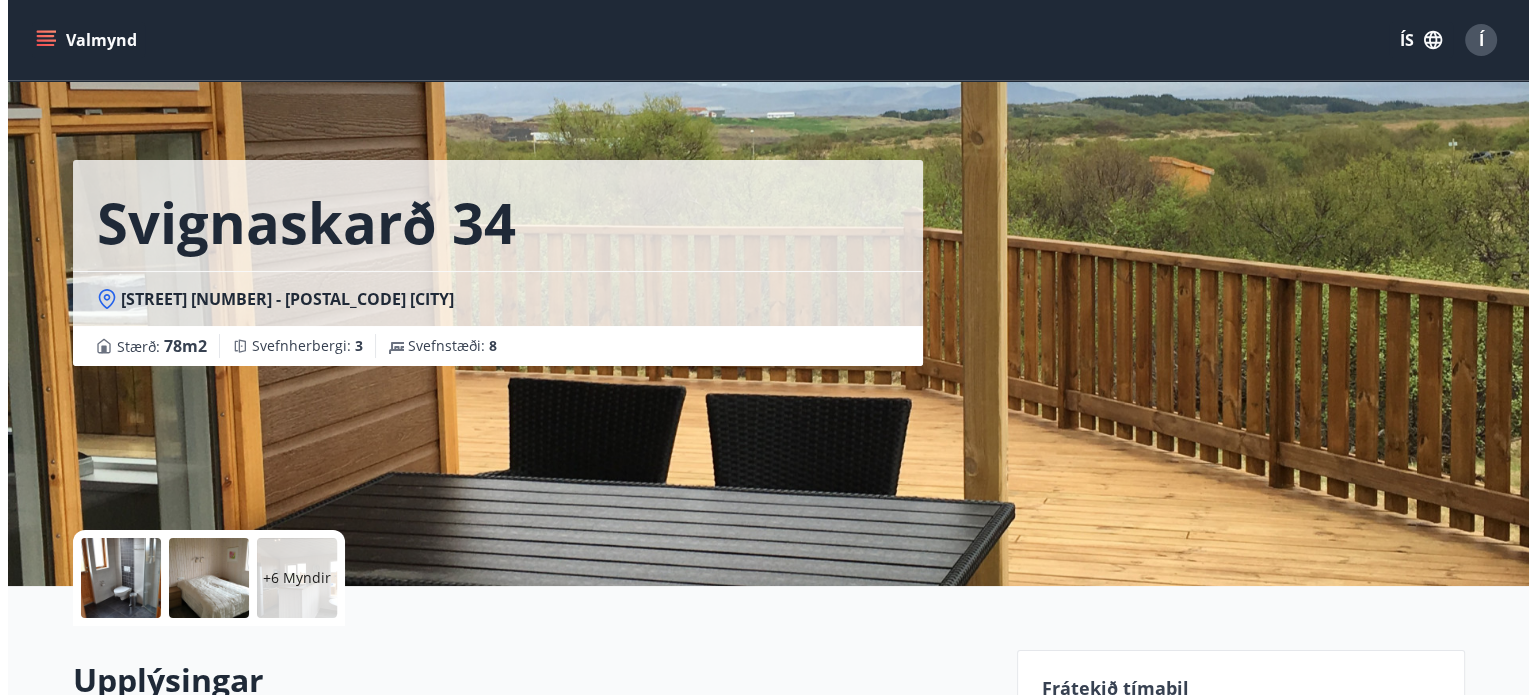 scroll, scrollTop: 12, scrollLeft: 0, axis: vertical 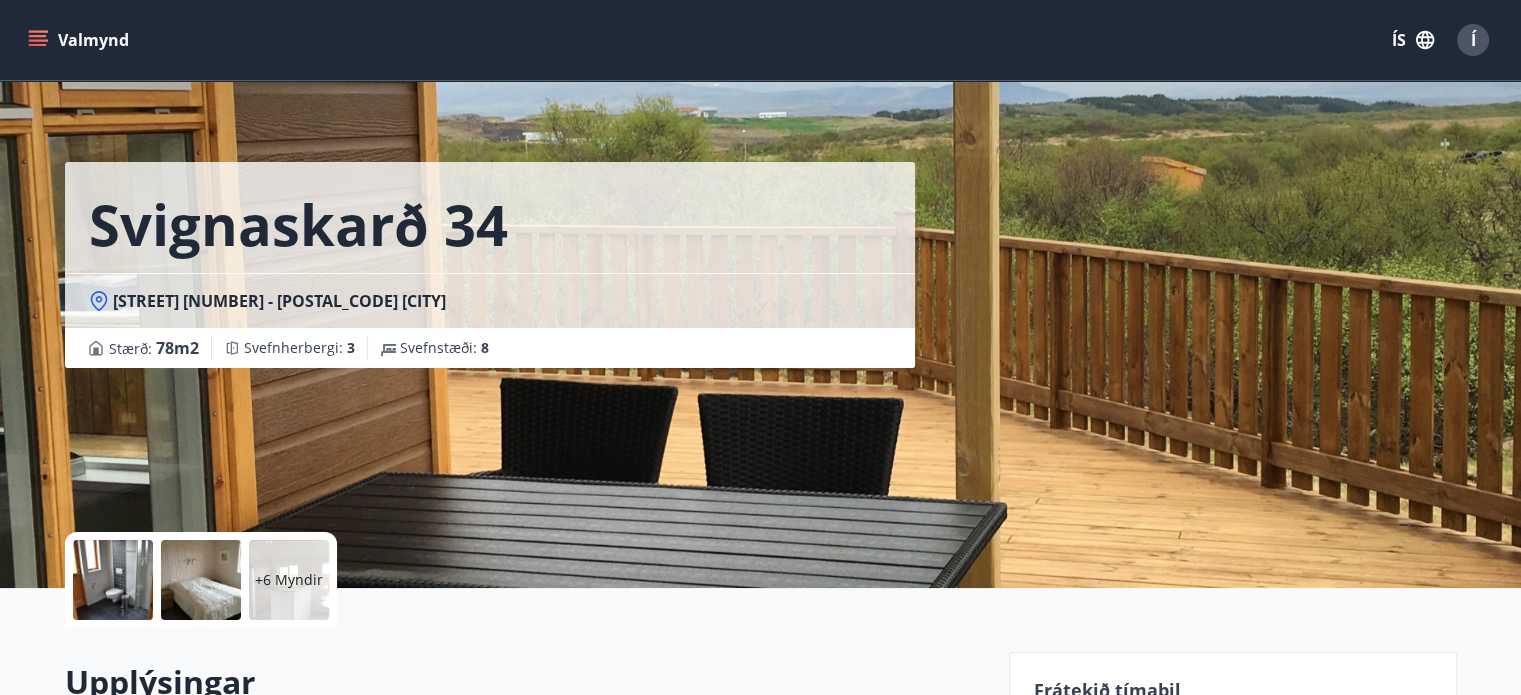 click at bounding box center (113, 580) 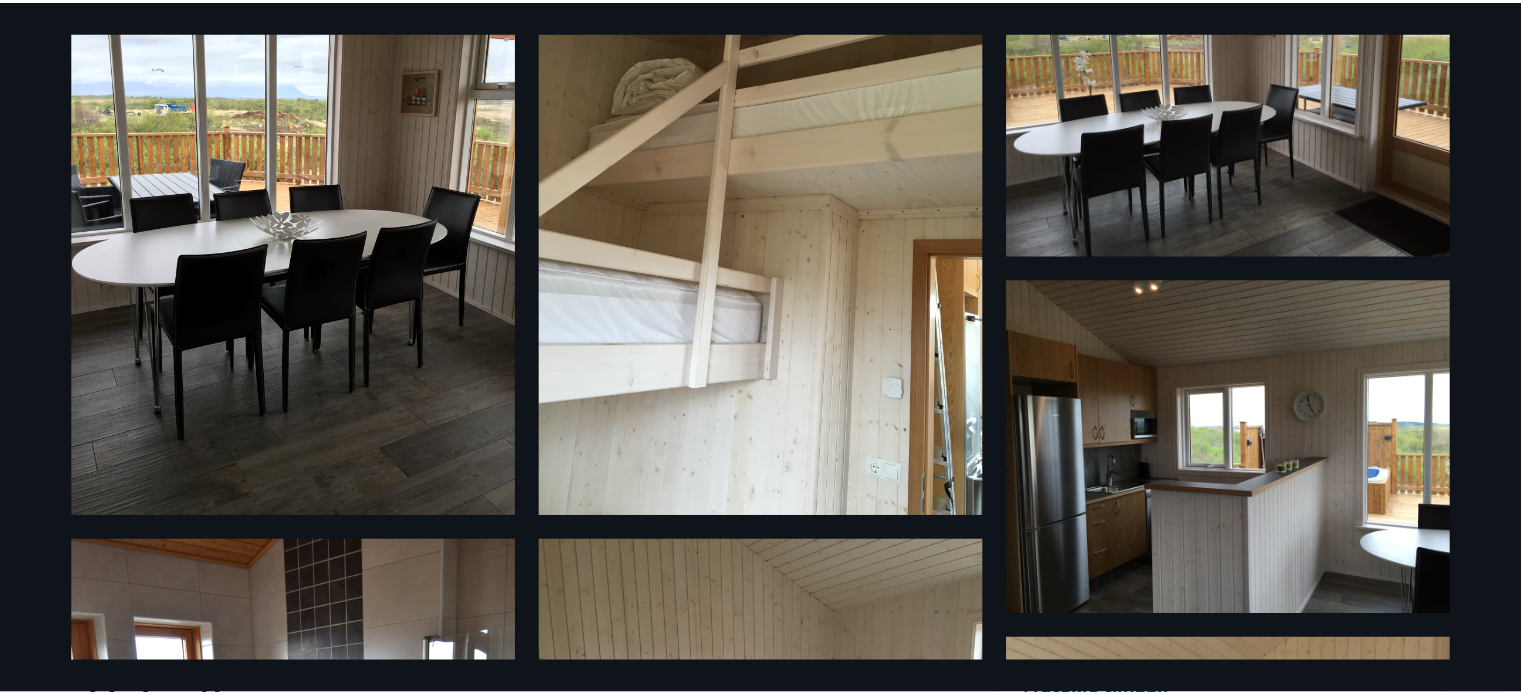 scroll, scrollTop: 0, scrollLeft: 0, axis: both 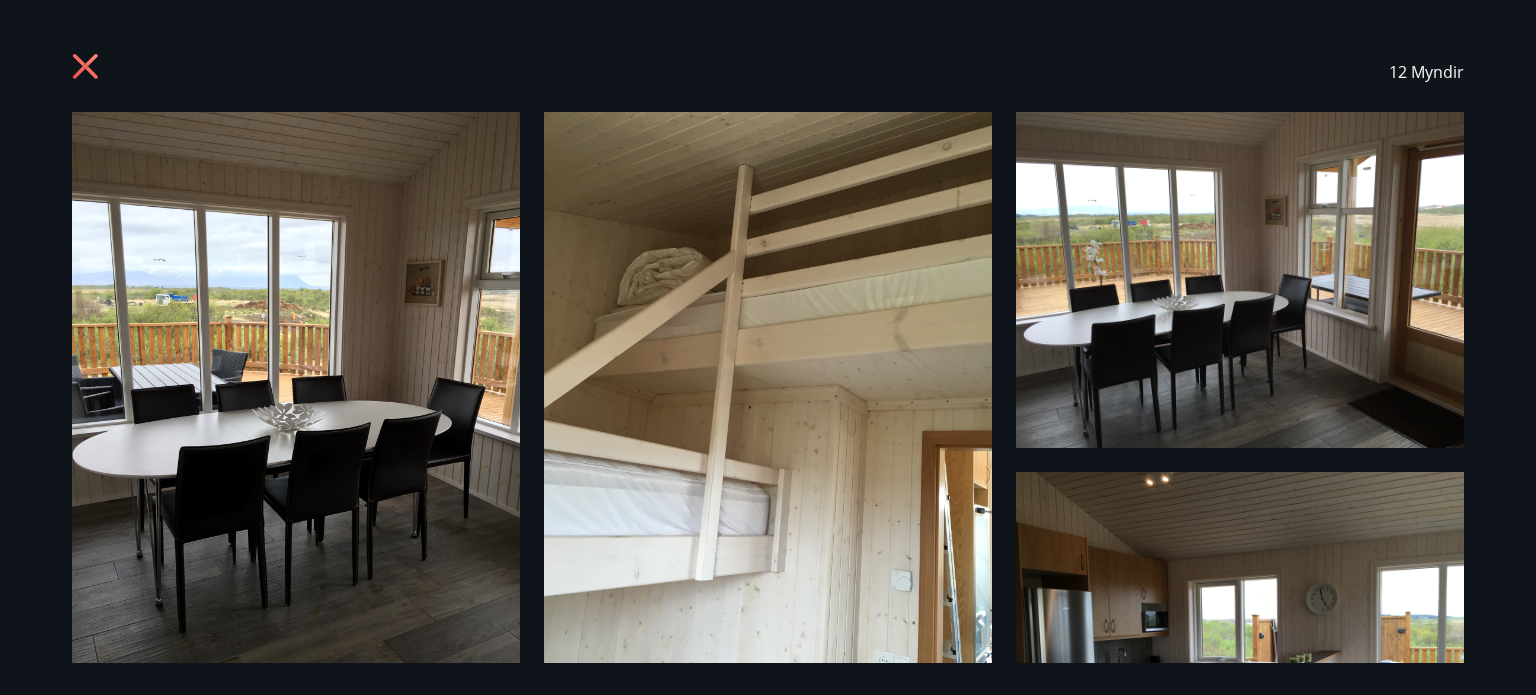 click 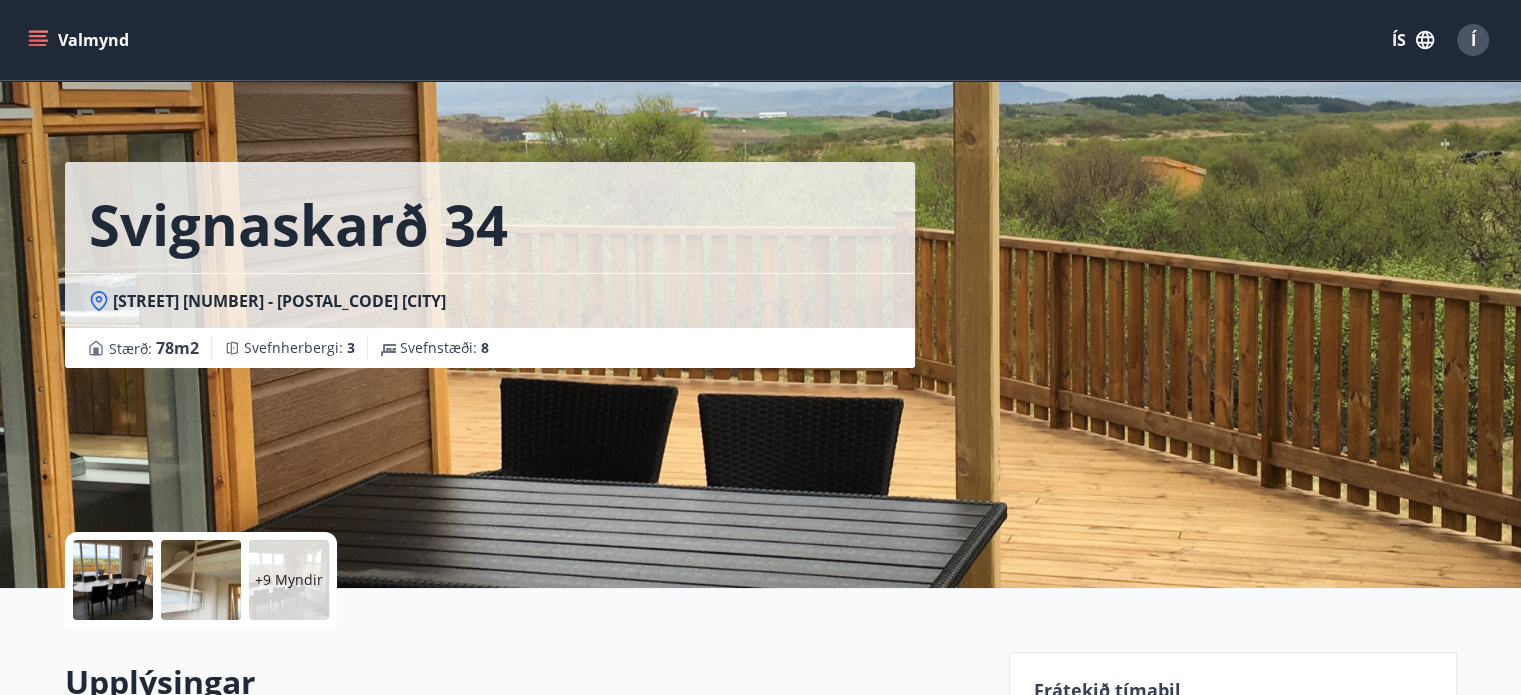 click 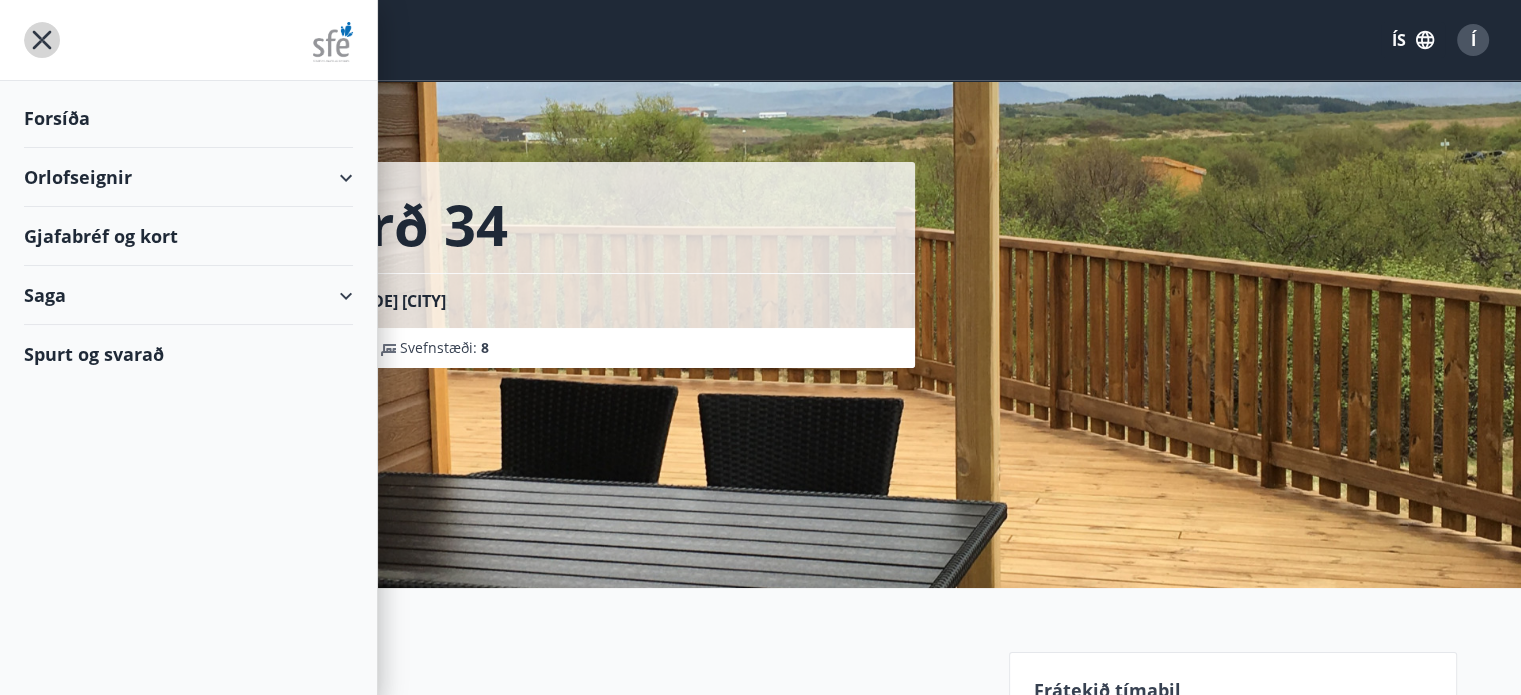 click 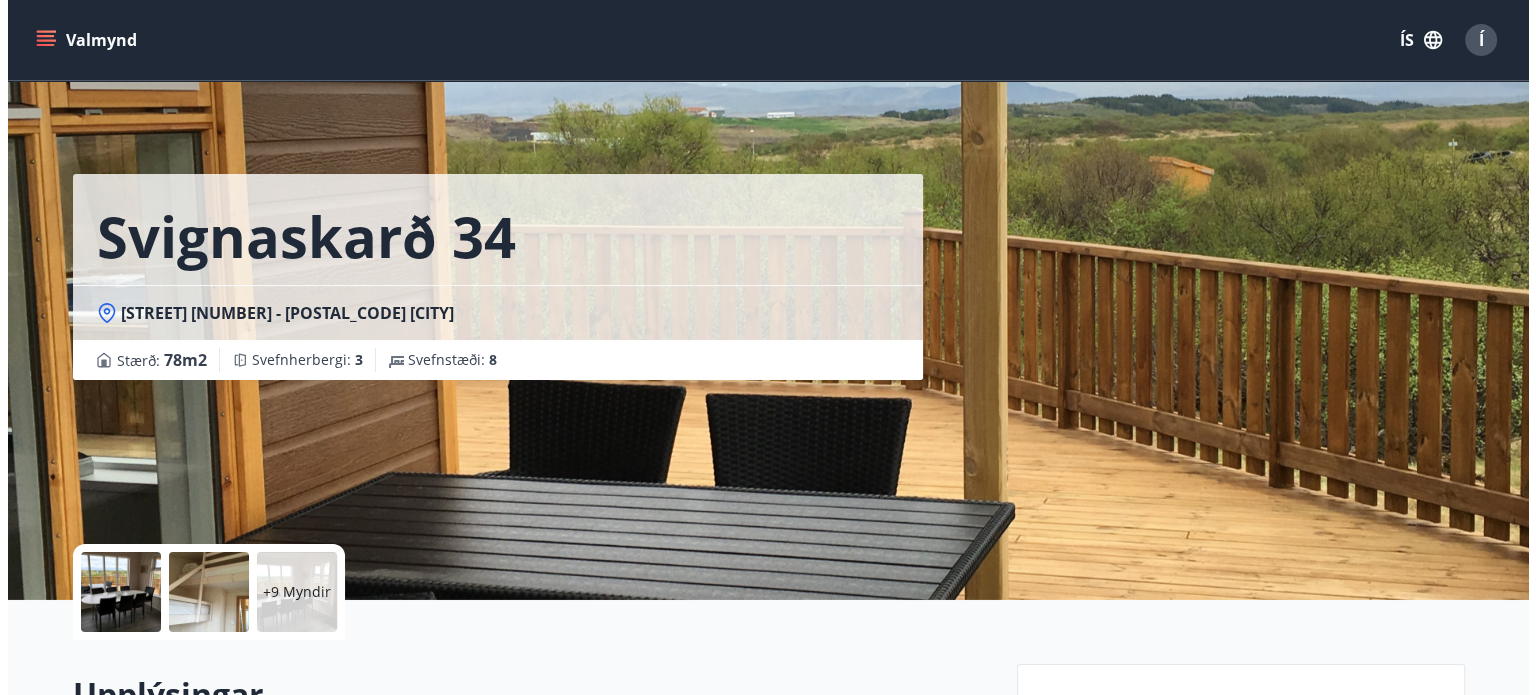 scroll, scrollTop: 64, scrollLeft: 0, axis: vertical 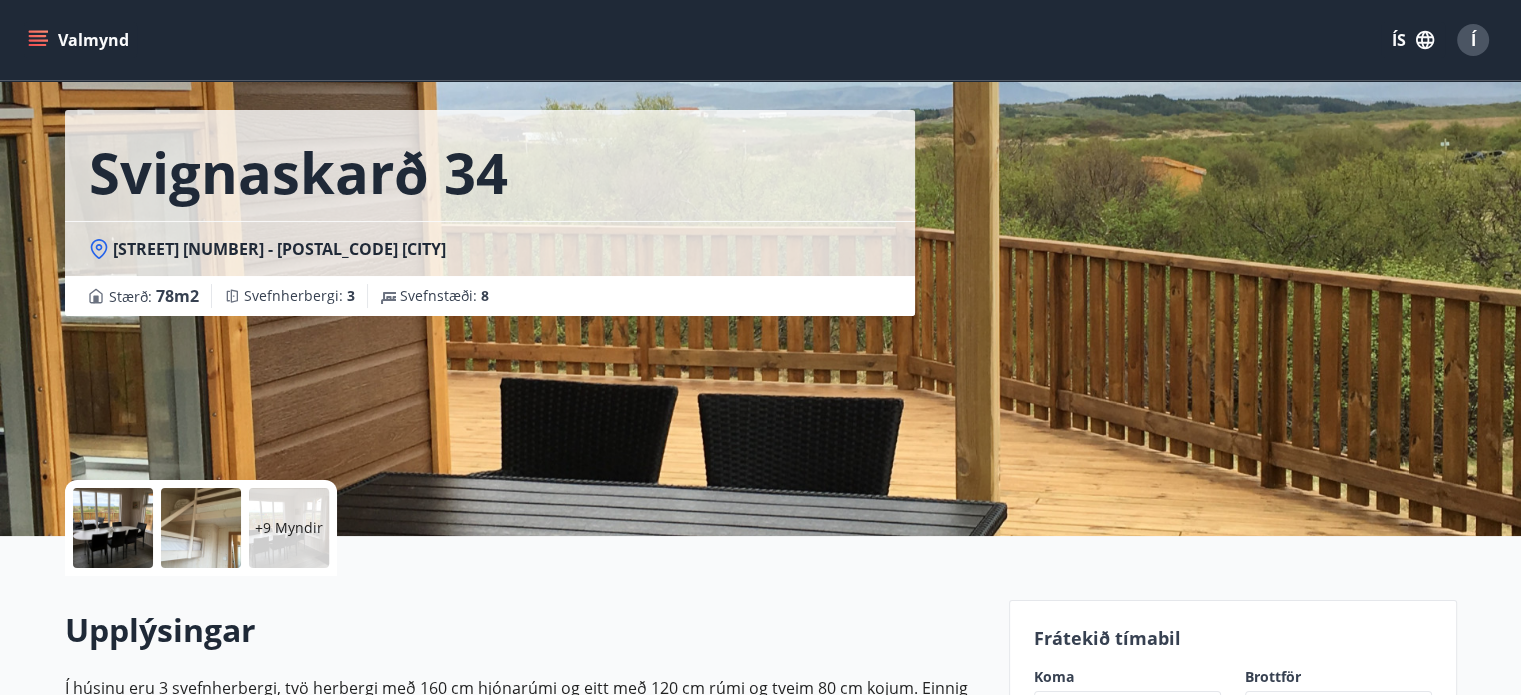 click at bounding box center [113, 528] 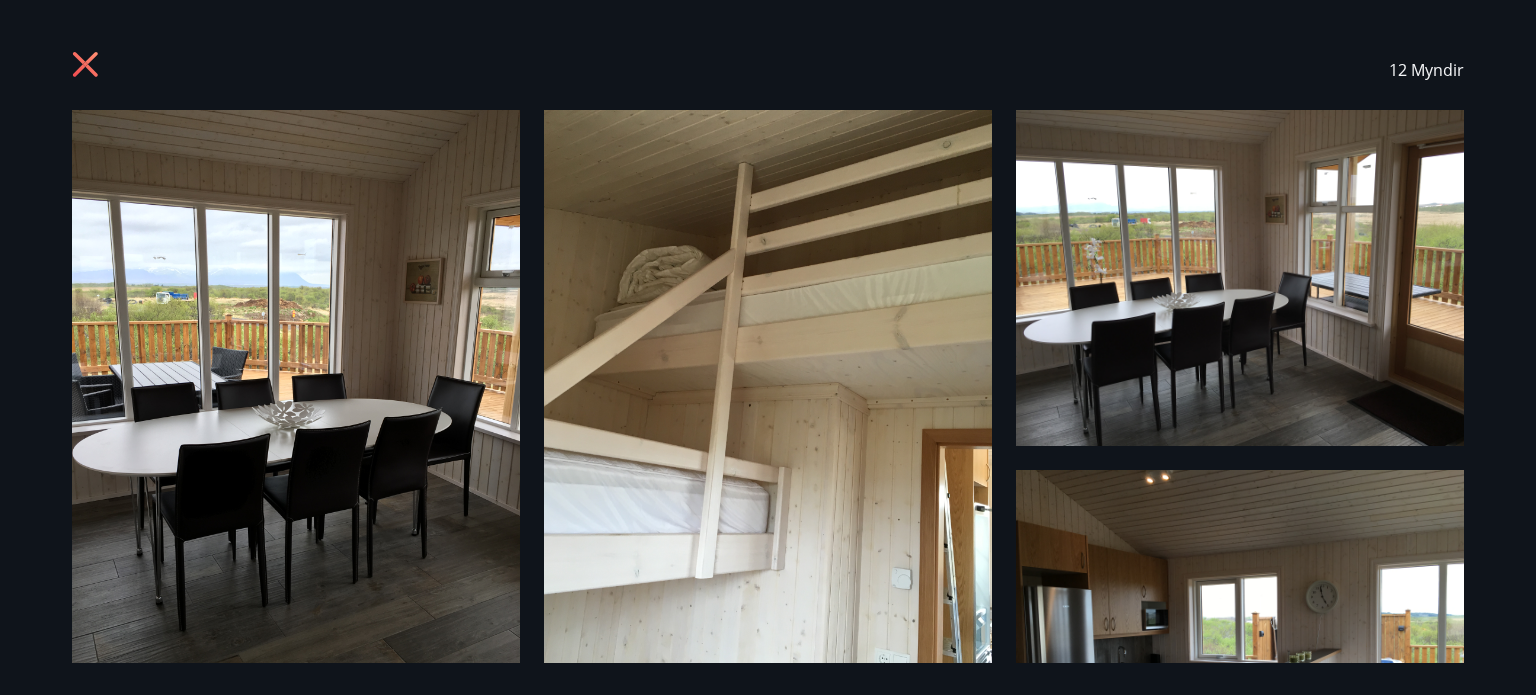 scroll, scrollTop: 0, scrollLeft: 0, axis: both 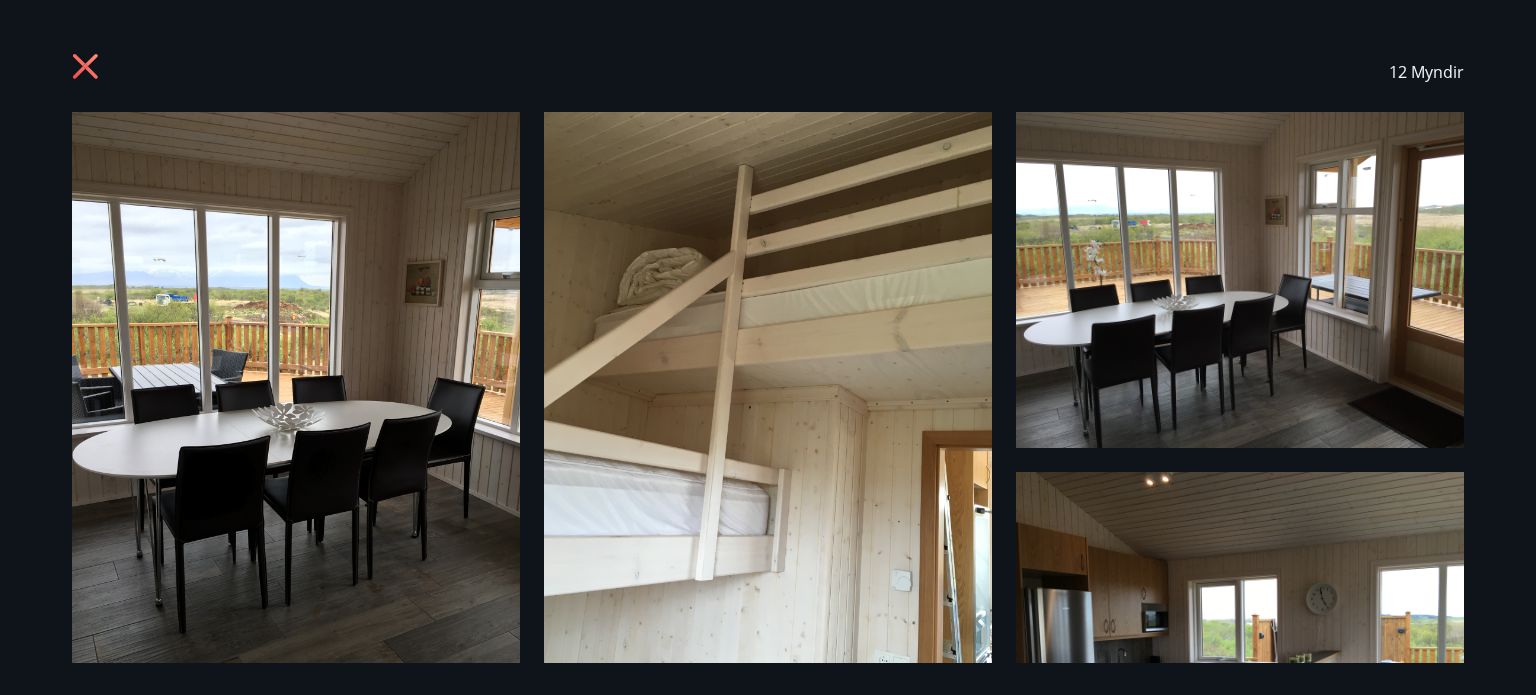 click 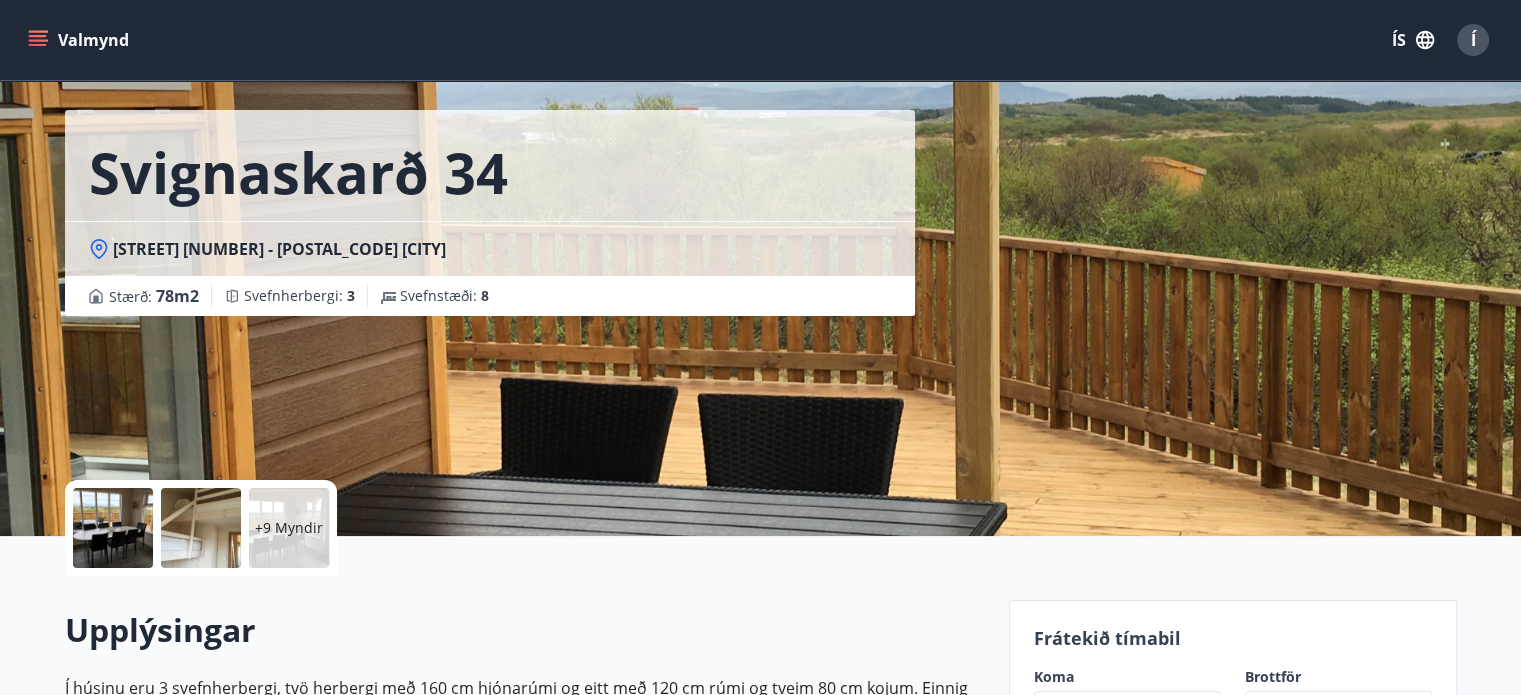 click at bounding box center (113, 528) 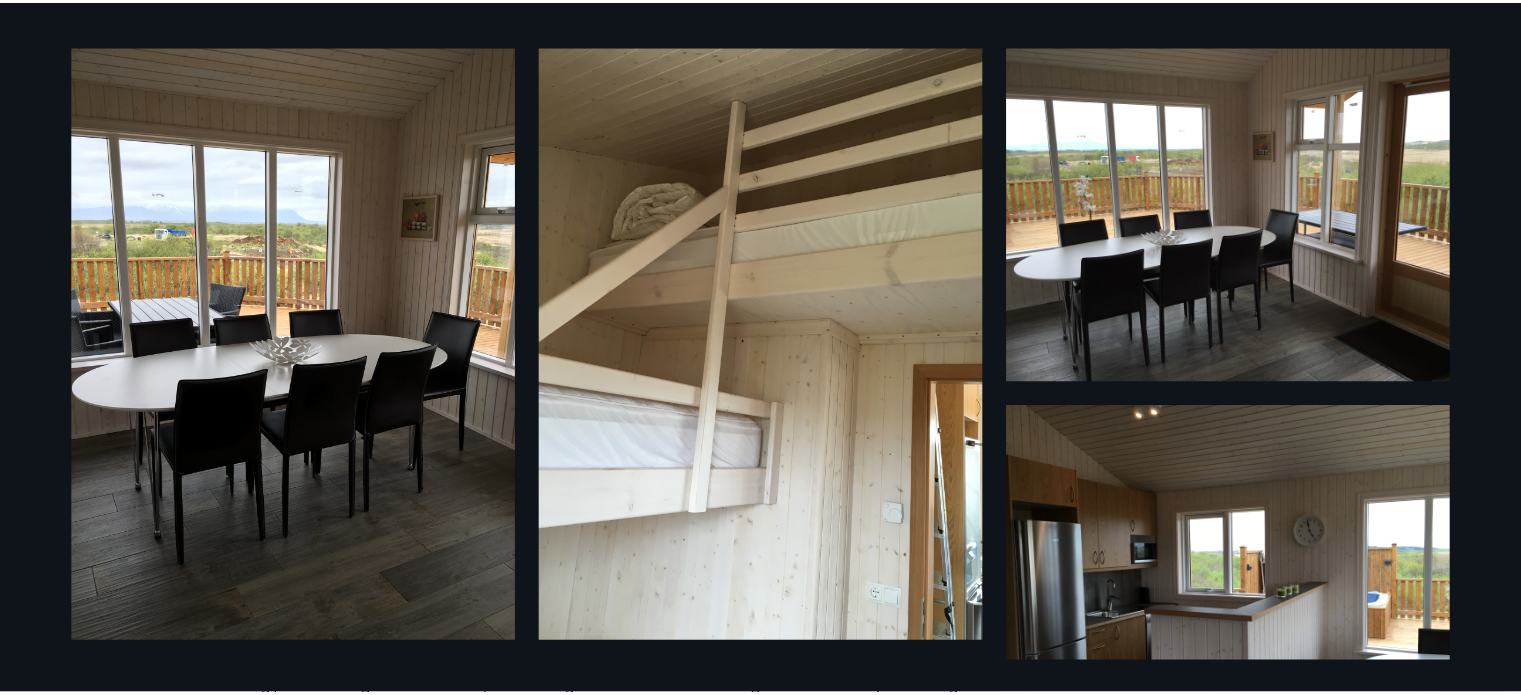scroll, scrollTop: 0, scrollLeft: 0, axis: both 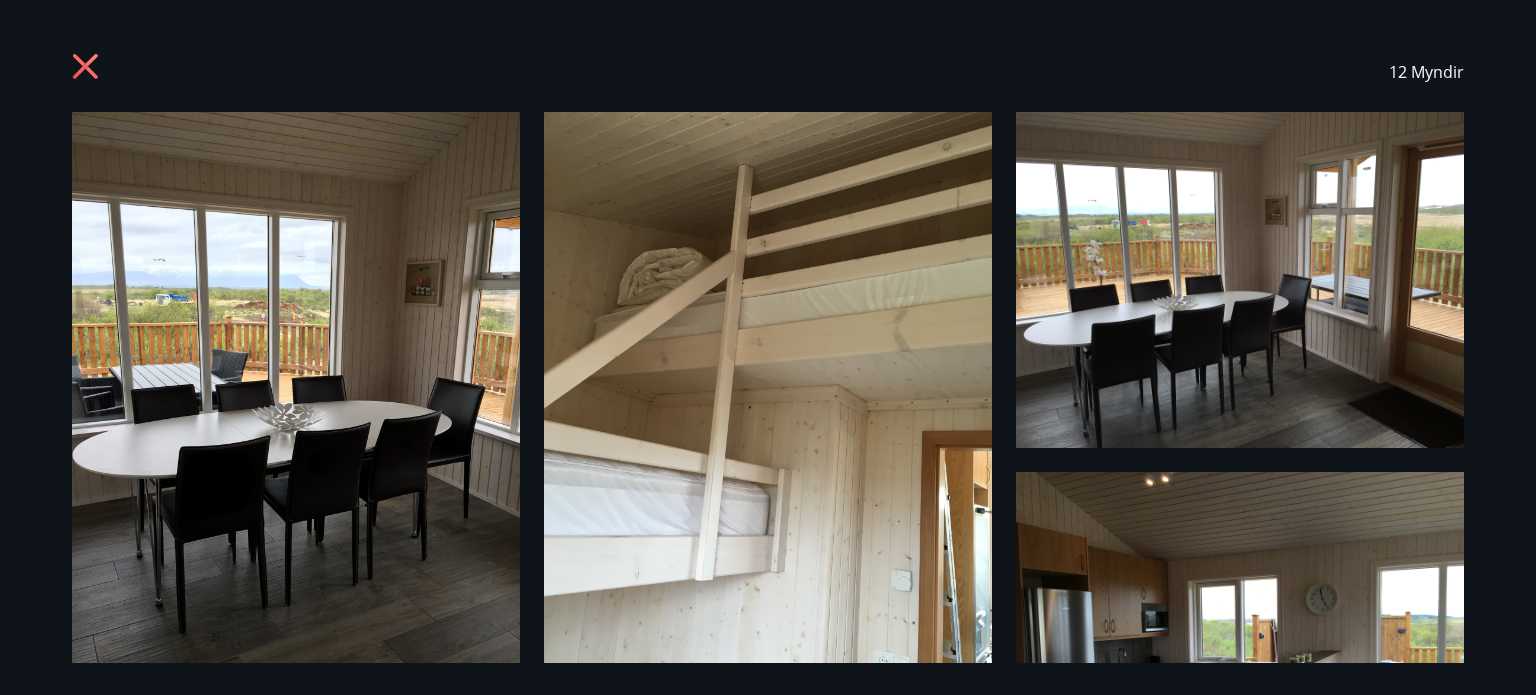 click 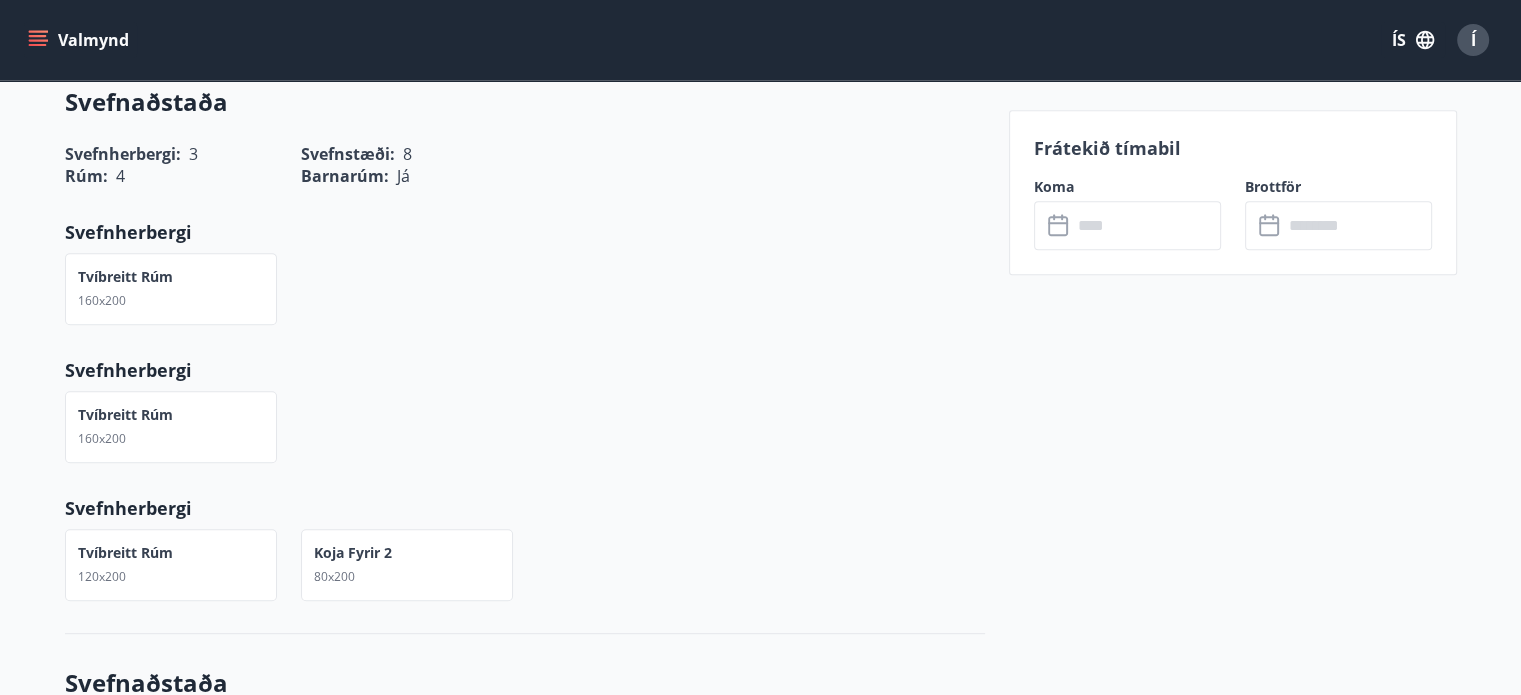 scroll, scrollTop: 900, scrollLeft: 0, axis: vertical 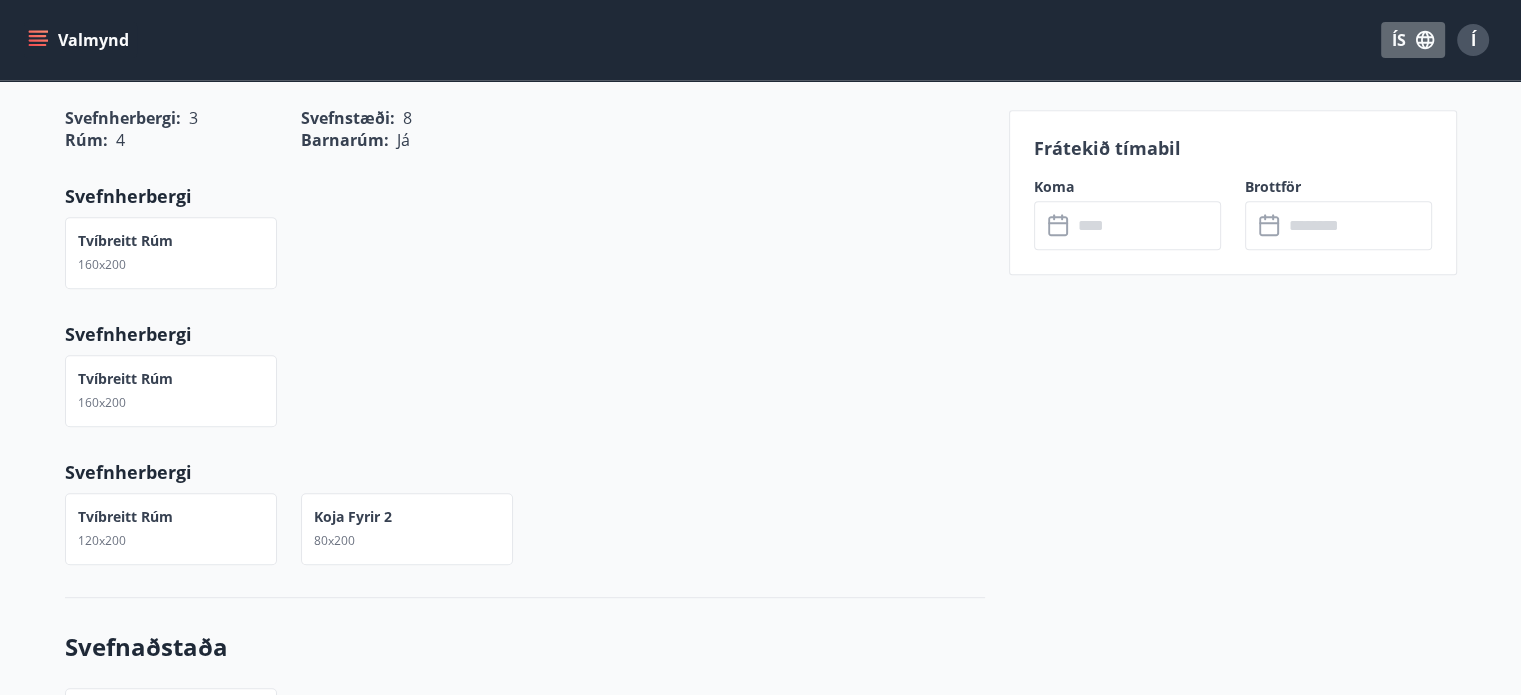 click 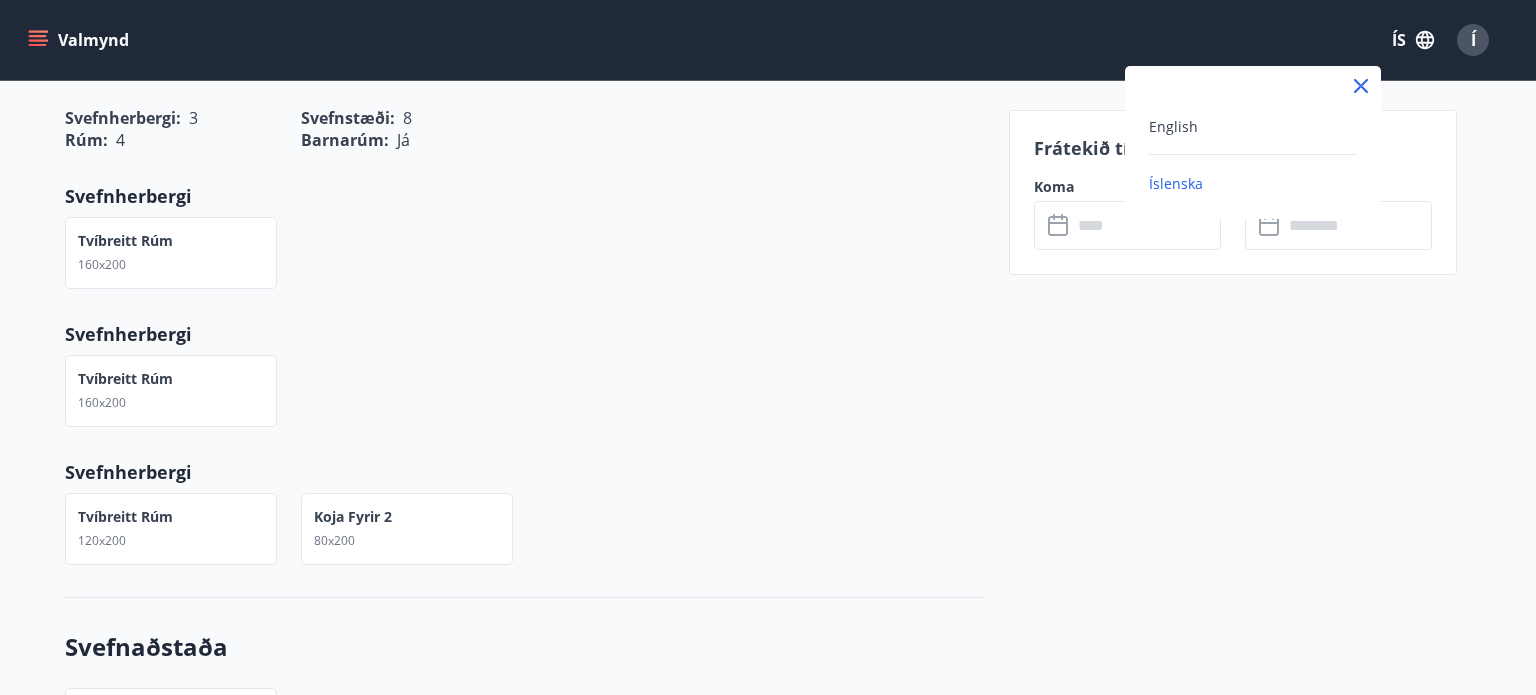 click on "English" at bounding box center [1253, 134] 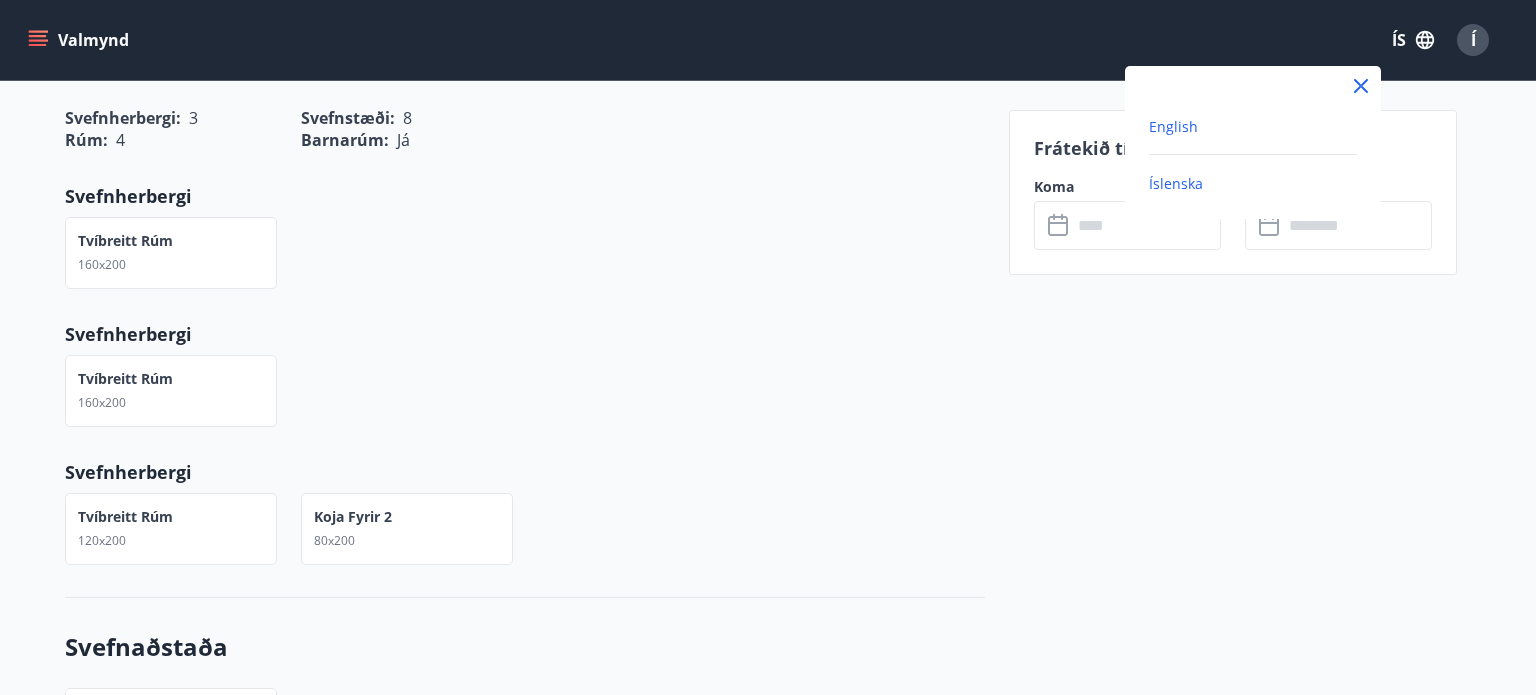 click on "English" at bounding box center (1173, 126) 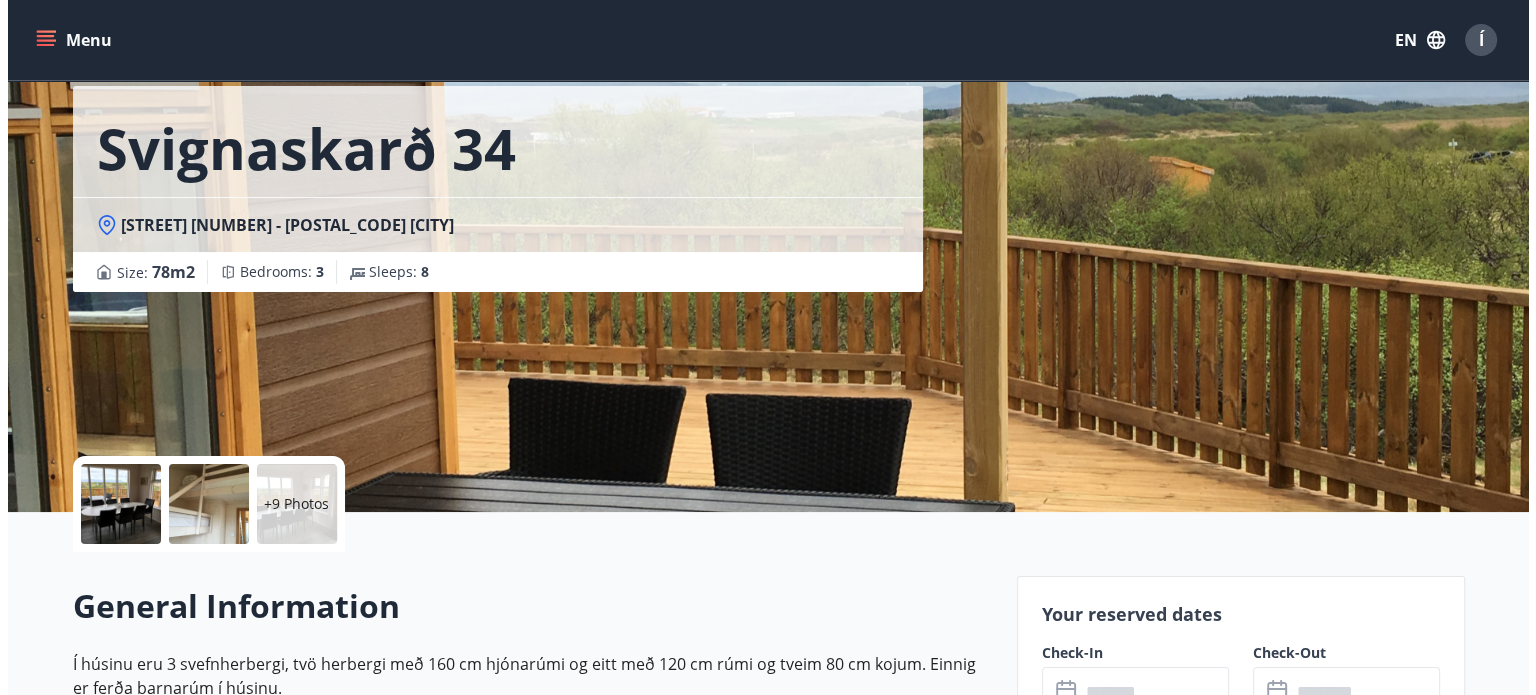 scroll, scrollTop: 0, scrollLeft: 0, axis: both 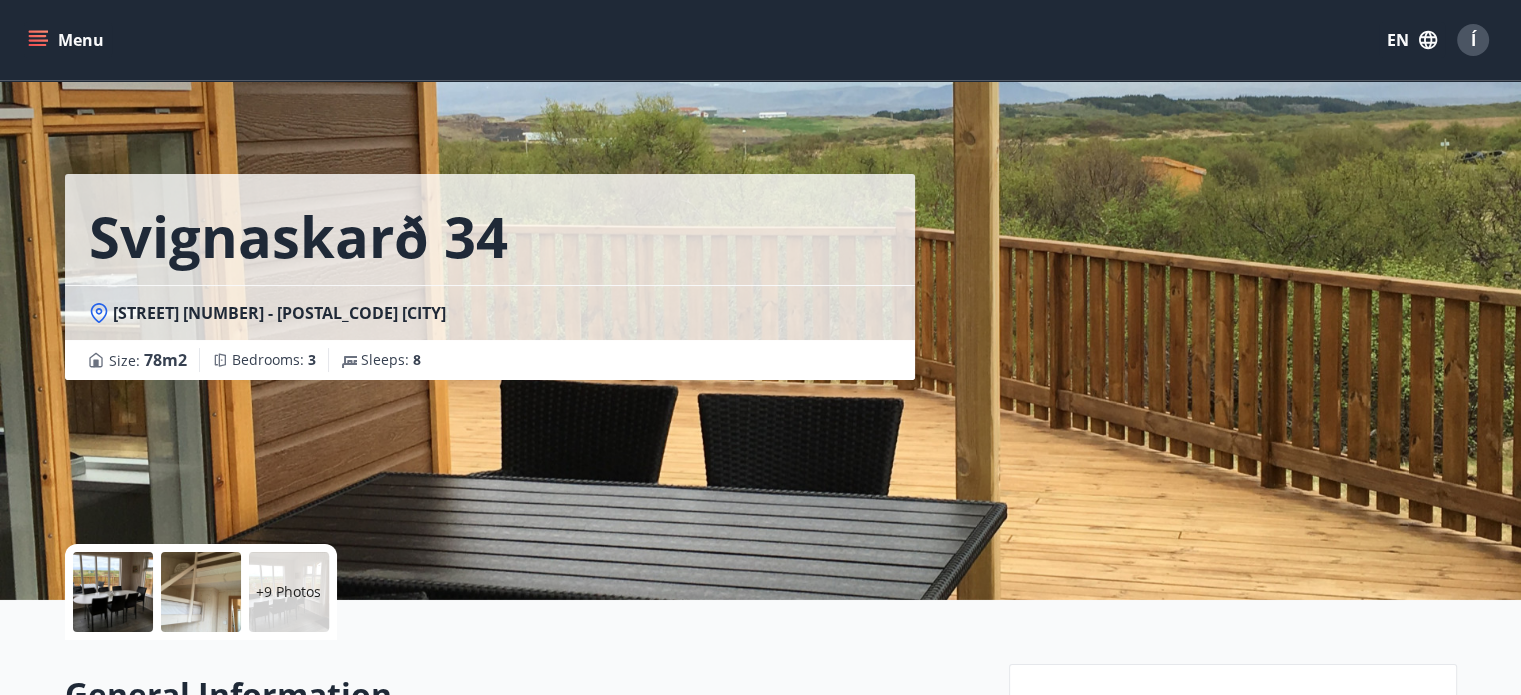click at bounding box center (113, 592) 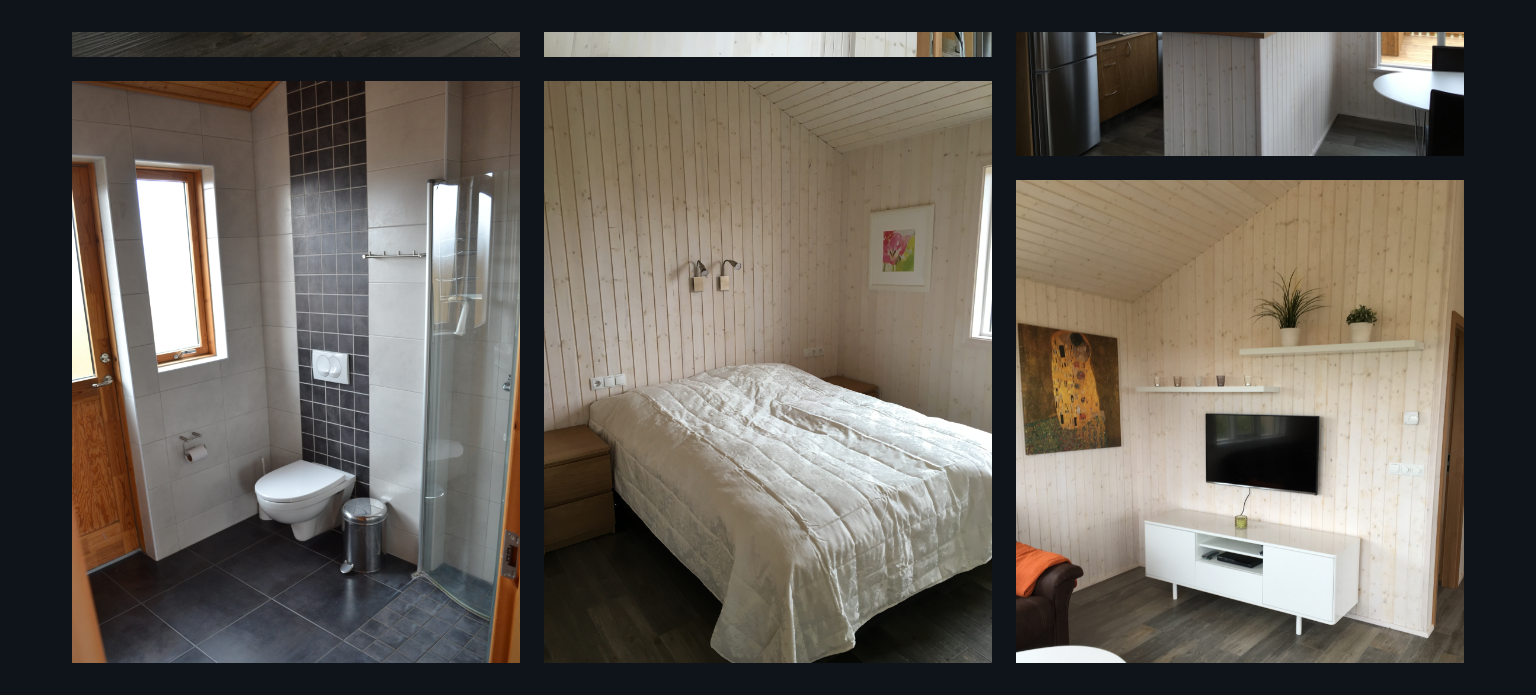 scroll, scrollTop: 654, scrollLeft: 0, axis: vertical 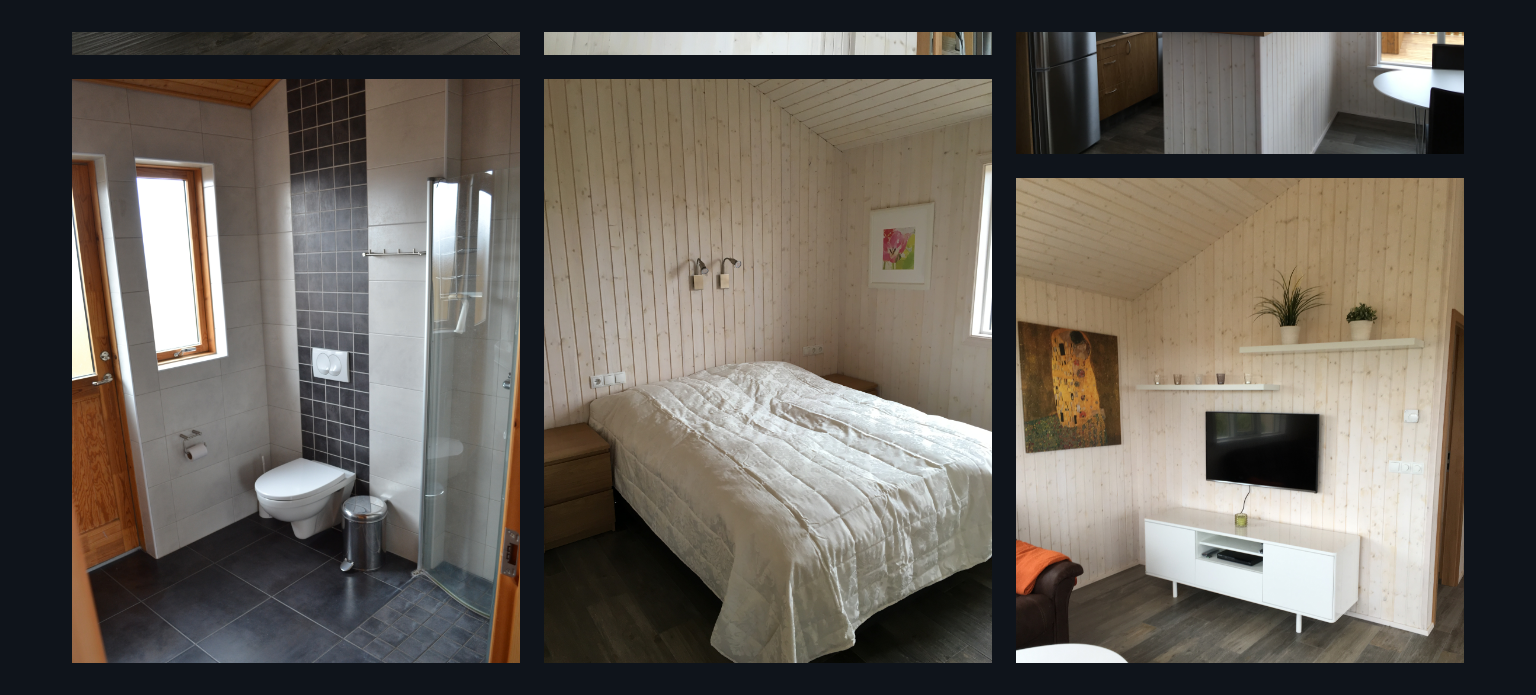 click at bounding box center [296, 415] 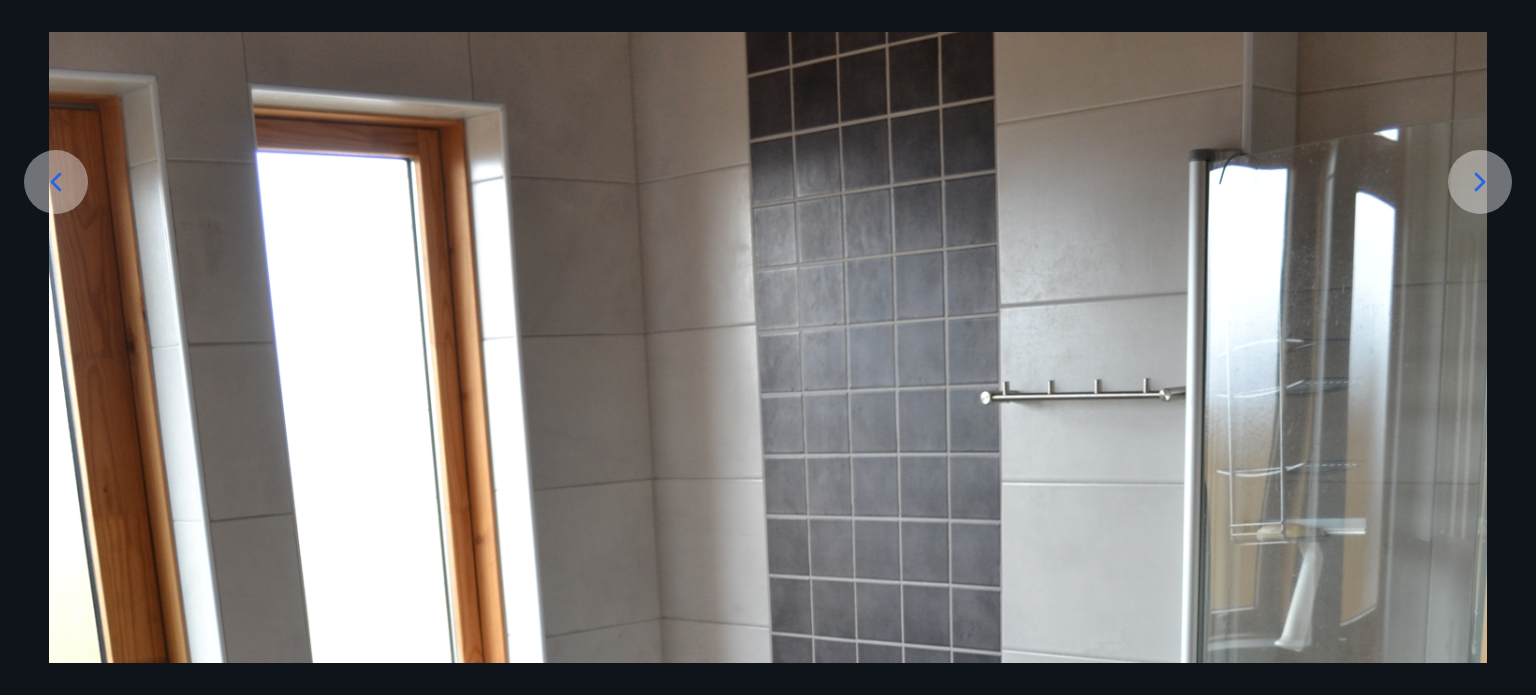 scroll, scrollTop: 0, scrollLeft: 0, axis: both 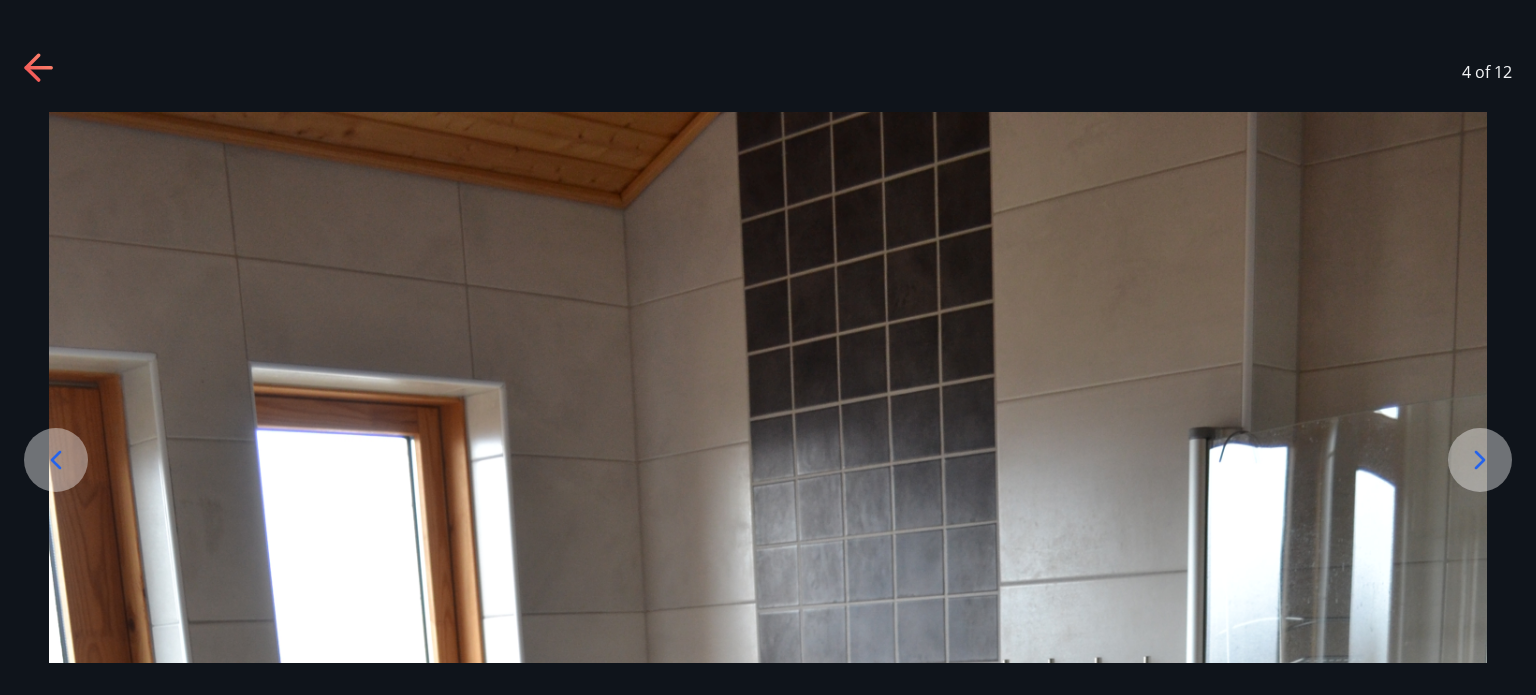 click 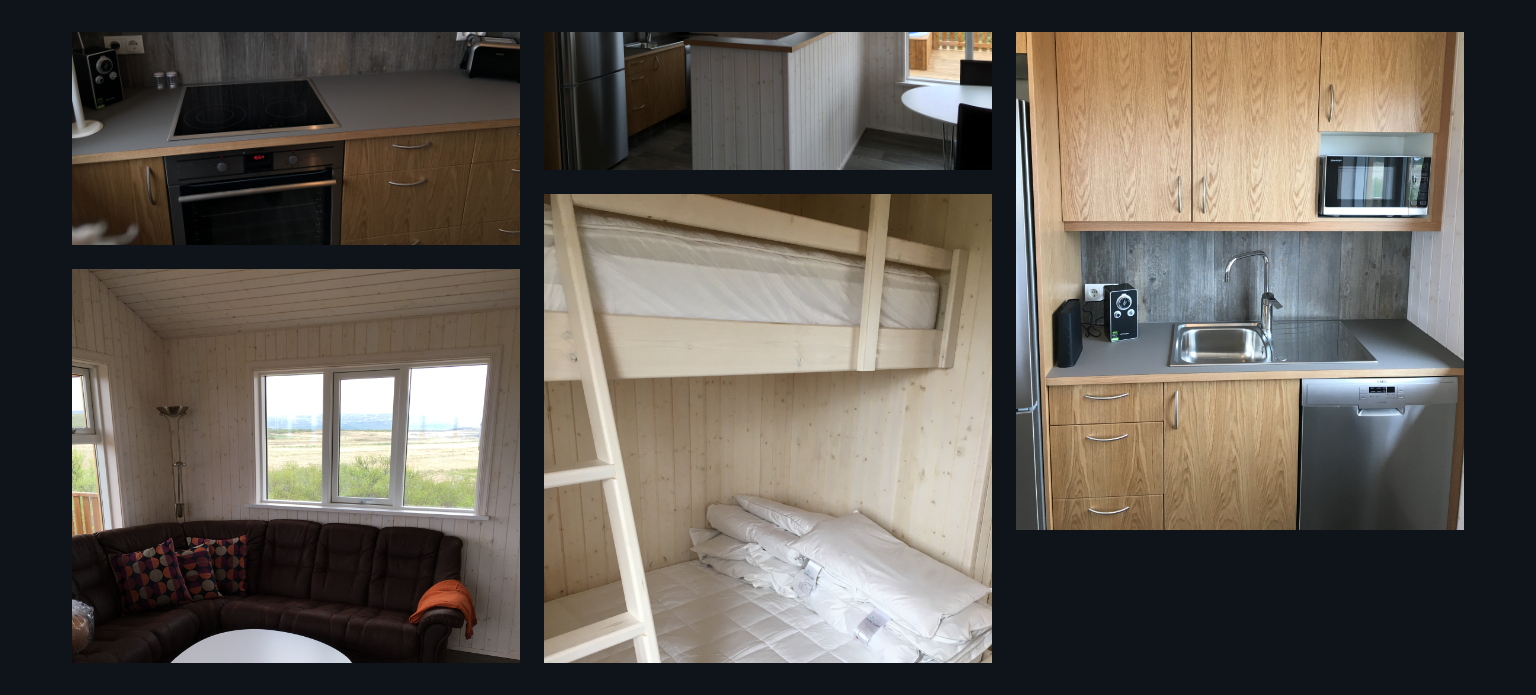 scroll, scrollTop: 1583, scrollLeft: 0, axis: vertical 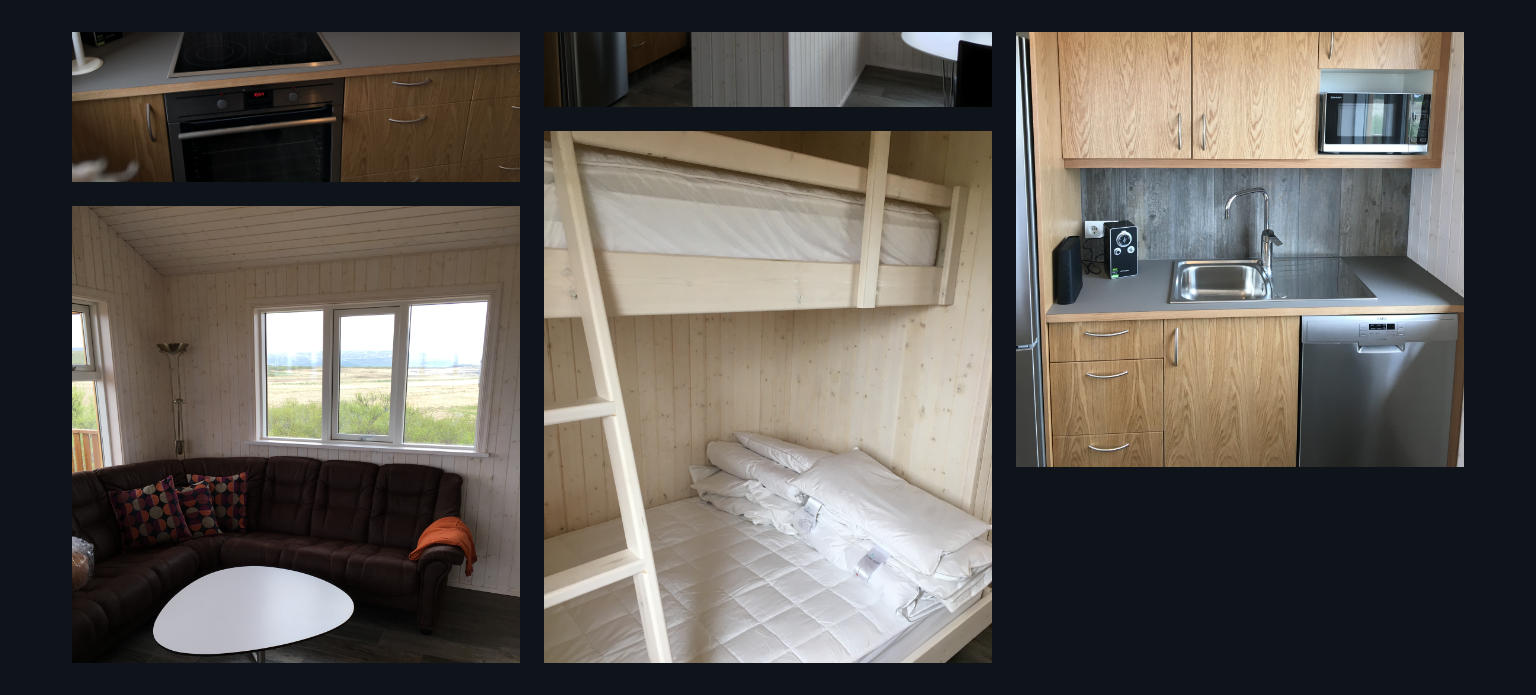 click at bounding box center [1240, 168] 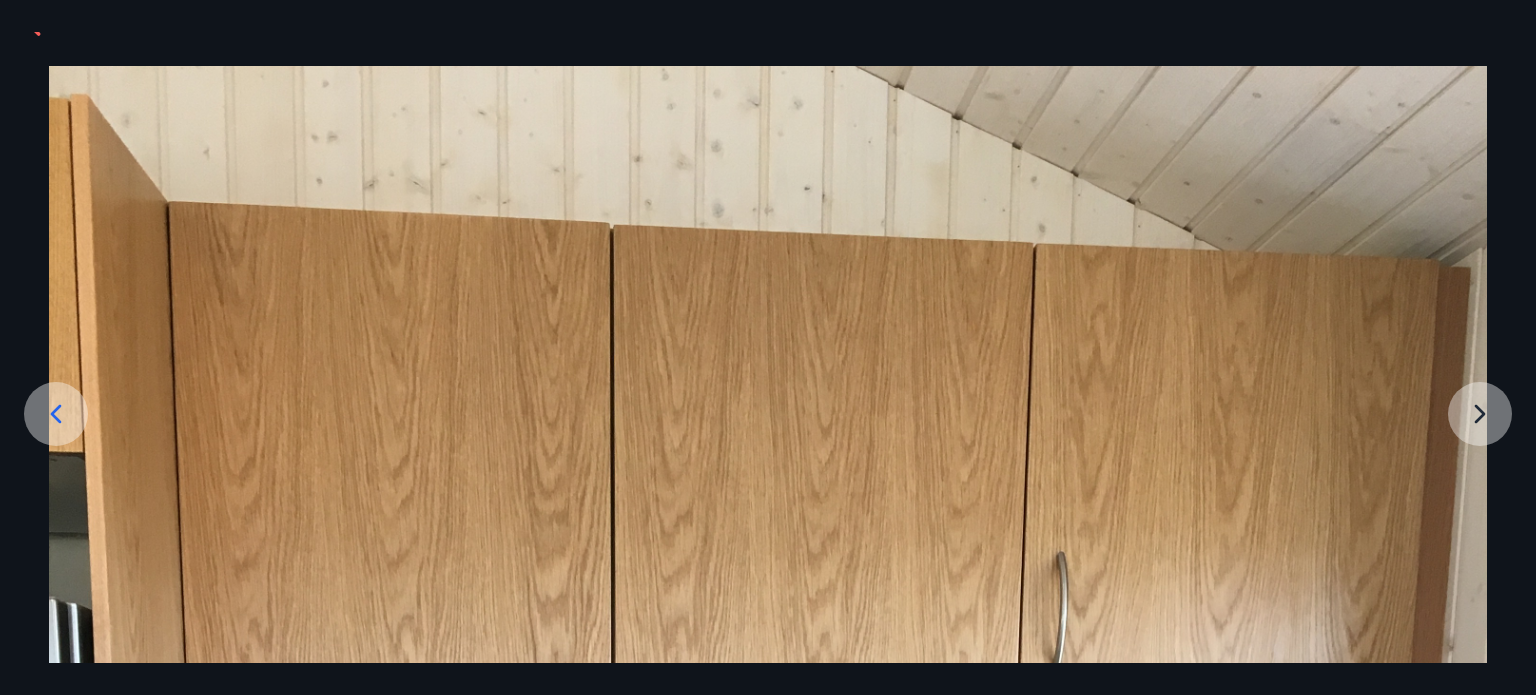 scroll, scrollTop: 0, scrollLeft: 0, axis: both 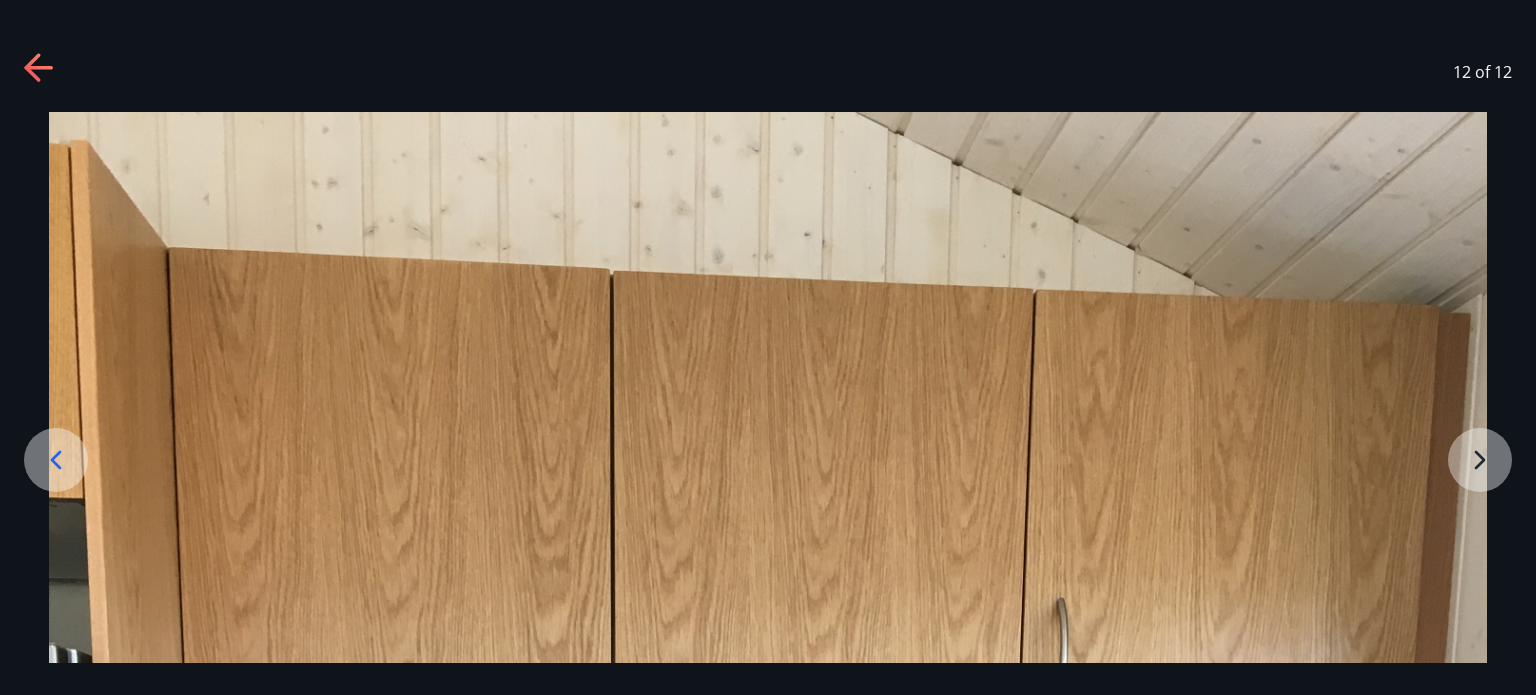 click 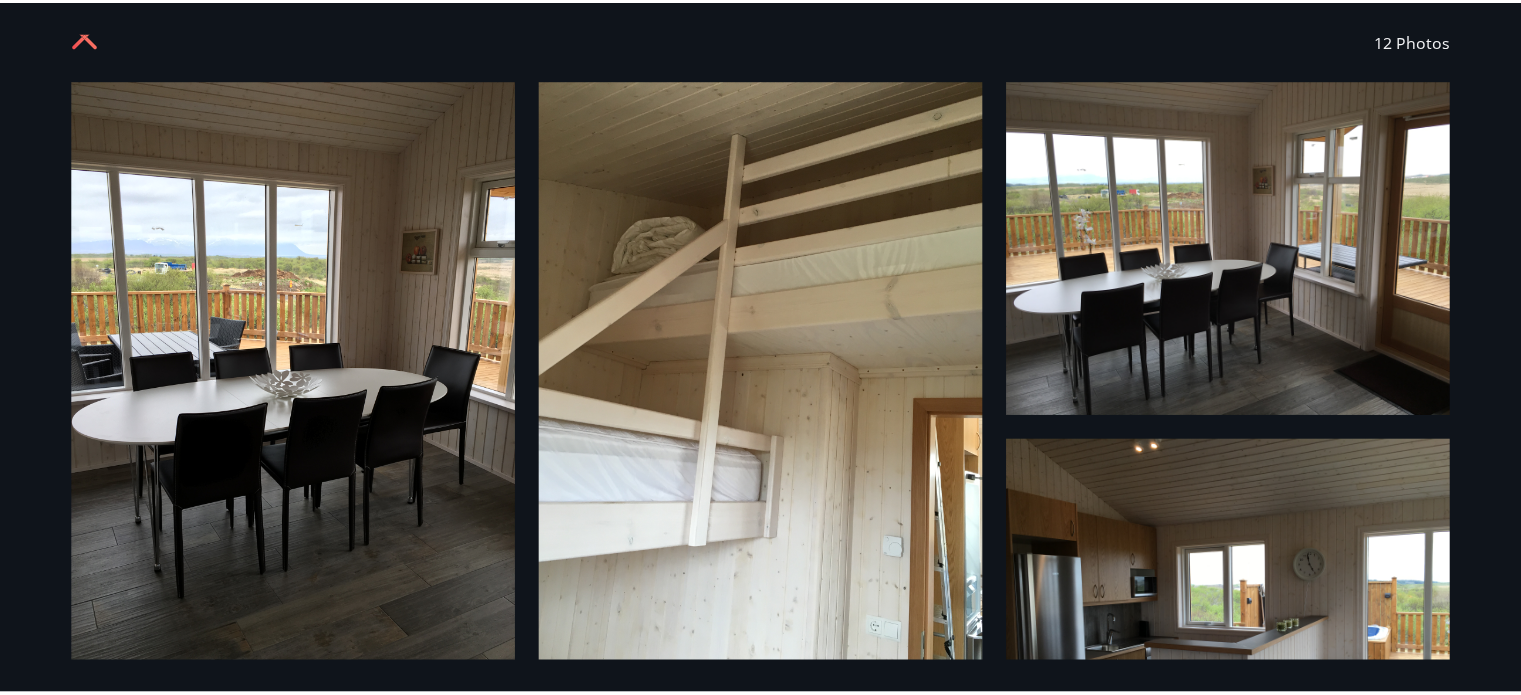 scroll, scrollTop: 0, scrollLeft: 0, axis: both 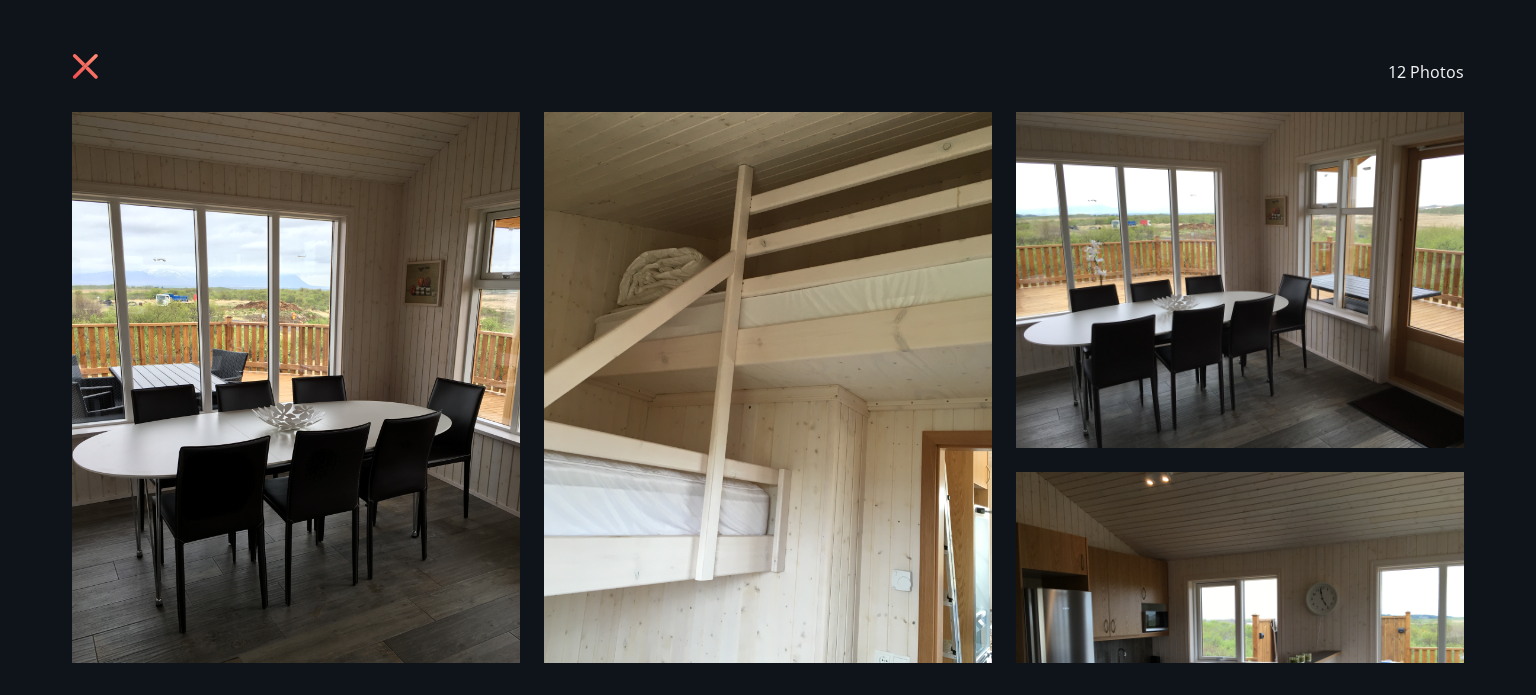 click 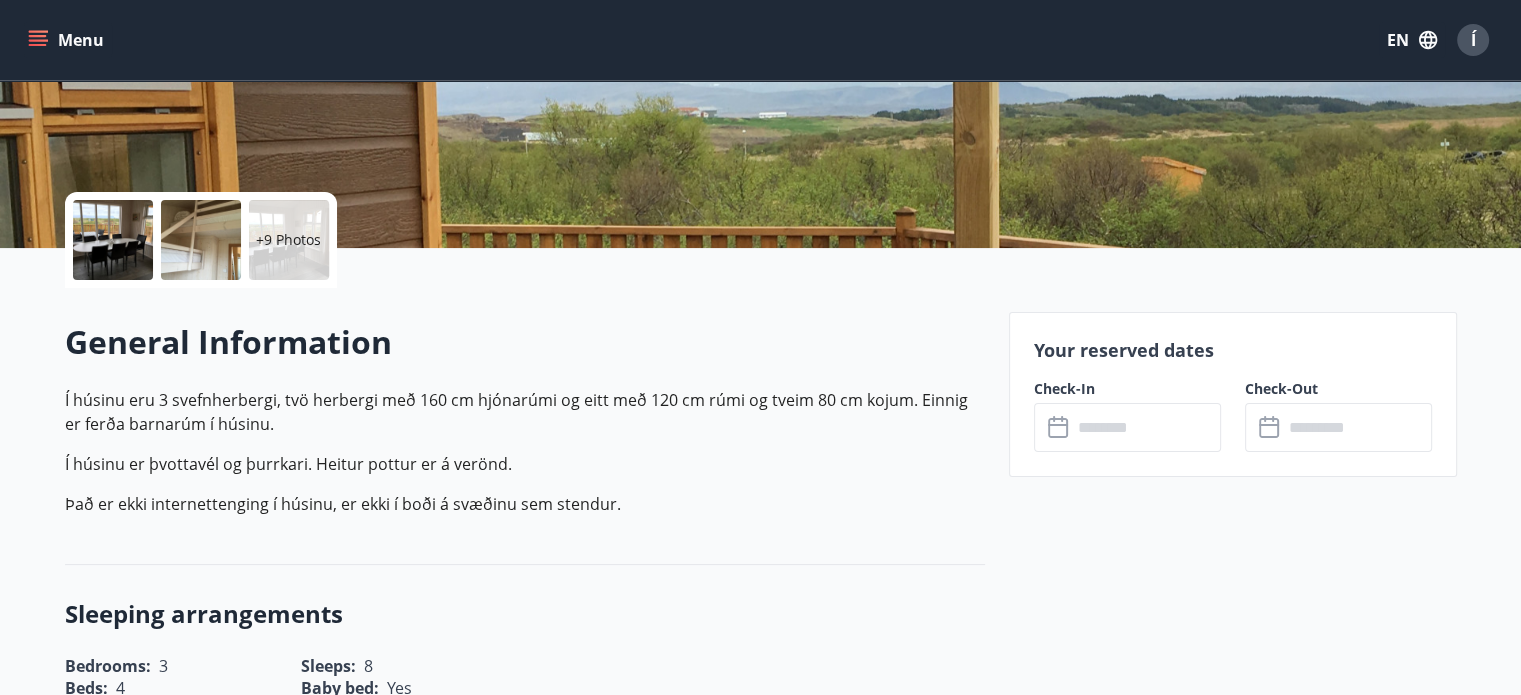scroll, scrollTop: 358, scrollLeft: 0, axis: vertical 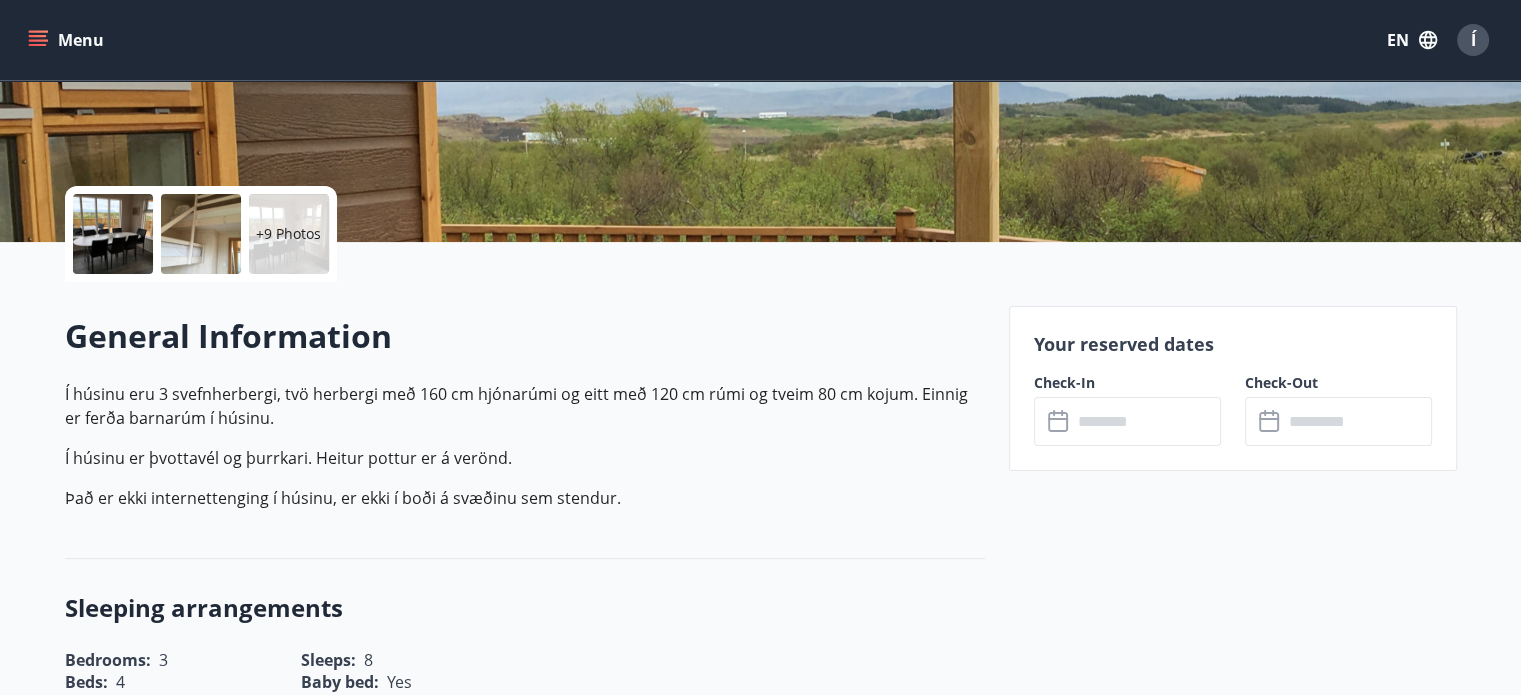 click at bounding box center [1146, 421] 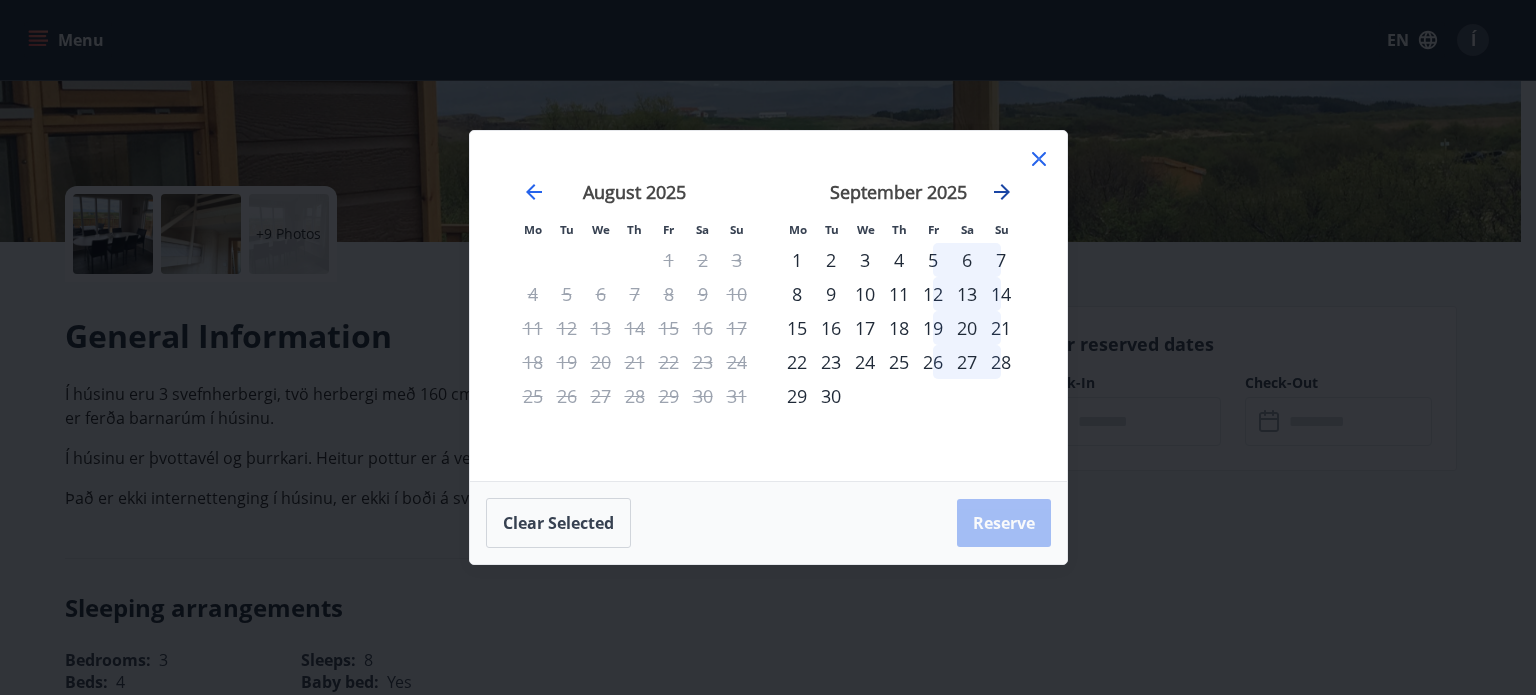 click 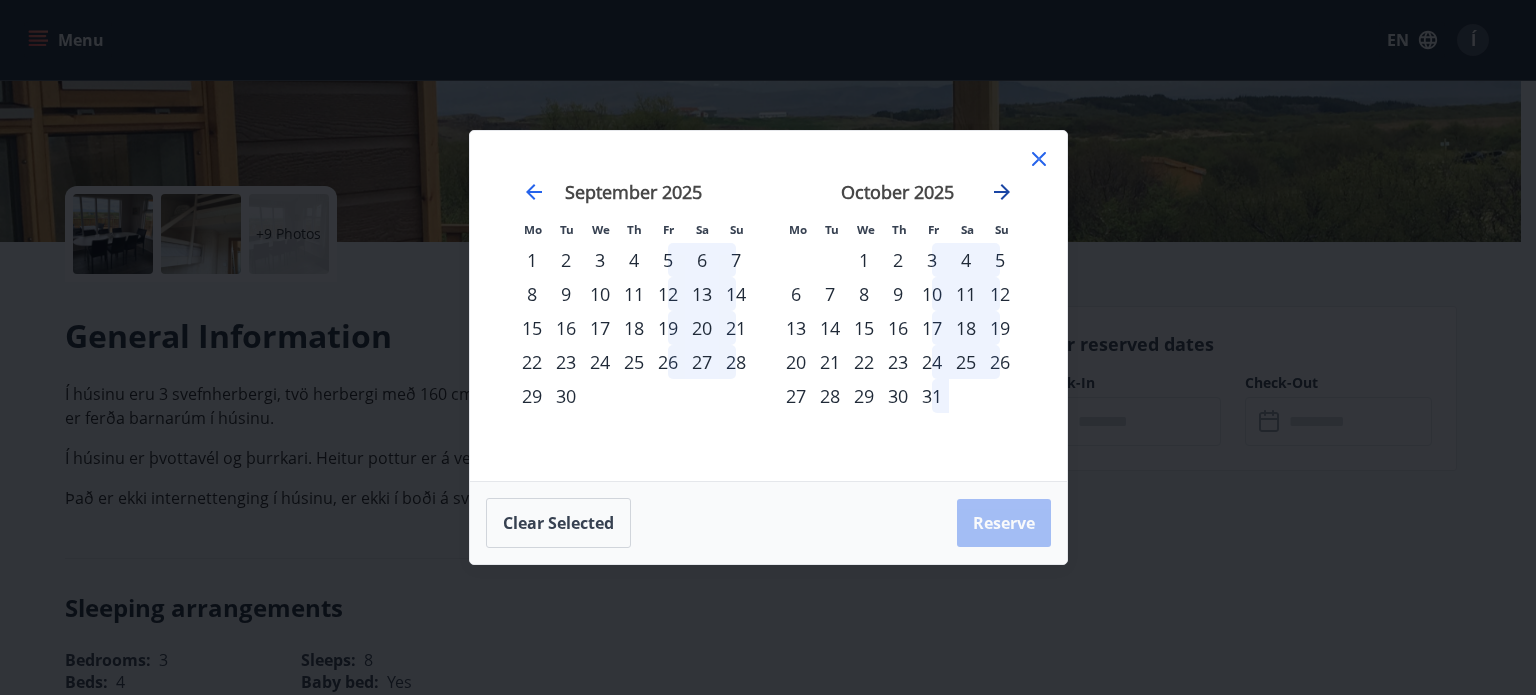 click 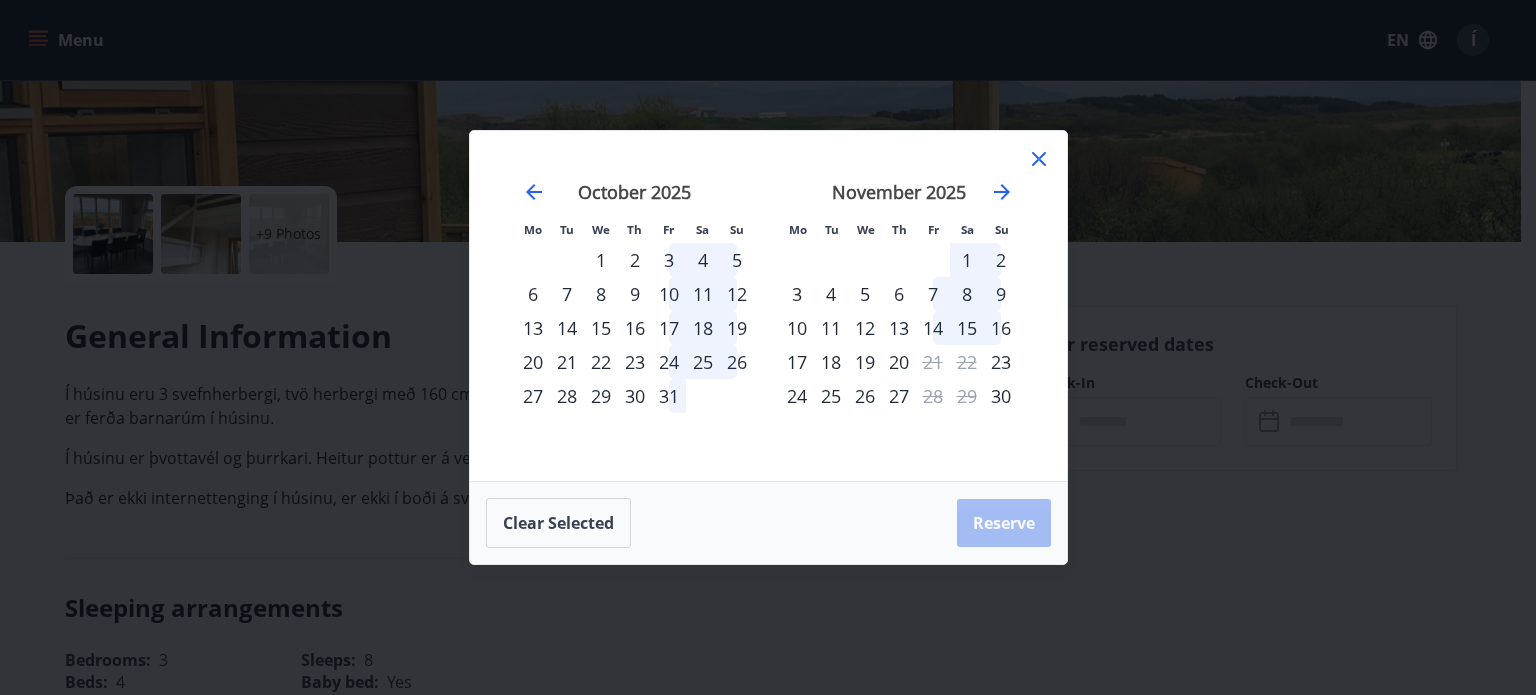 click on "31" at bounding box center (669, 396) 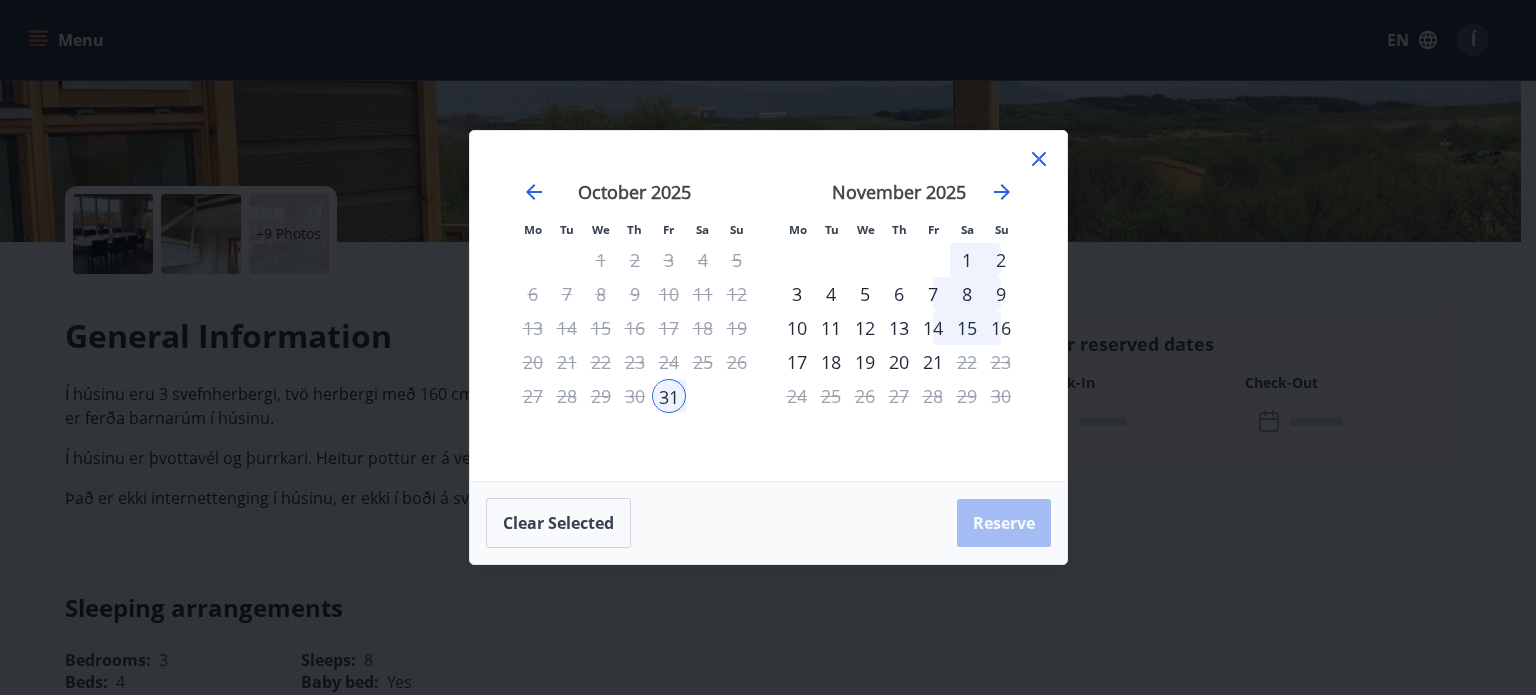 click on "2" at bounding box center (1001, 260) 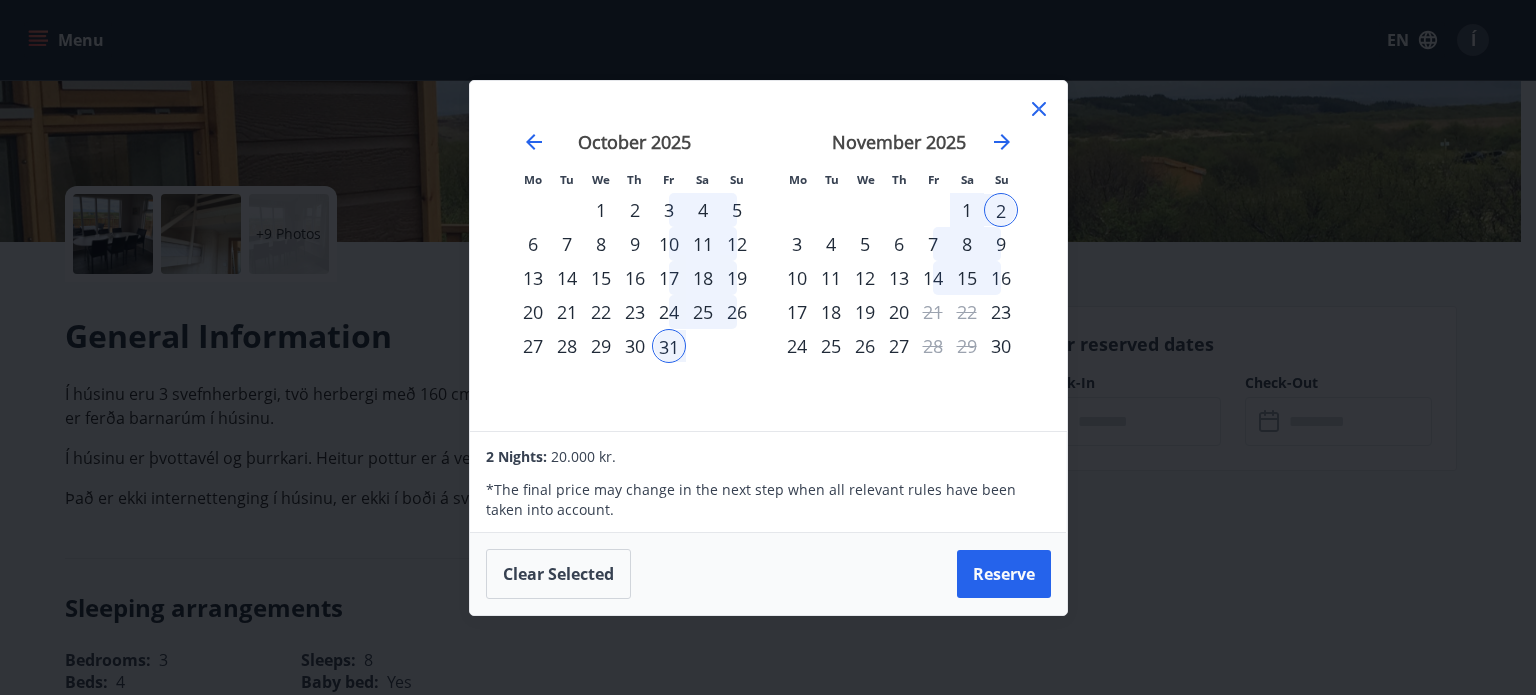 click 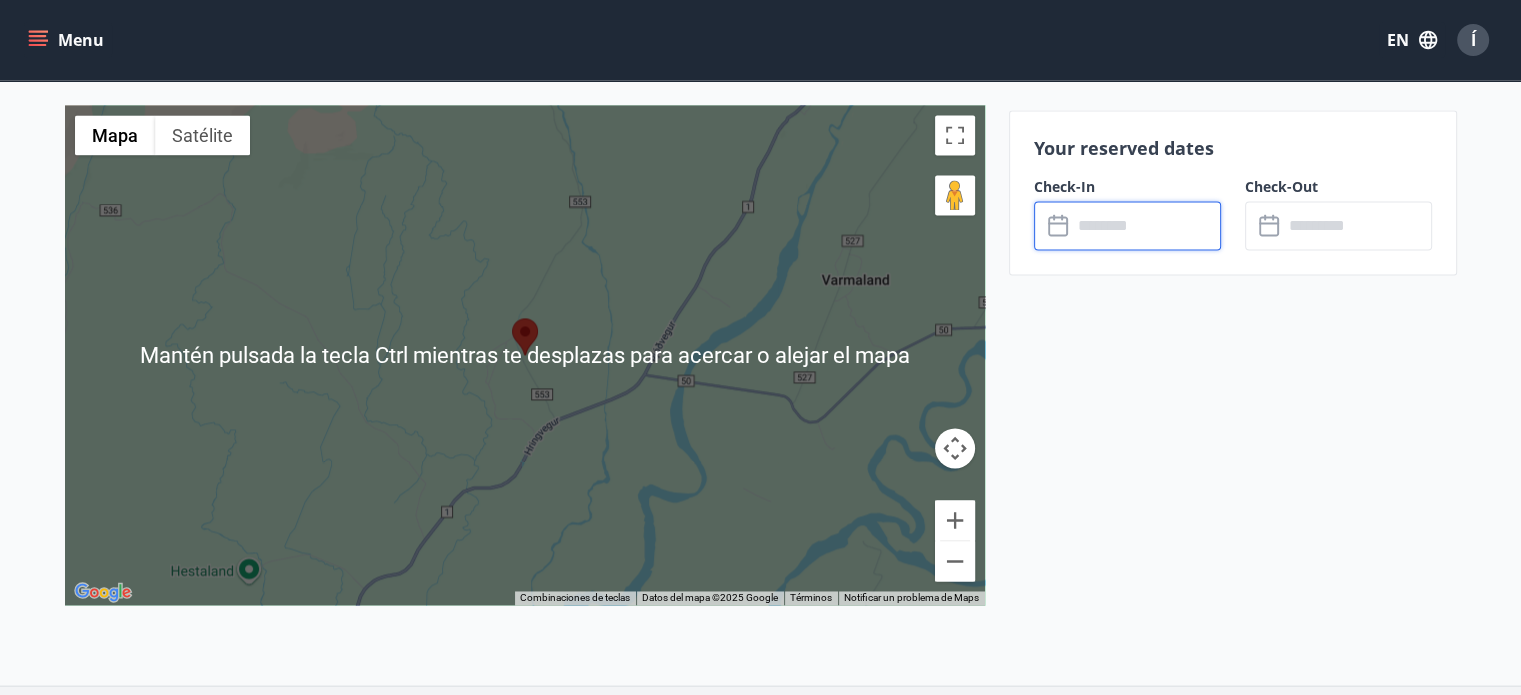 scroll, scrollTop: 2999, scrollLeft: 0, axis: vertical 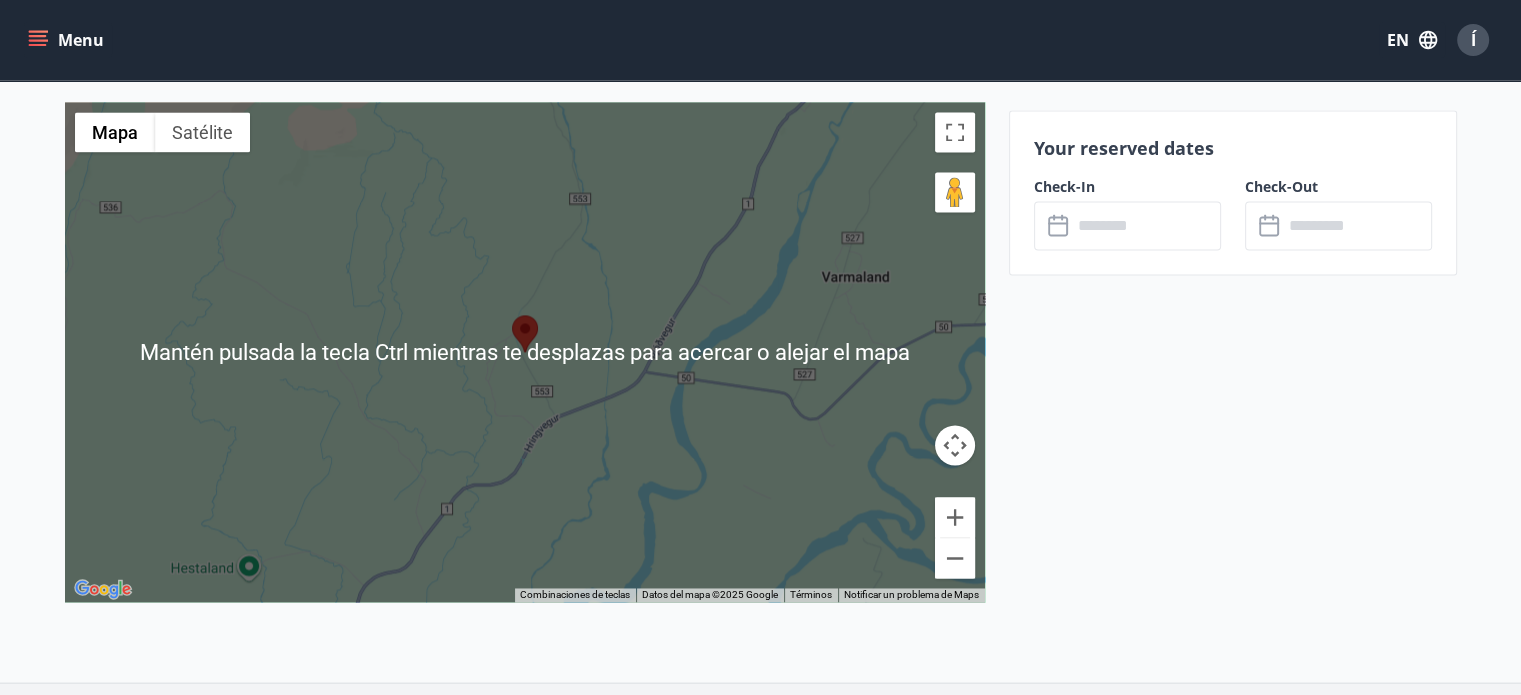 click at bounding box center (525, 333) 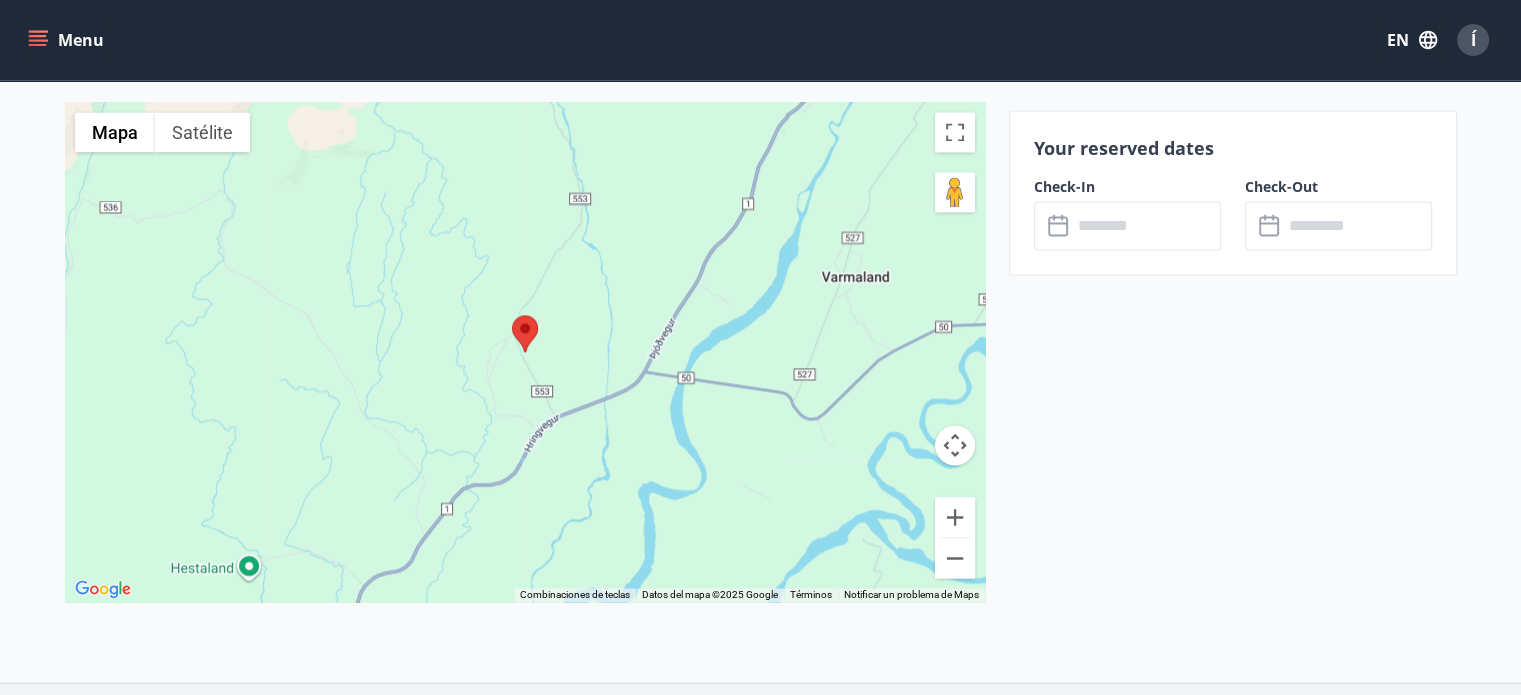 click at bounding box center (525, 352) 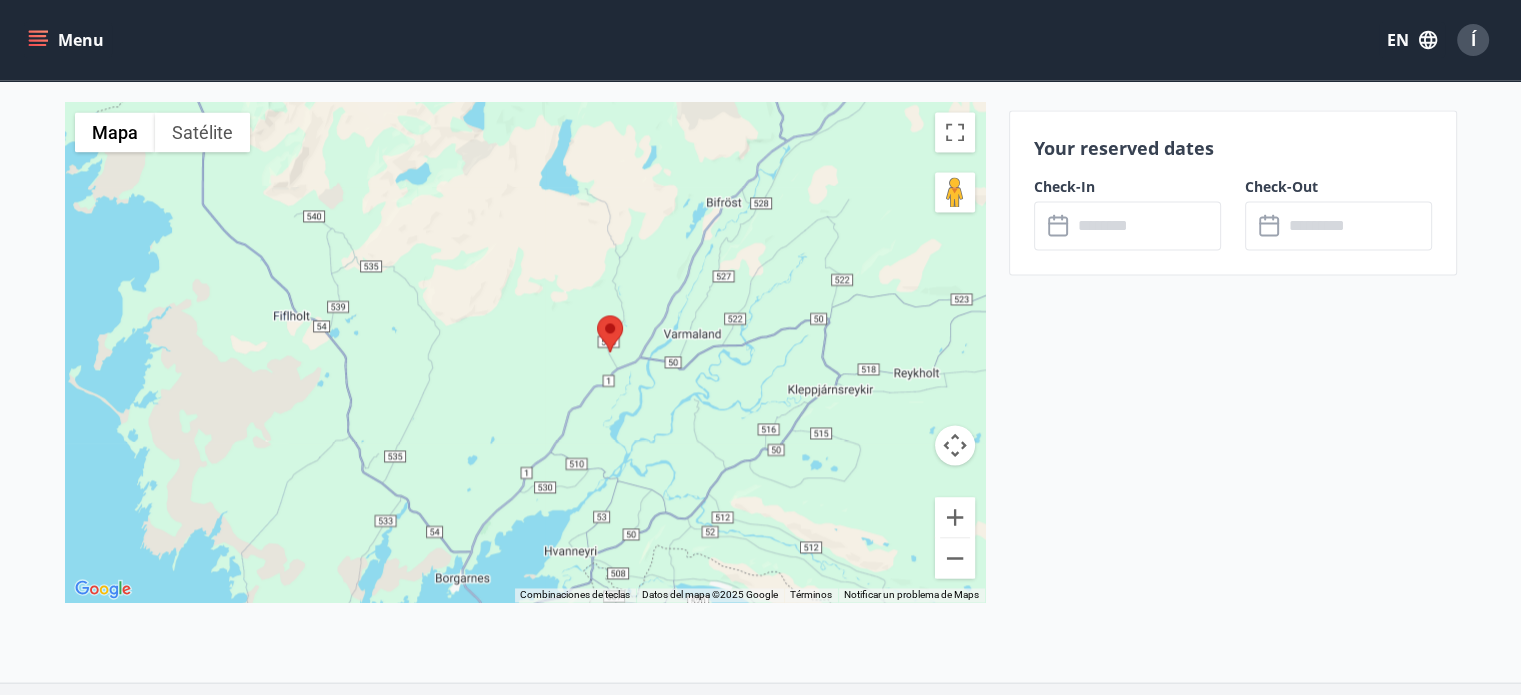 drag, startPoint x: 936, startPoint y: 363, endPoint x: 869, endPoint y: 436, distance: 99.08582 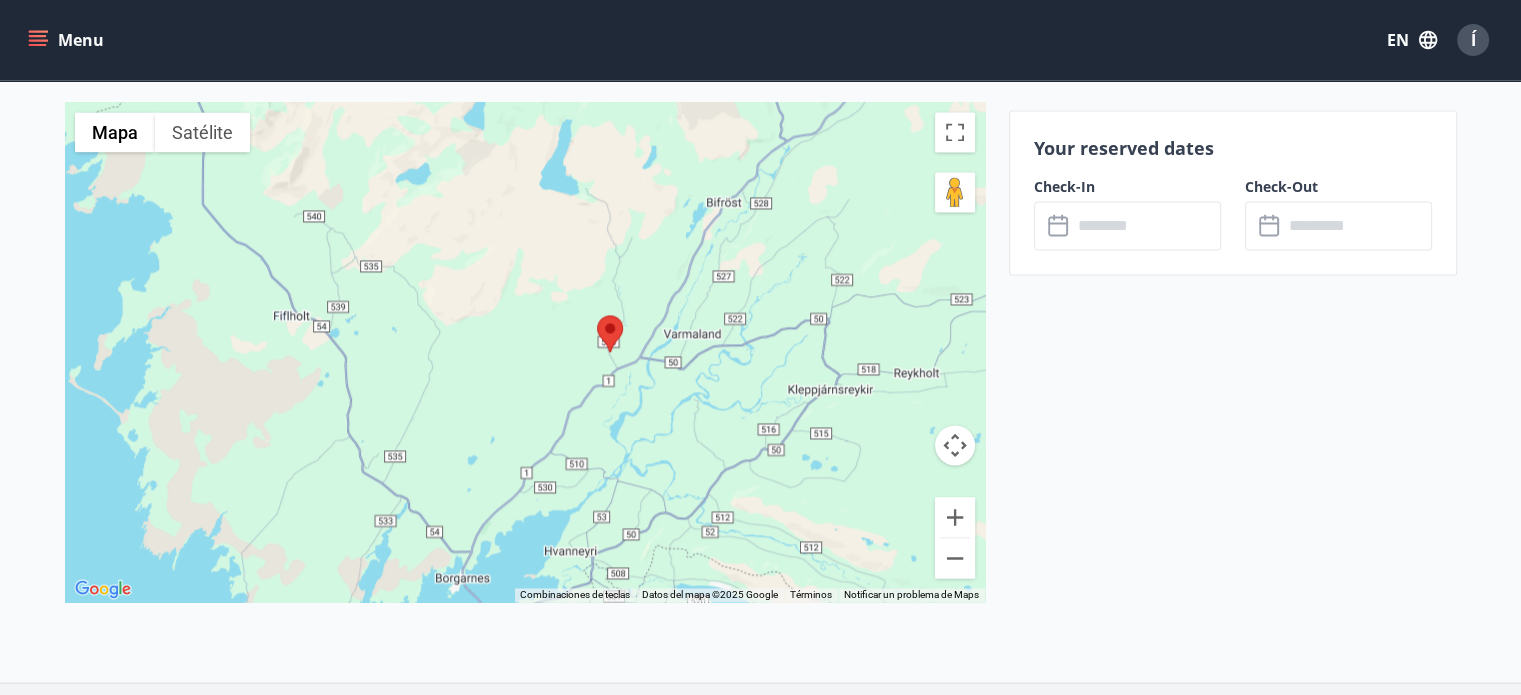 click at bounding box center [525, 352] 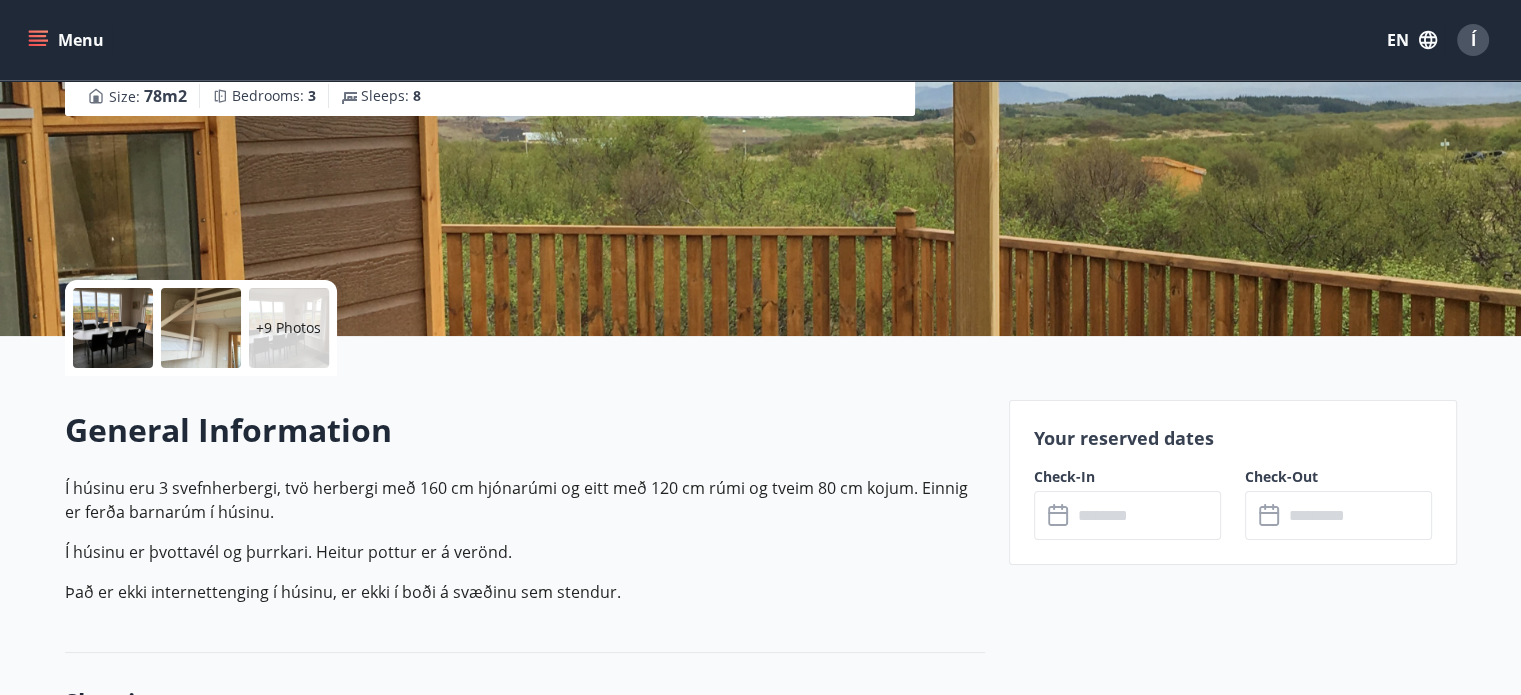 scroll, scrollTop: 262, scrollLeft: 0, axis: vertical 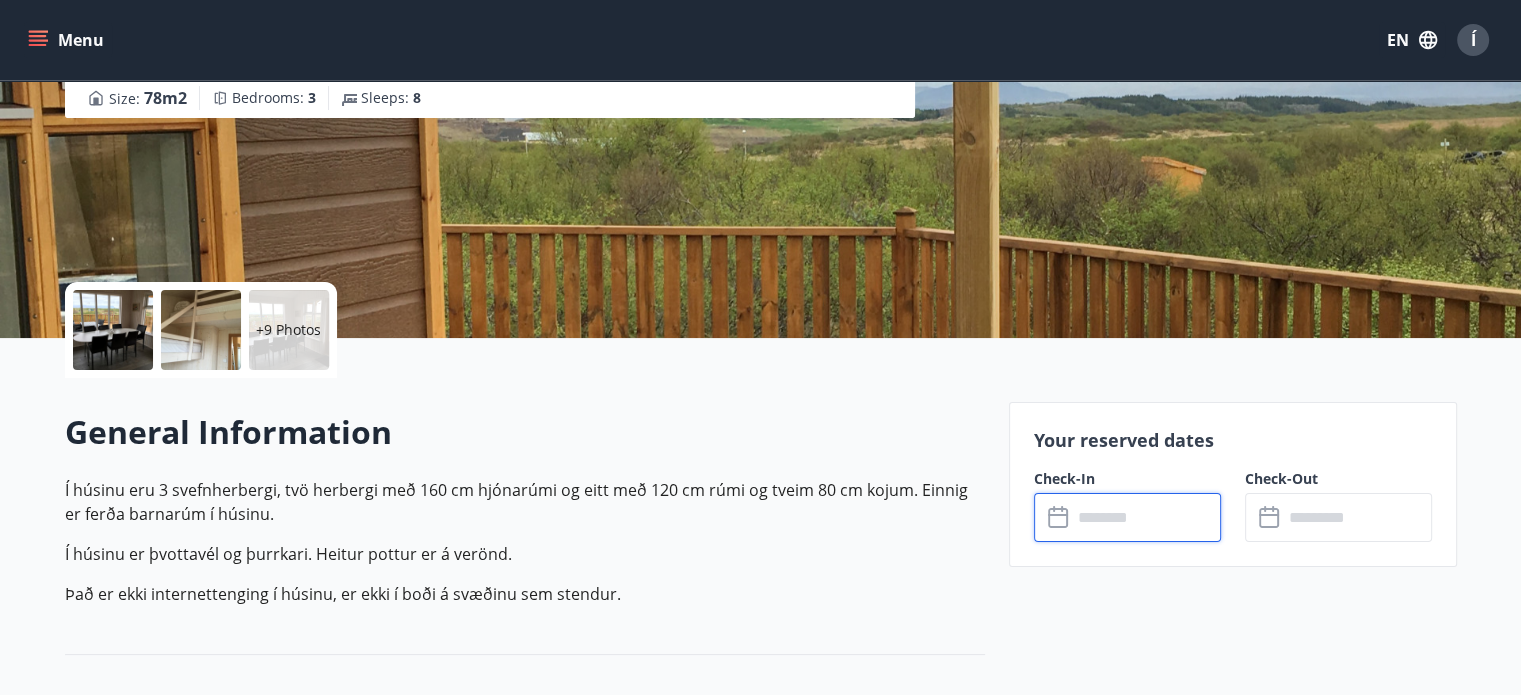 click at bounding box center (1146, 517) 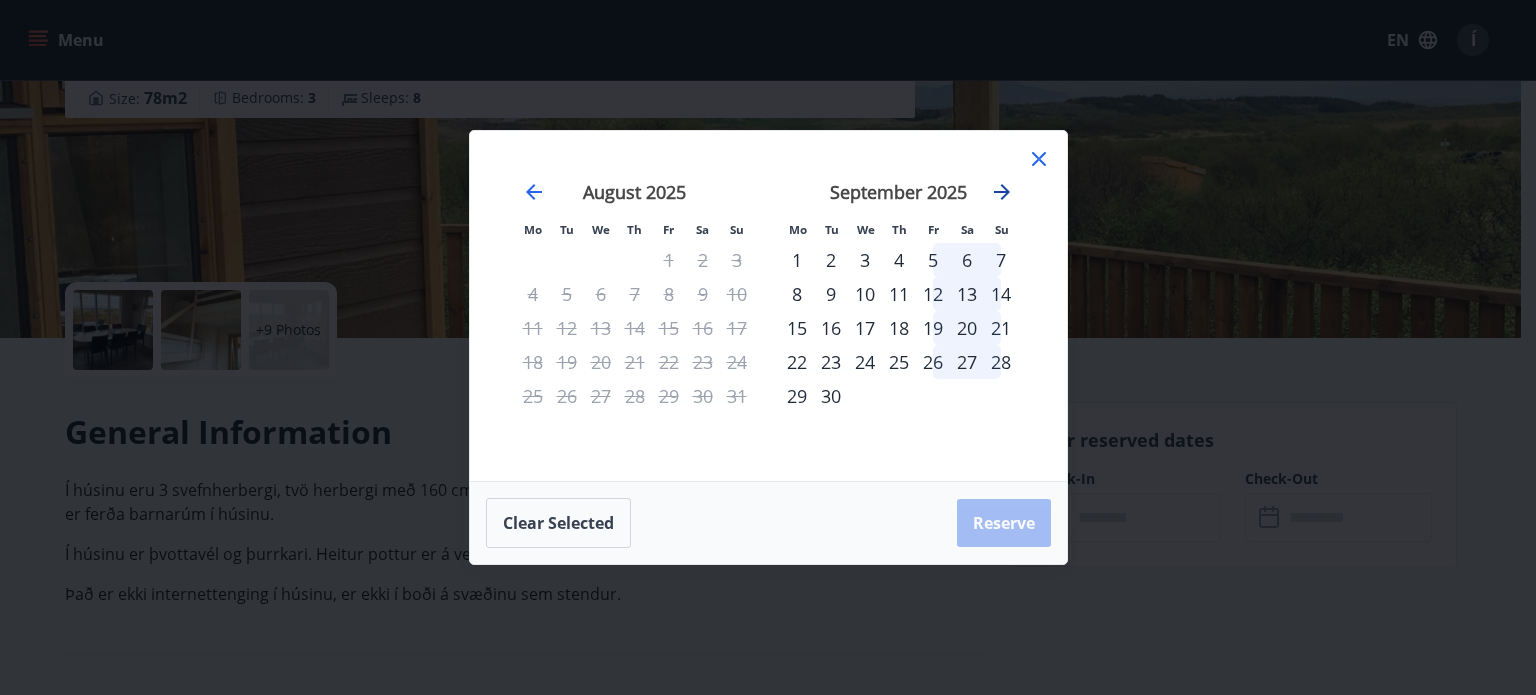click 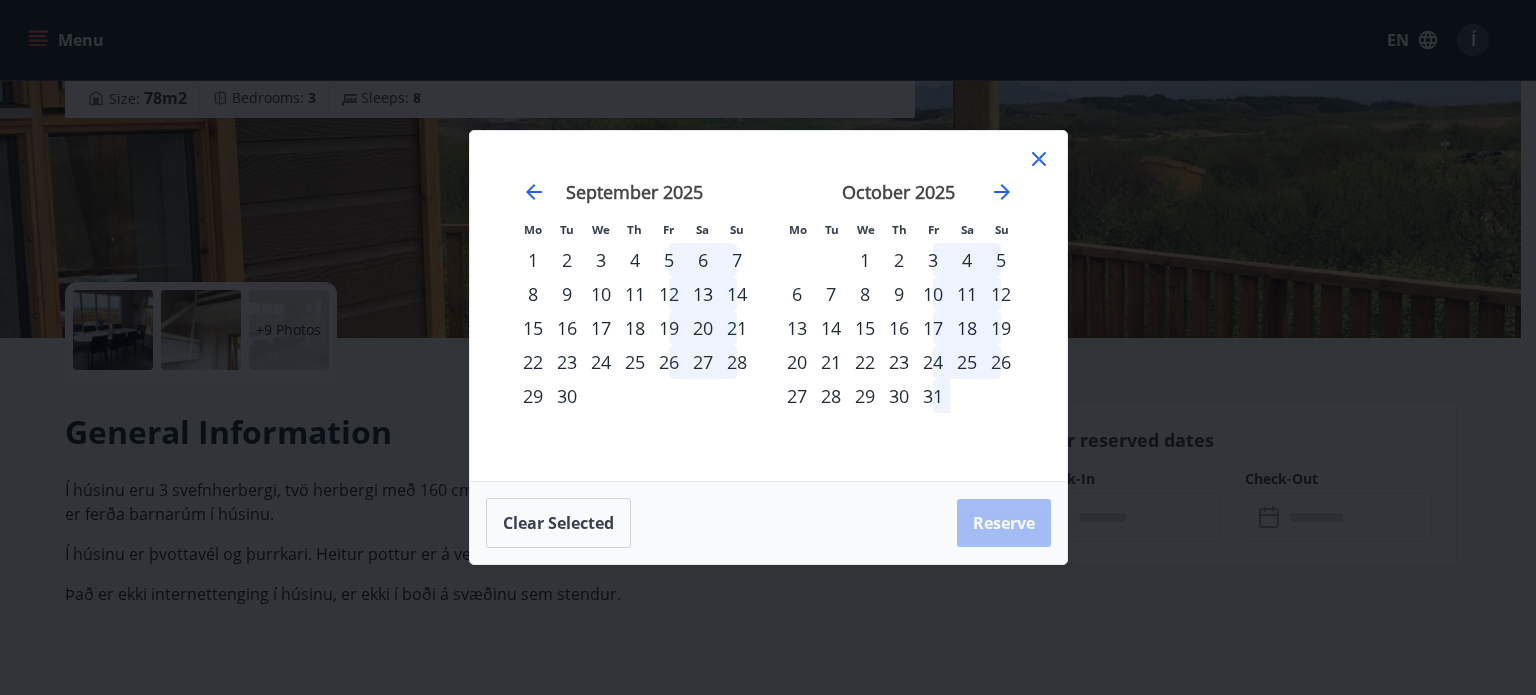 click on "31" at bounding box center [933, 396] 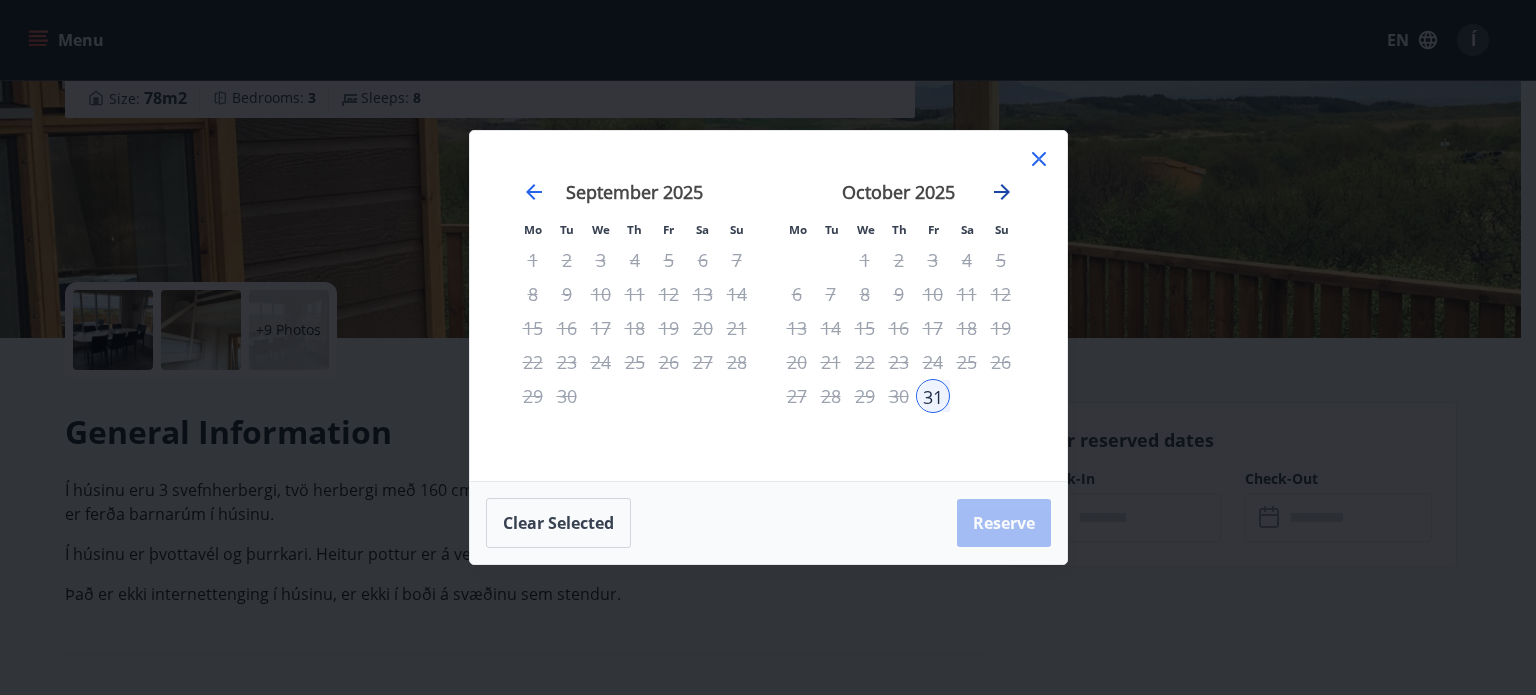 click 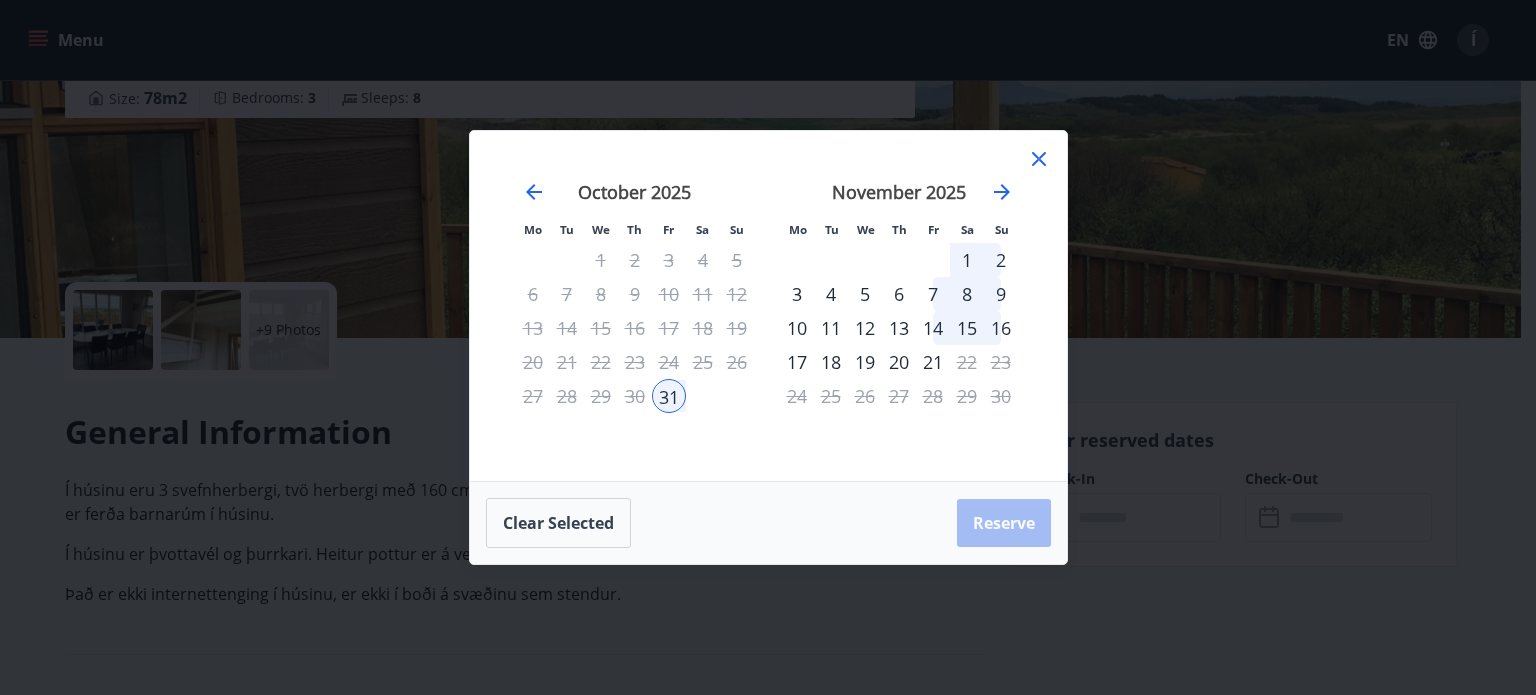 click on "2" at bounding box center [1001, 260] 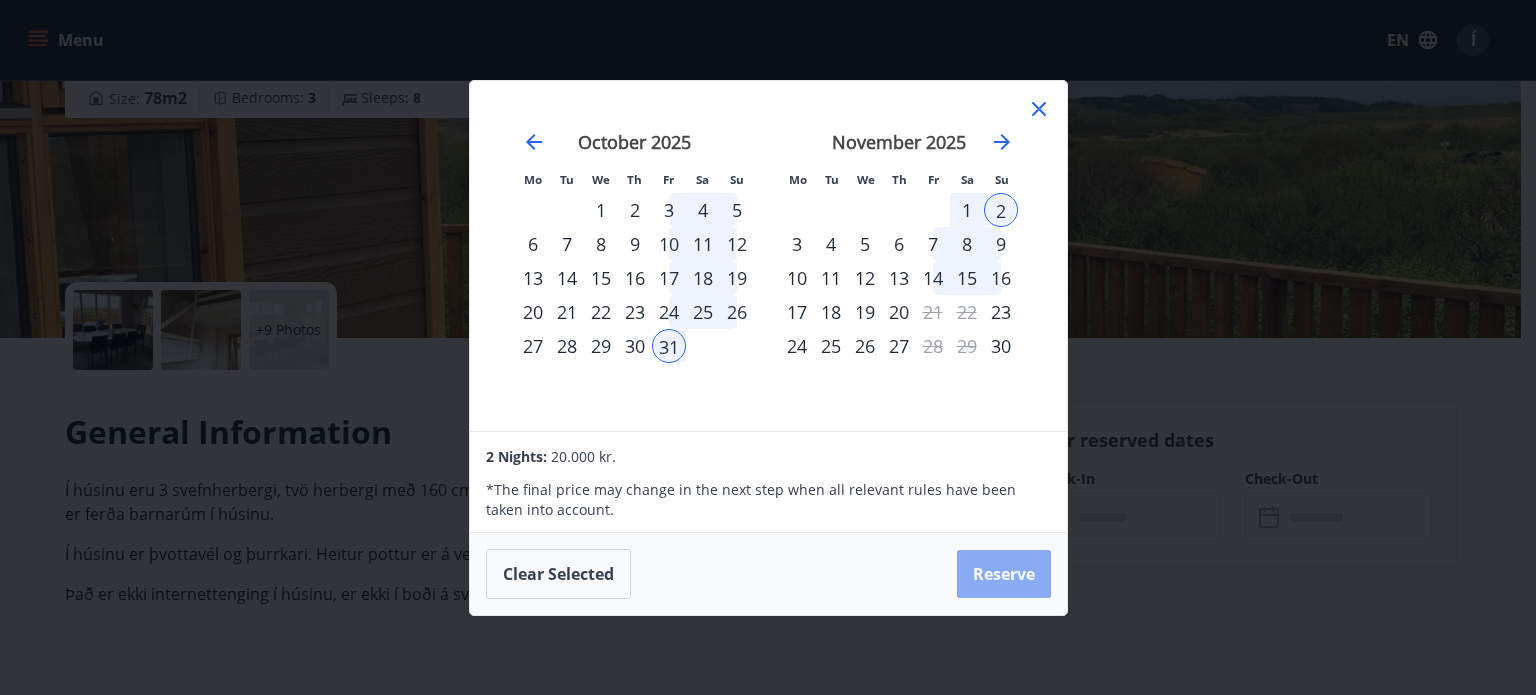 click on "Reserve" at bounding box center (1004, 574) 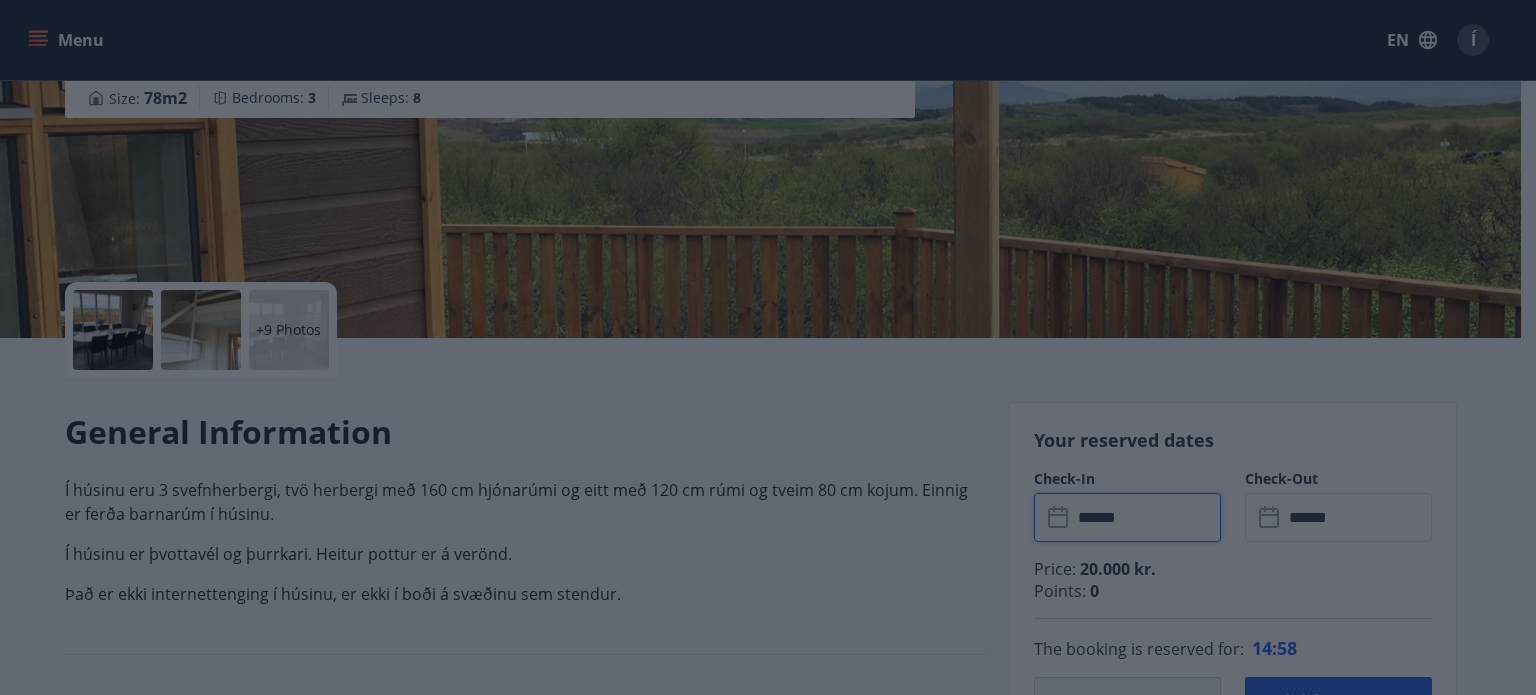 type on "******" 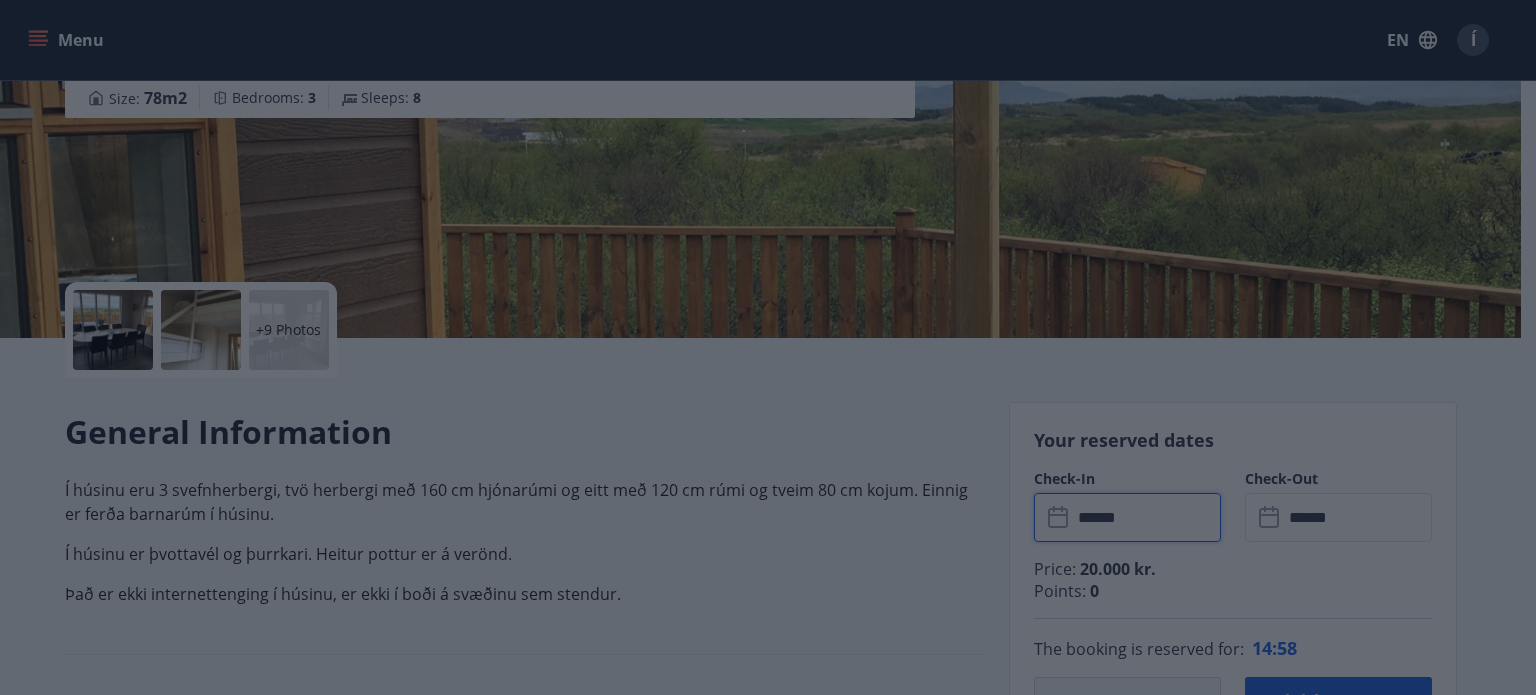 type on "******" 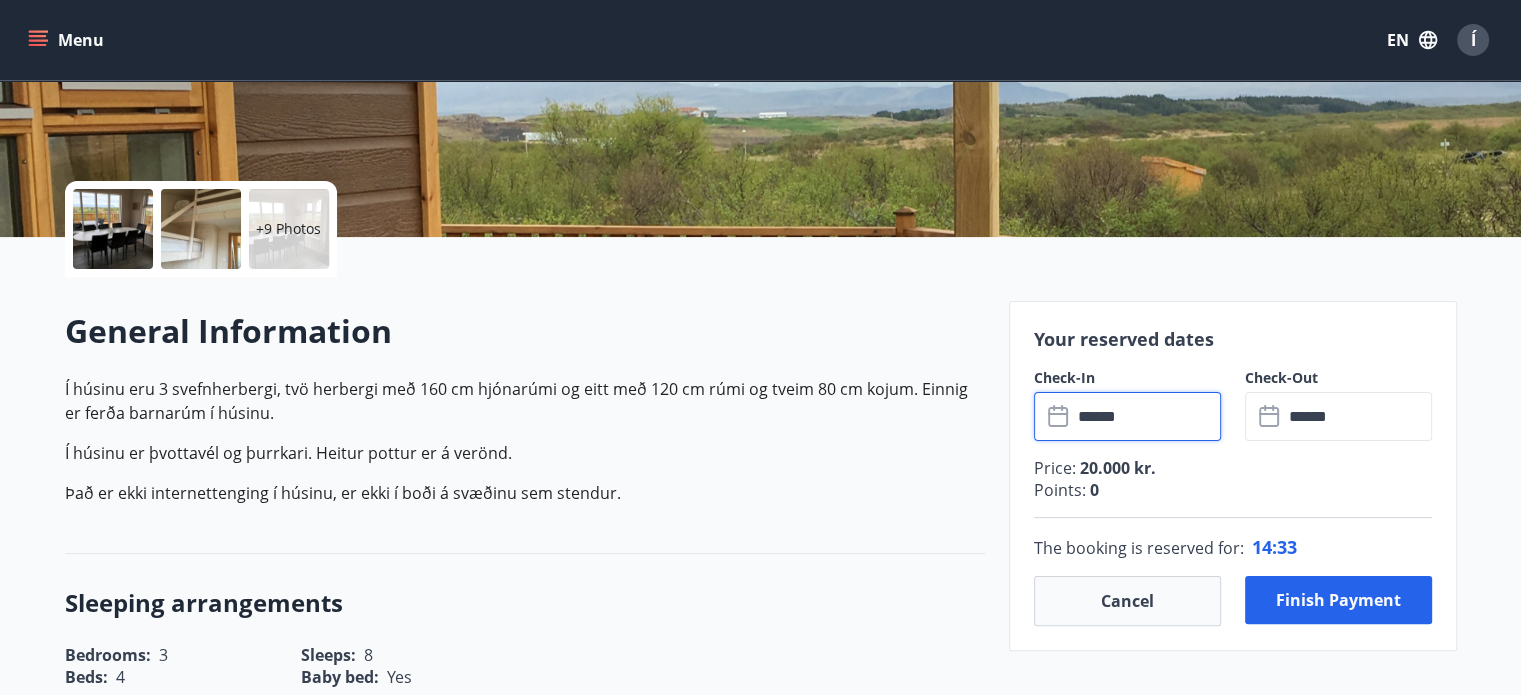 scroll, scrollTop: 364, scrollLeft: 0, axis: vertical 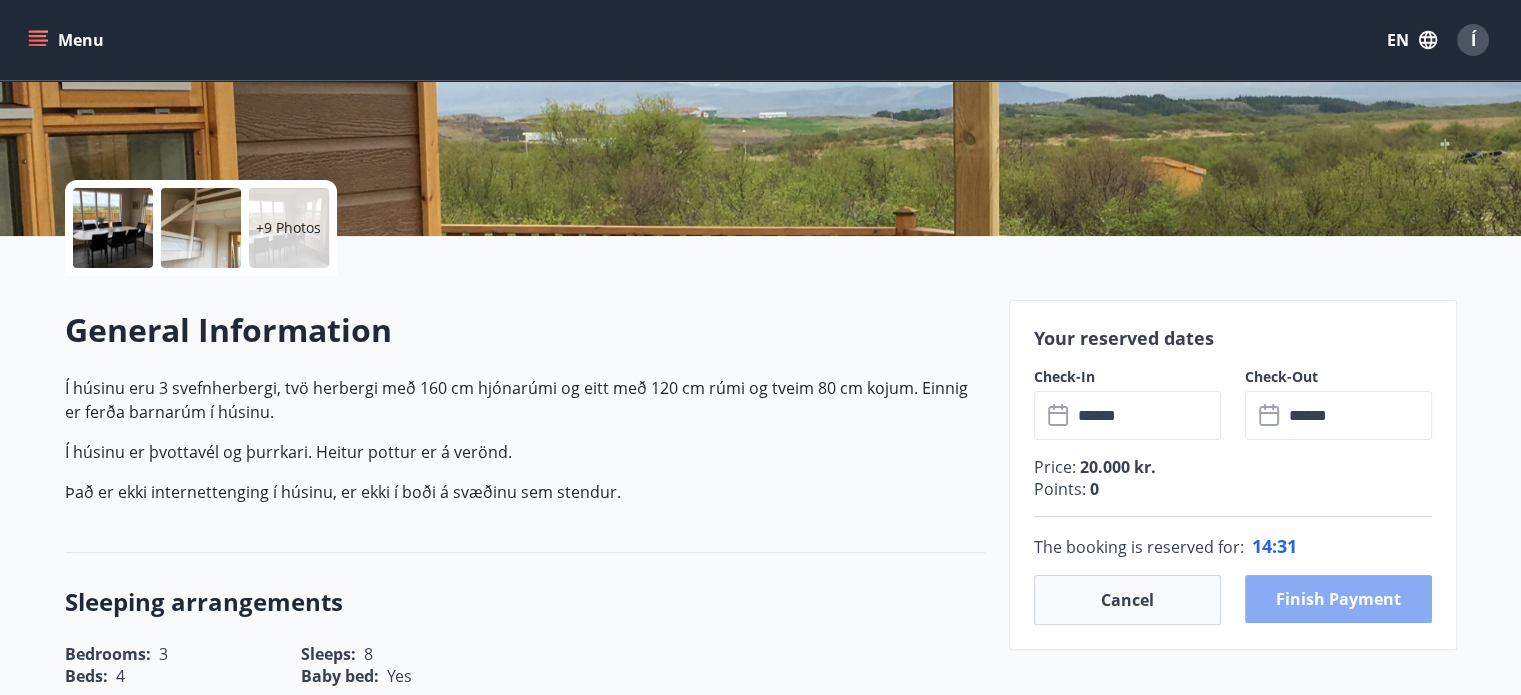 click on "Finish payment" at bounding box center (1338, 599) 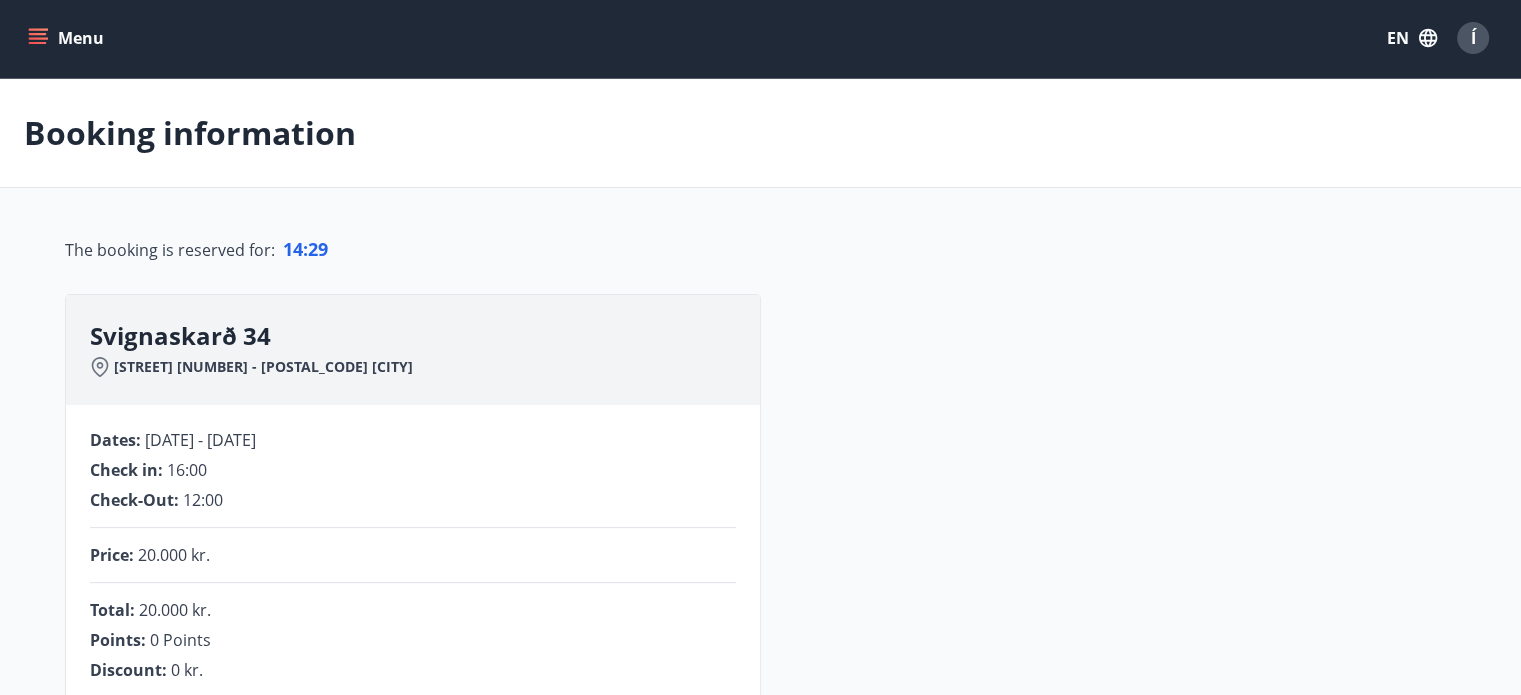 scroll, scrollTop: 364, scrollLeft: 0, axis: vertical 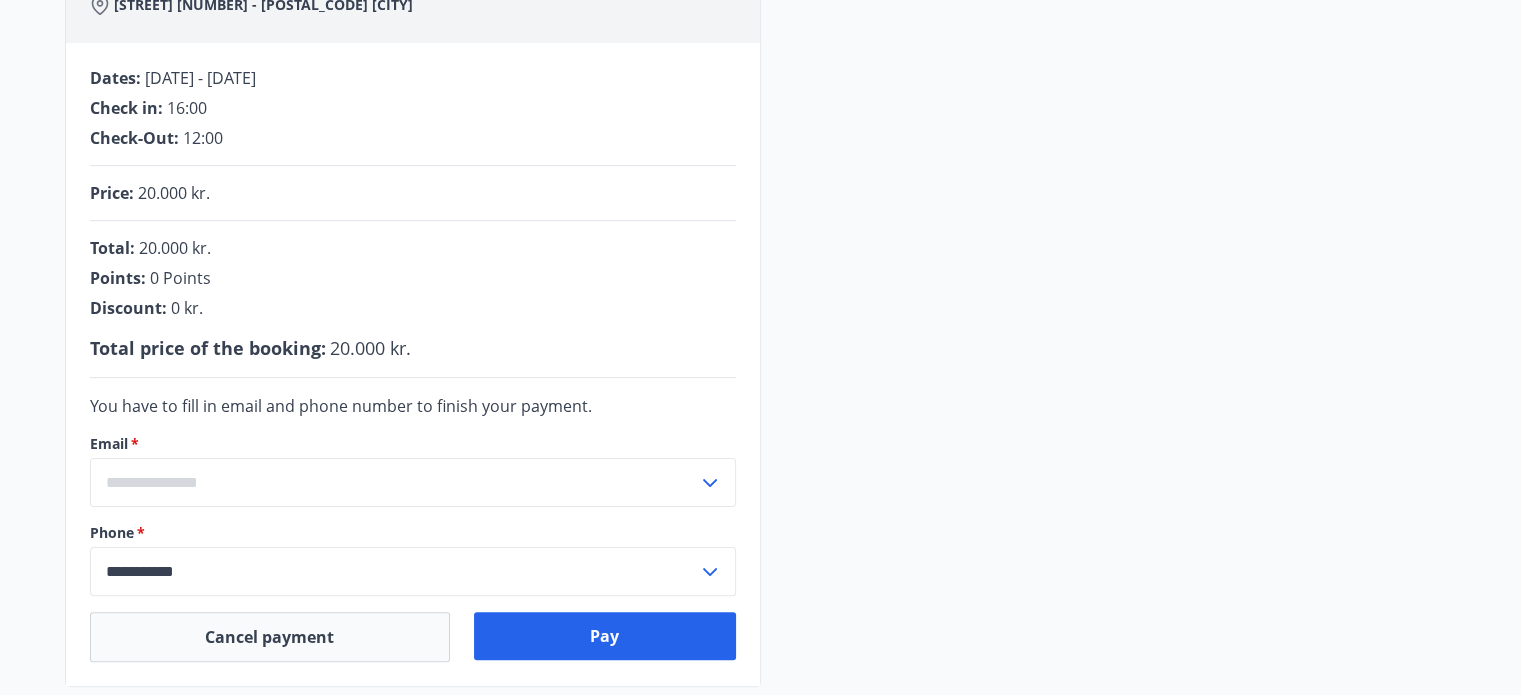 click at bounding box center (394, 482) 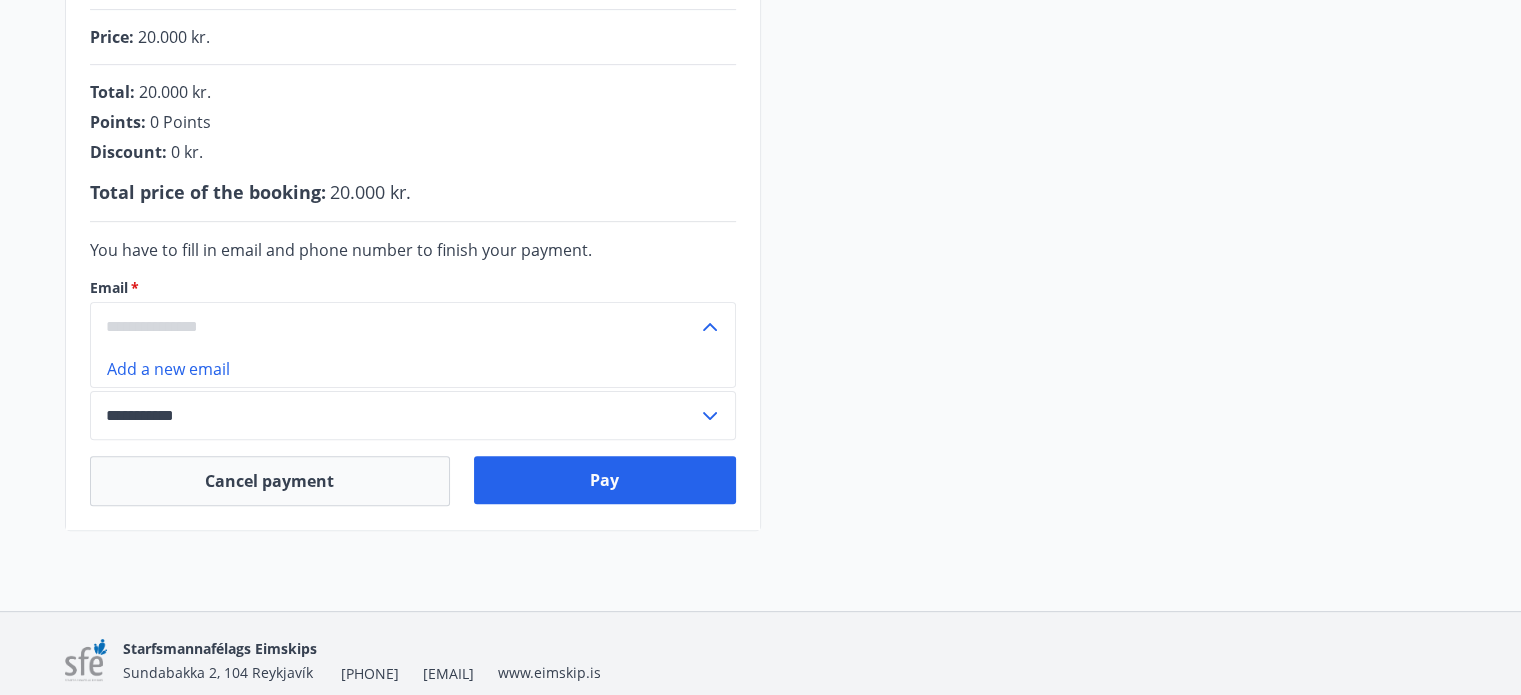 scroll, scrollTop: 520, scrollLeft: 0, axis: vertical 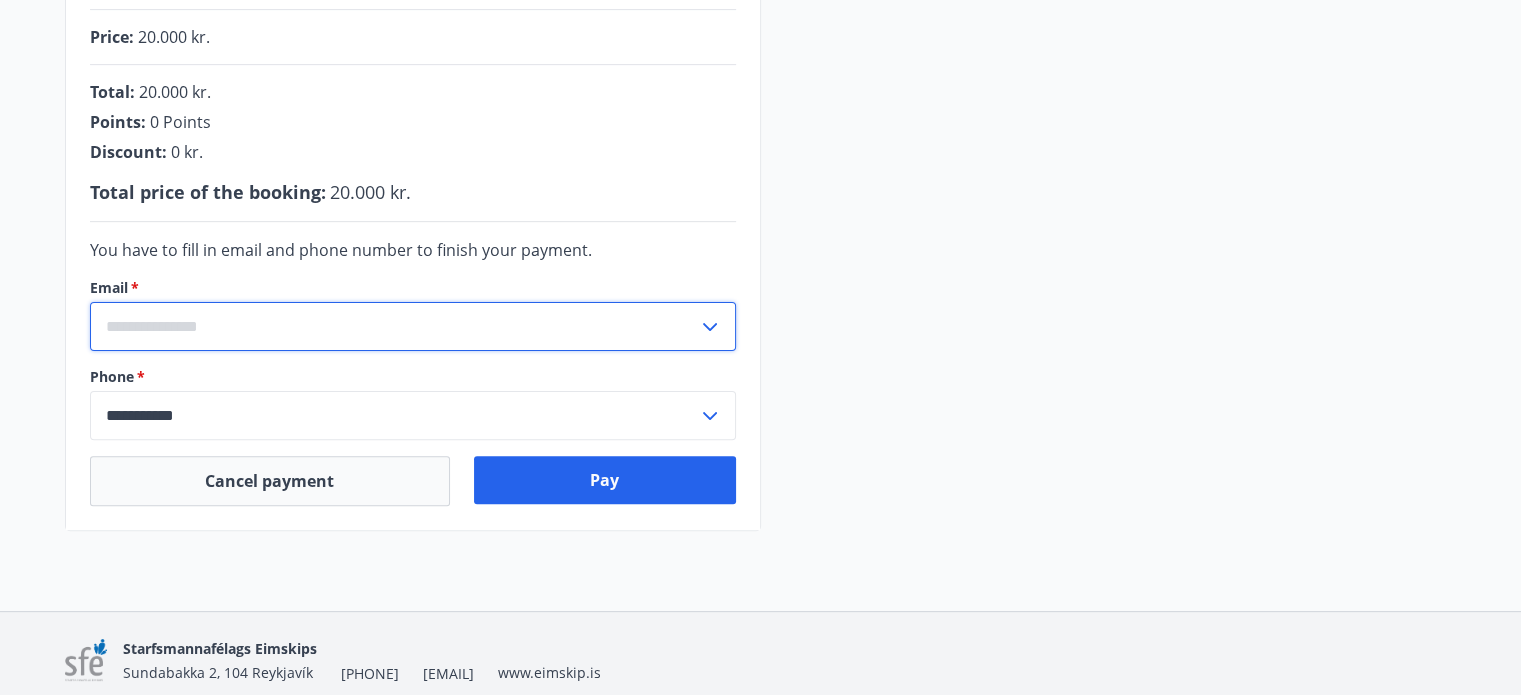 click at bounding box center [394, 326] 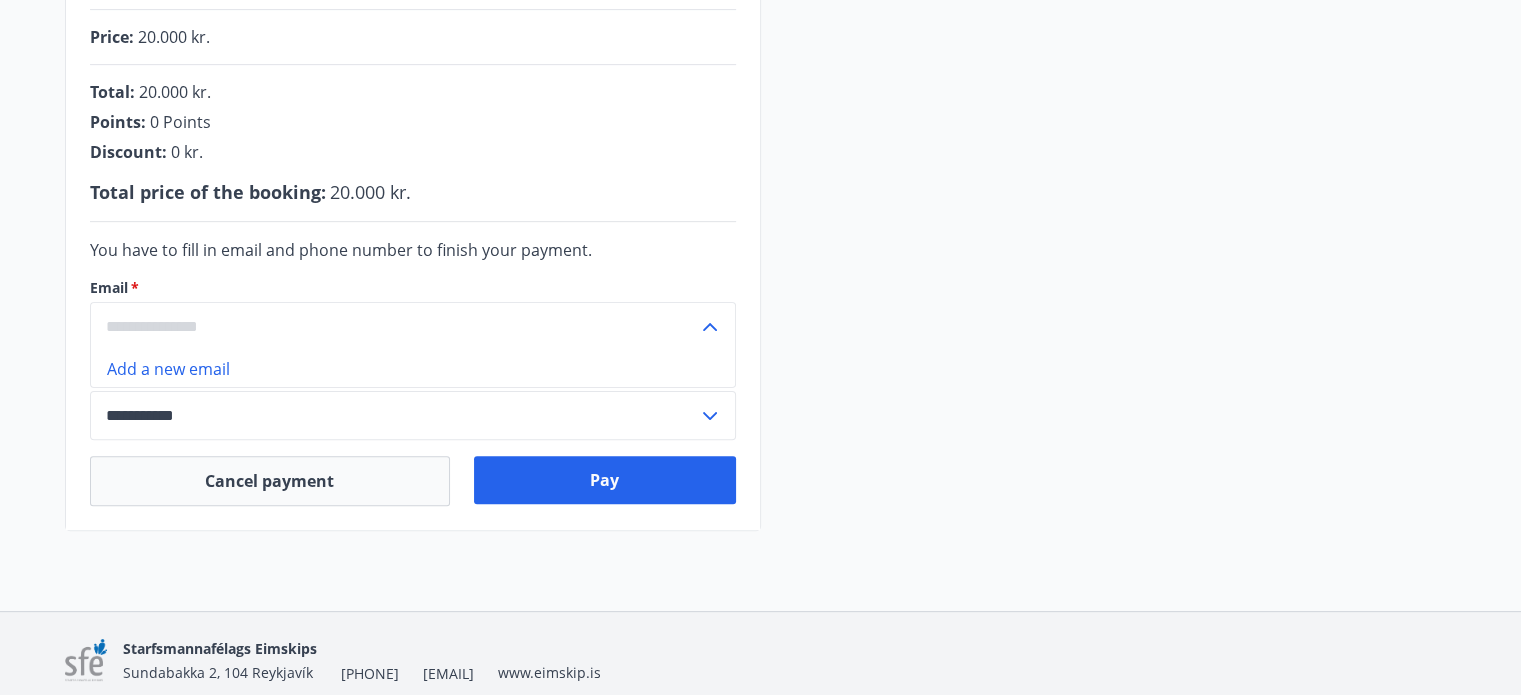 click at bounding box center (394, 326) 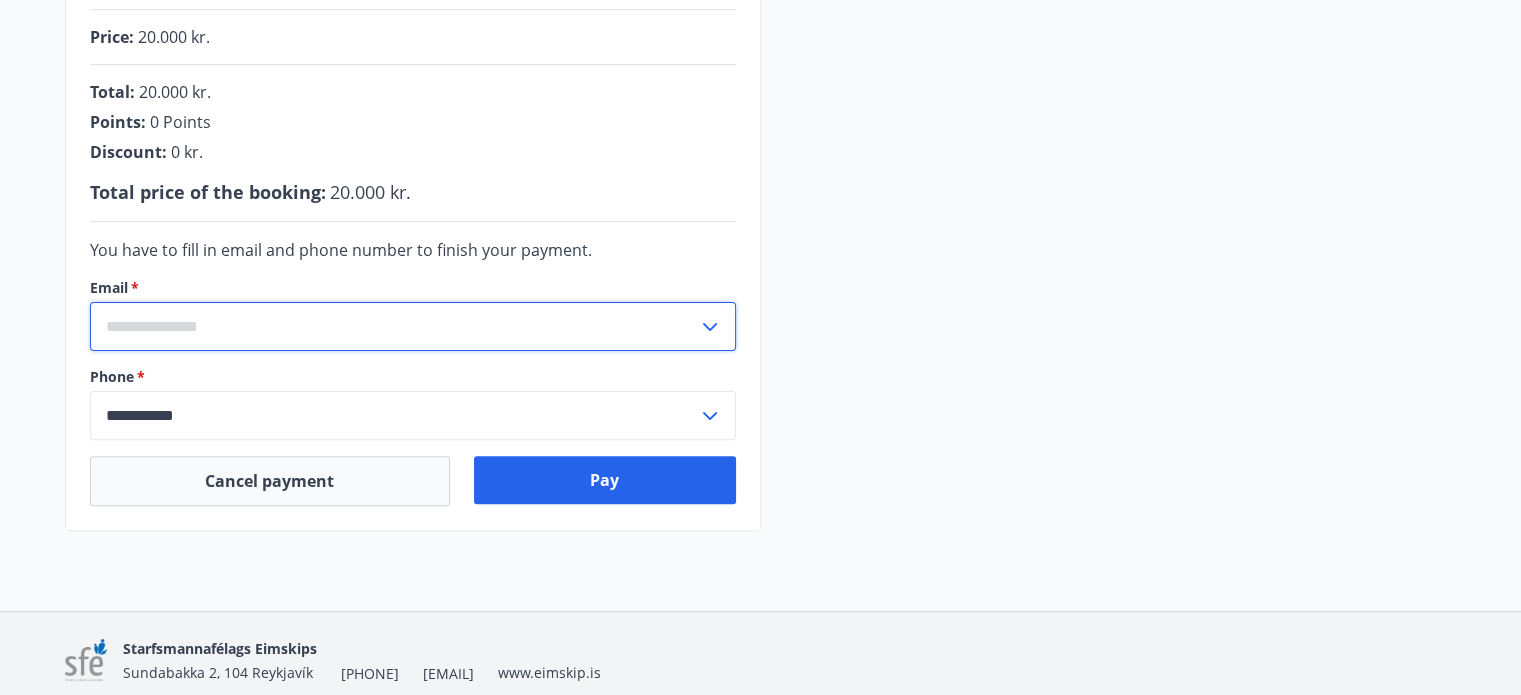 click at bounding box center (394, 326) 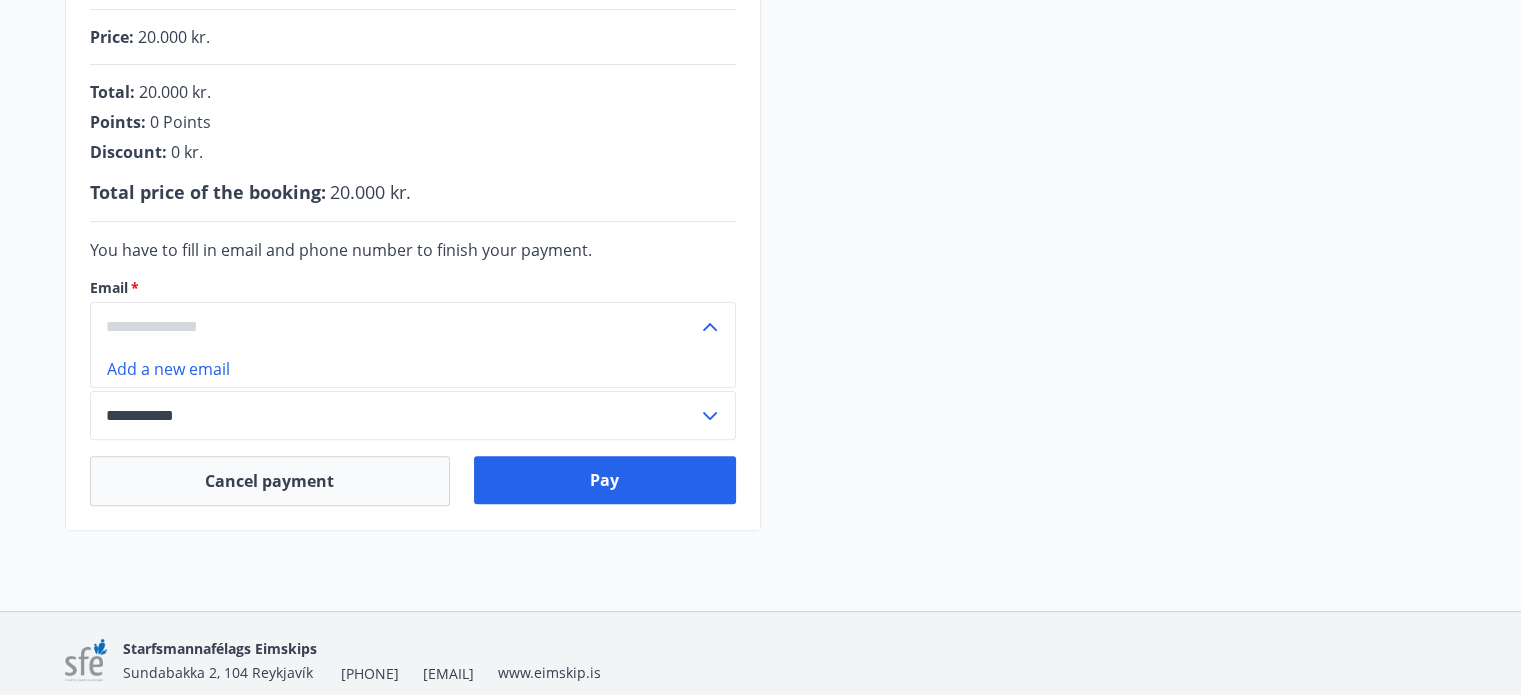click at bounding box center [394, 326] 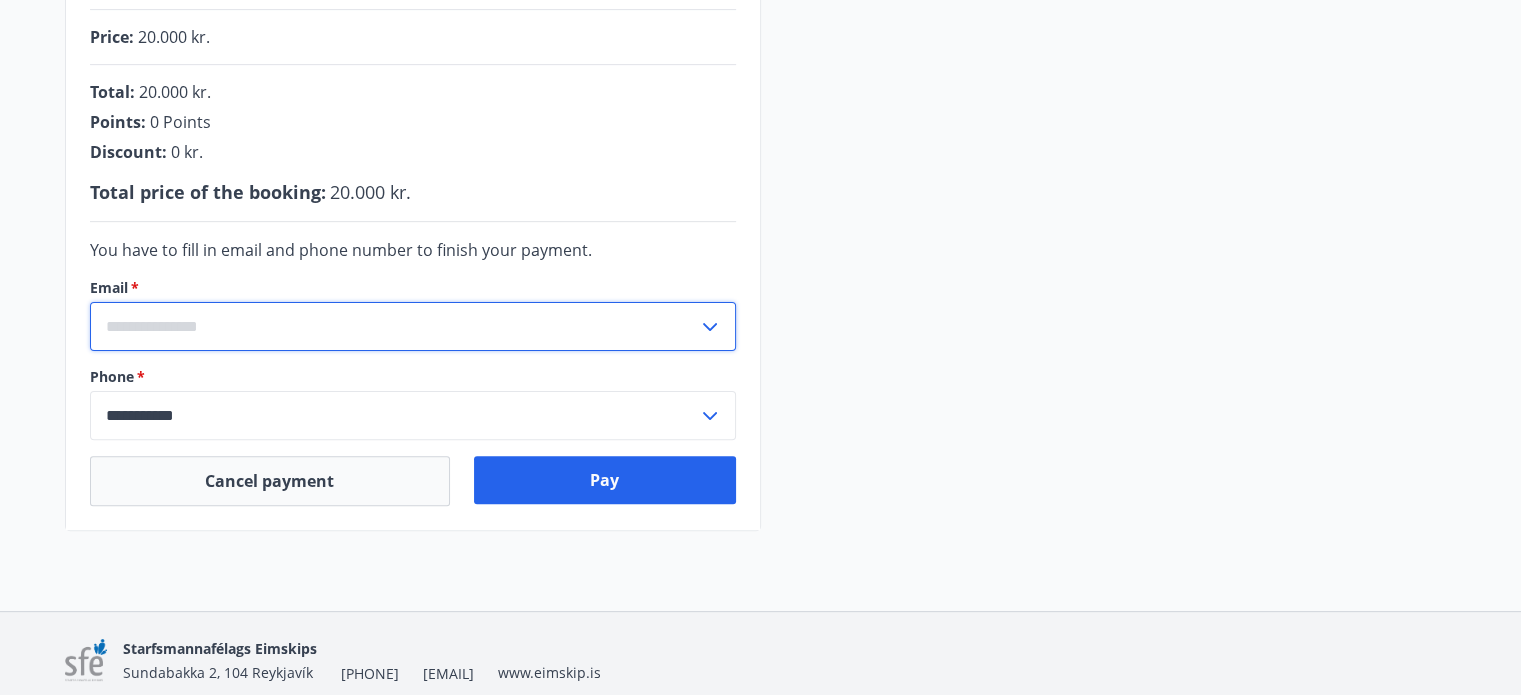 type 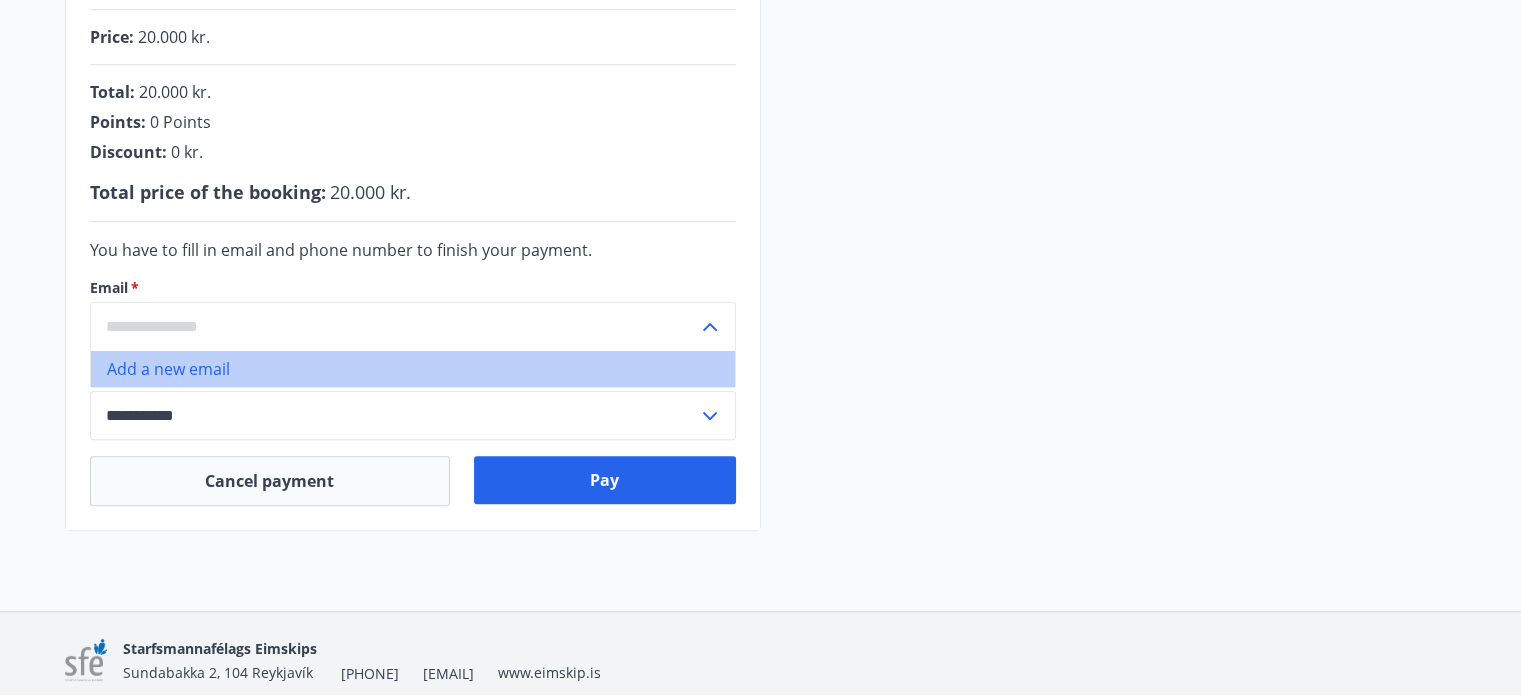 click on "Add a new email" at bounding box center (413, 369) 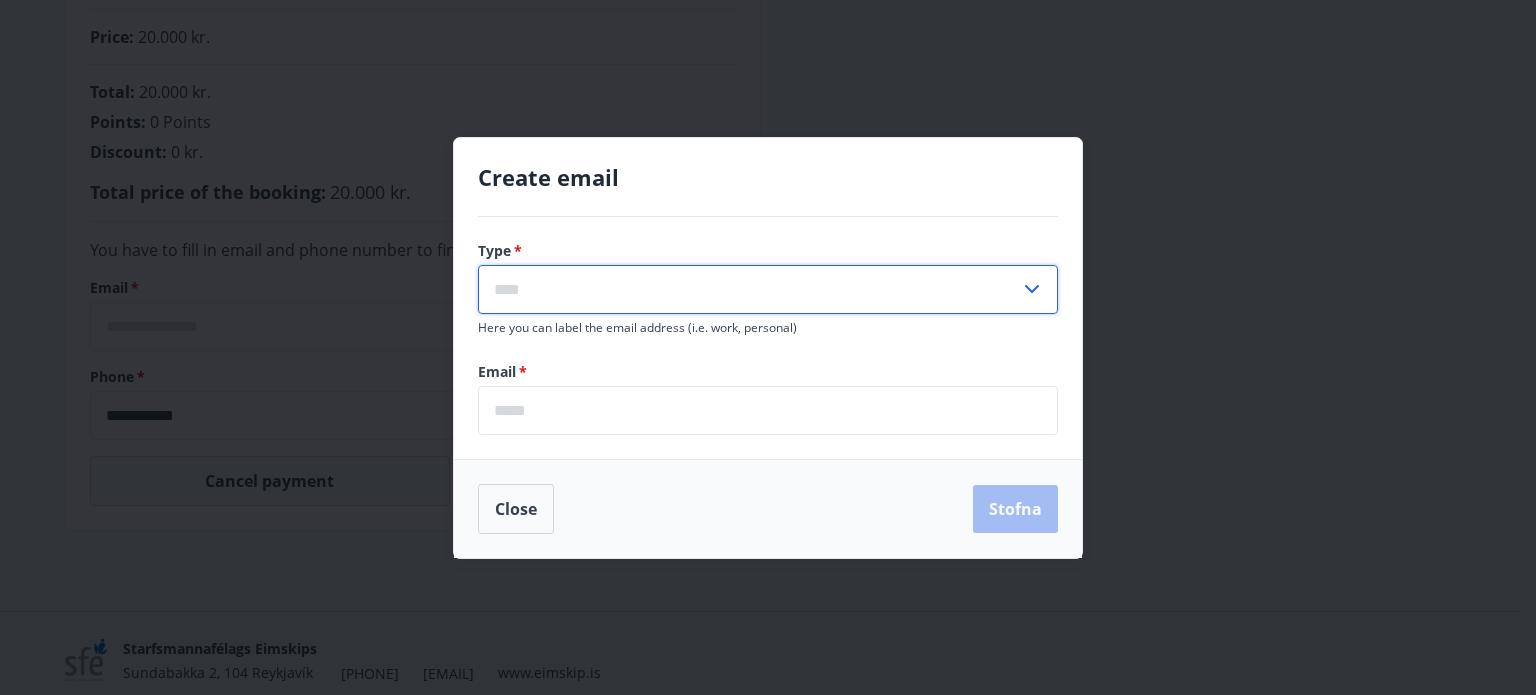 click at bounding box center (749, 289) 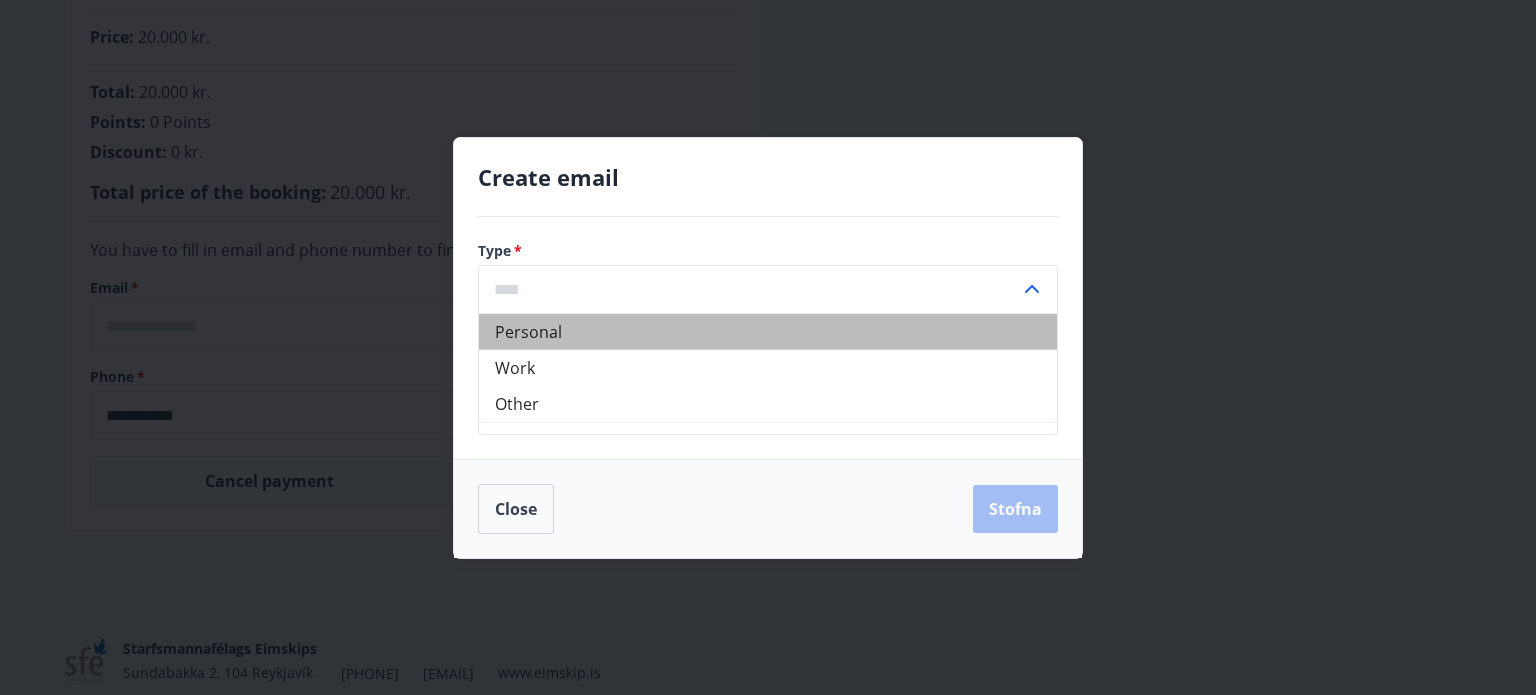 click on "Personal" at bounding box center [768, 331] 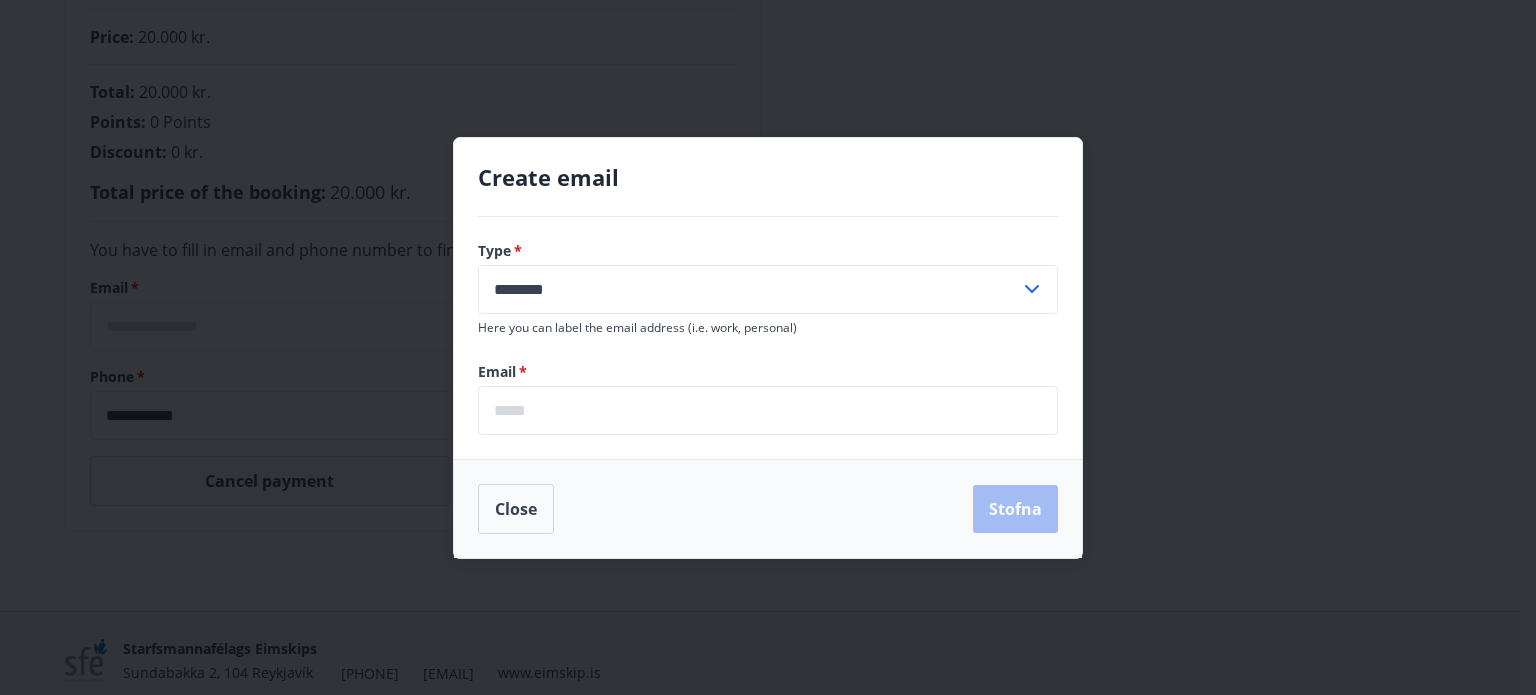 click at bounding box center (768, 410) 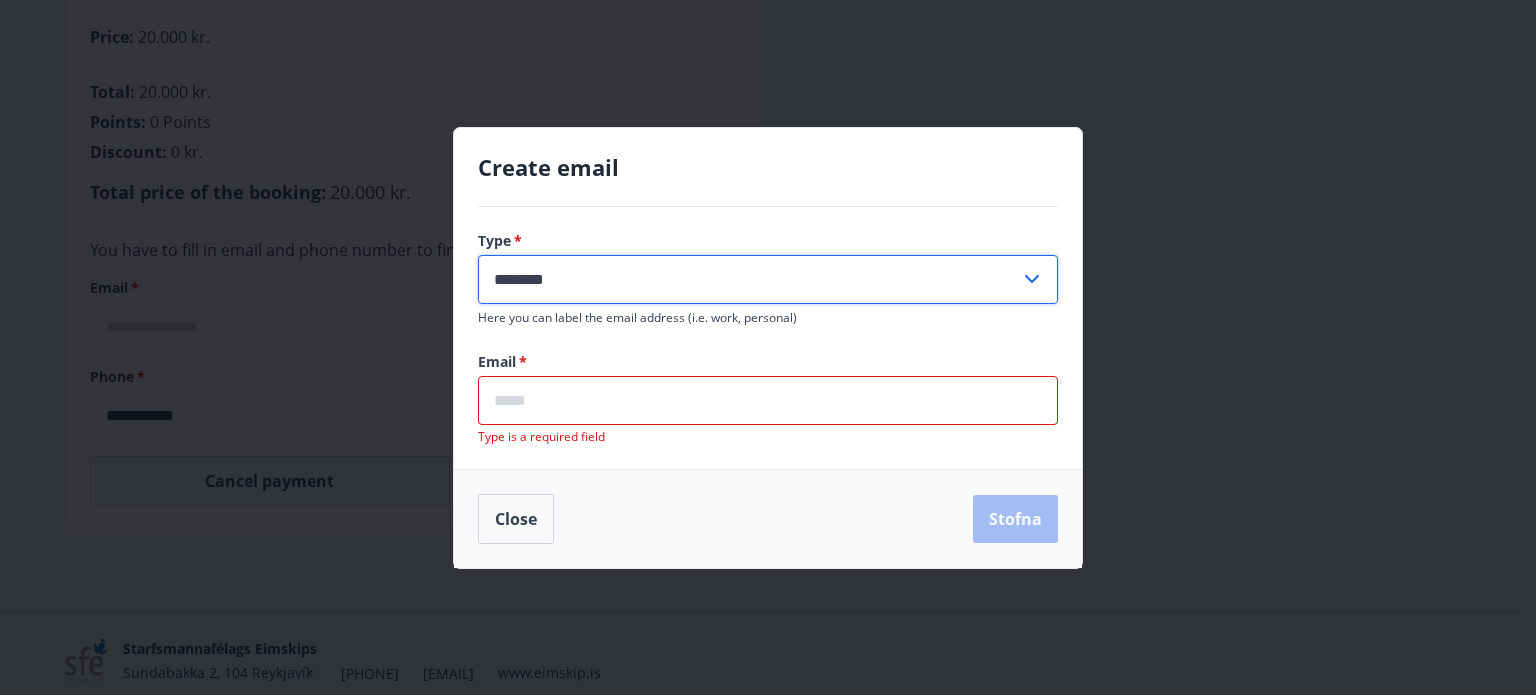 click on "********" at bounding box center (749, 279) 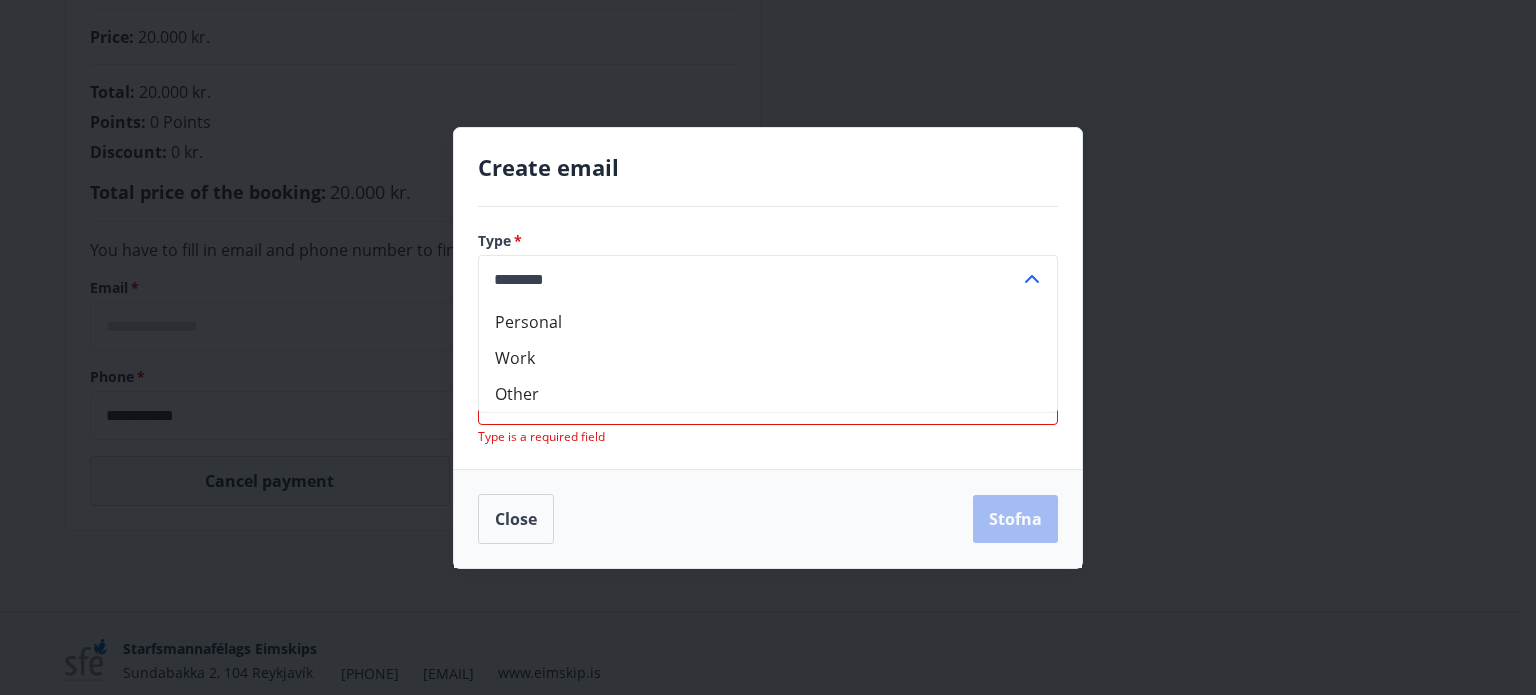 click on "********" at bounding box center (749, 279) 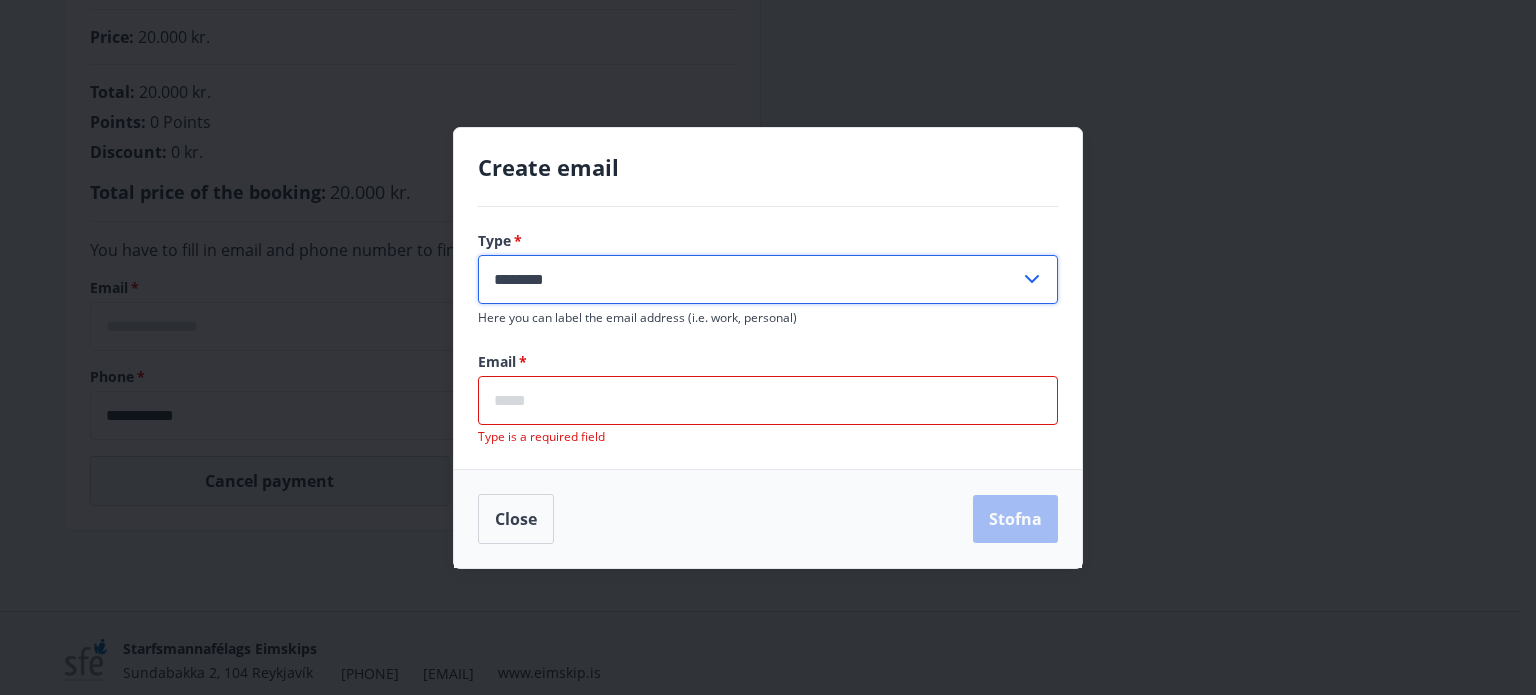 click at bounding box center (768, 400) 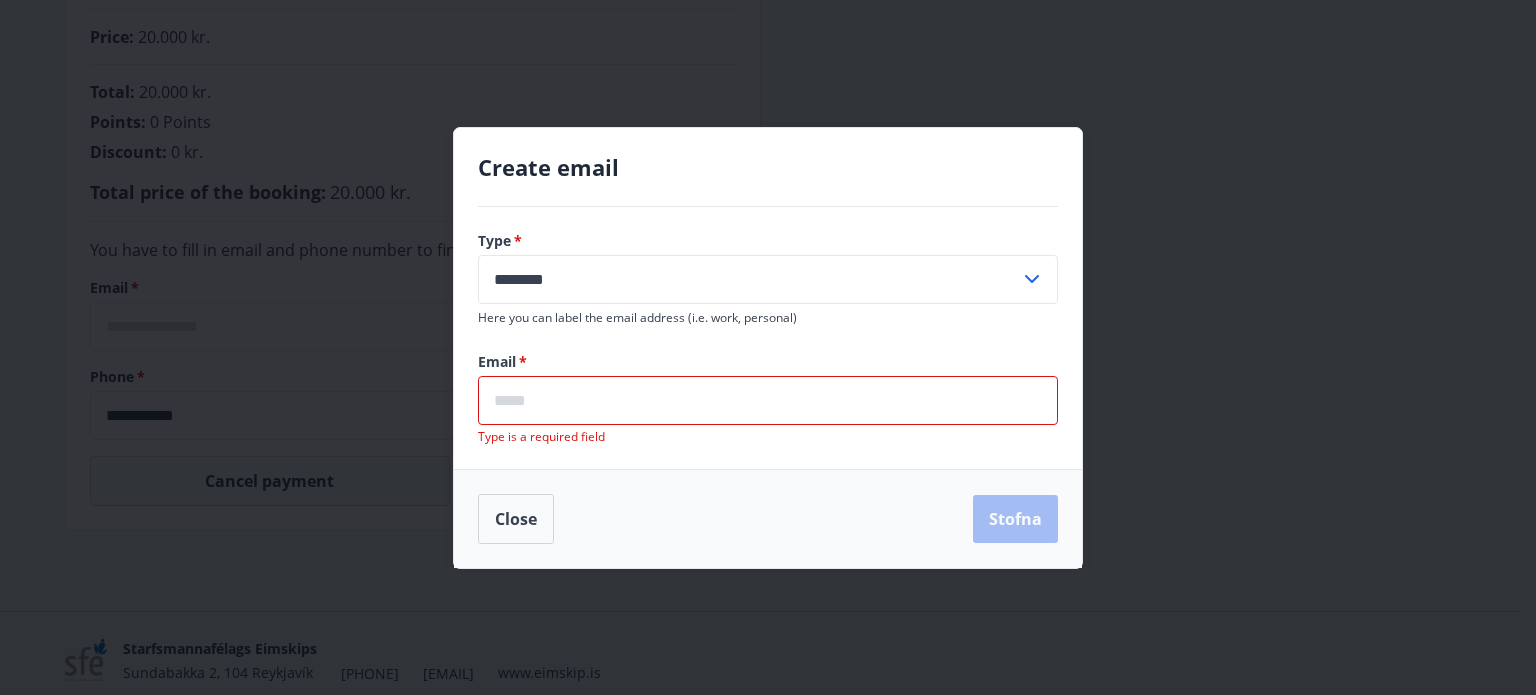 type on "**********" 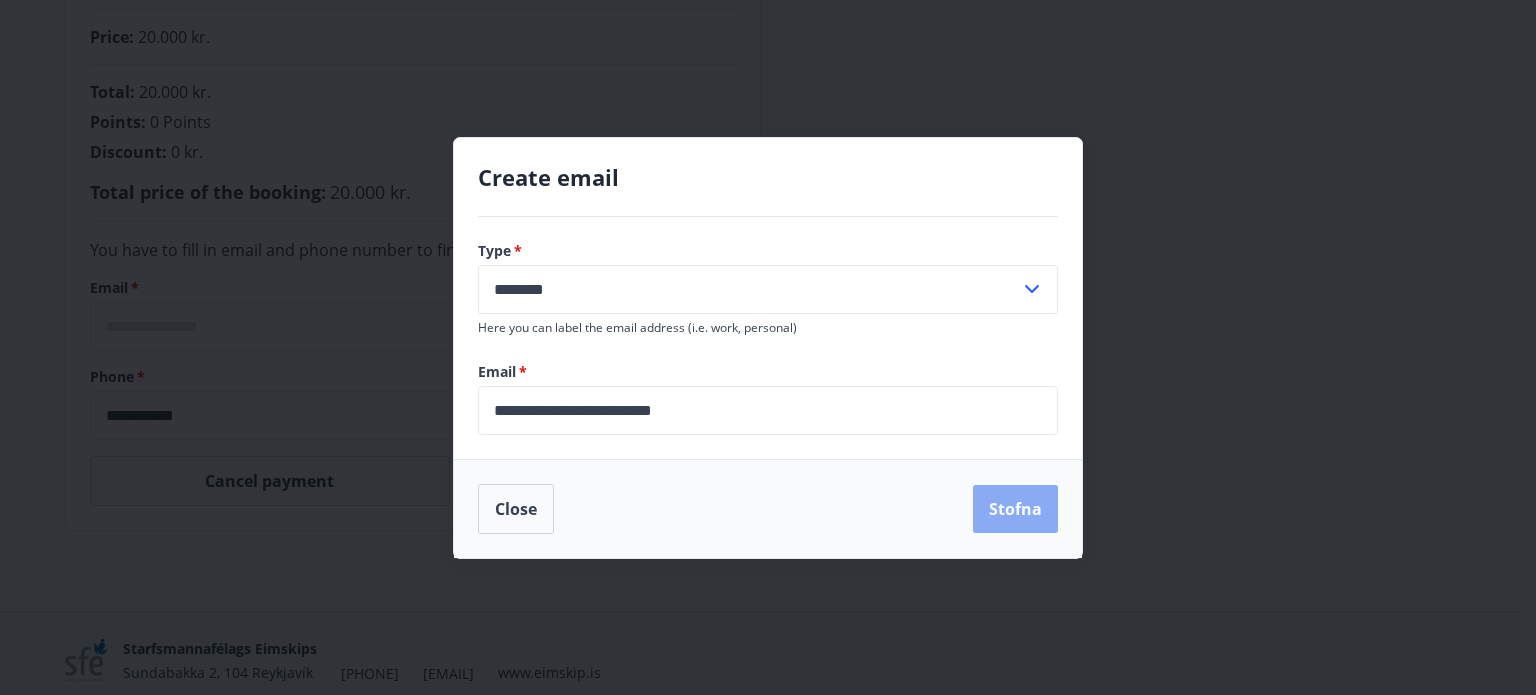 click on "Stofna" at bounding box center [1015, 509] 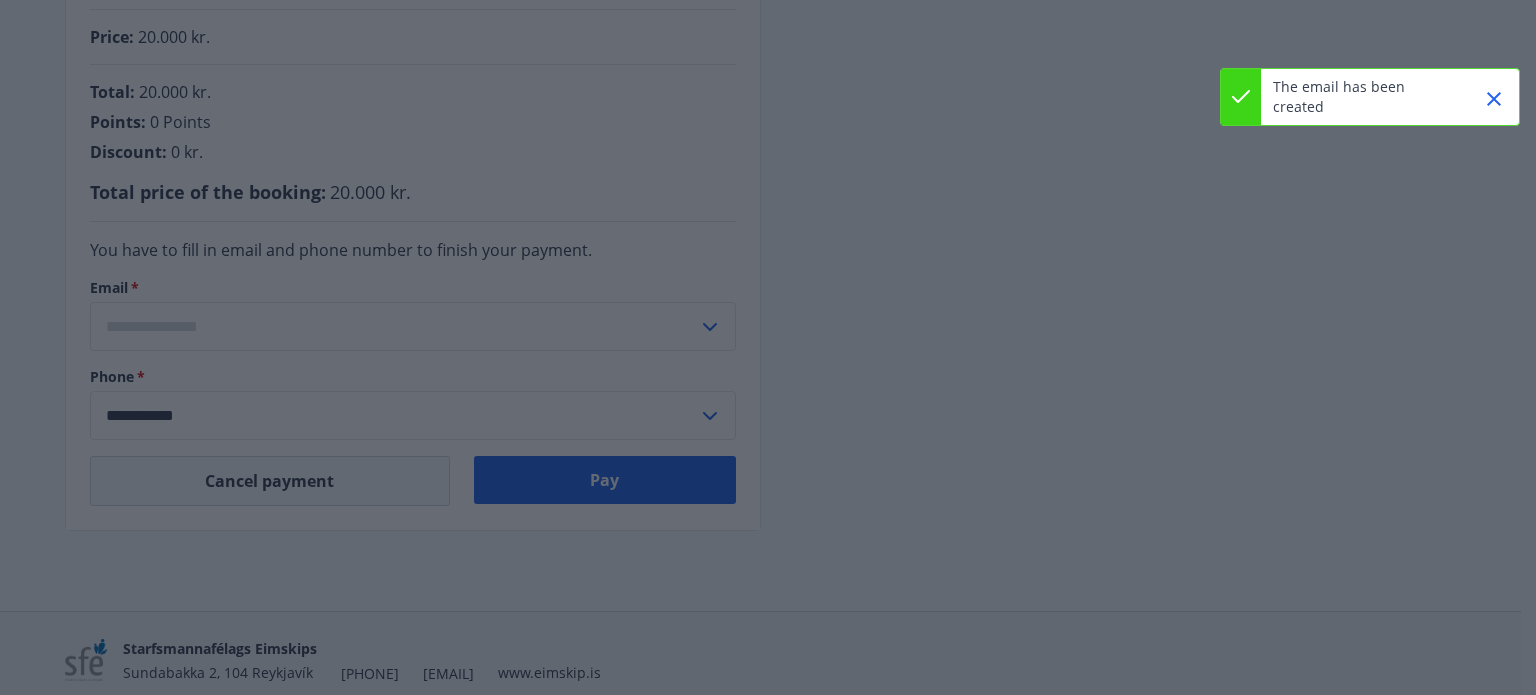 type on "**********" 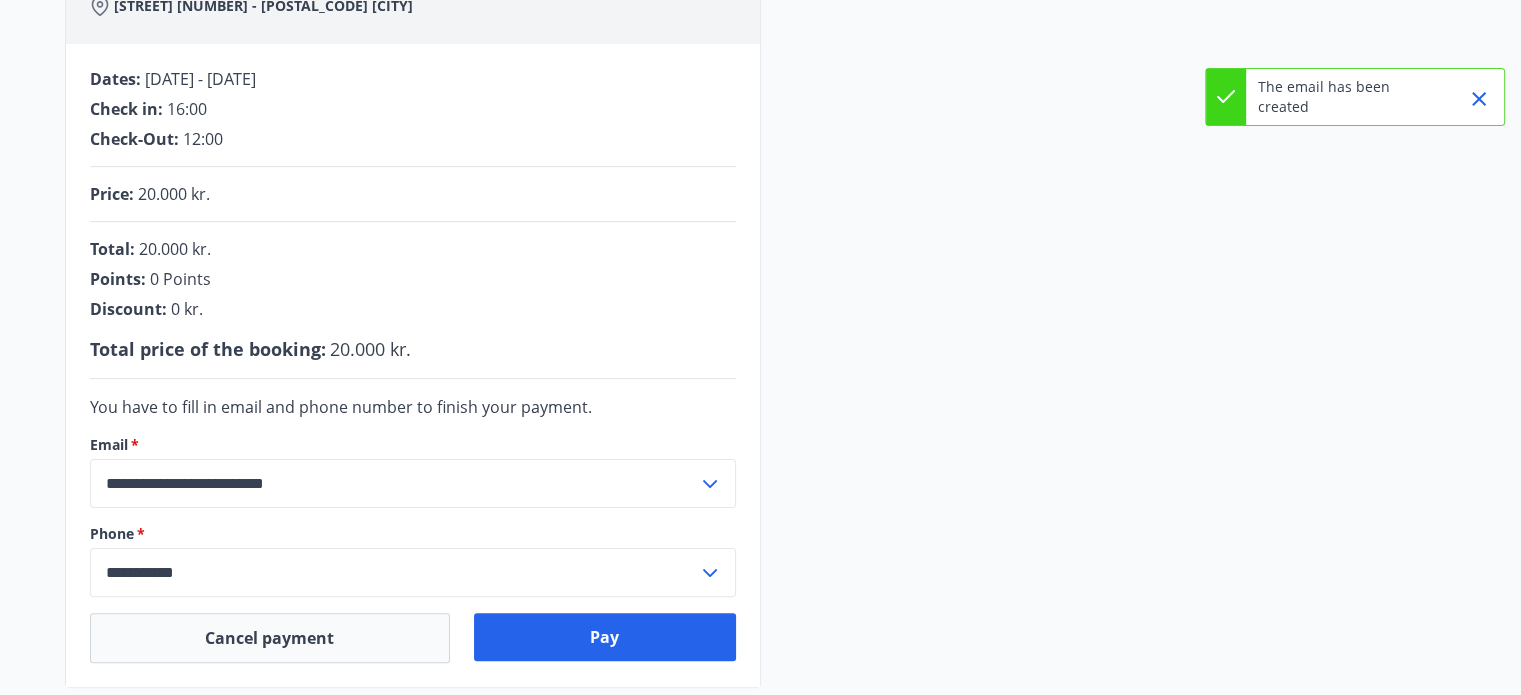 scroll, scrollTop: 410, scrollLeft: 0, axis: vertical 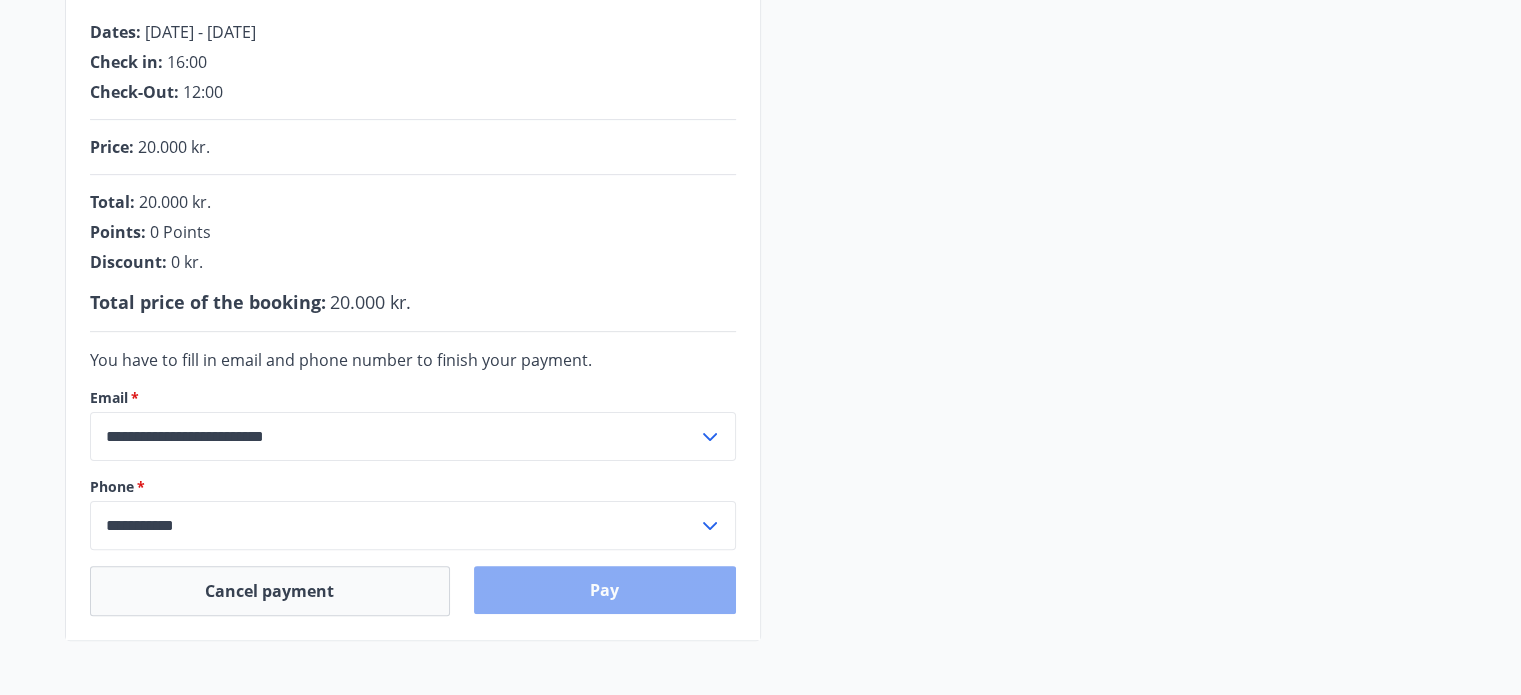 click on "Pay" at bounding box center (605, 590) 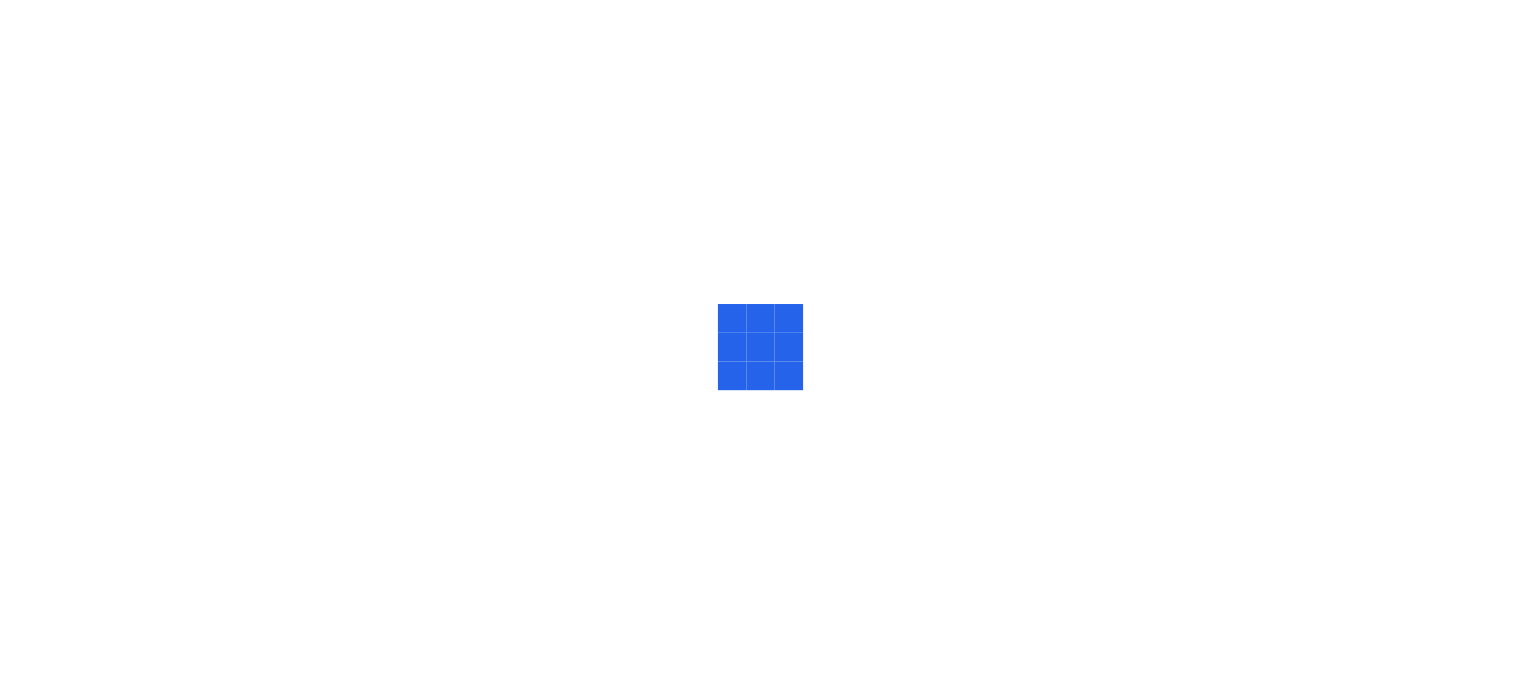 scroll, scrollTop: 0, scrollLeft: 0, axis: both 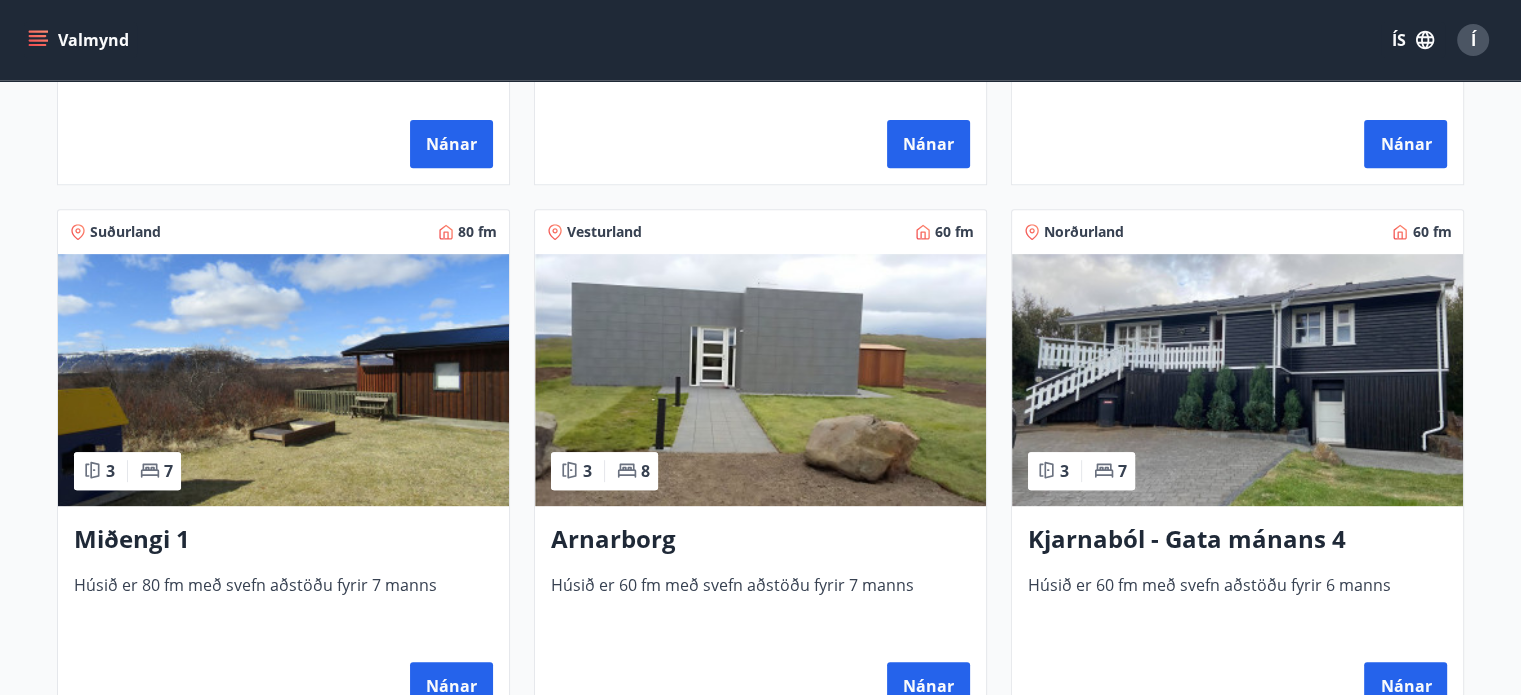 click at bounding box center [283, 380] 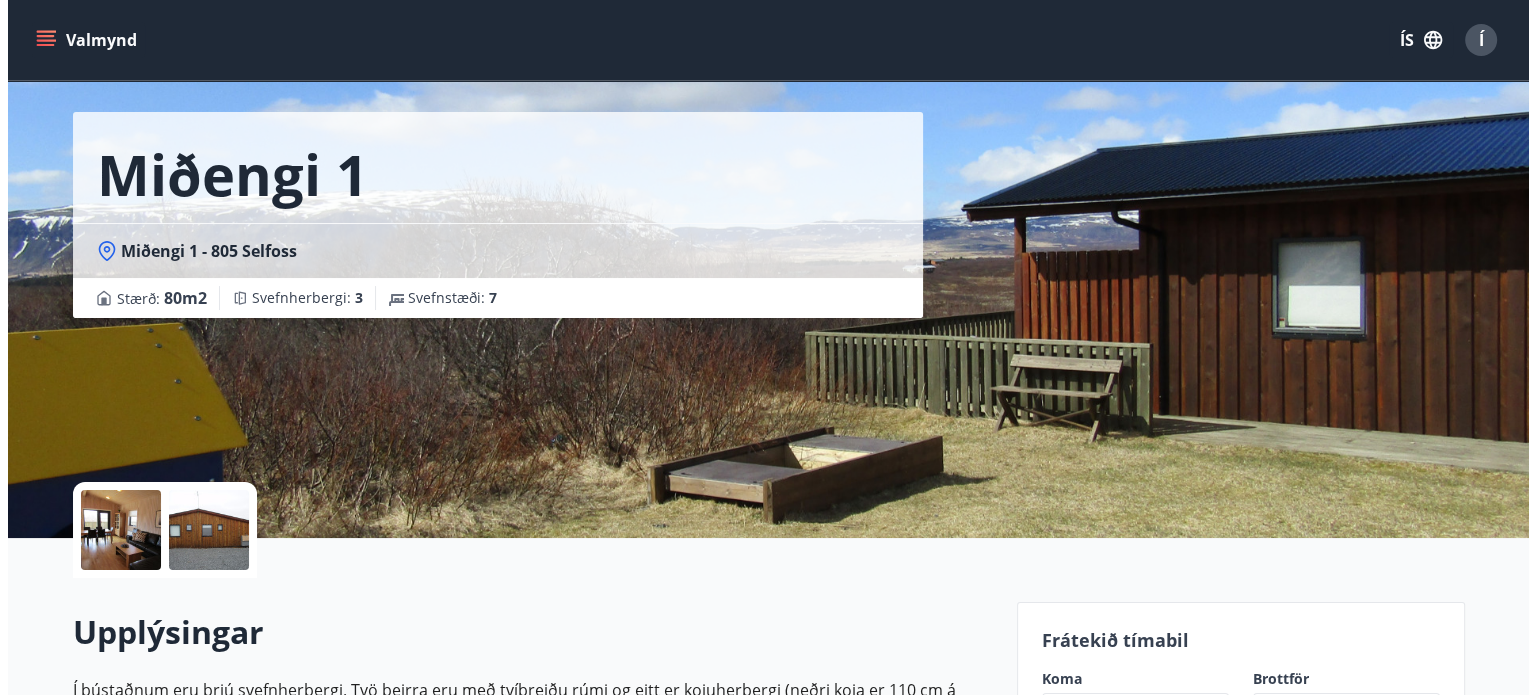 scroll, scrollTop: 0, scrollLeft: 0, axis: both 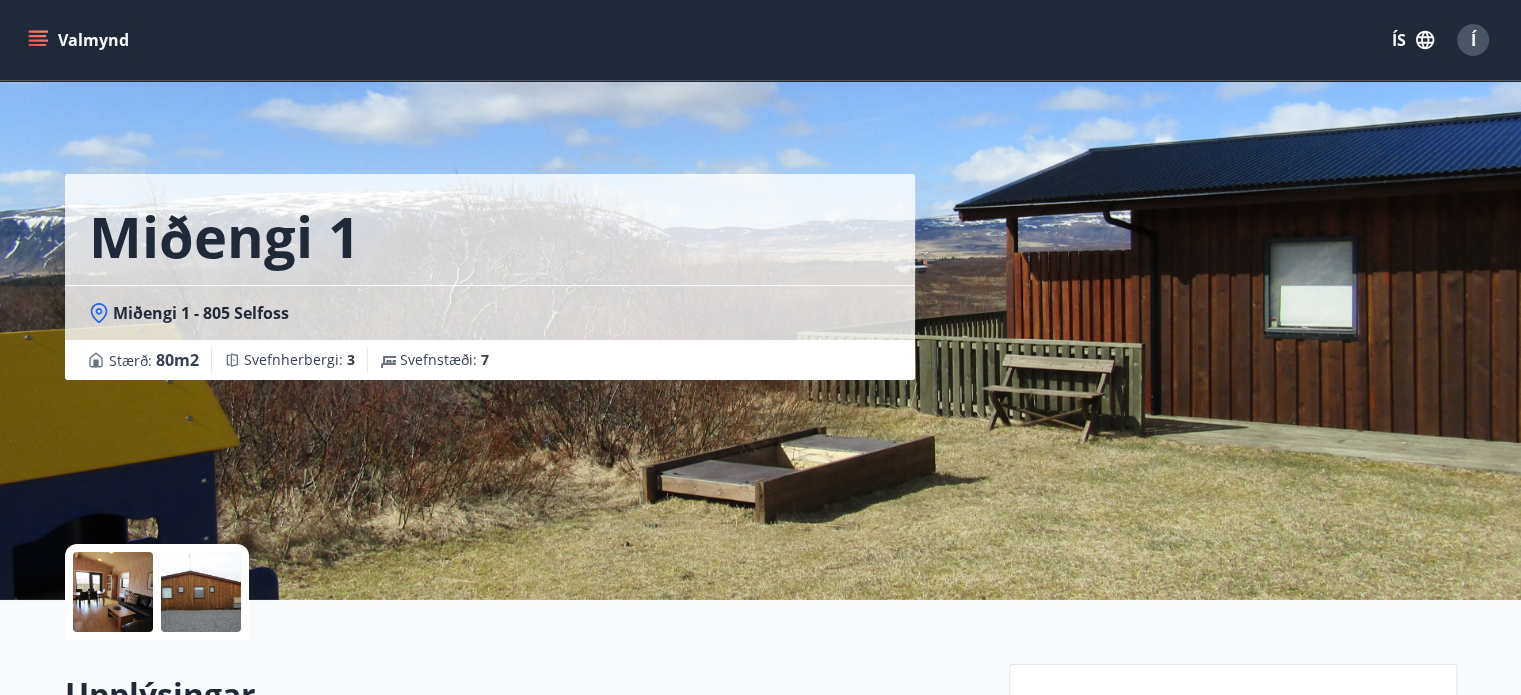 click at bounding box center [113, 592] 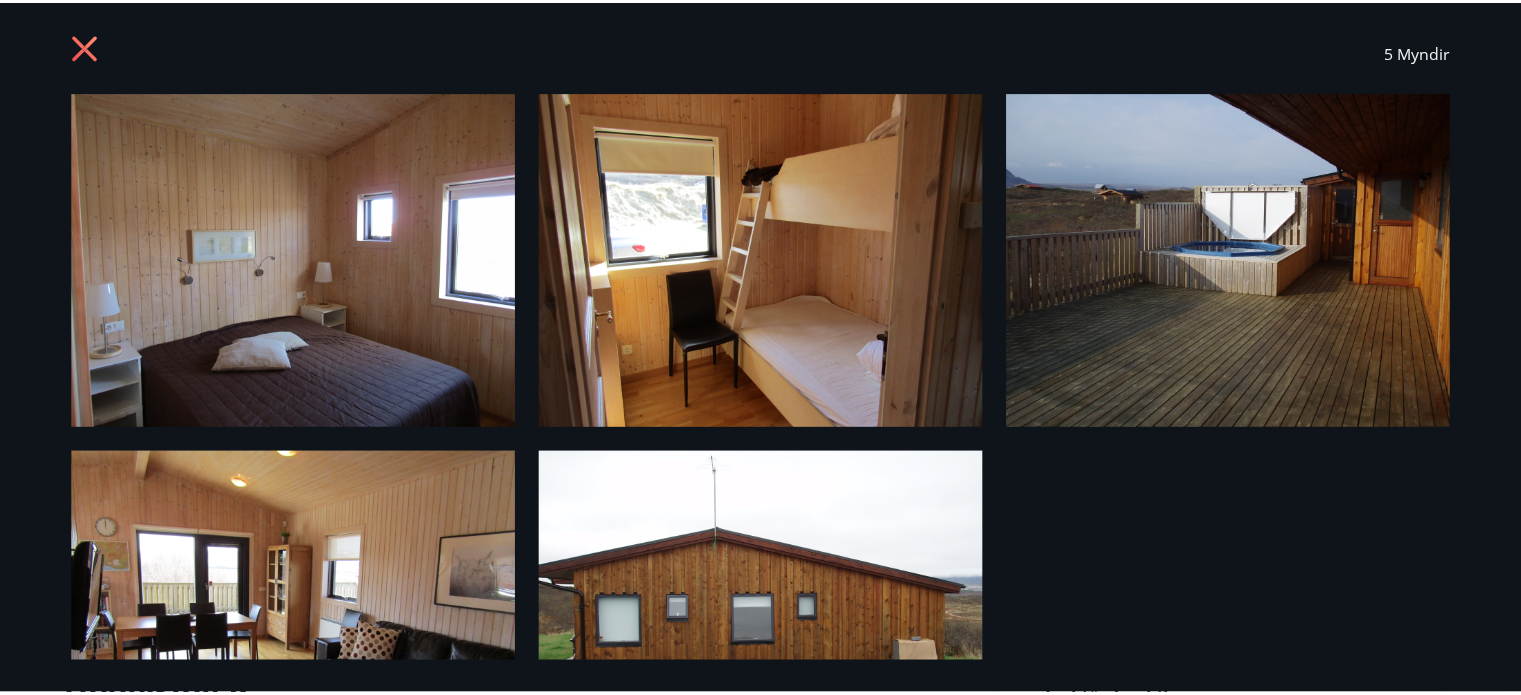scroll, scrollTop: 19, scrollLeft: 0, axis: vertical 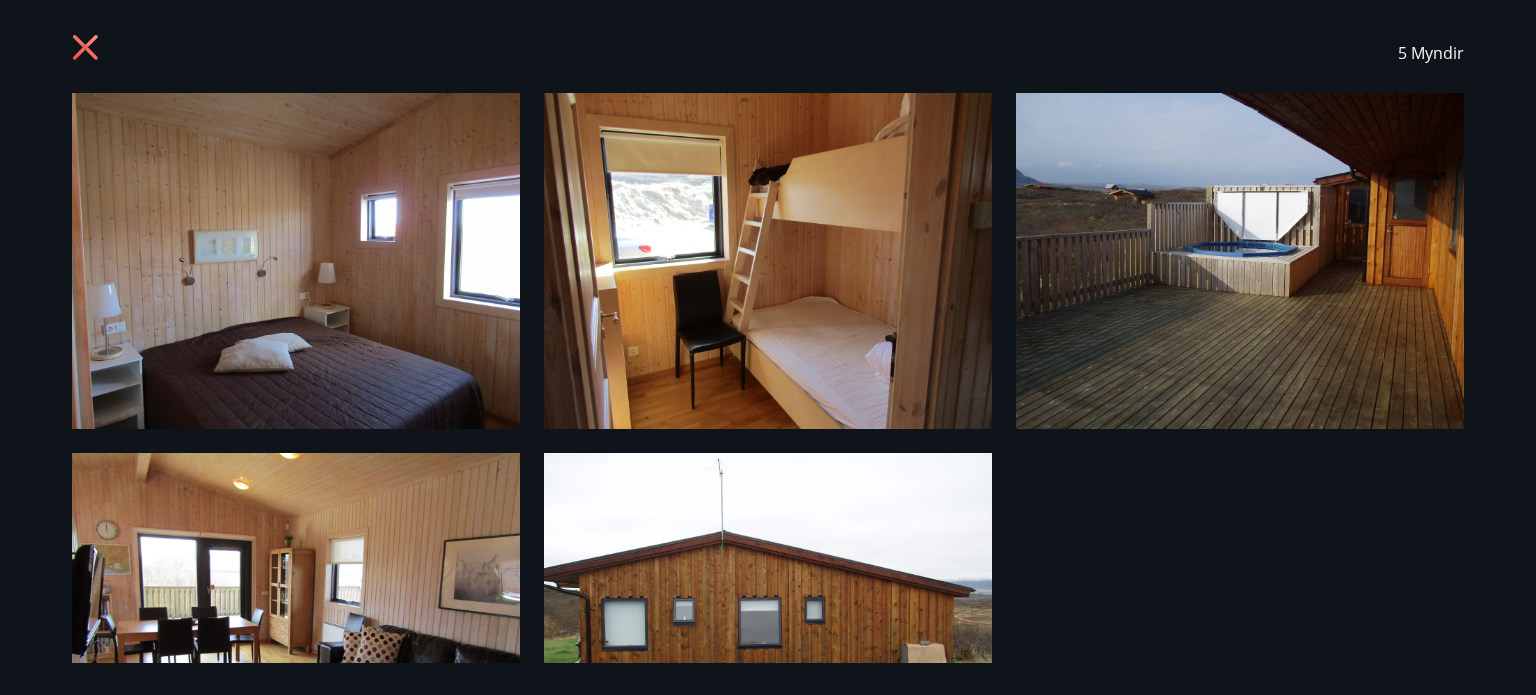 click 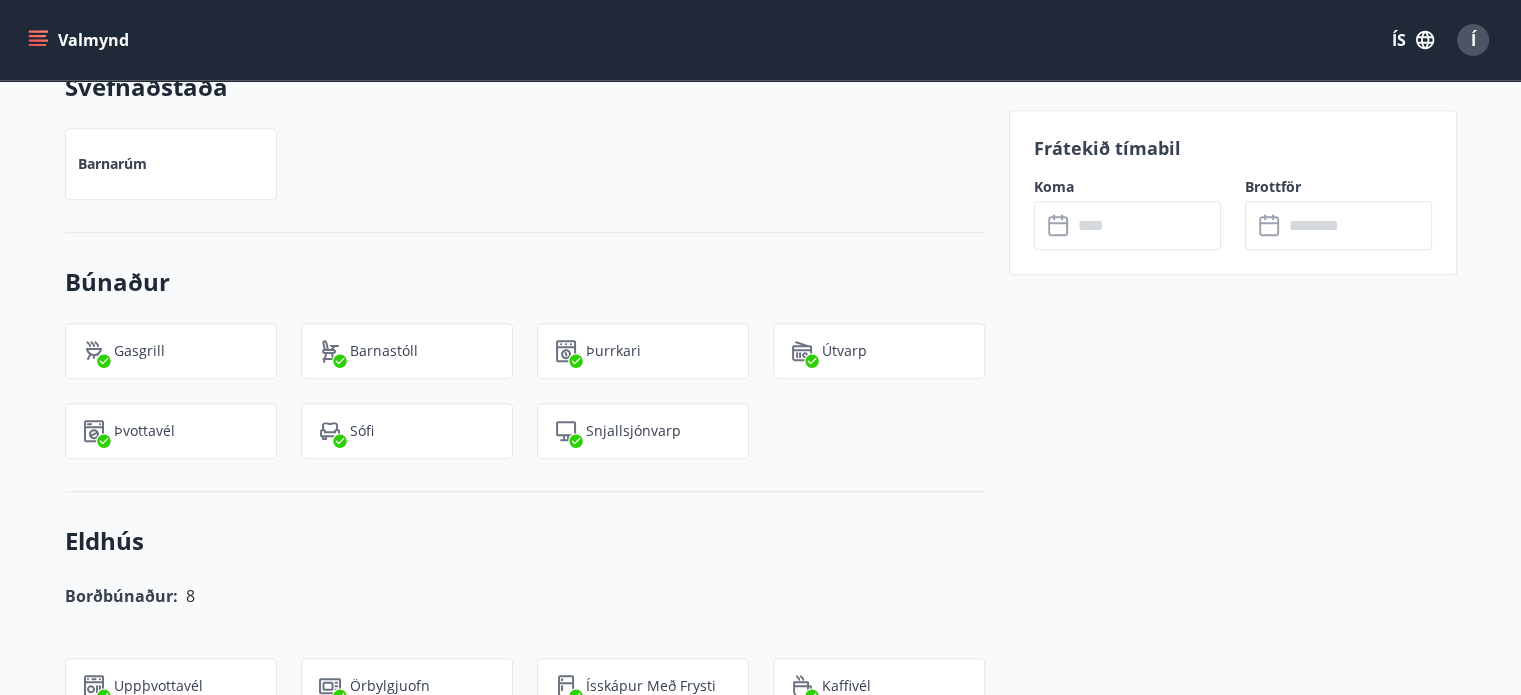 scroll, scrollTop: 1460, scrollLeft: 0, axis: vertical 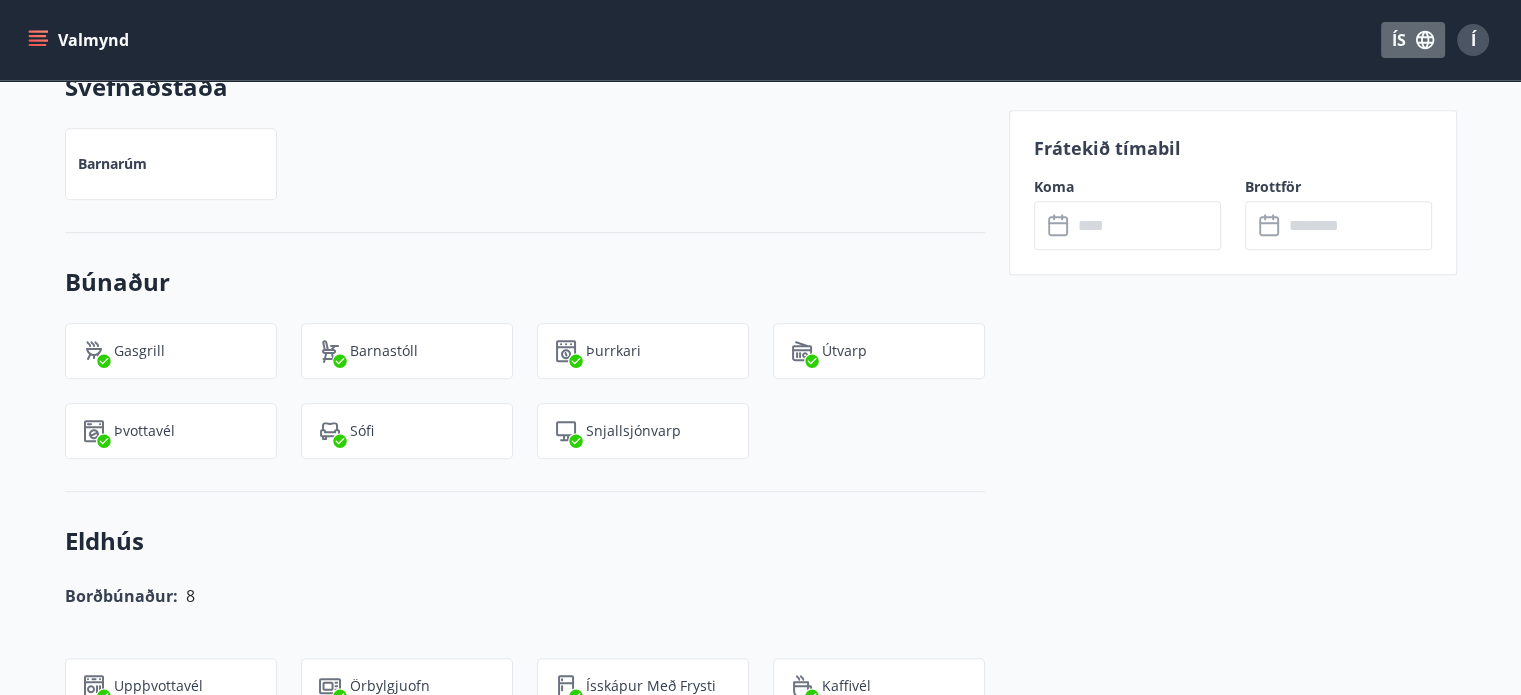 click on "ÍS" at bounding box center [1413, 40] 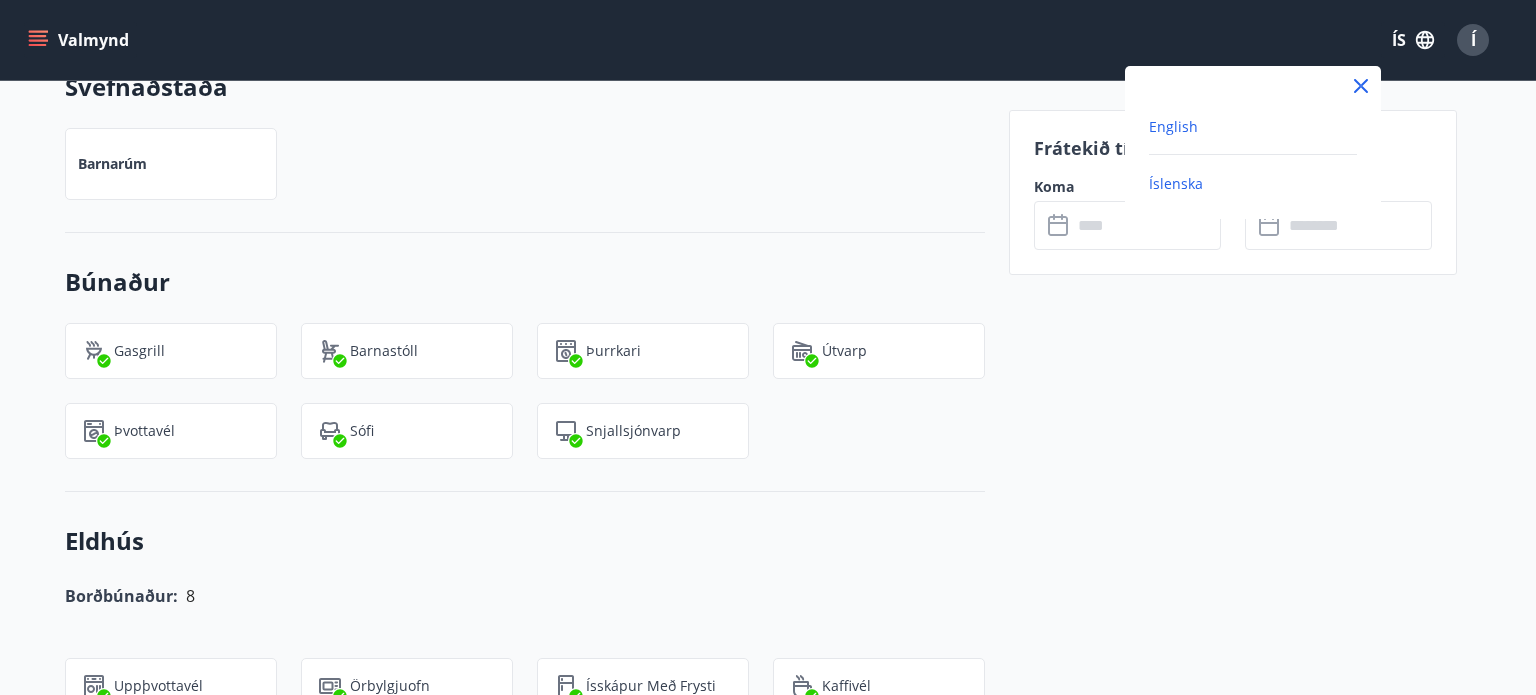 click on "English" at bounding box center [1173, 126] 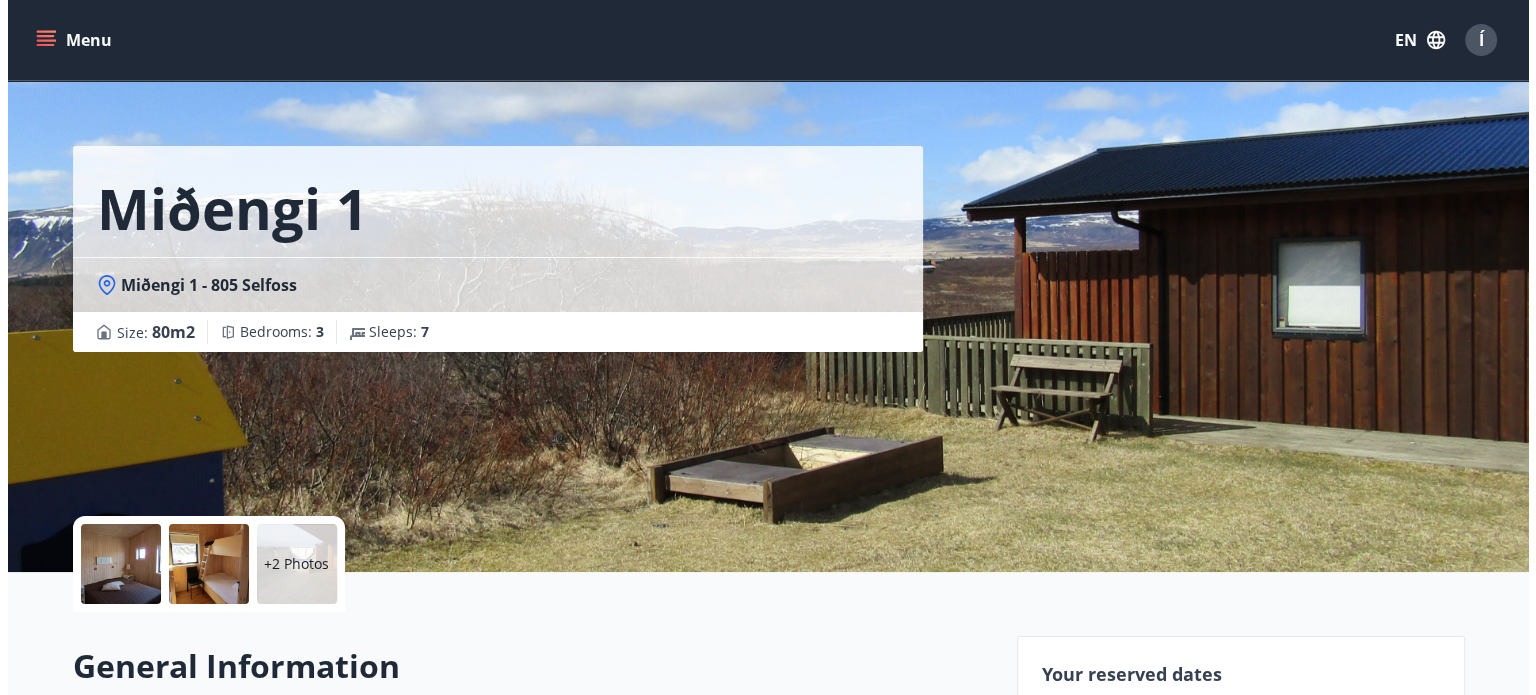 scroll, scrollTop: 0, scrollLeft: 0, axis: both 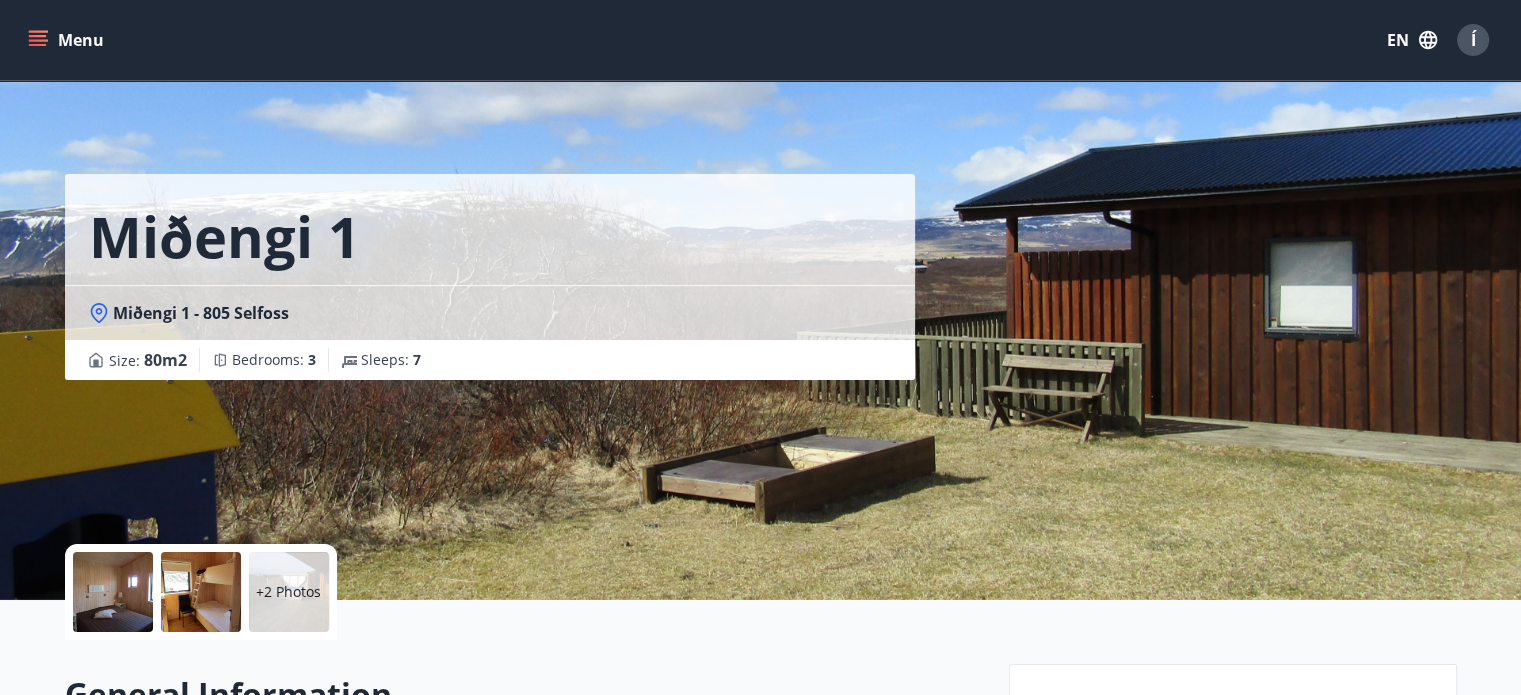 click at bounding box center [113, 592] 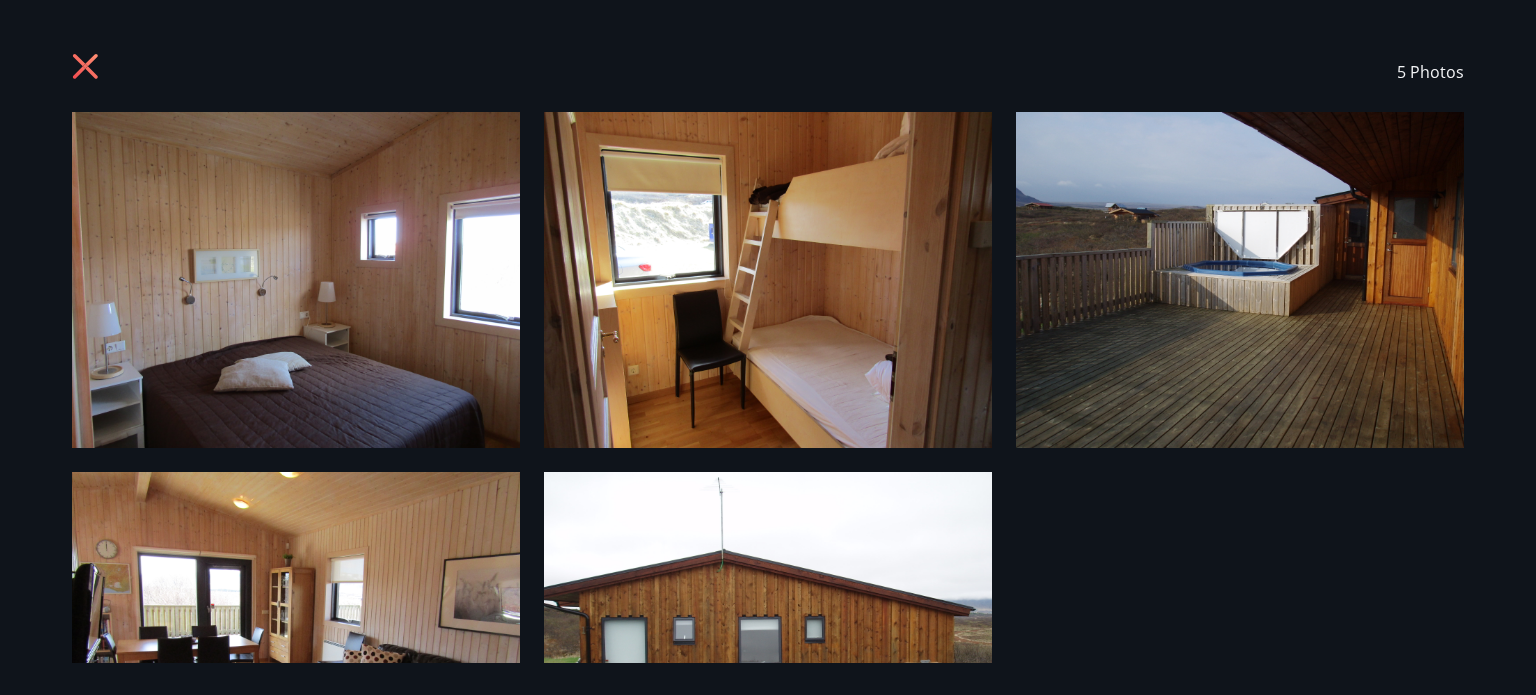 scroll, scrollTop: 151, scrollLeft: 0, axis: vertical 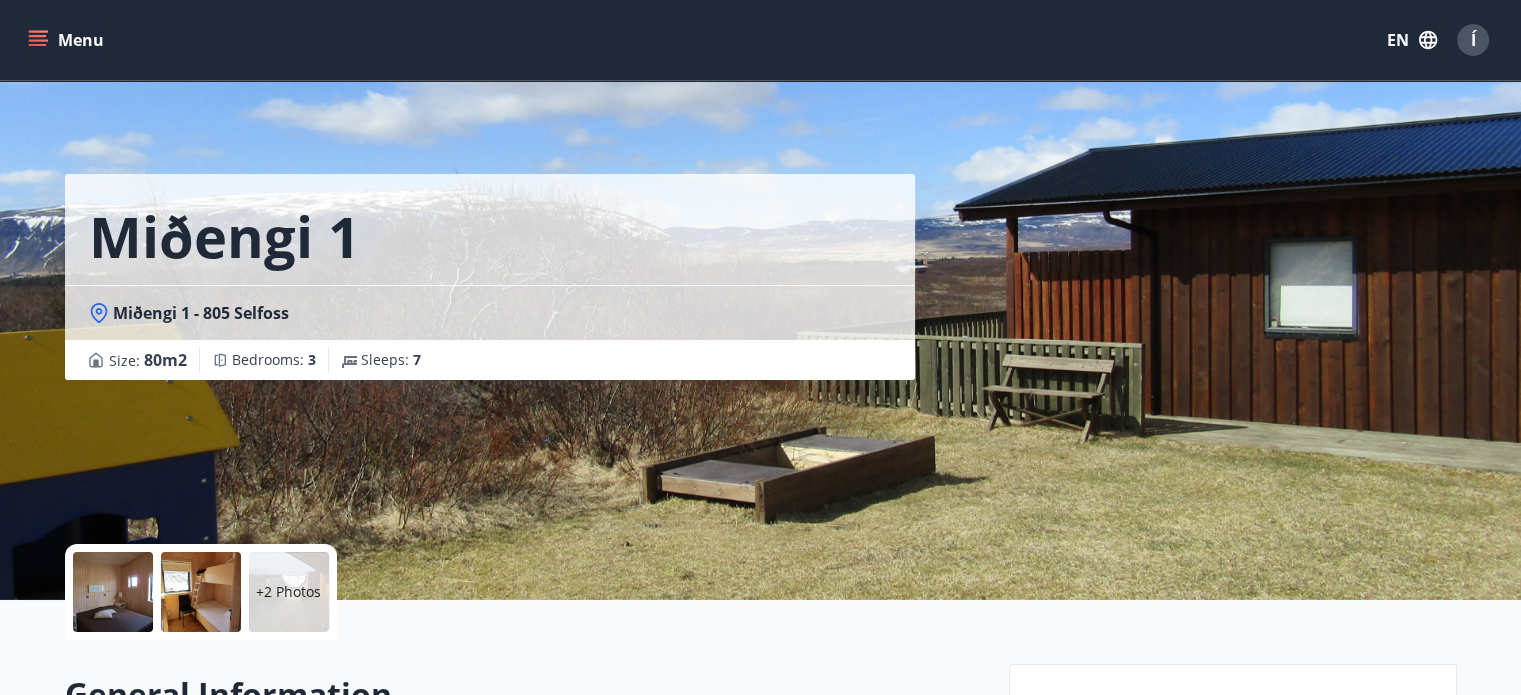 click at bounding box center (113, 592) 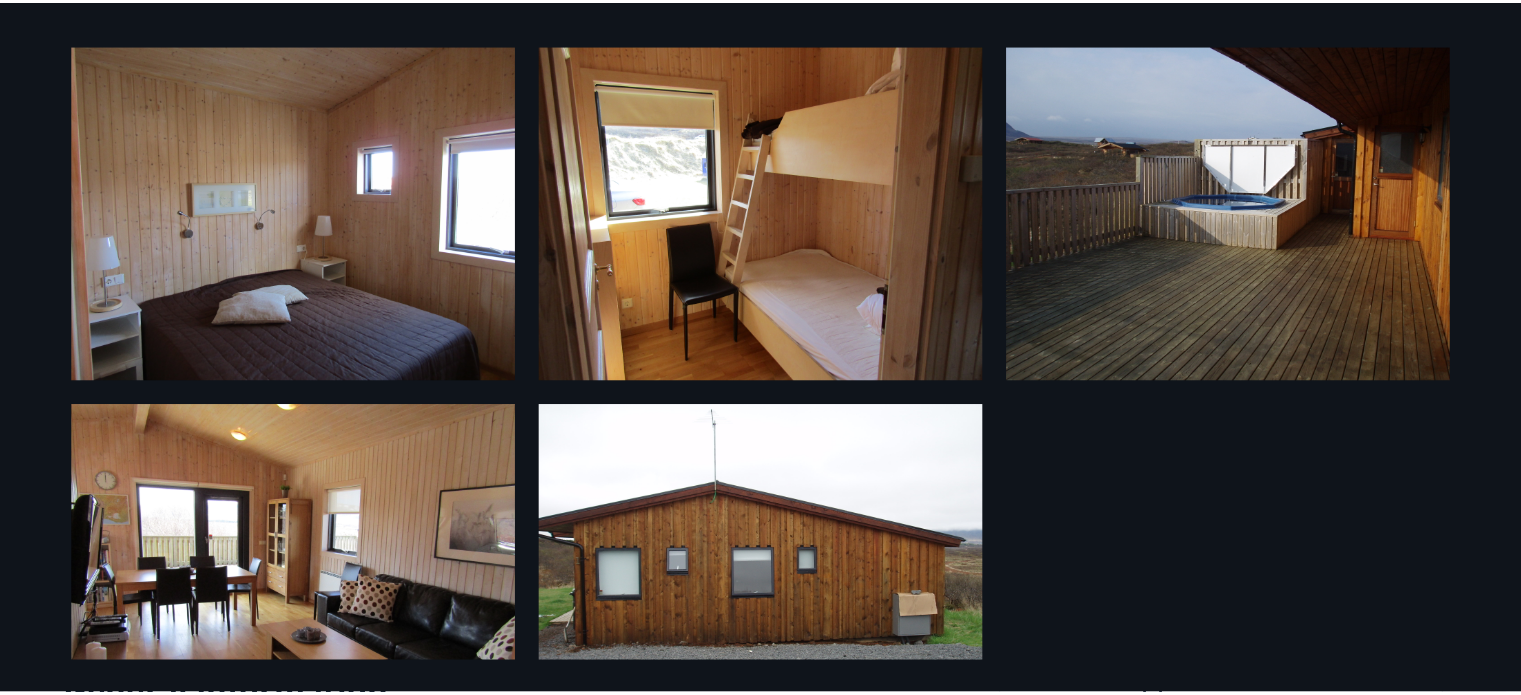 scroll, scrollTop: 0, scrollLeft: 0, axis: both 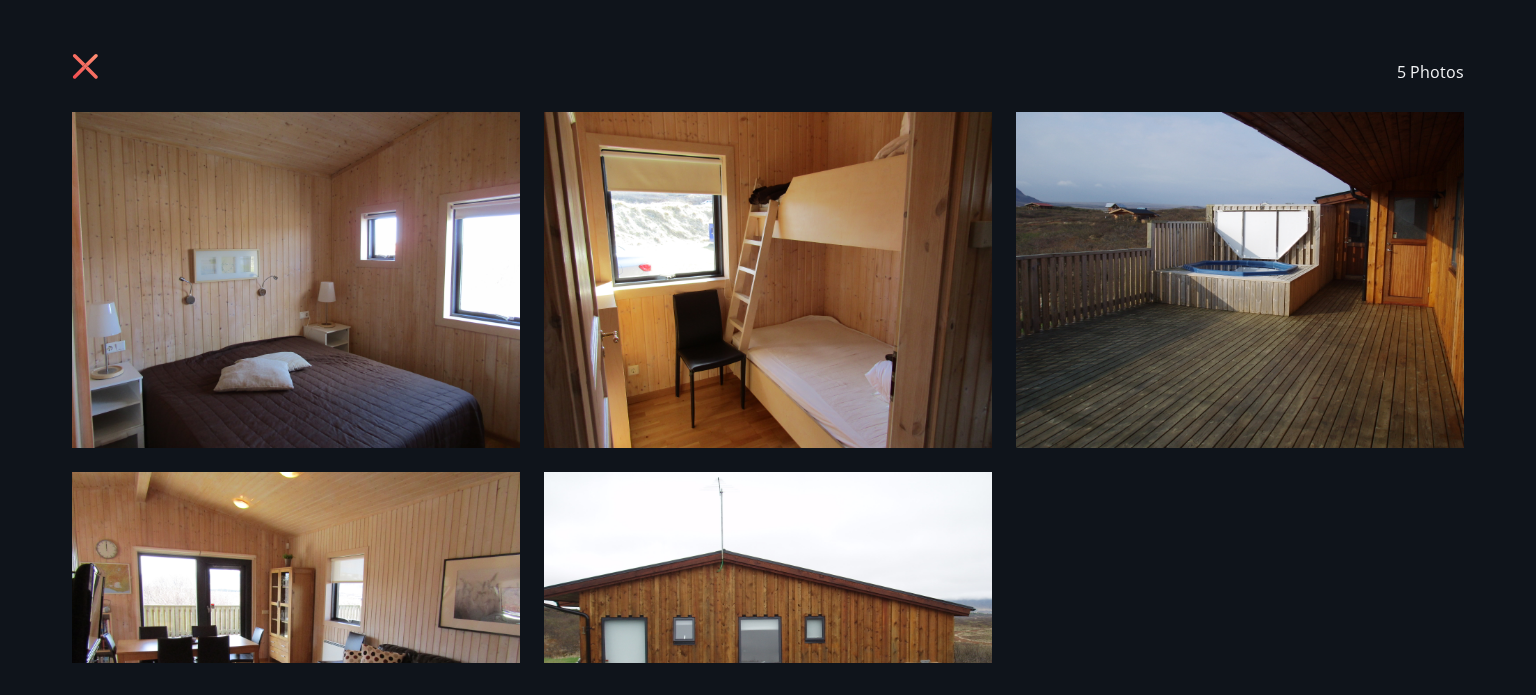 click 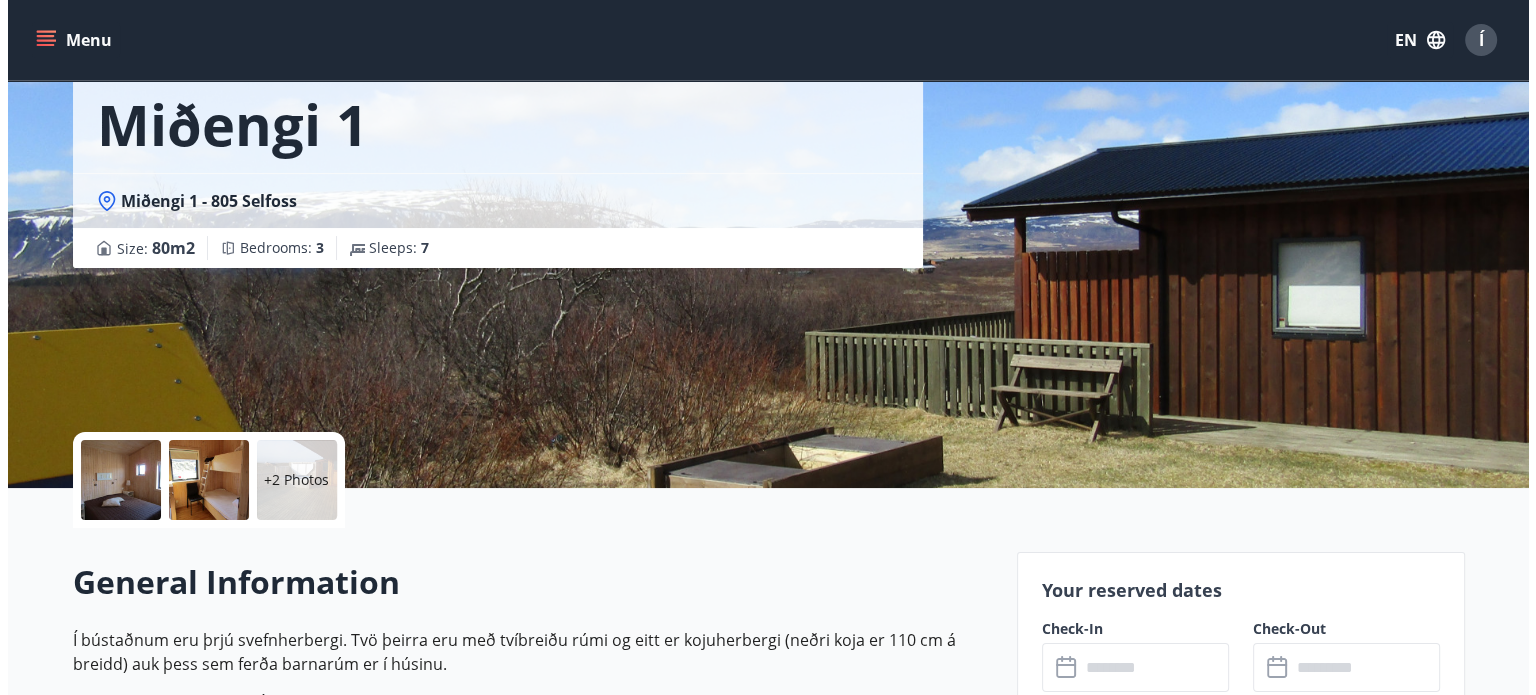 scroll, scrollTop: 0, scrollLeft: 0, axis: both 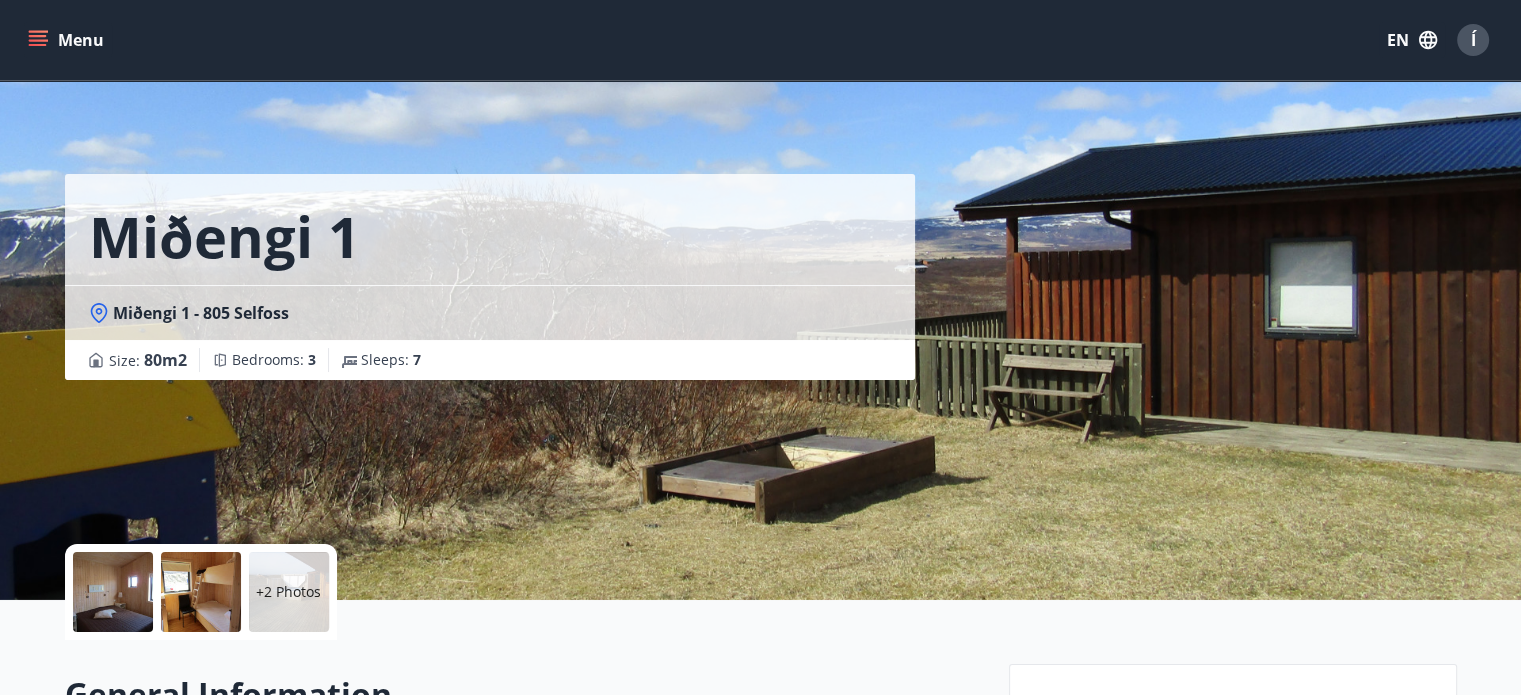 click at bounding box center [113, 592] 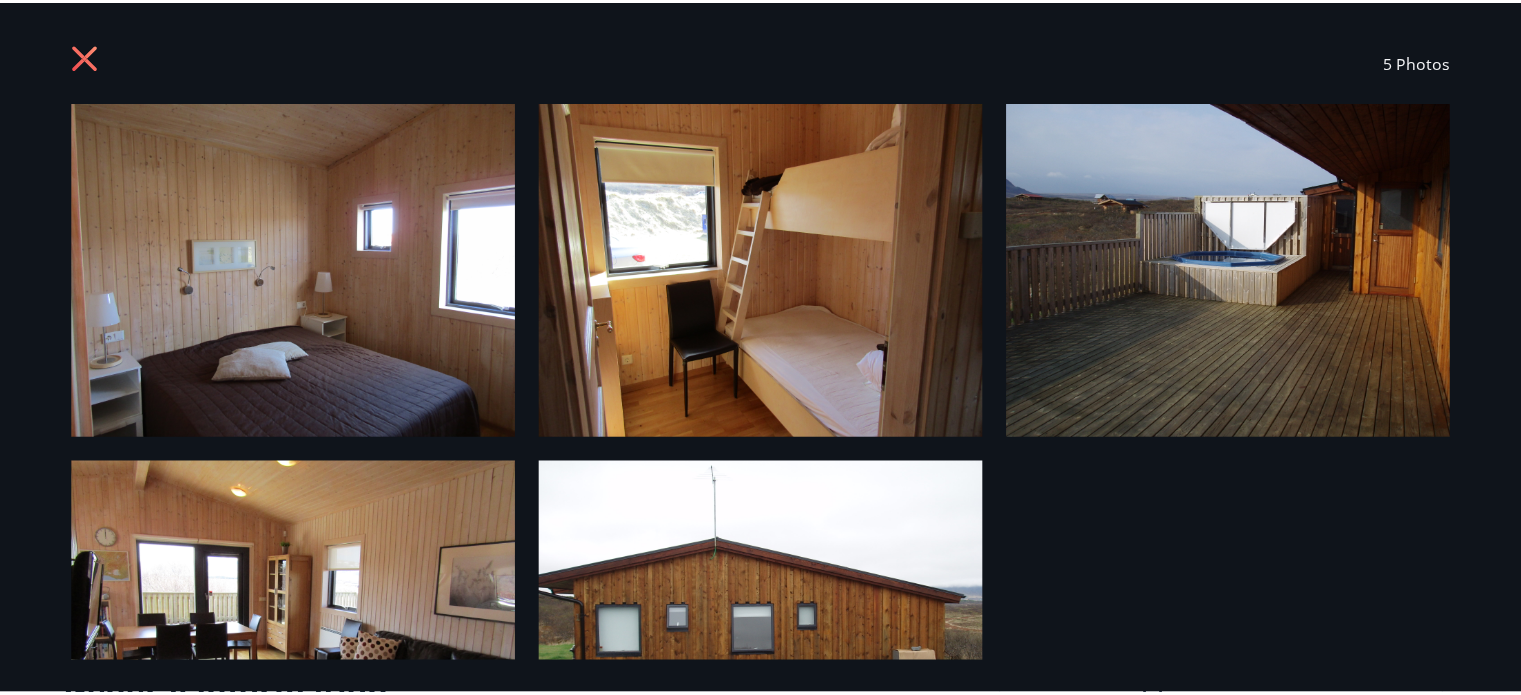 scroll, scrollTop: 0, scrollLeft: 0, axis: both 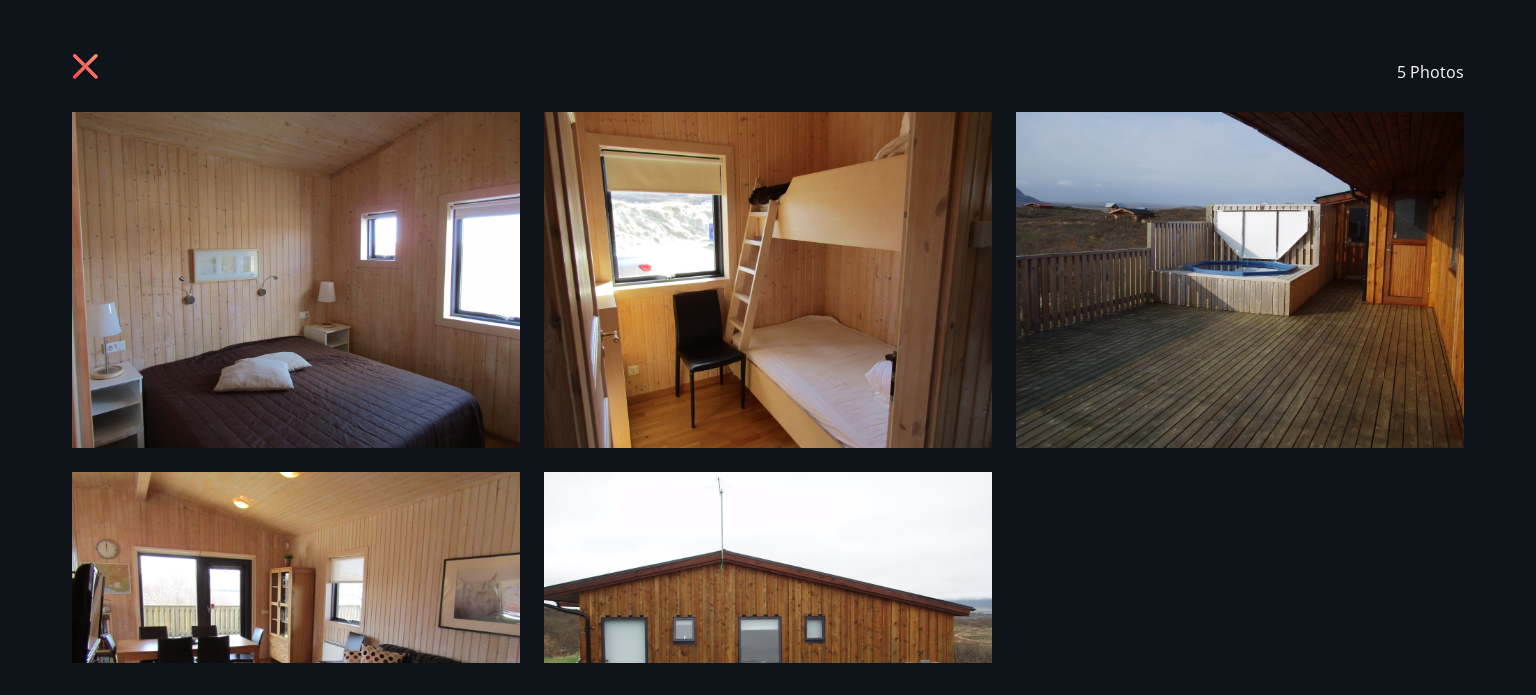 click 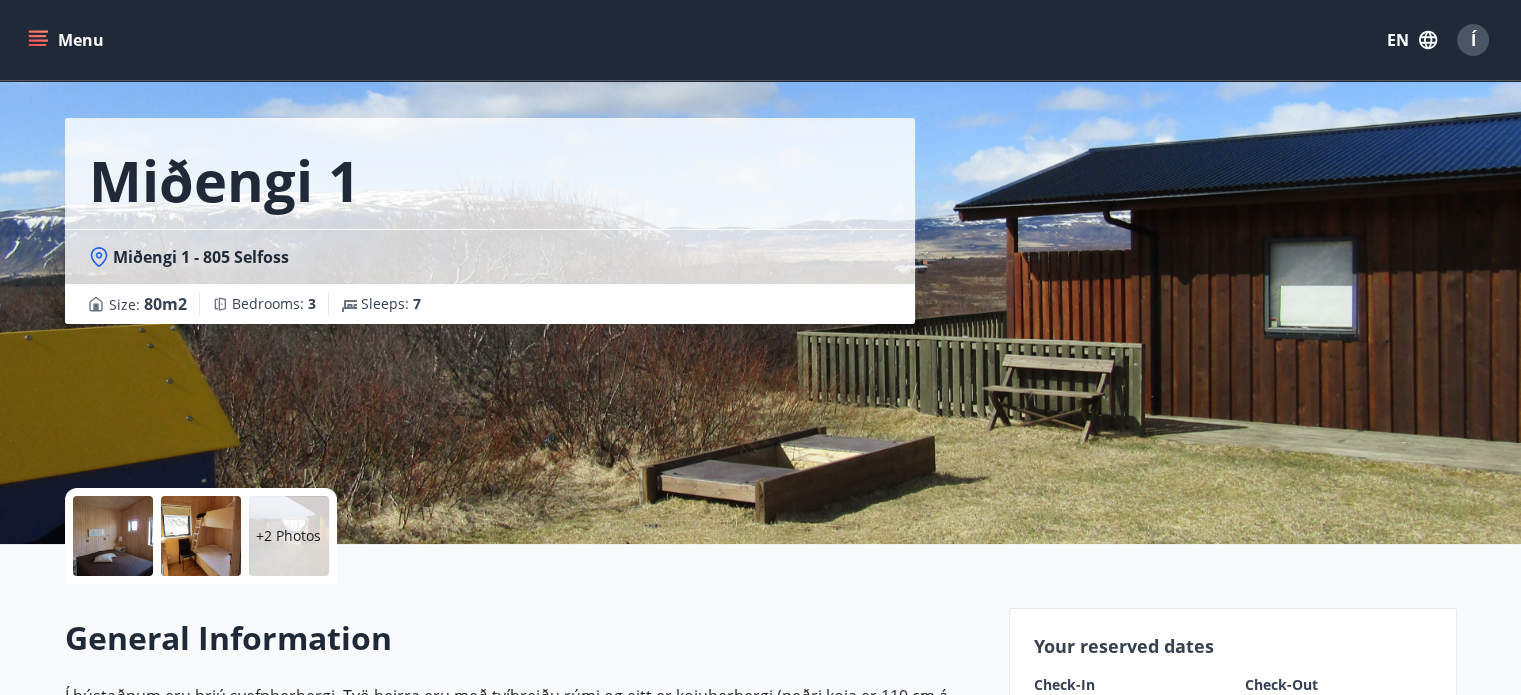 scroll, scrollTop: 64, scrollLeft: 0, axis: vertical 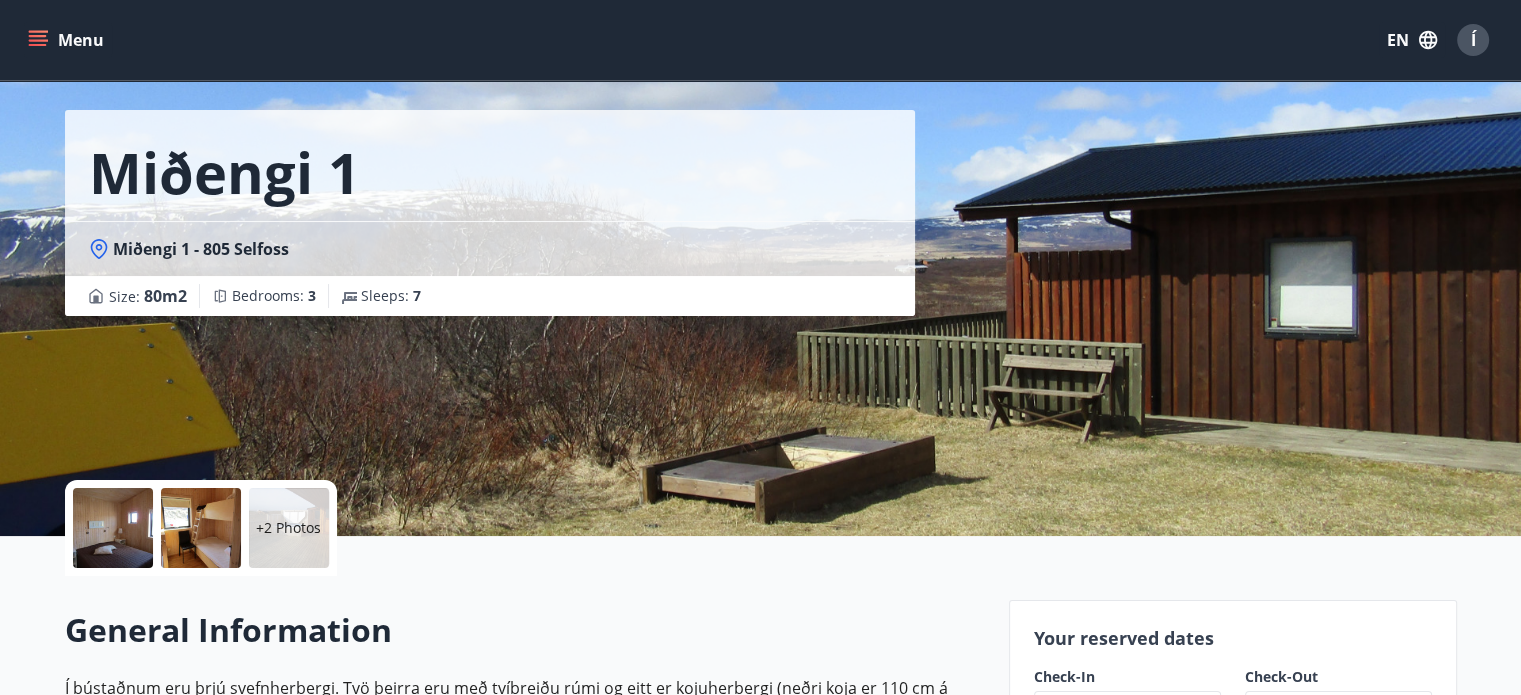 click 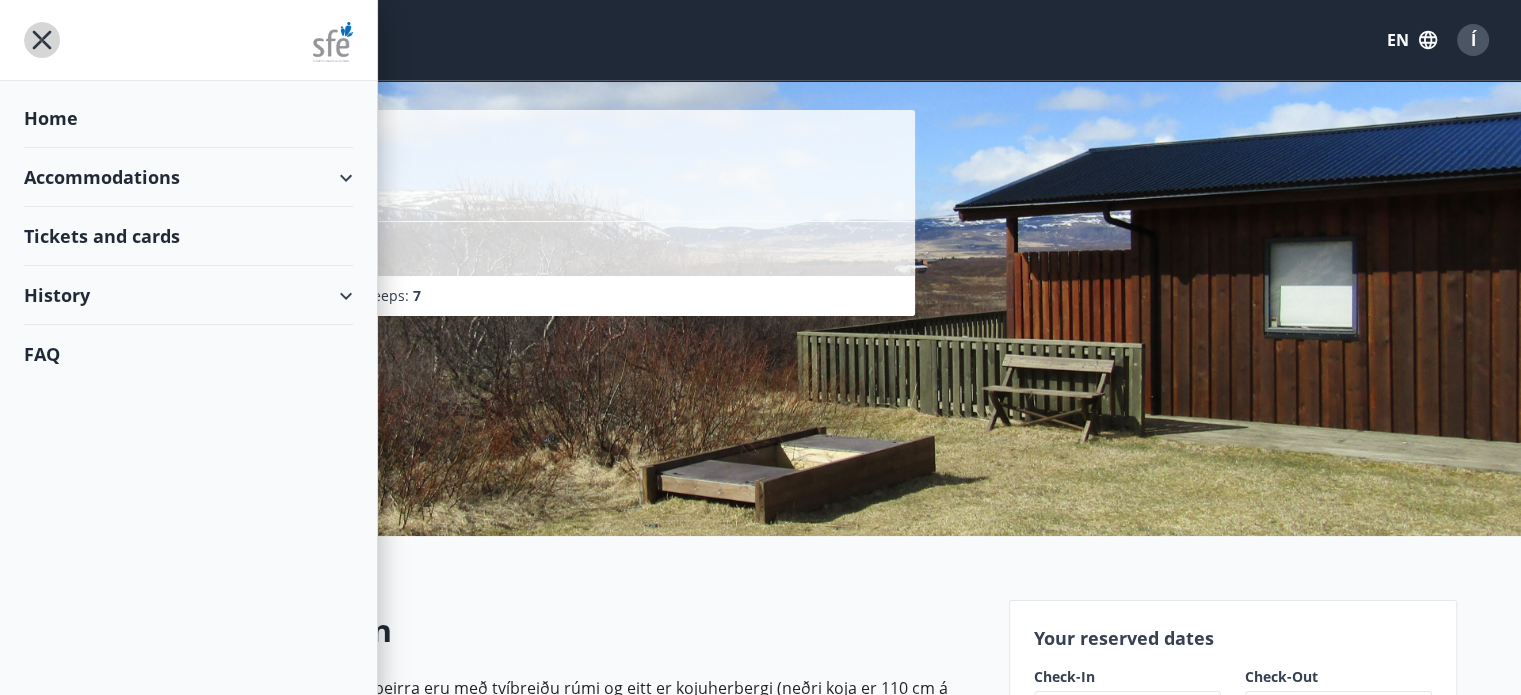 click 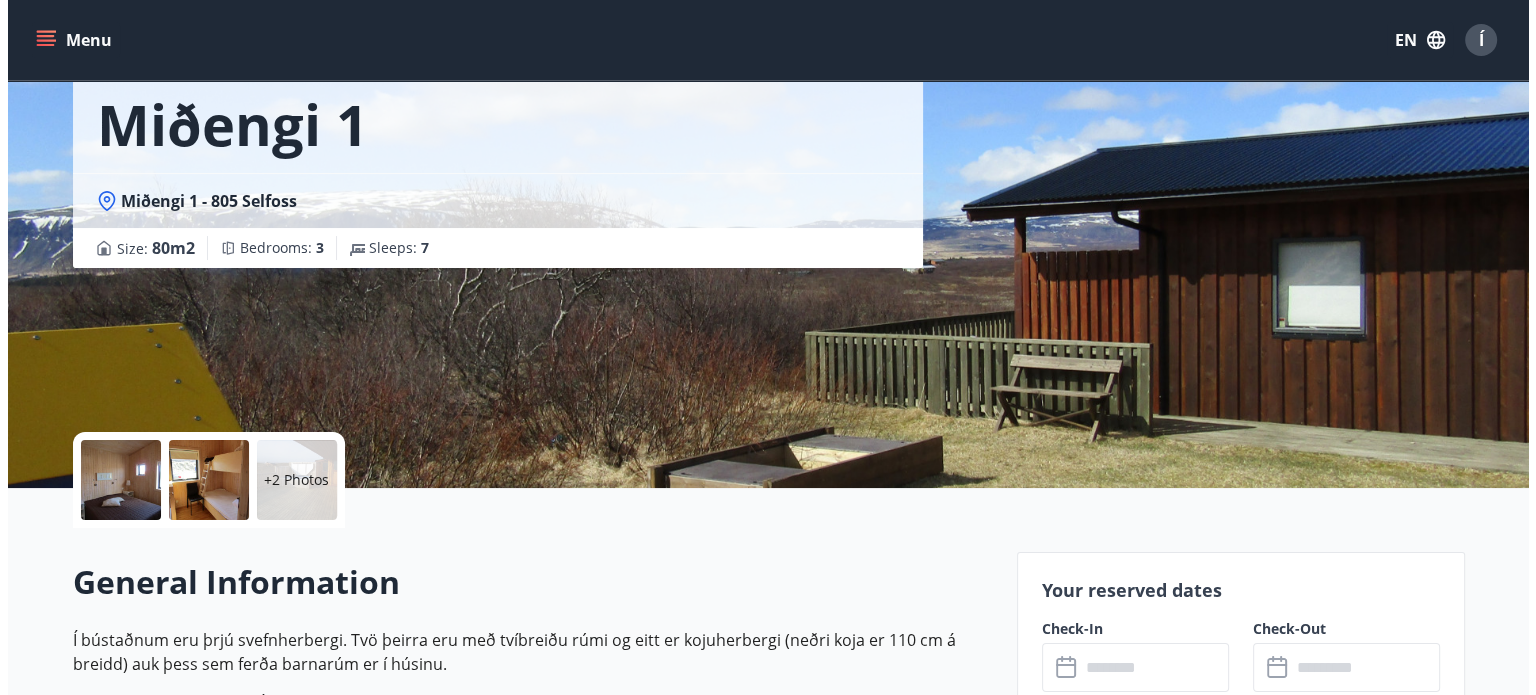 scroll, scrollTop: 108, scrollLeft: 0, axis: vertical 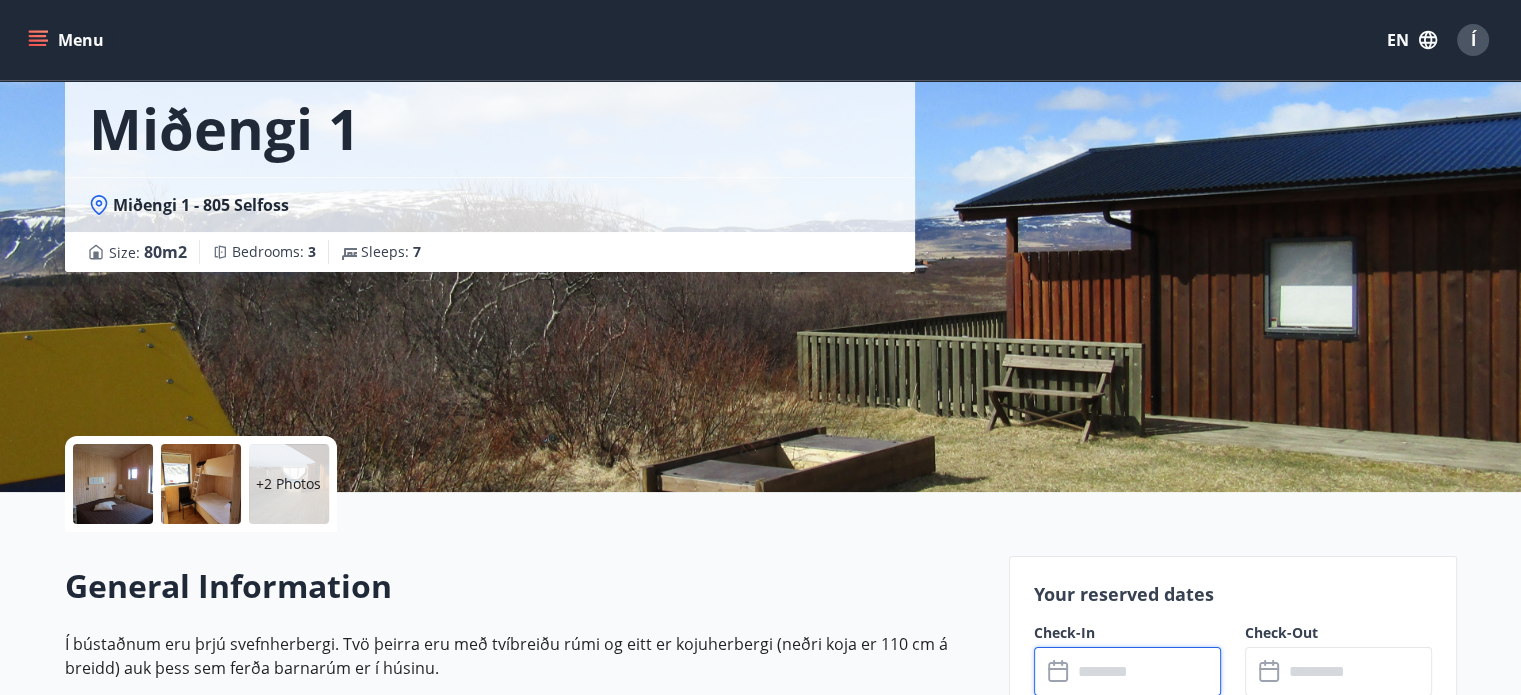 click at bounding box center (1146, 671) 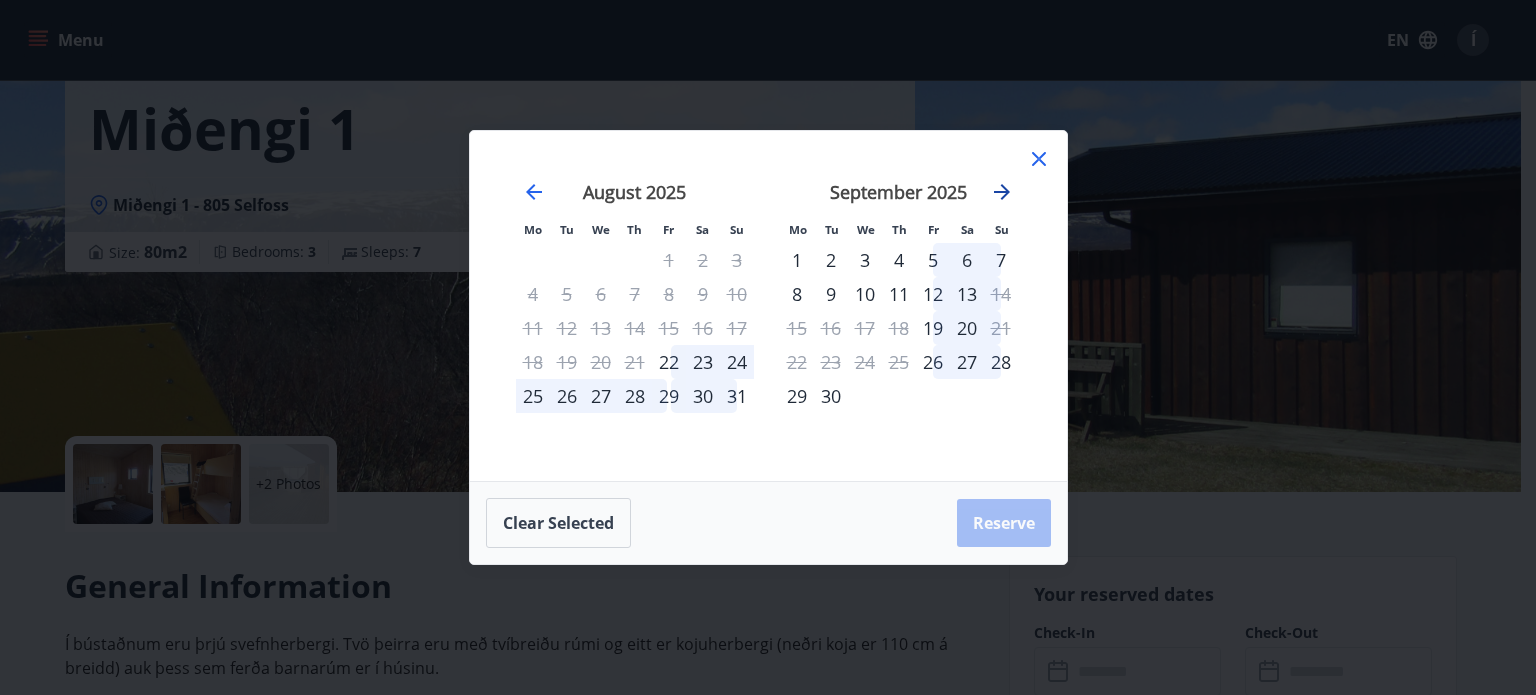 click 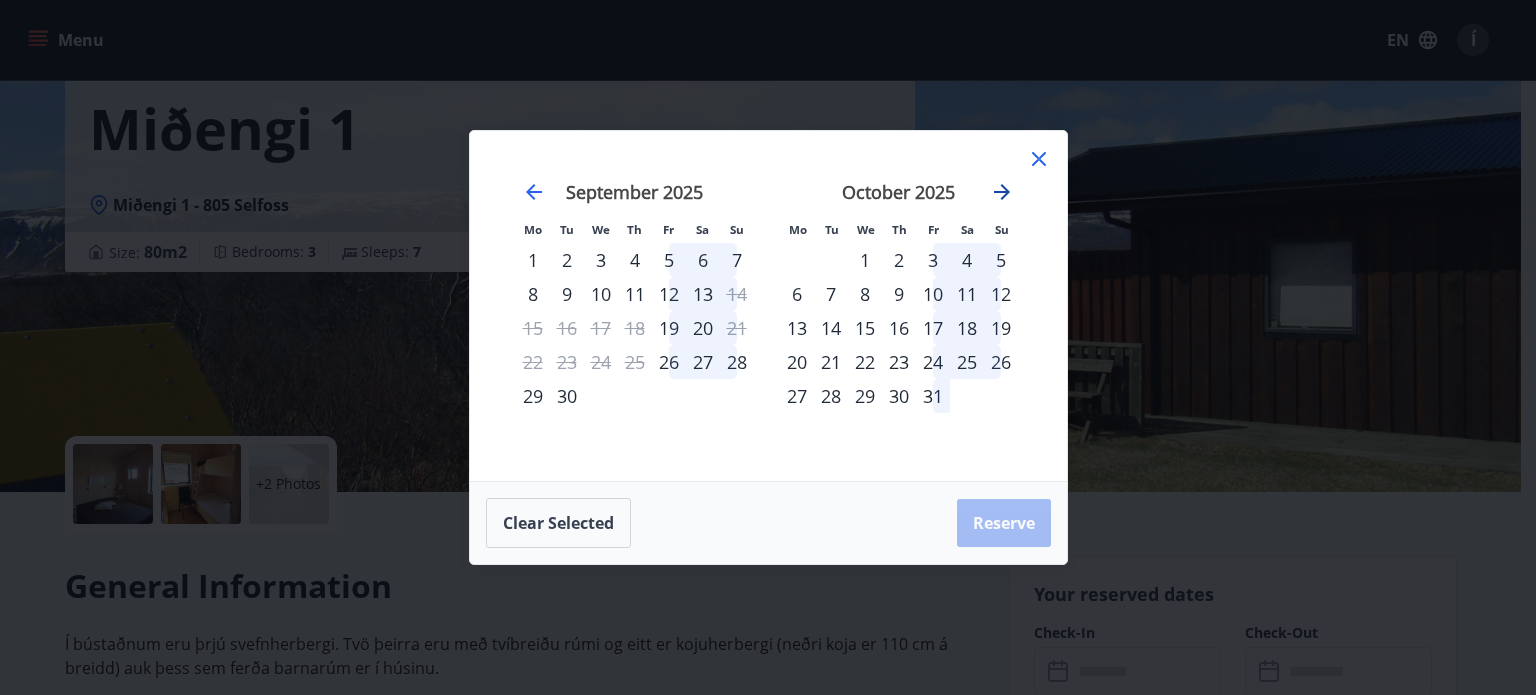 click 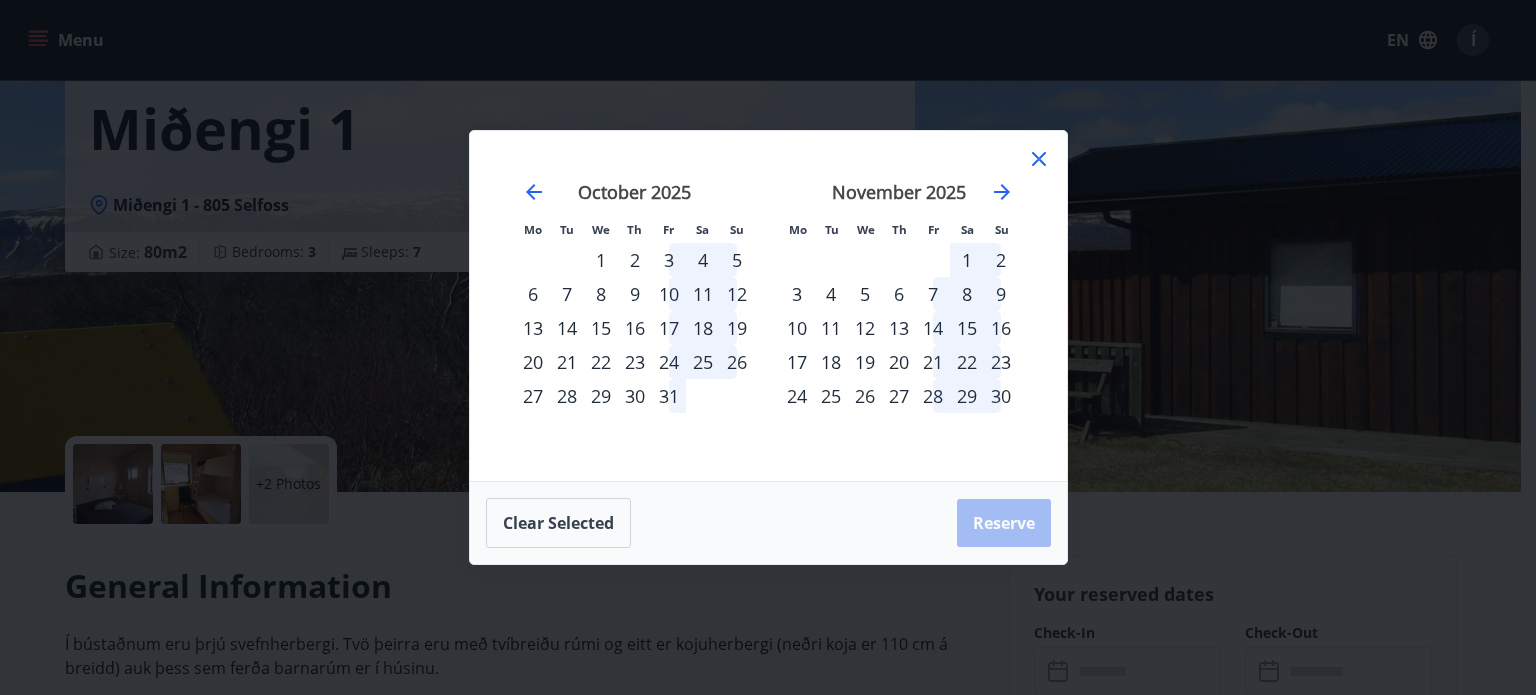 click on "6" at bounding box center (899, 294) 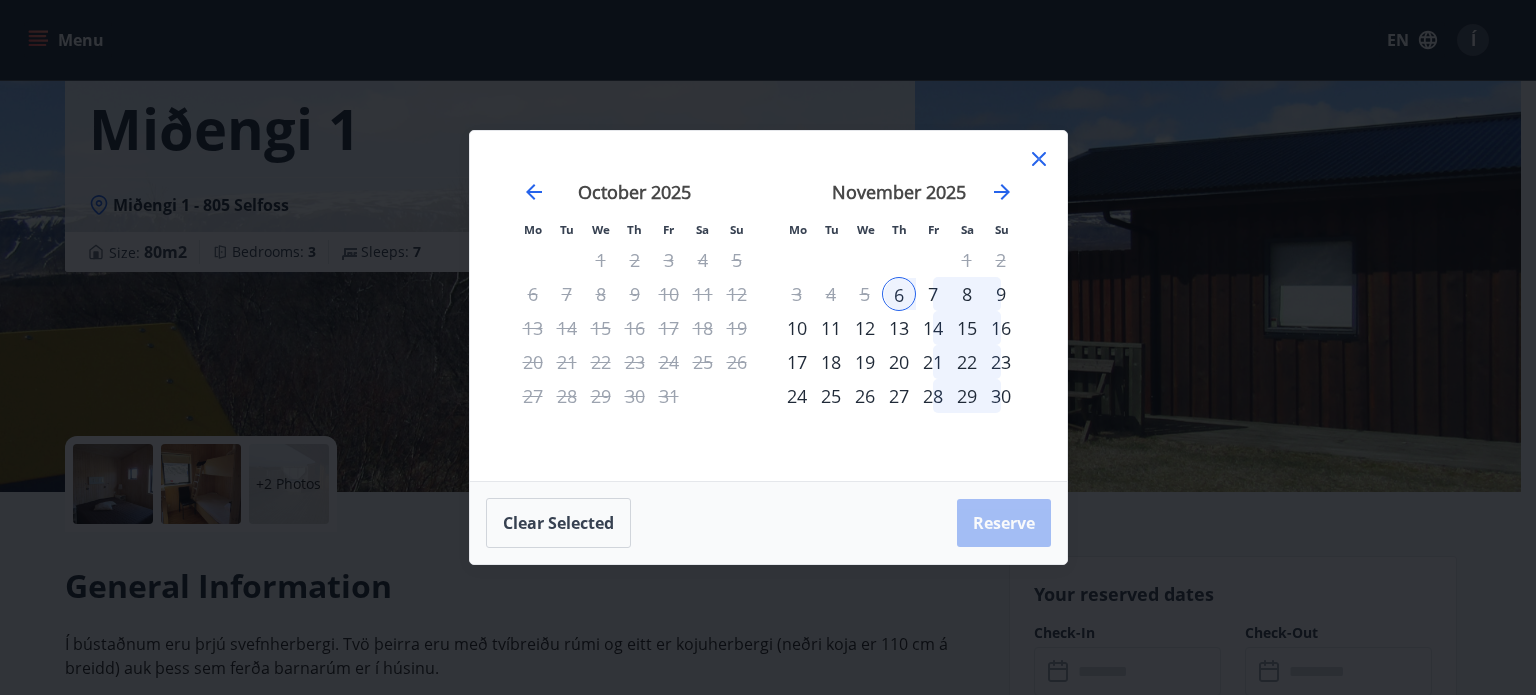click on "9" at bounding box center [1001, 294] 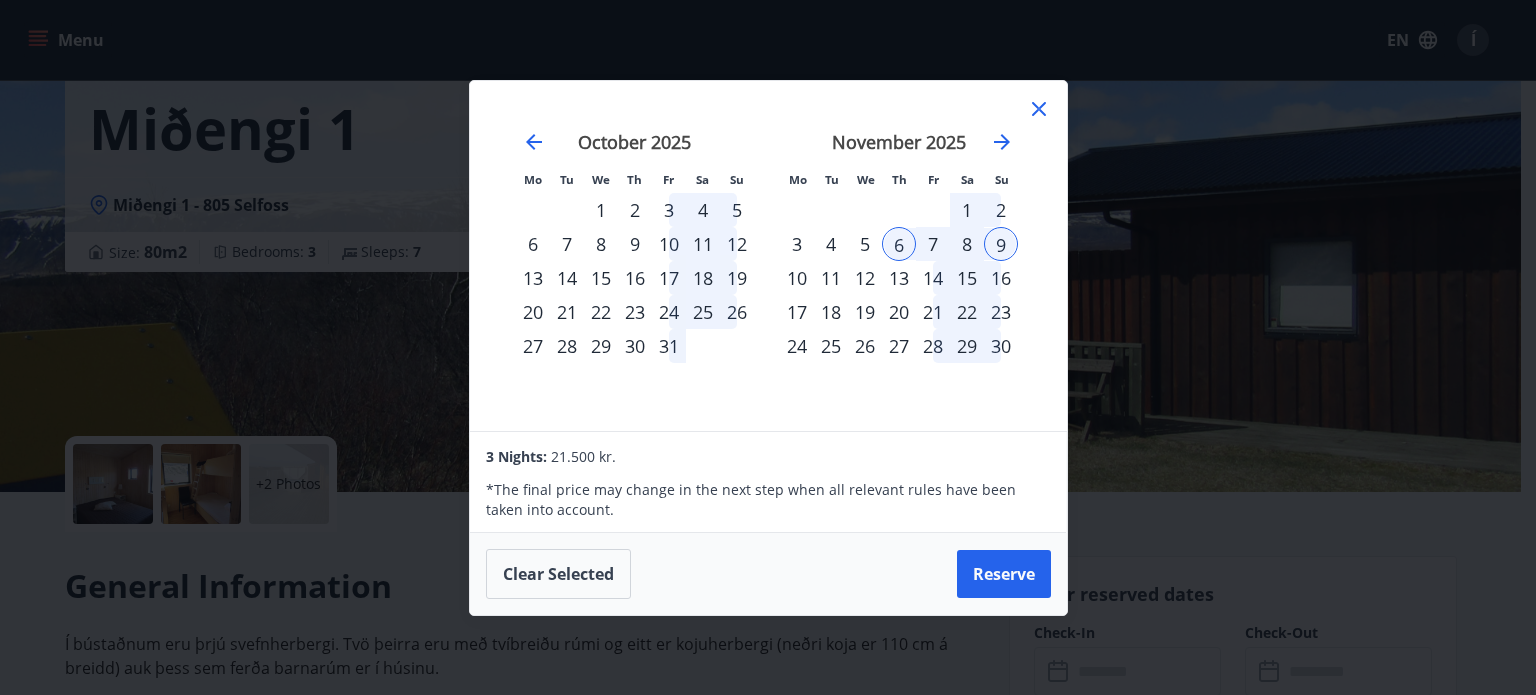 click on "5" at bounding box center (865, 244) 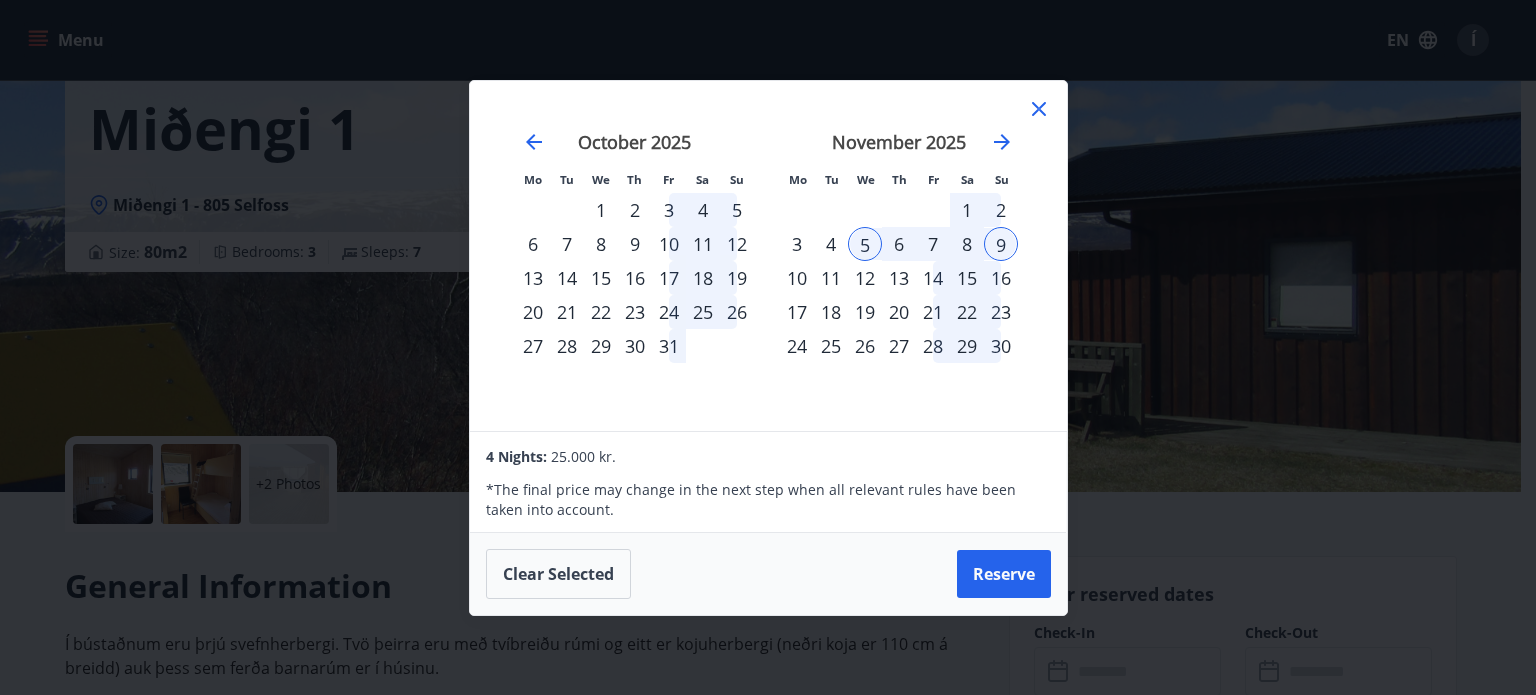 click on "6" at bounding box center [899, 244] 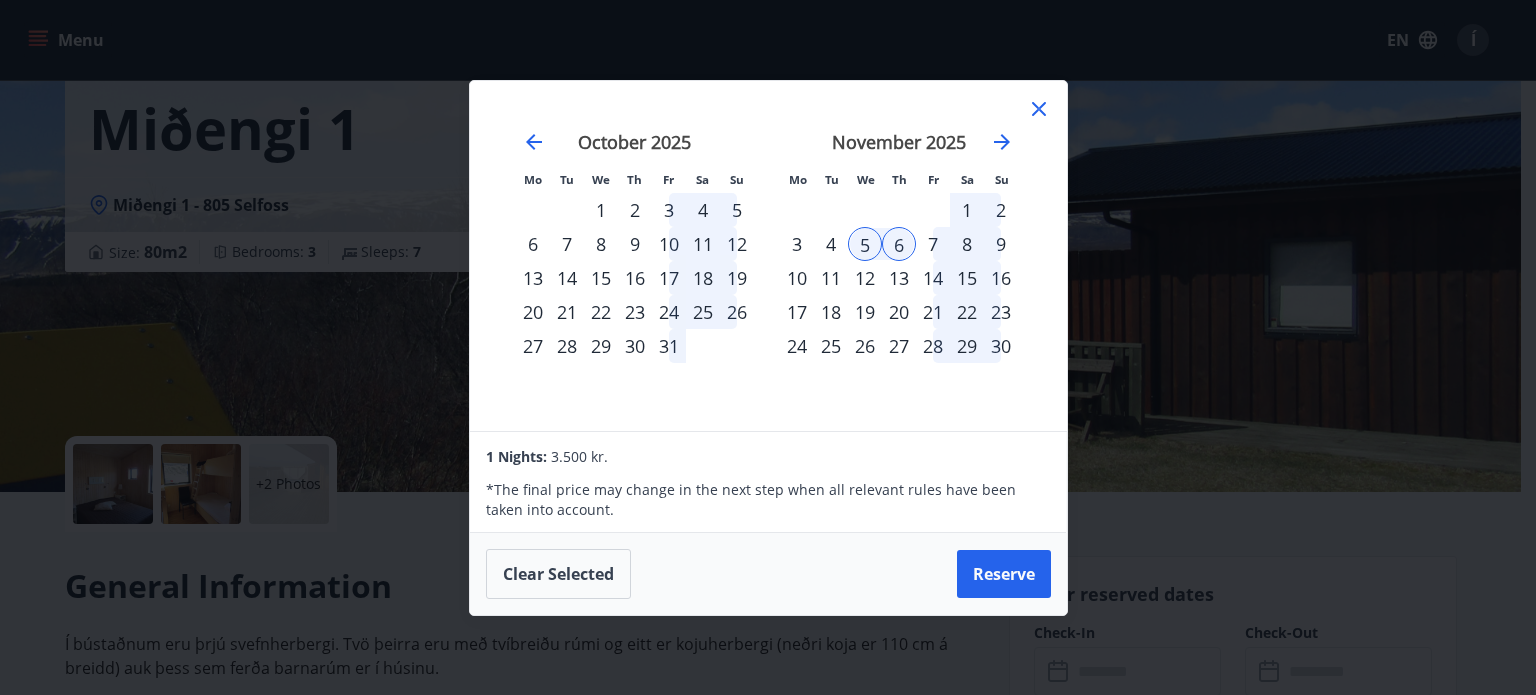 click on "7" at bounding box center [933, 244] 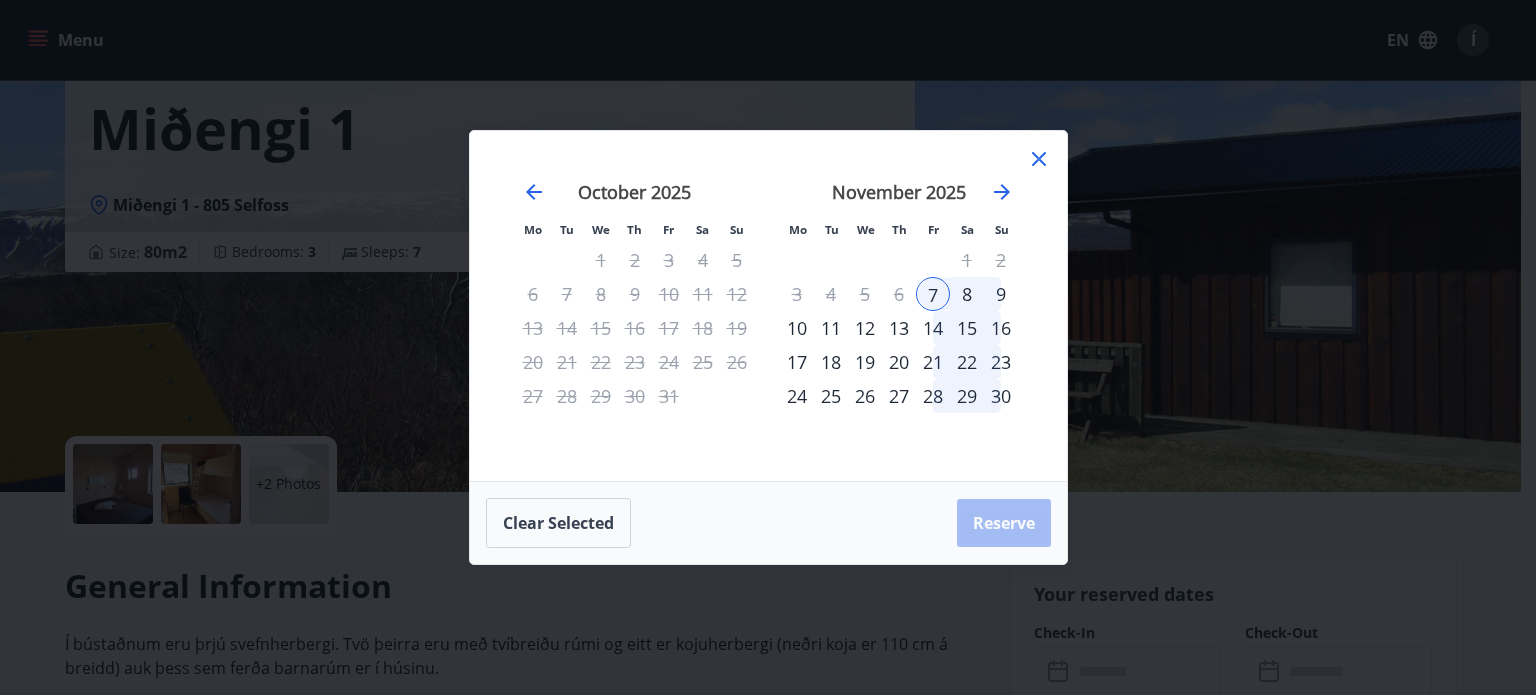 click on "9" at bounding box center [1001, 294] 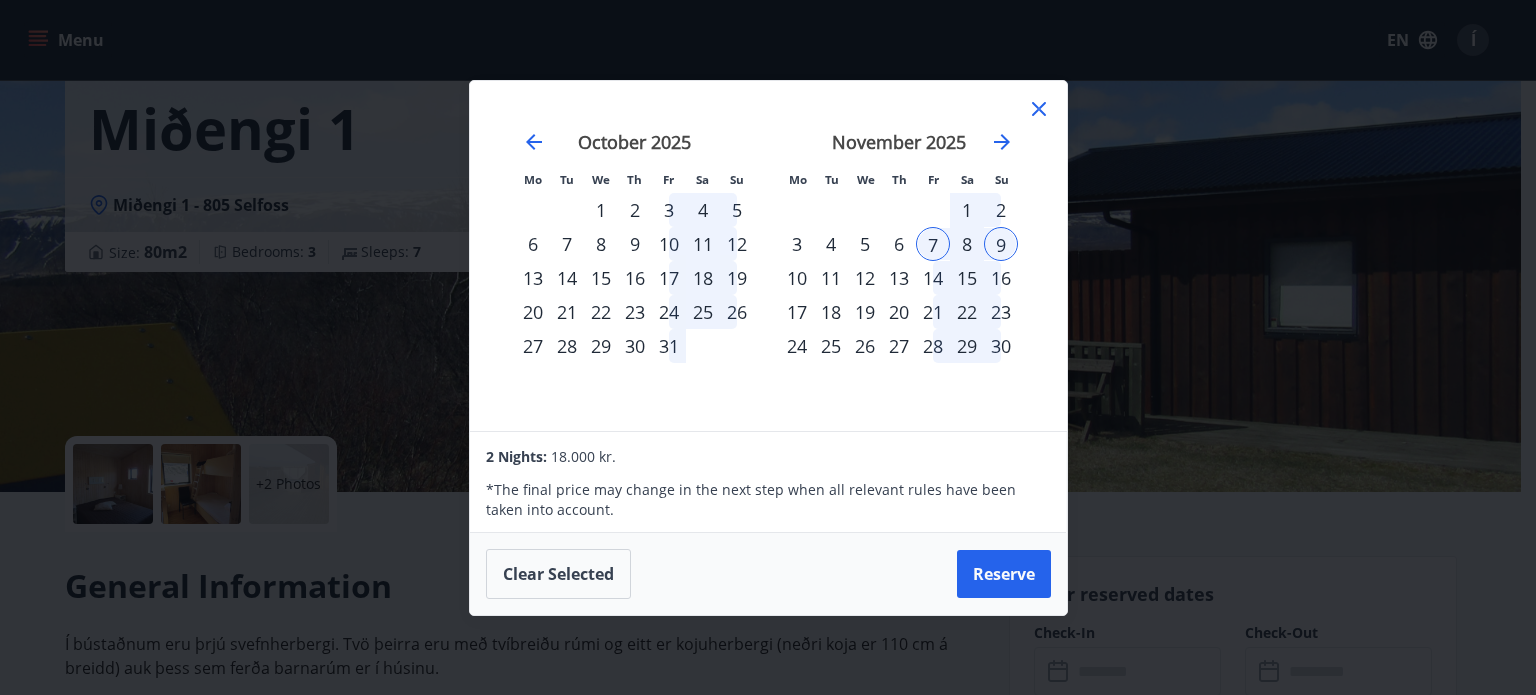 click on "6" at bounding box center (899, 244) 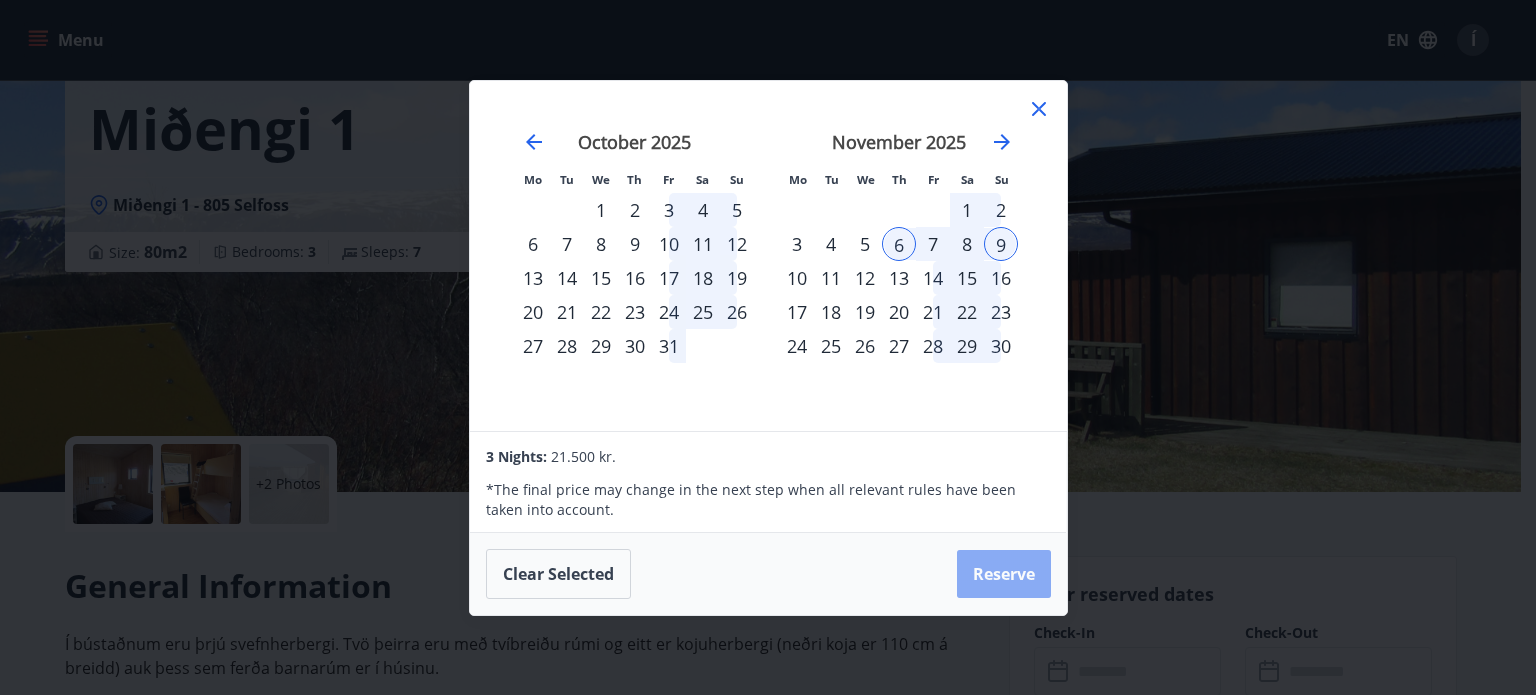 click on "Reserve" at bounding box center [1004, 574] 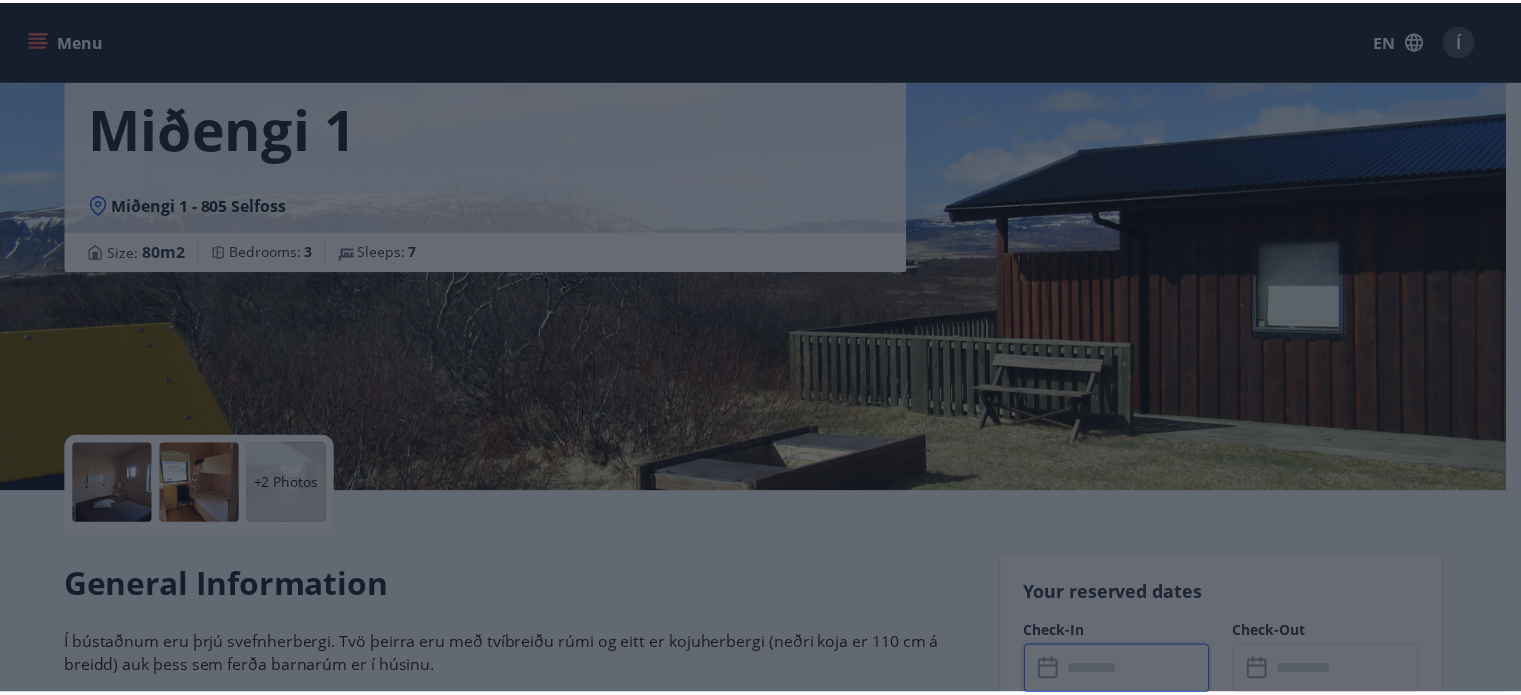 scroll, scrollTop: 108, scrollLeft: 0, axis: vertical 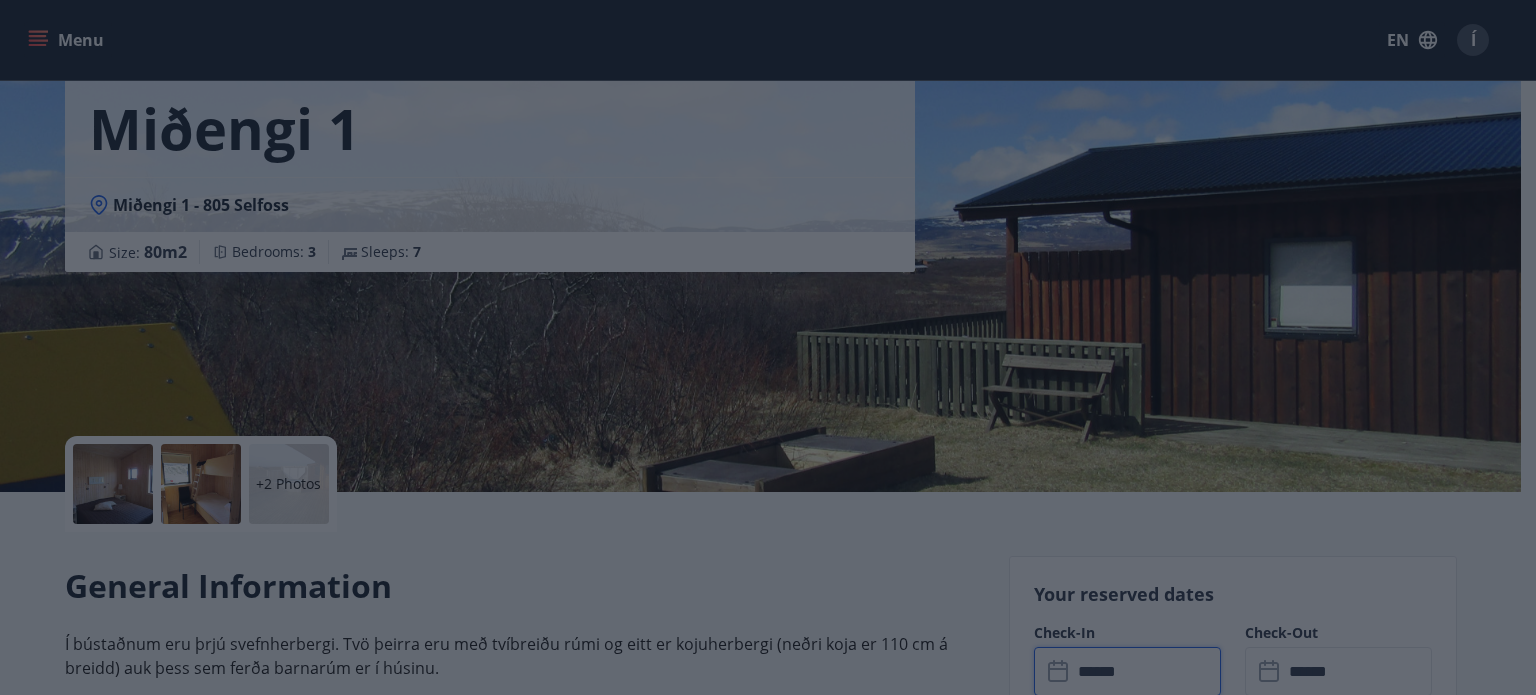 type on "******" 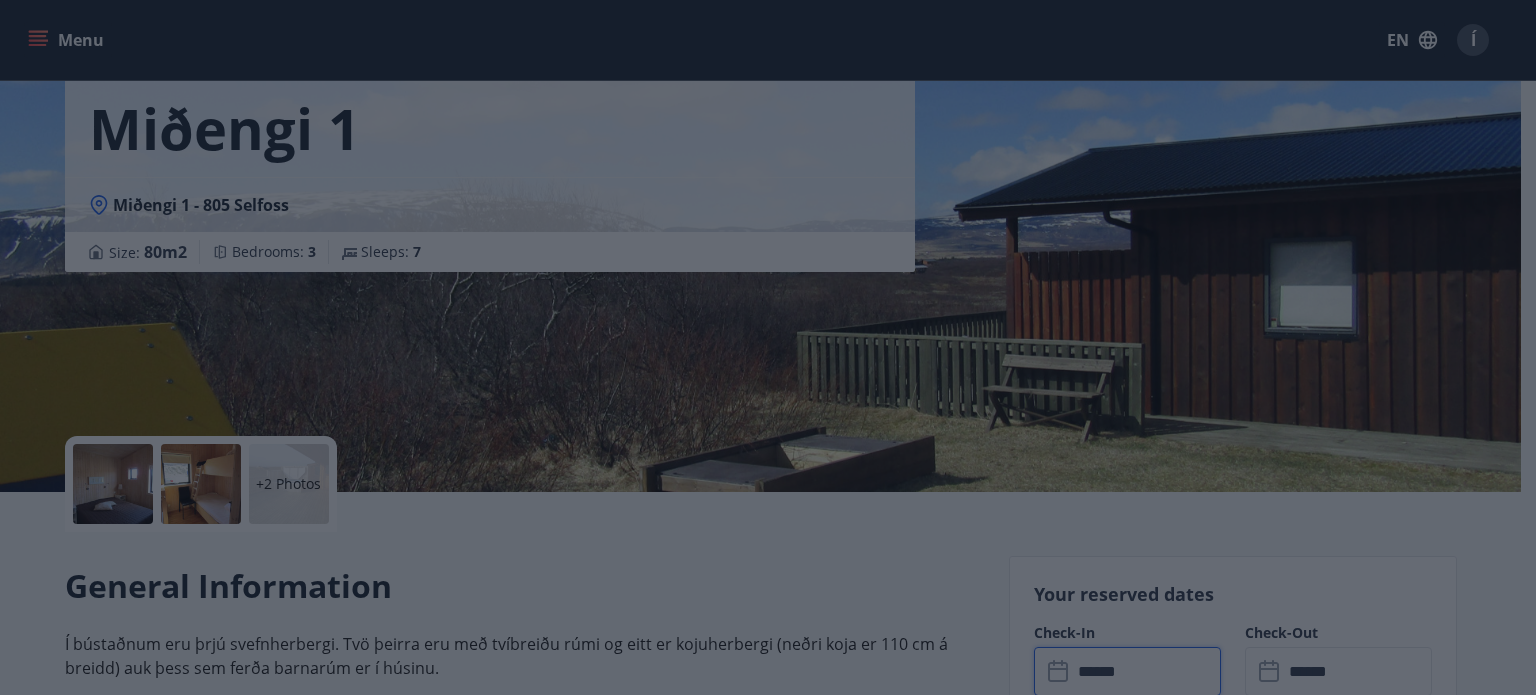 type on "******" 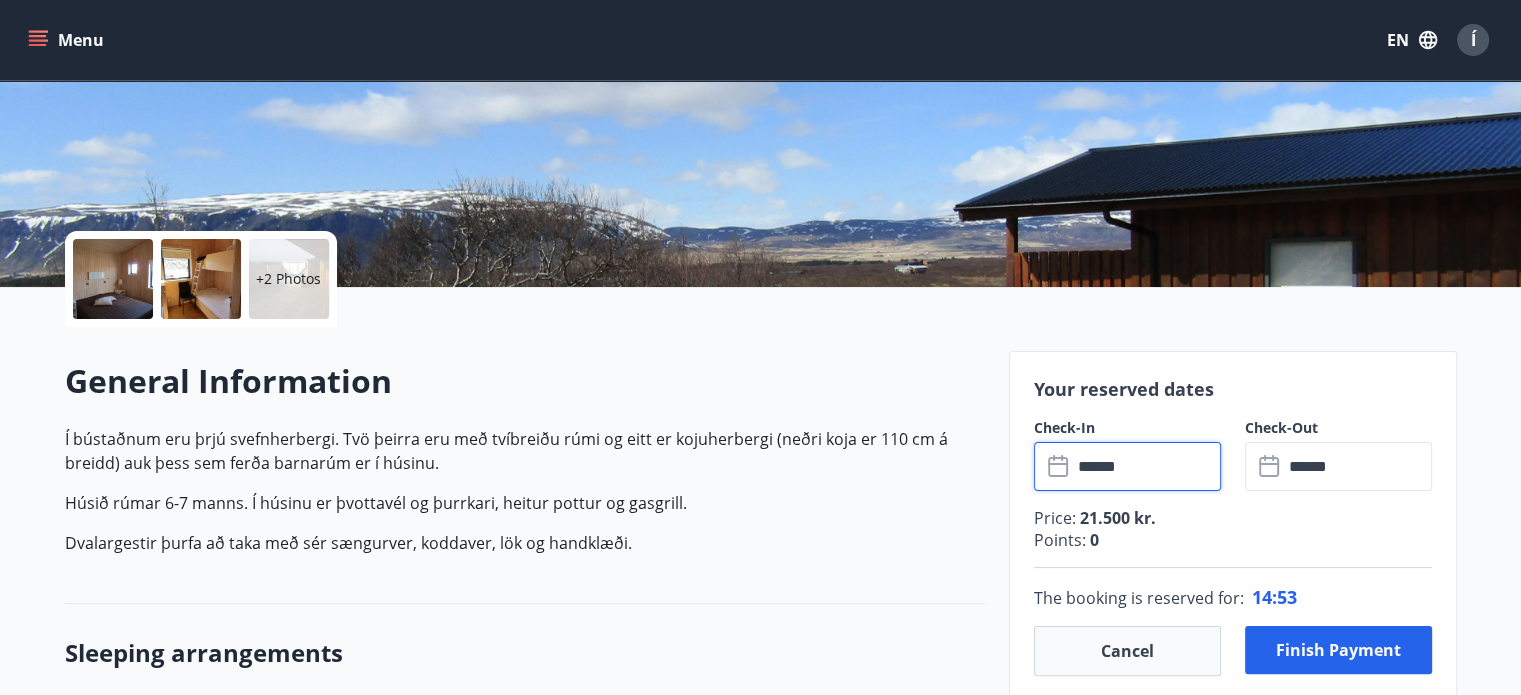 scroll, scrollTop: 316, scrollLeft: 0, axis: vertical 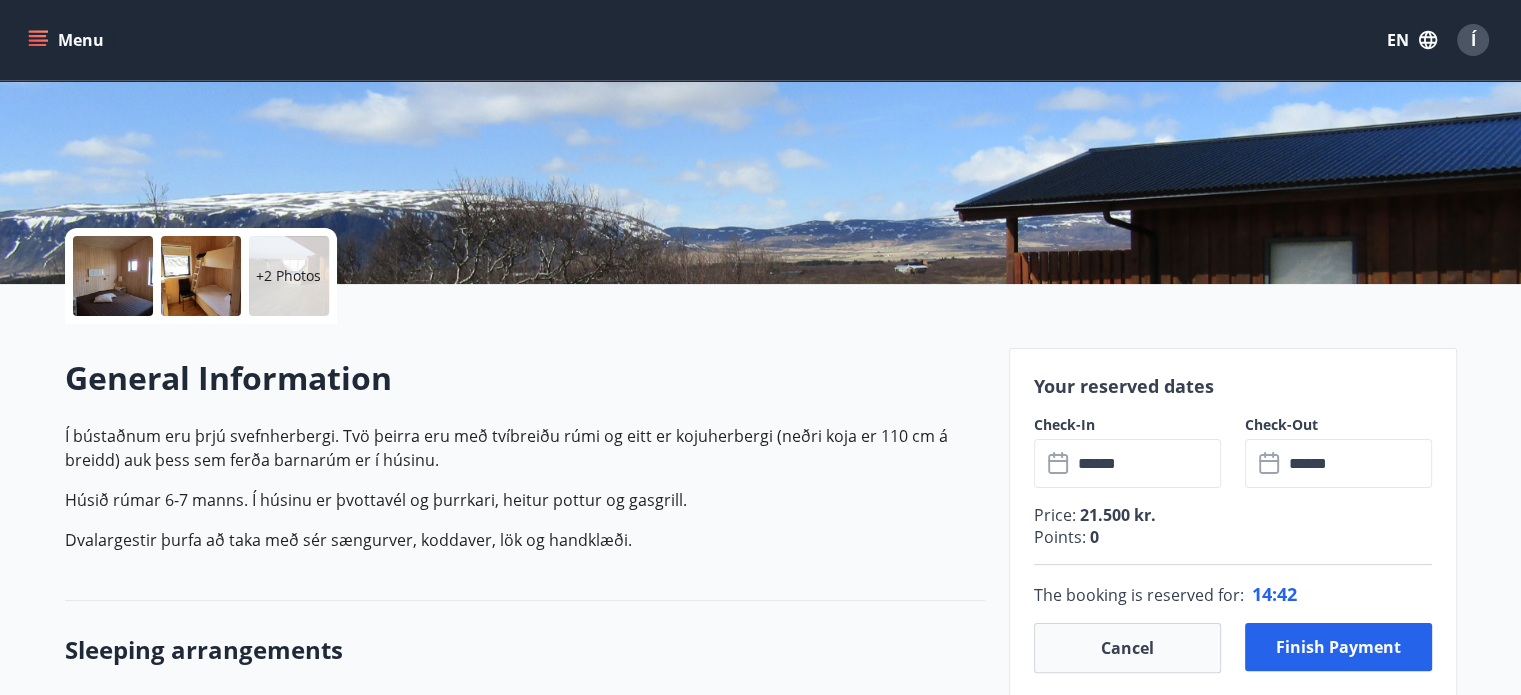 click on "Húsið rúmar 6-7 manns. Í húsinu er þvottavél og þurrkari, heitur pottur og gasgrill." at bounding box center [525, 500] 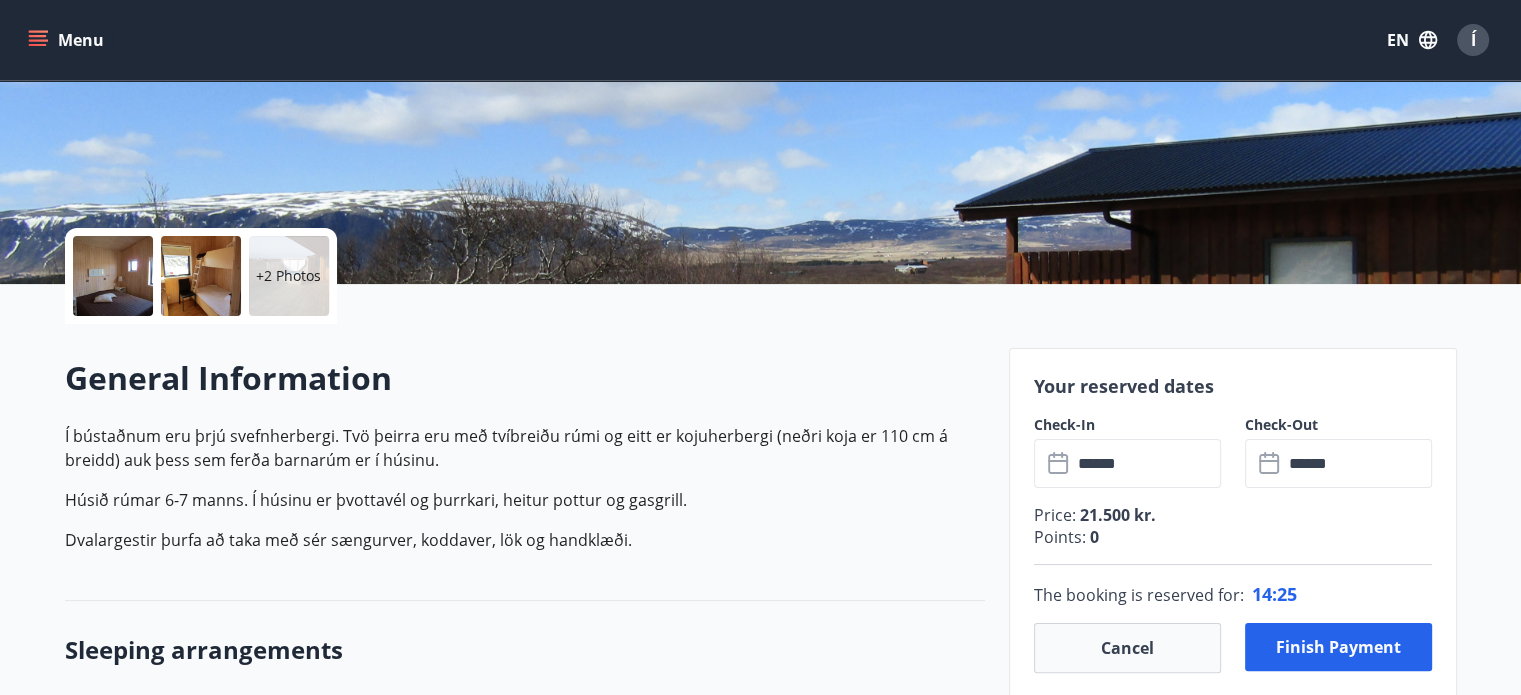 click on "General Information Í bústaðnum eru þrjú svefnherbergi. Tvö þeirra eru með tvíbreiðu rúmi og eitt er kojuherbergi (neðri koja er 110 cm á breidd) auk þess sem ferða barnarúm er í húsinu.
Húsið rúmar 6-7 manns. Í húsinu er þvottavél og þurrkari, heitur pottur og gasgrill.
Dvalargestir þurfa að taka með sér sængurver, koddaver, lök og handklæði." at bounding box center [525, 462] 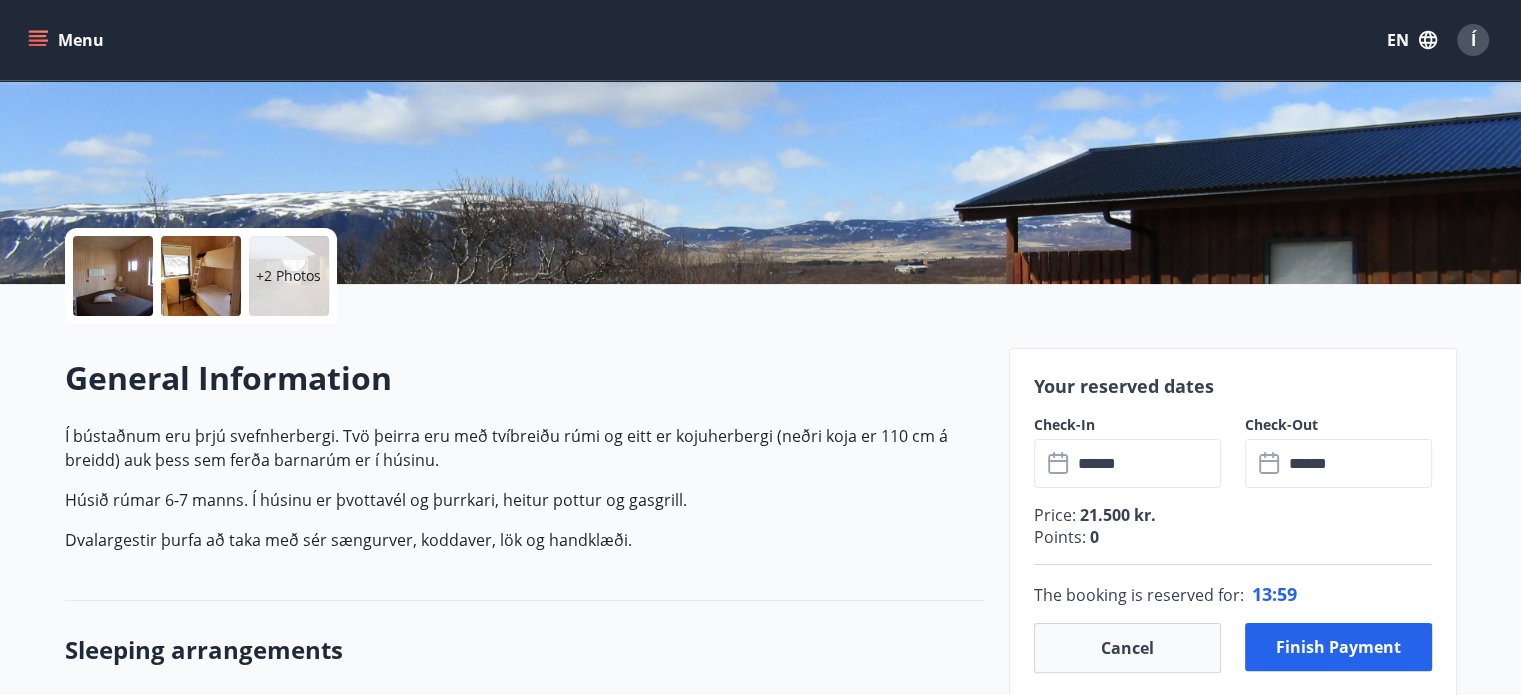 click on "General Information Í bústaðnum eru þrjú svefnherbergi. Tvö þeirra eru með tvíbreiðu rúmi og eitt er kojuherbergi (neðri koja er 110 cm á breidd) auk þess sem ferða barnarúm er í húsinu.
Húsið rúmar 6-7 manns. Í húsinu er þvottavél og þurrkari, heitur pottur og gasgrill.
Dvalargestir þurfa að taka með sér sængurver, koddaver, lök og handklæði." at bounding box center (525, 462) 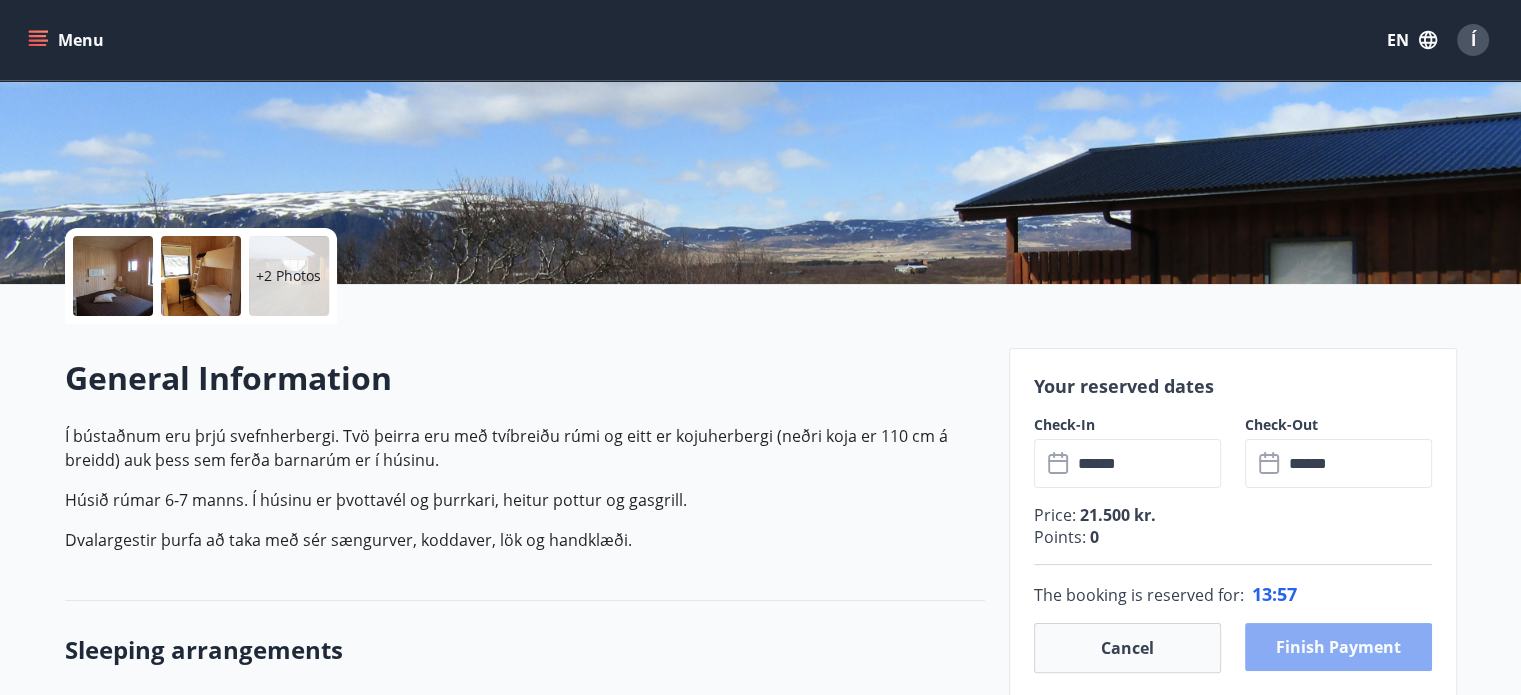 click on "Finish payment" at bounding box center [1338, 647] 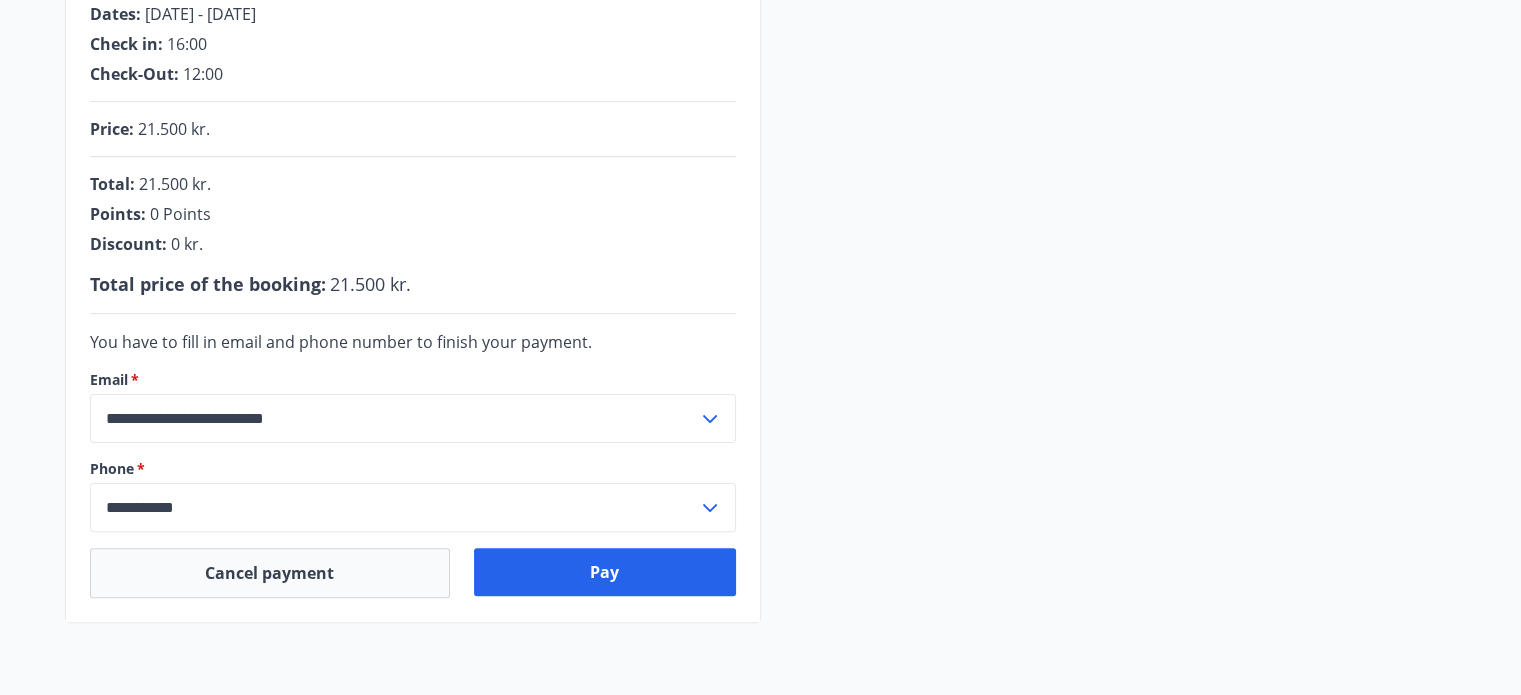 scroll, scrollTop: 444, scrollLeft: 0, axis: vertical 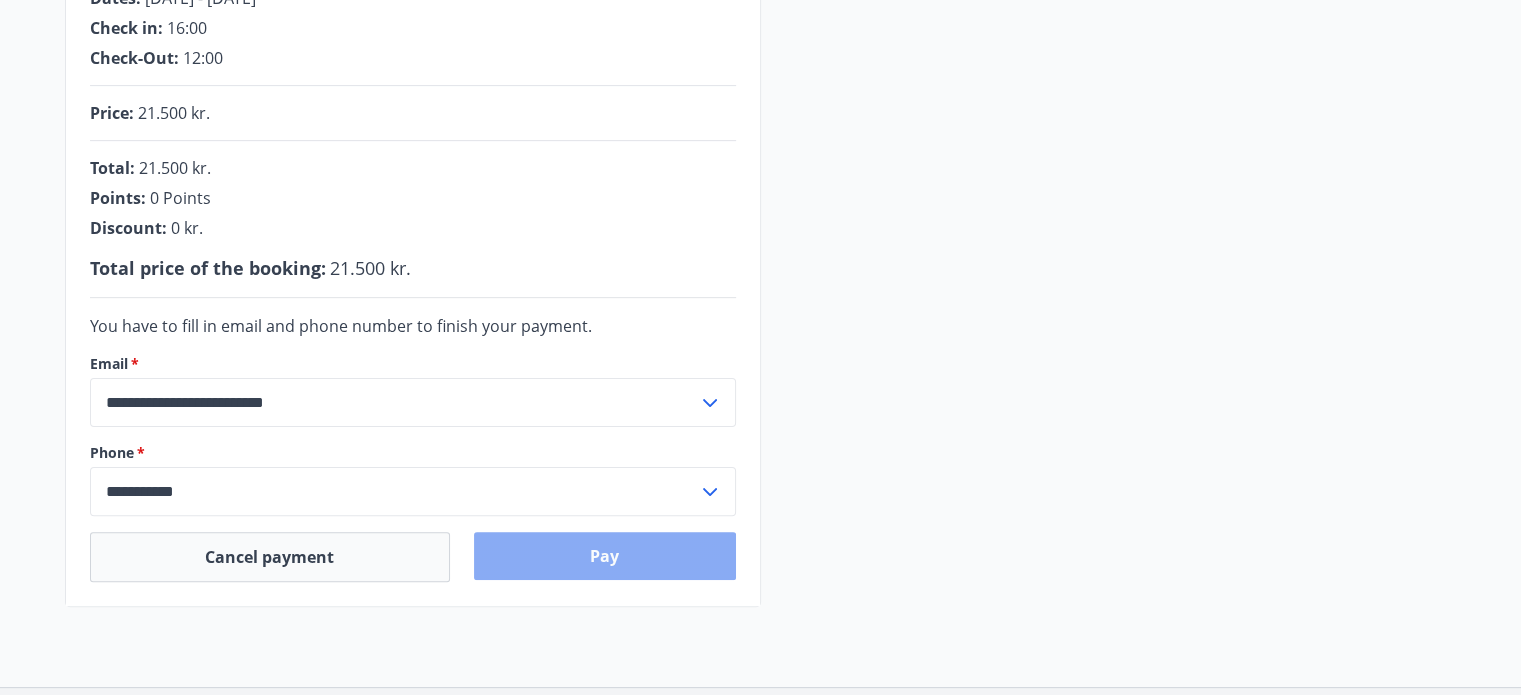 click on "Pay" at bounding box center [605, 556] 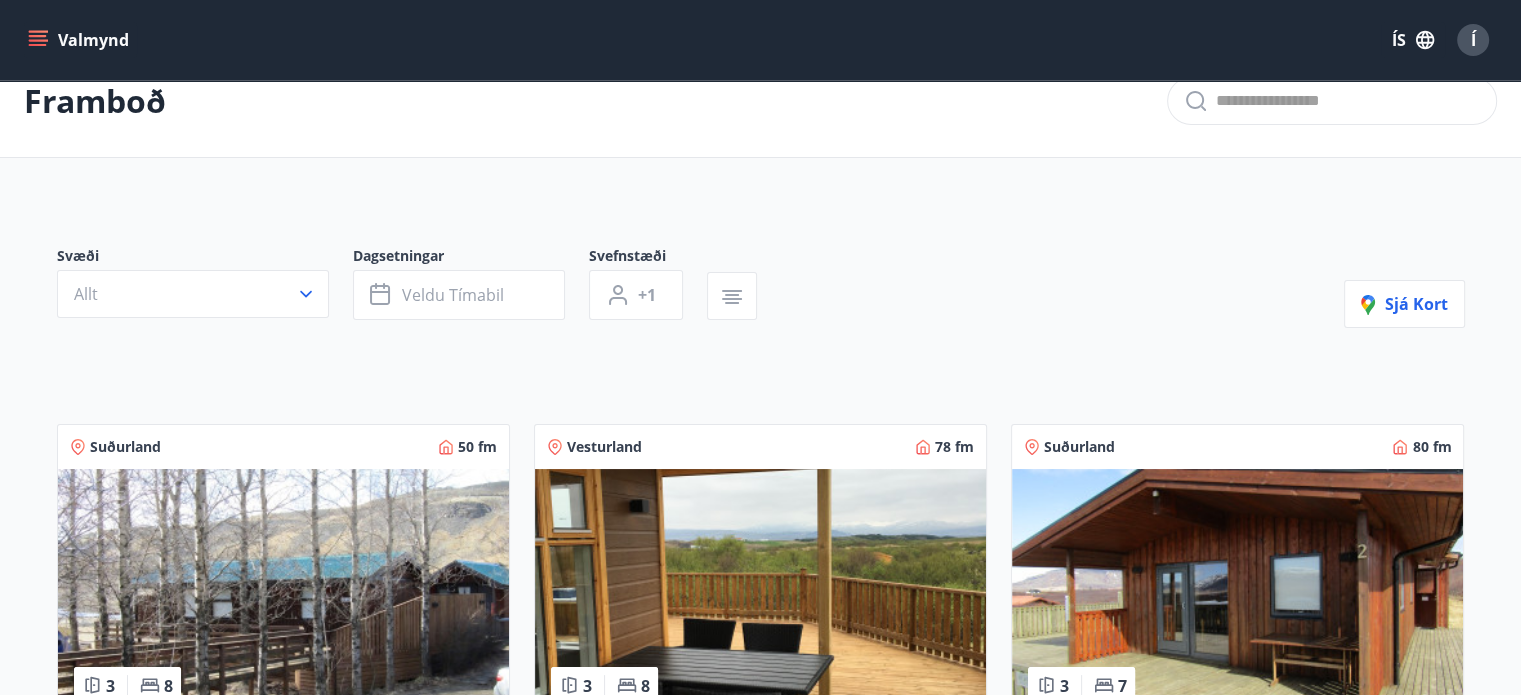 scroll, scrollTop: 0, scrollLeft: 0, axis: both 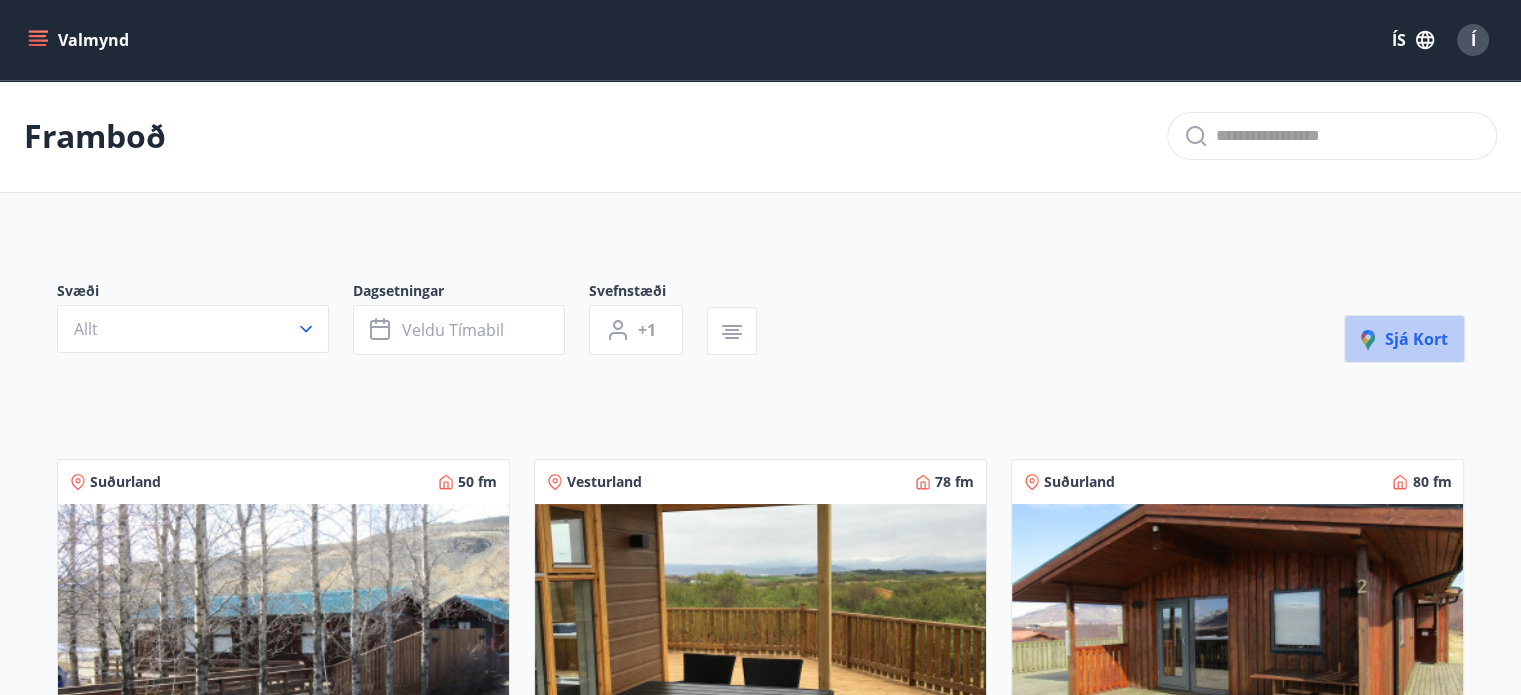 click on "Sjá kort" at bounding box center (1404, 339) 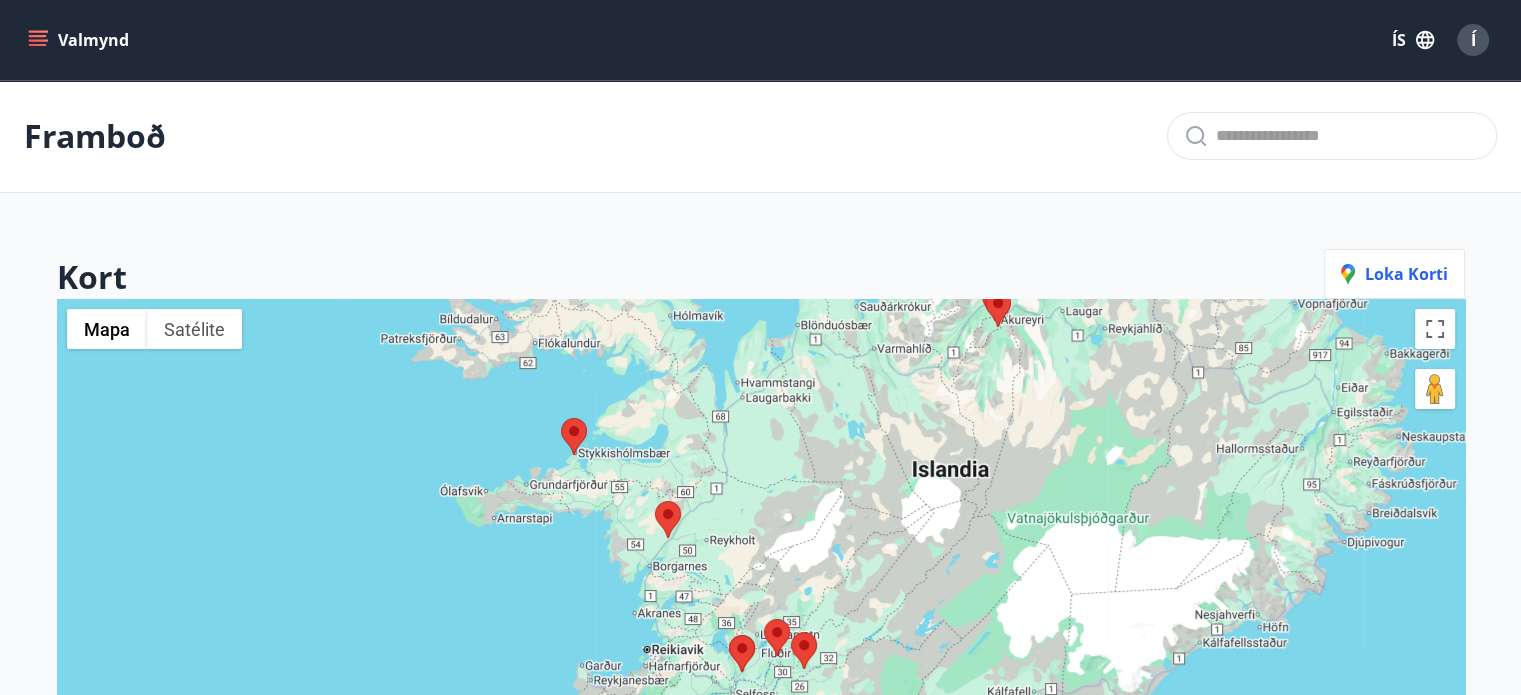 drag, startPoint x: 711, startPoint y: 627, endPoint x: 739, endPoint y: 451, distance: 178.21335 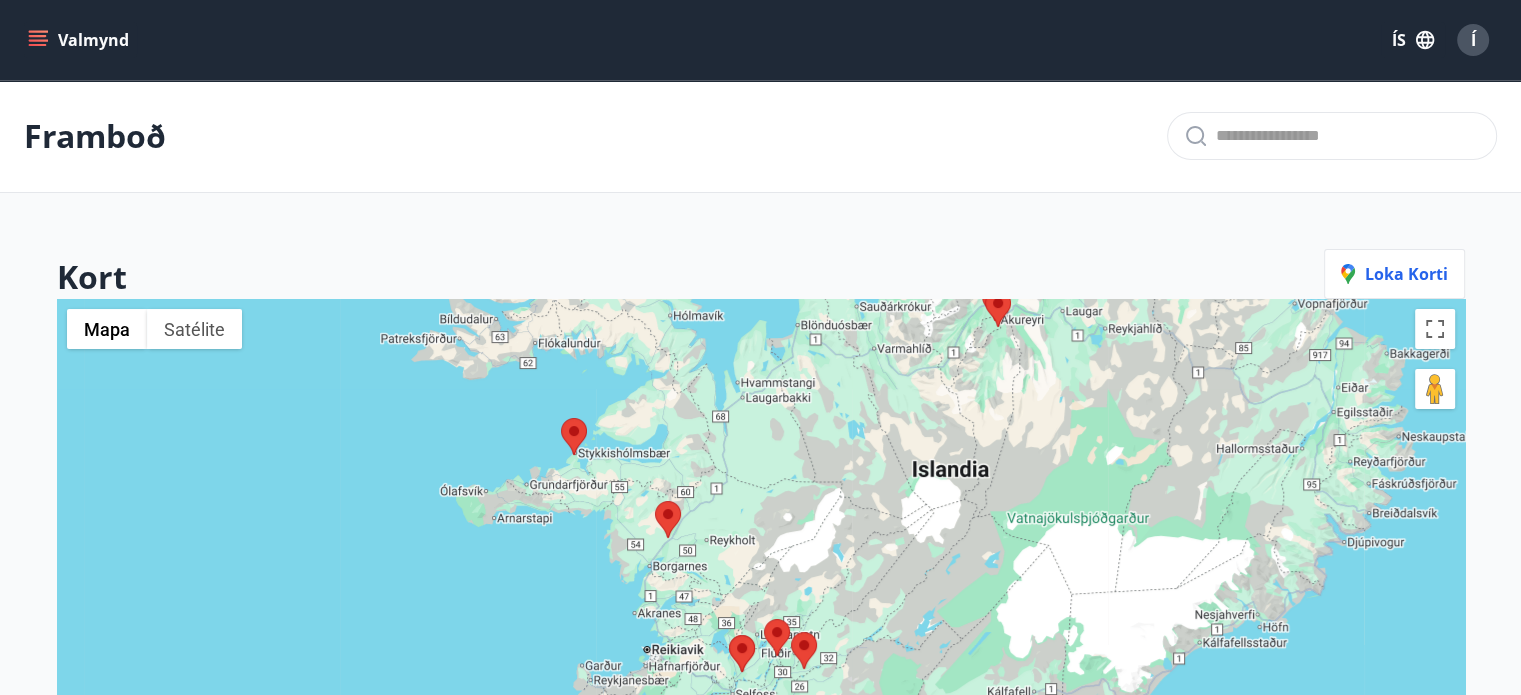click at bounding box center (761, 646) 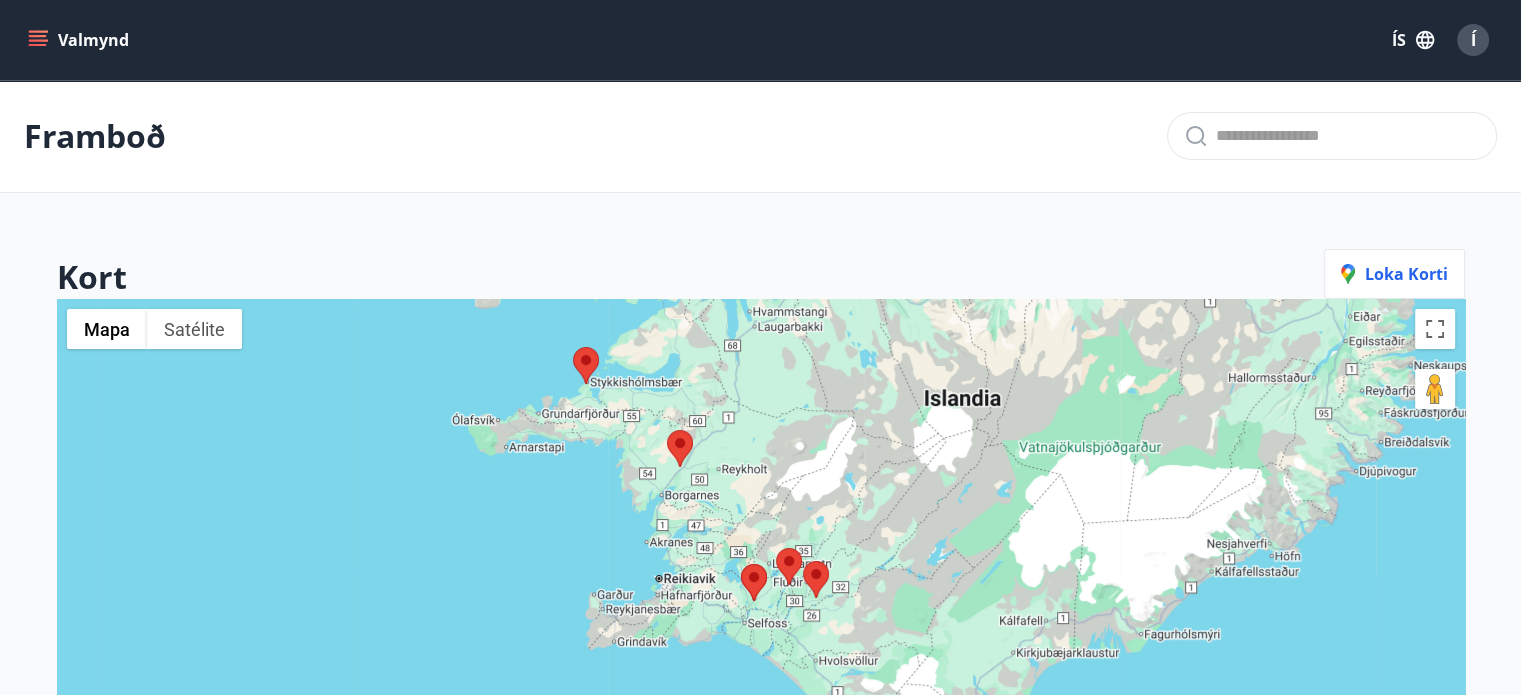 drag, startPoint x: 754, startPoint y: 552, endPoint x: 725, endPoint y: 422, distance: 133.19534 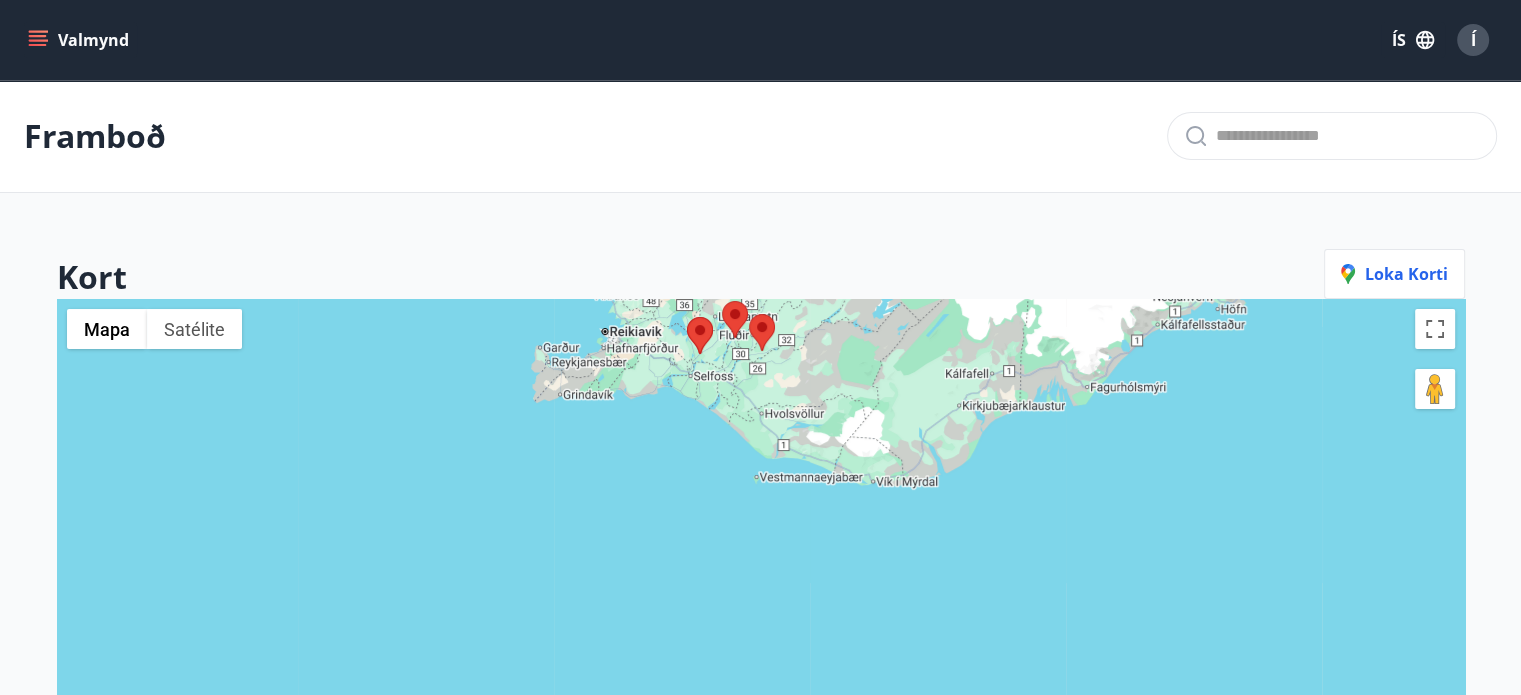 drag, startPoint x: 726, startPoint y: 363, endPoint x: 743, endPoint y: 552, distance: 189.76302 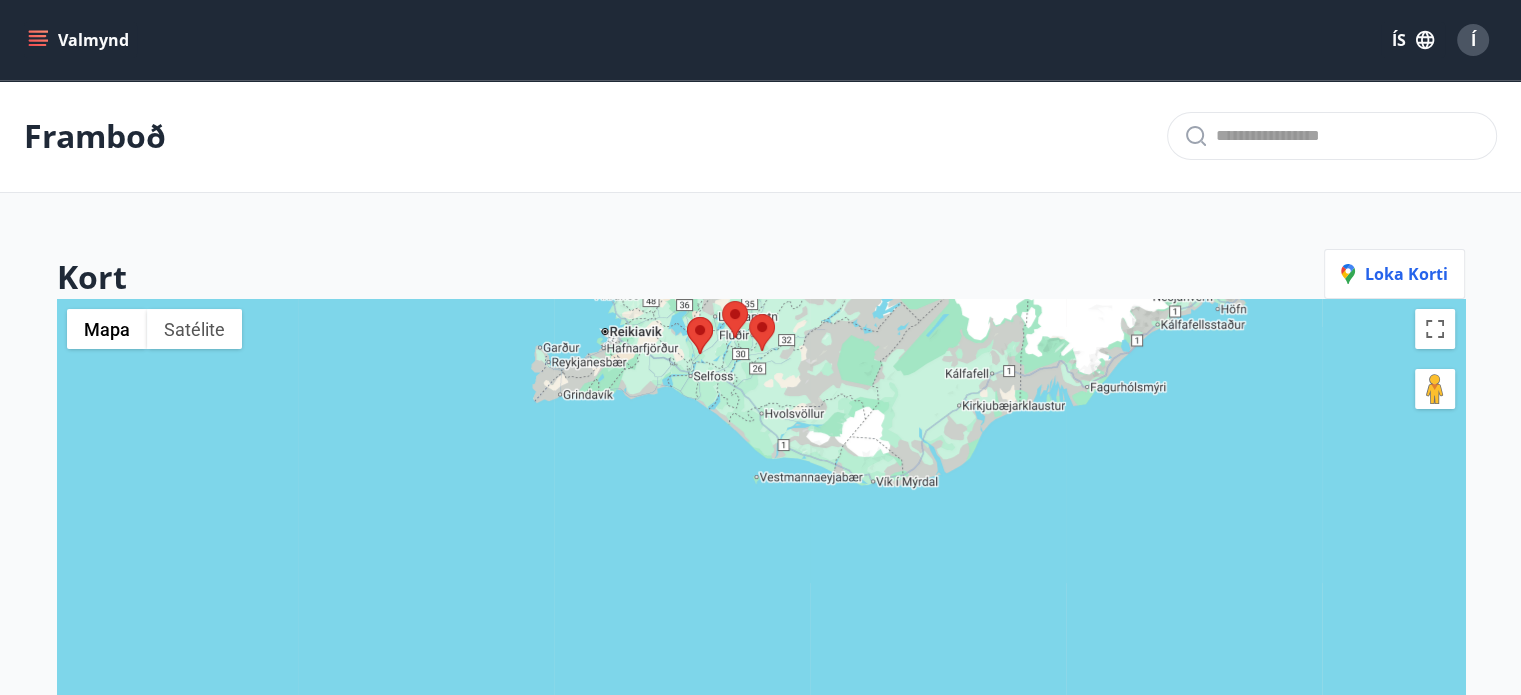 click at bounding box center (761, 646) 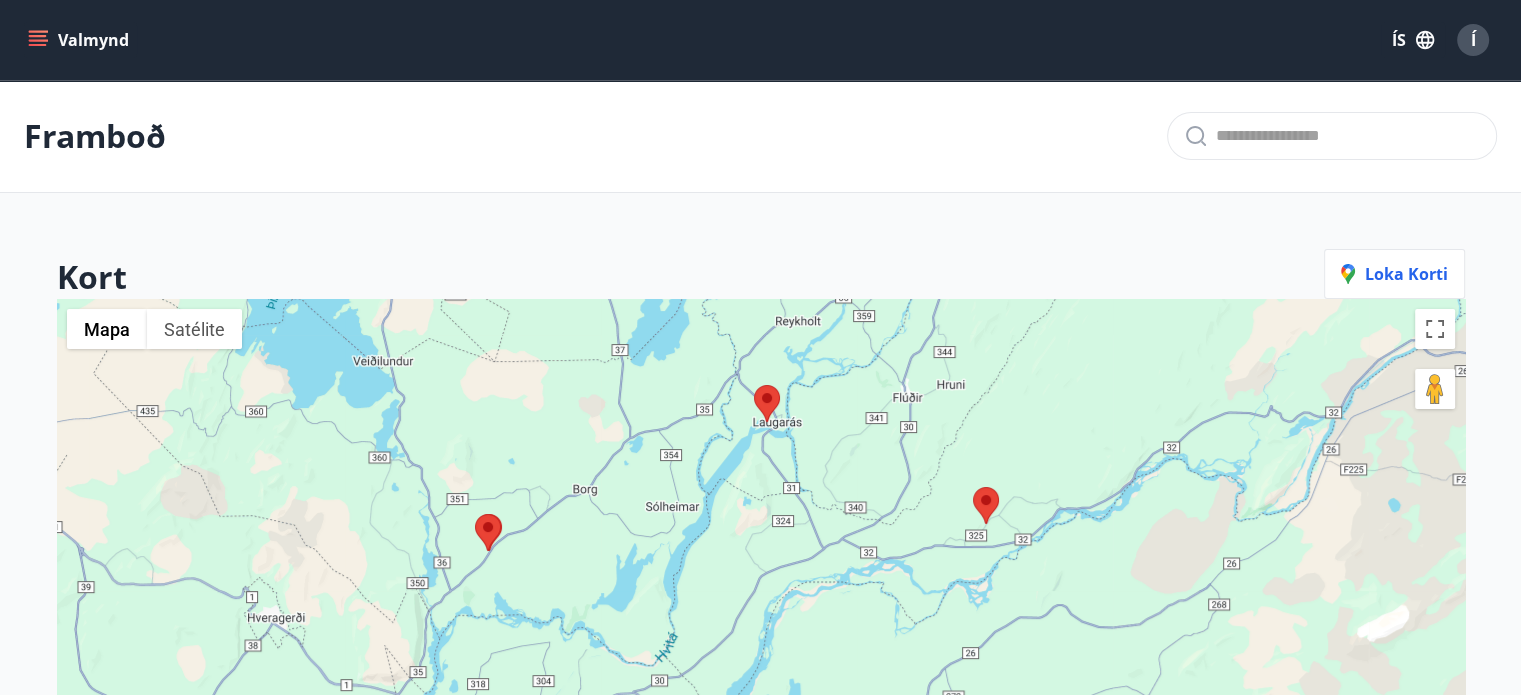drag, startPoint x: 753, startPoint y: 579, endPoint x: 725, endPoint y: 535, distance: 52.153618 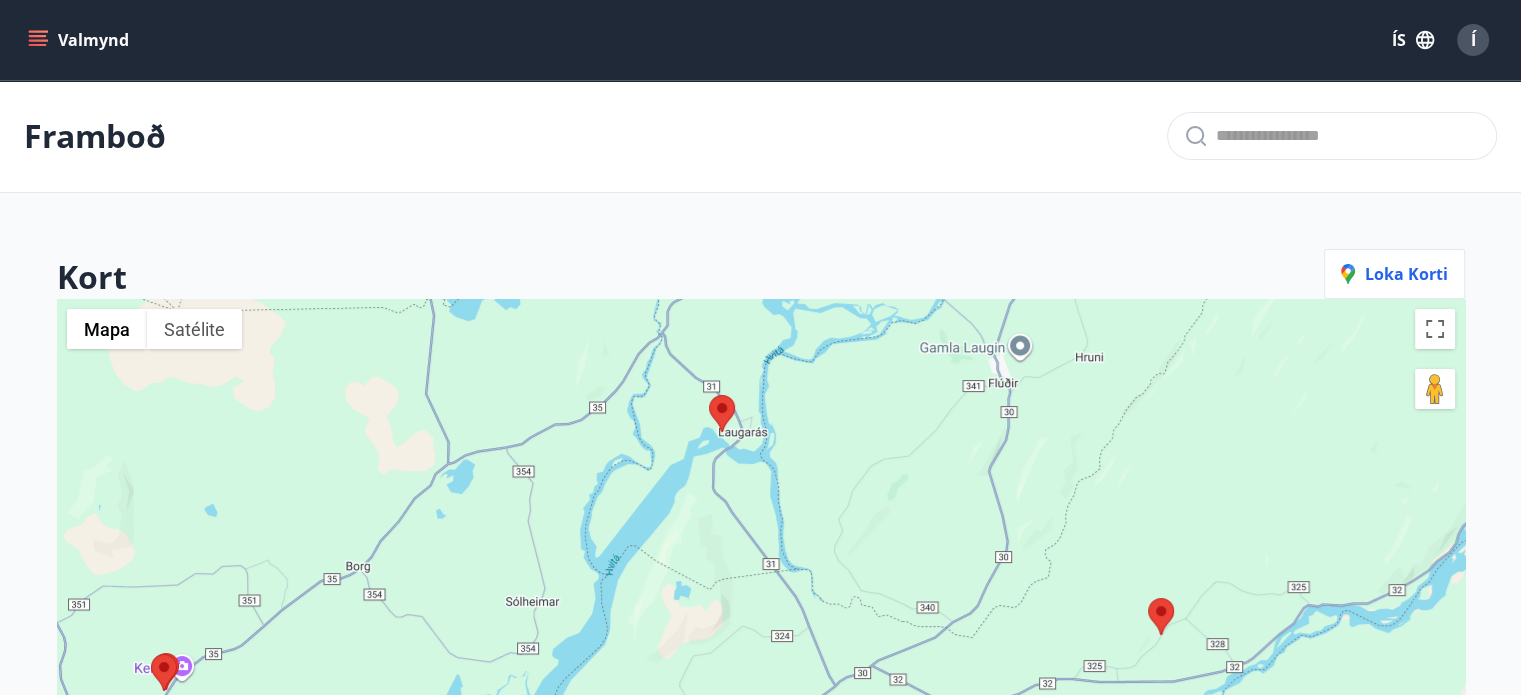 click at bounding box center [709, 395] 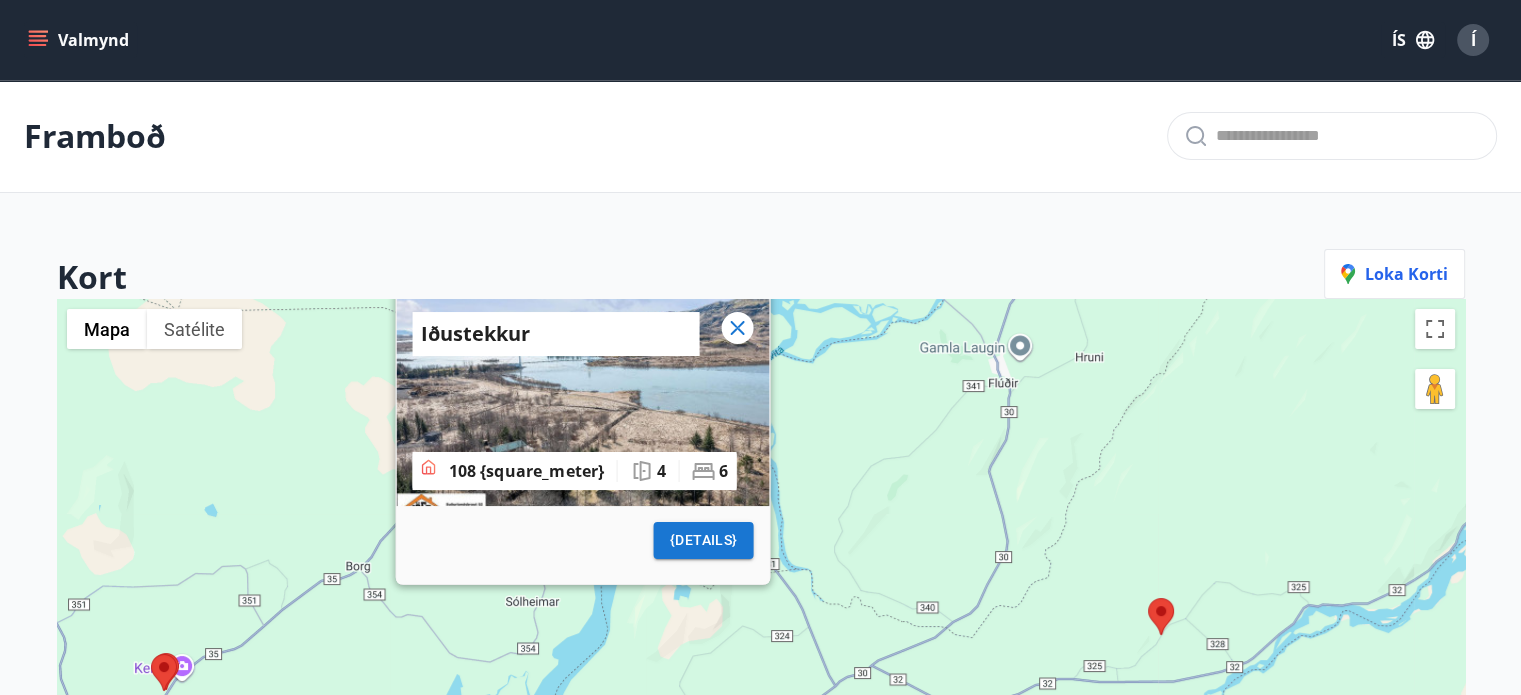 click at bounding box center [1148, 598] 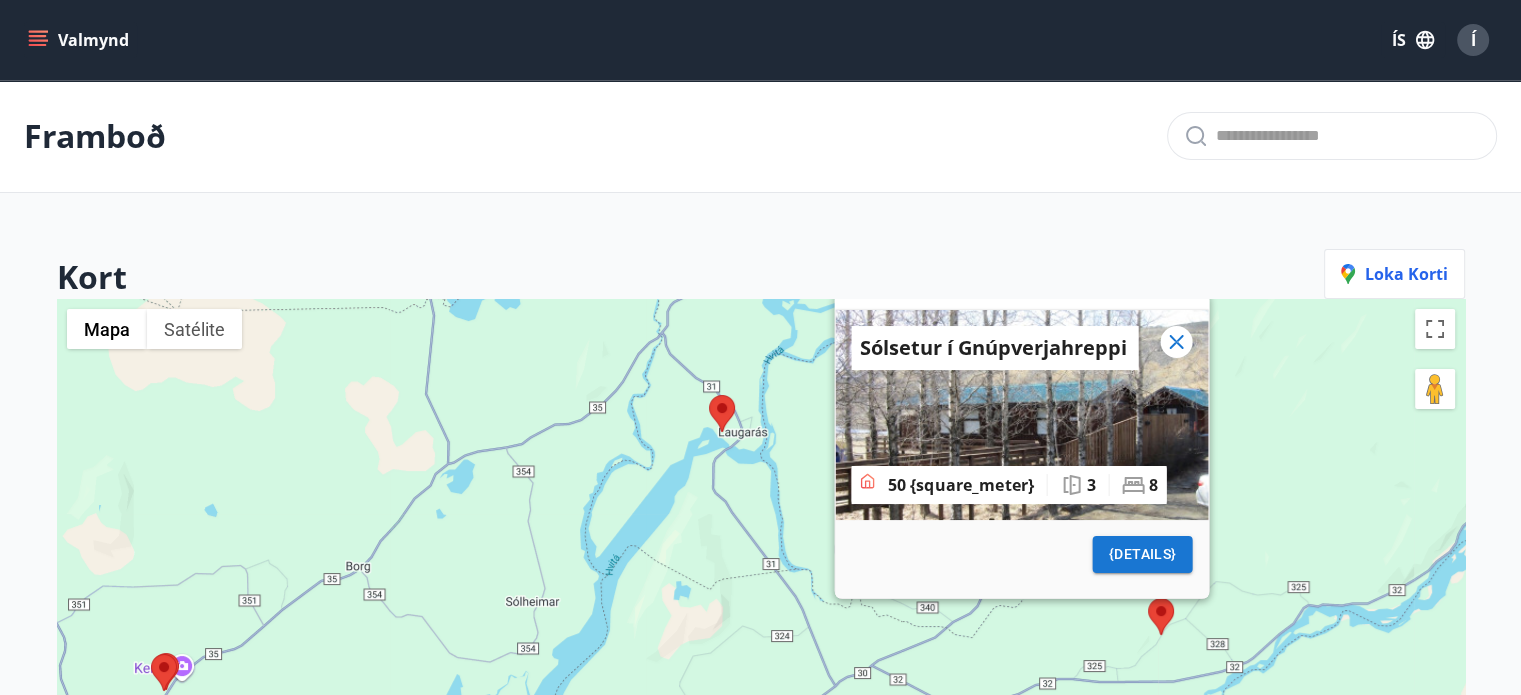 click at bounding box center (709, 395) 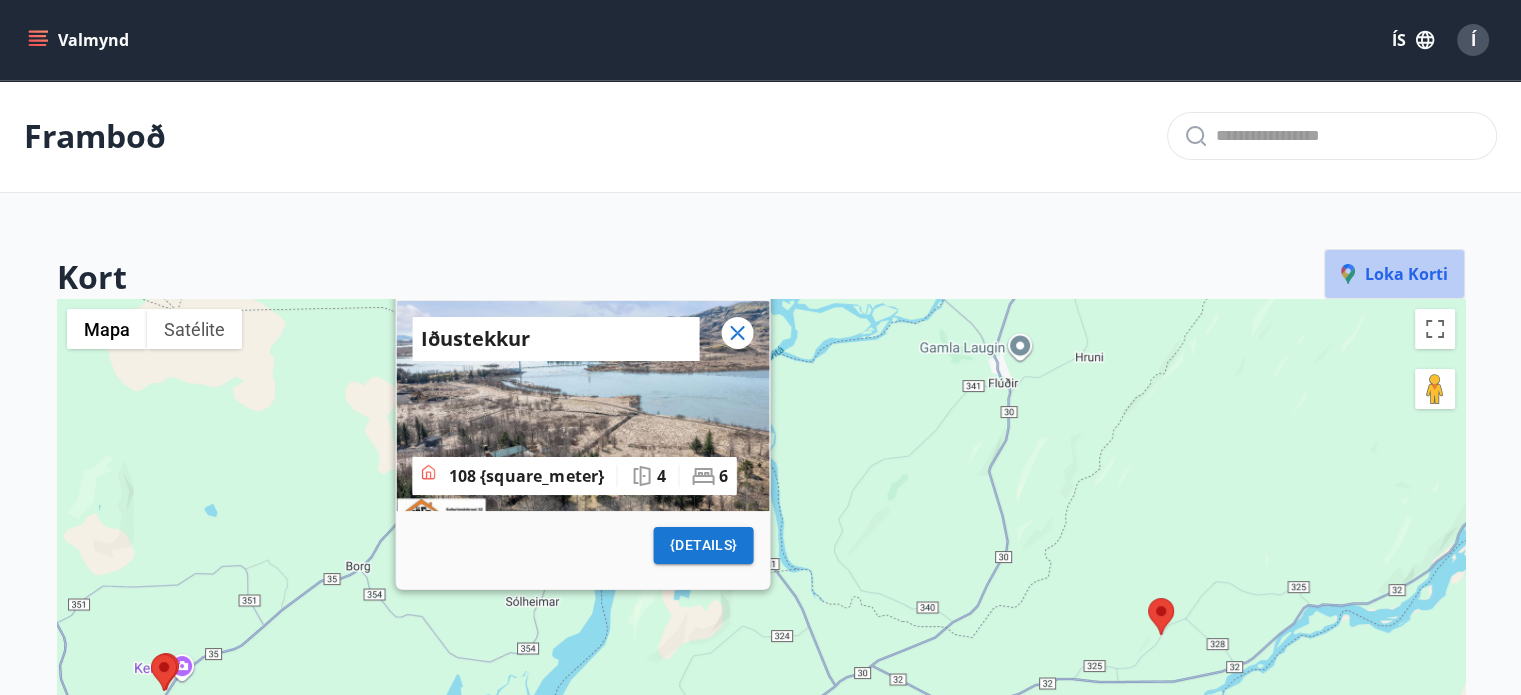 click on "Loka korti" at bounding box center (1394, 274) 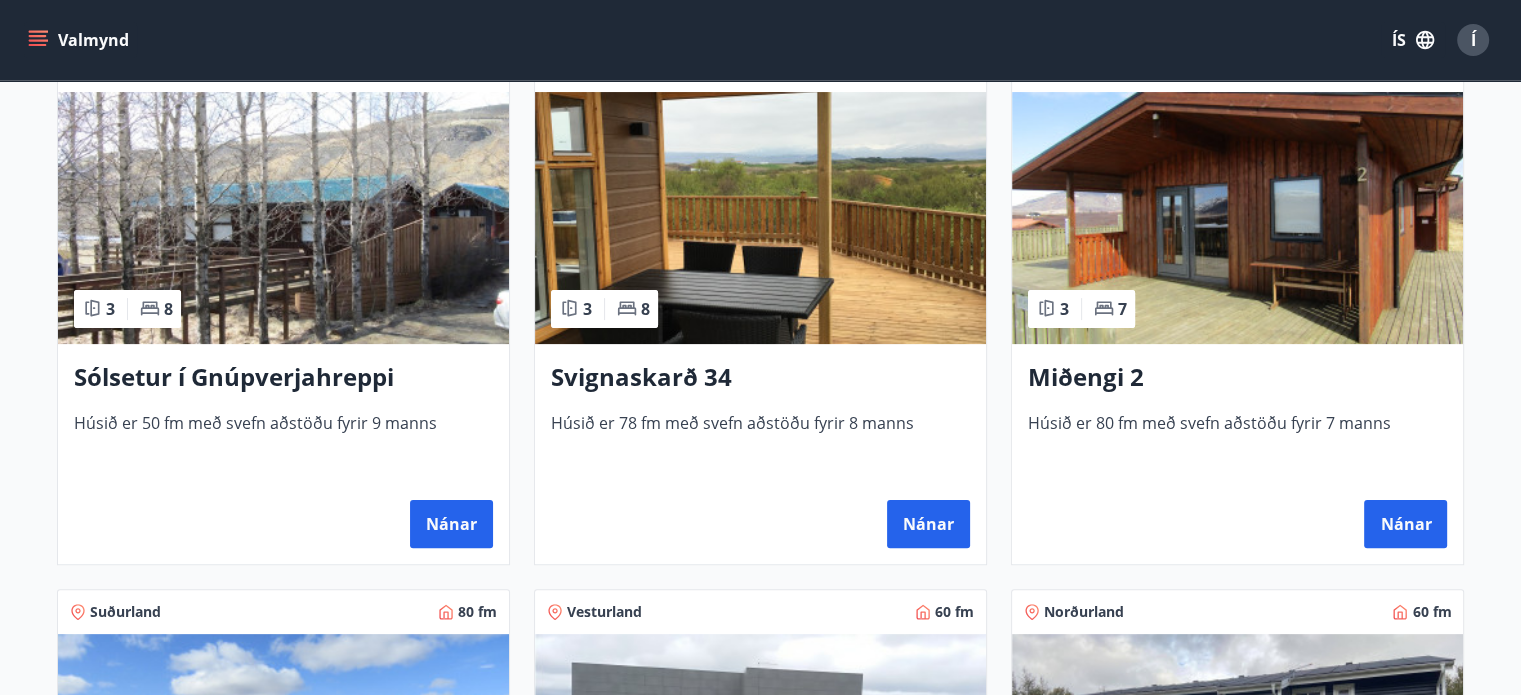 scroll, scrollTop: 403, scrollLeft: 0, axis: vertical 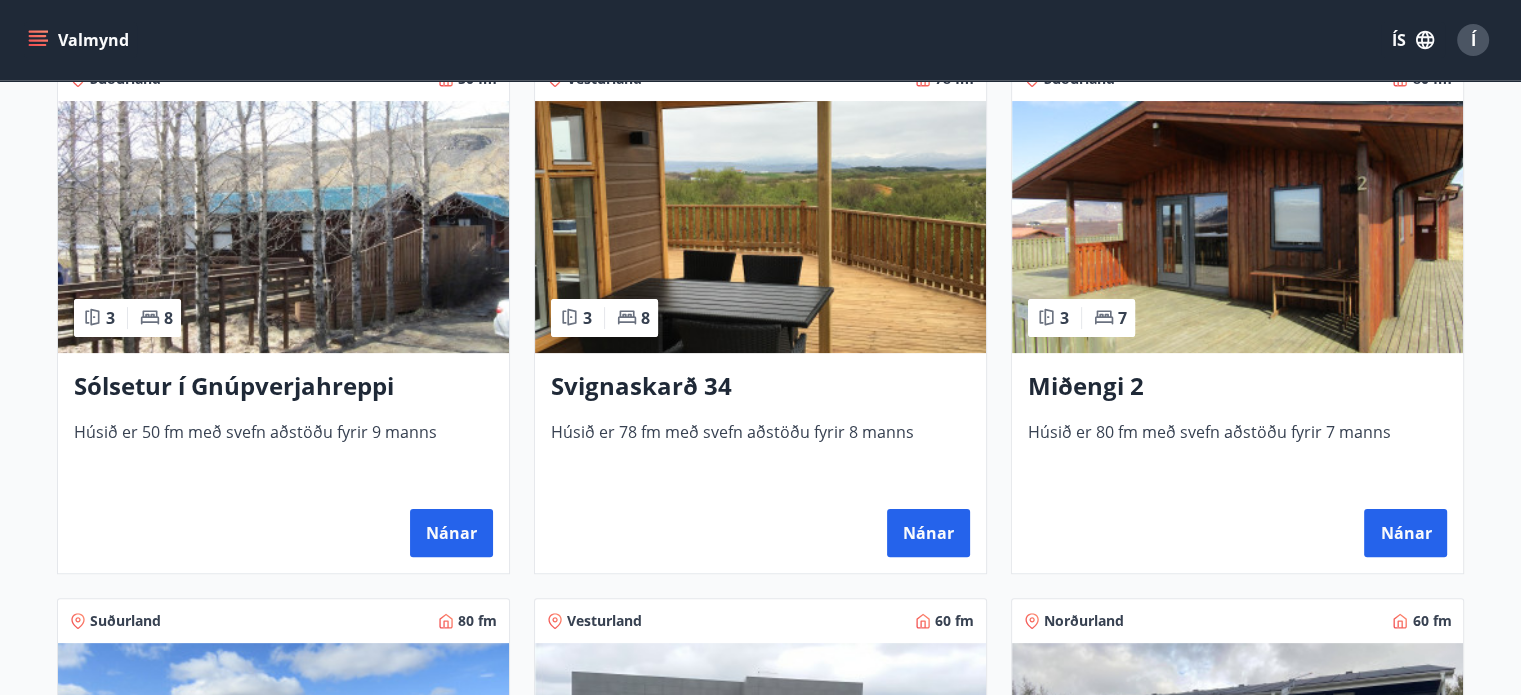 click on "Miðengi 2" at bounding box center (1237, 387) 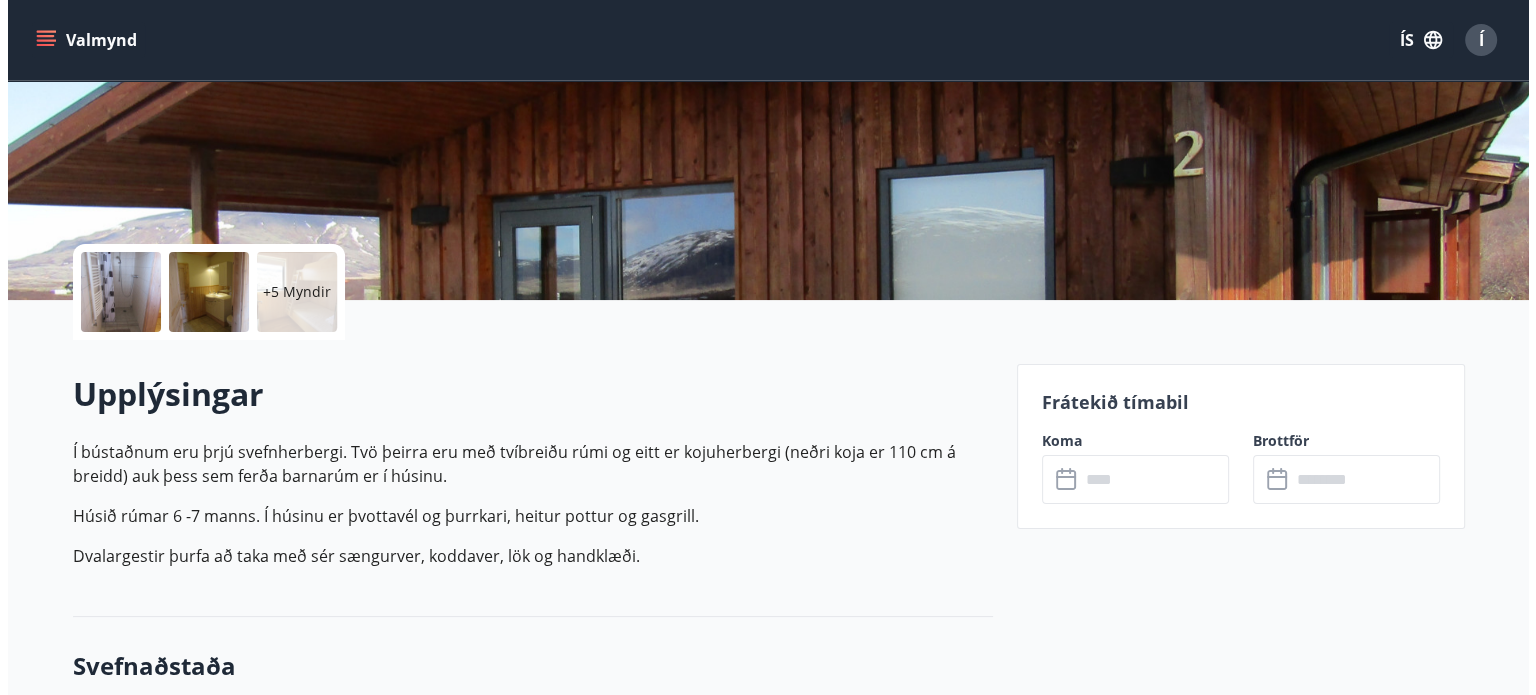 scroll, scrollTop: 292, scrollLeft: 0, axis: vertical 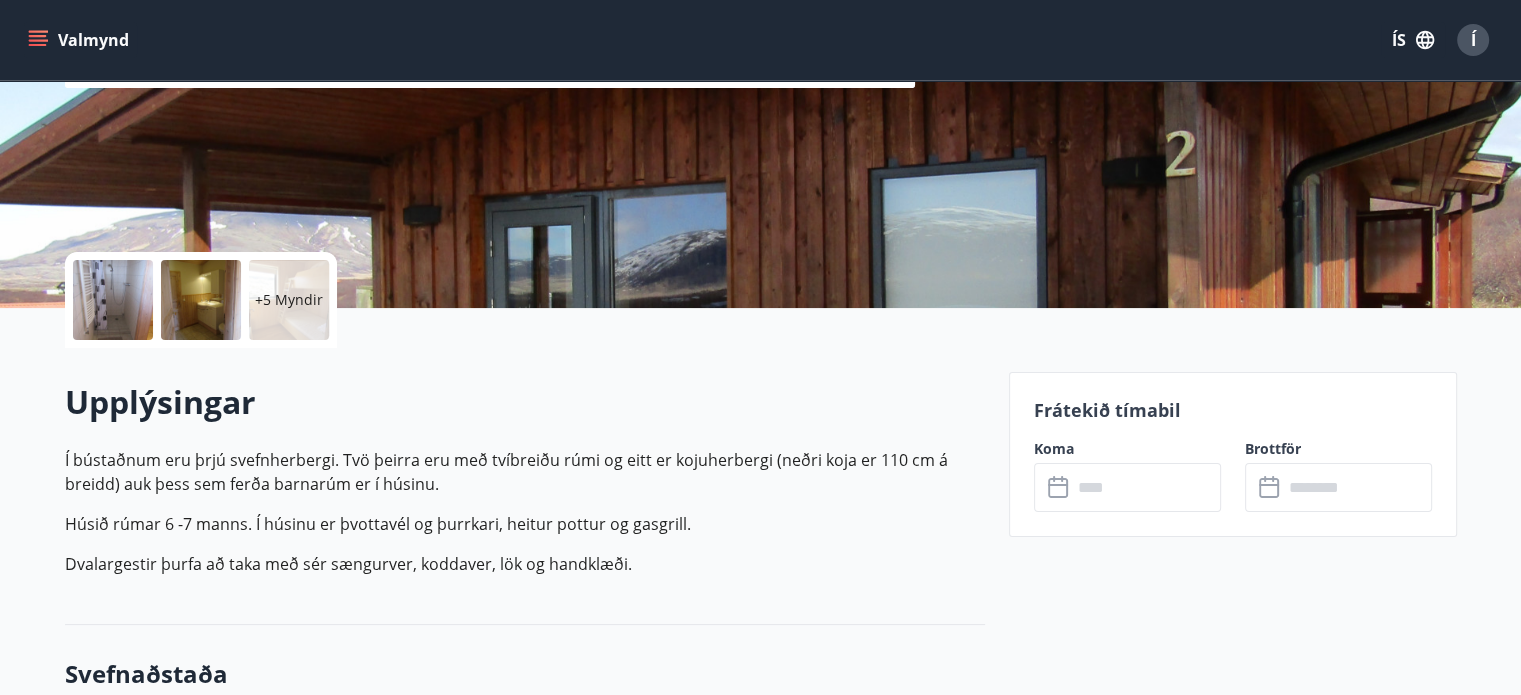 click at bounding box center [113, 300] 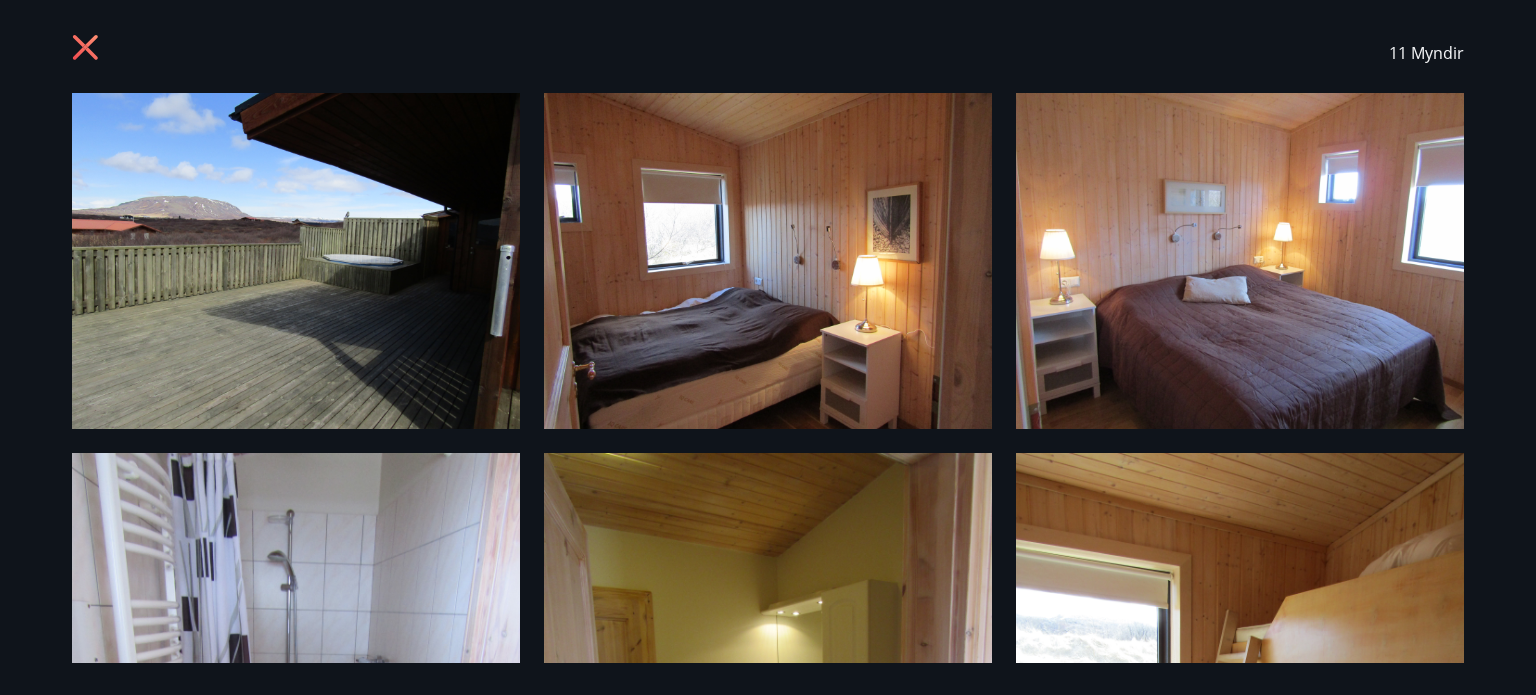 scroll, scrollTop: 0, scrollLeft: 0, axis: both 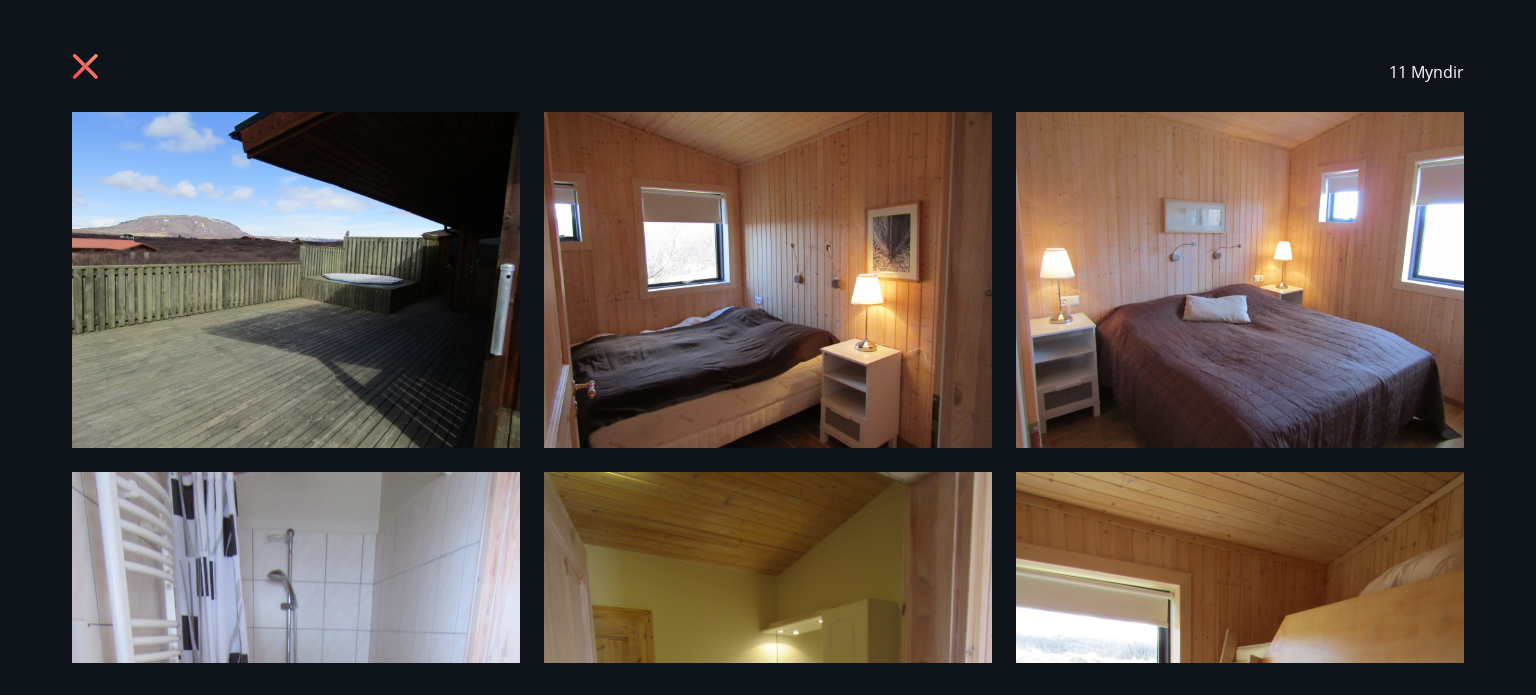 click 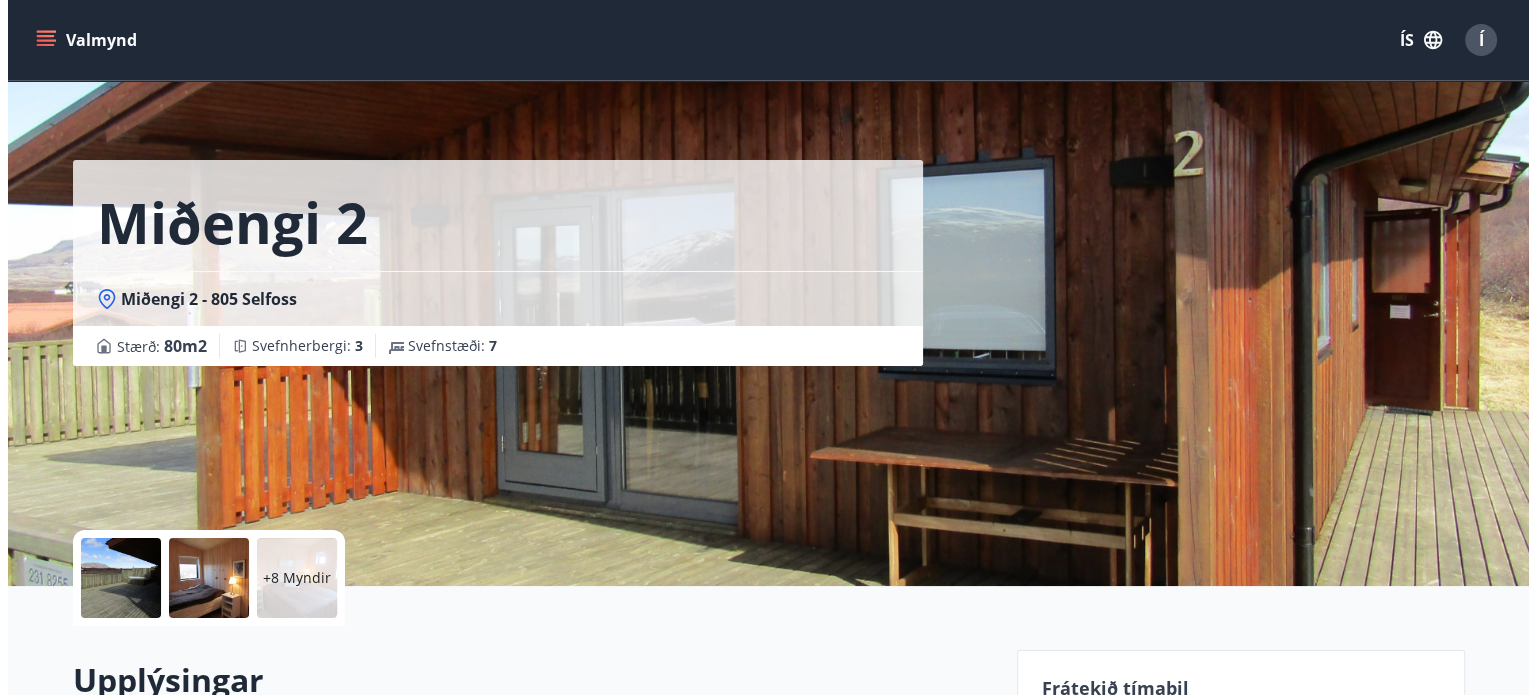 scroll, scrollTop: 0, scrollLeft: 0, axis: both 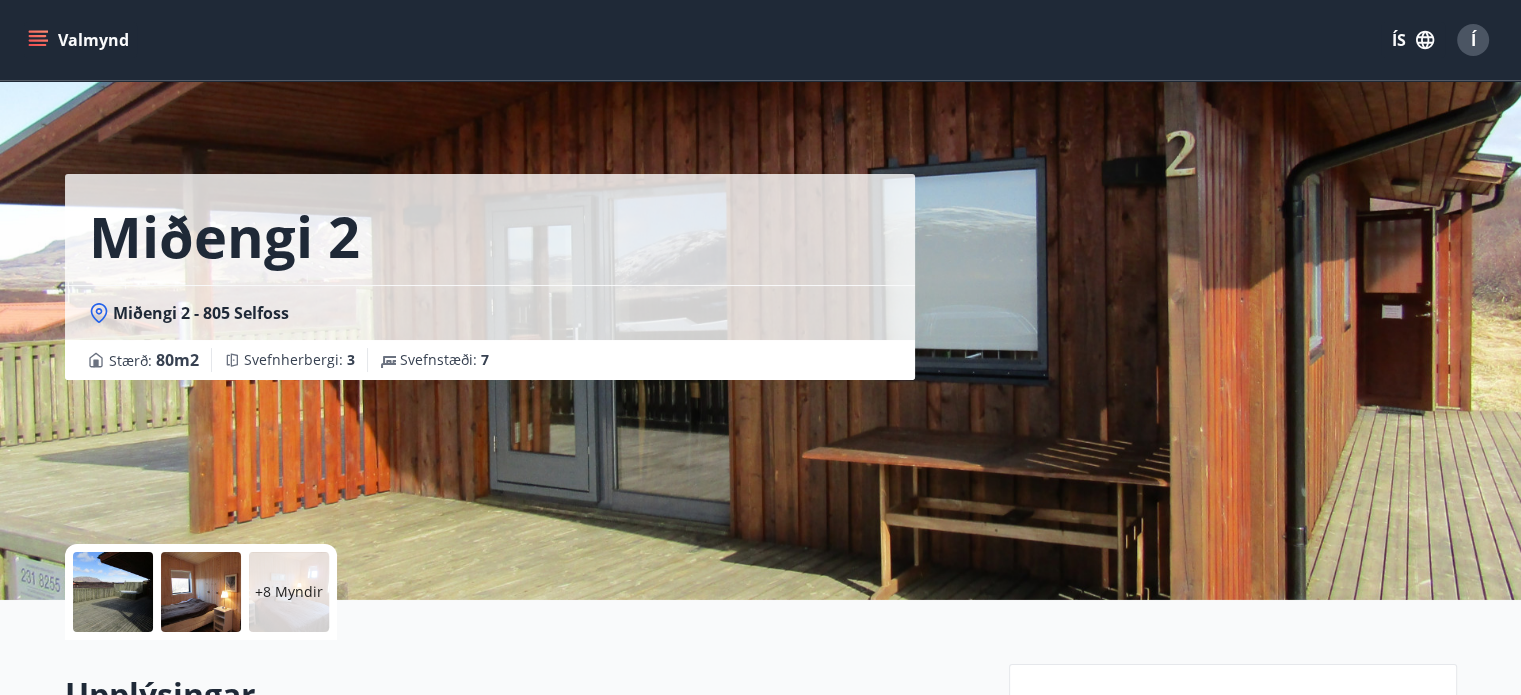 click at bounding box center (113, 592) 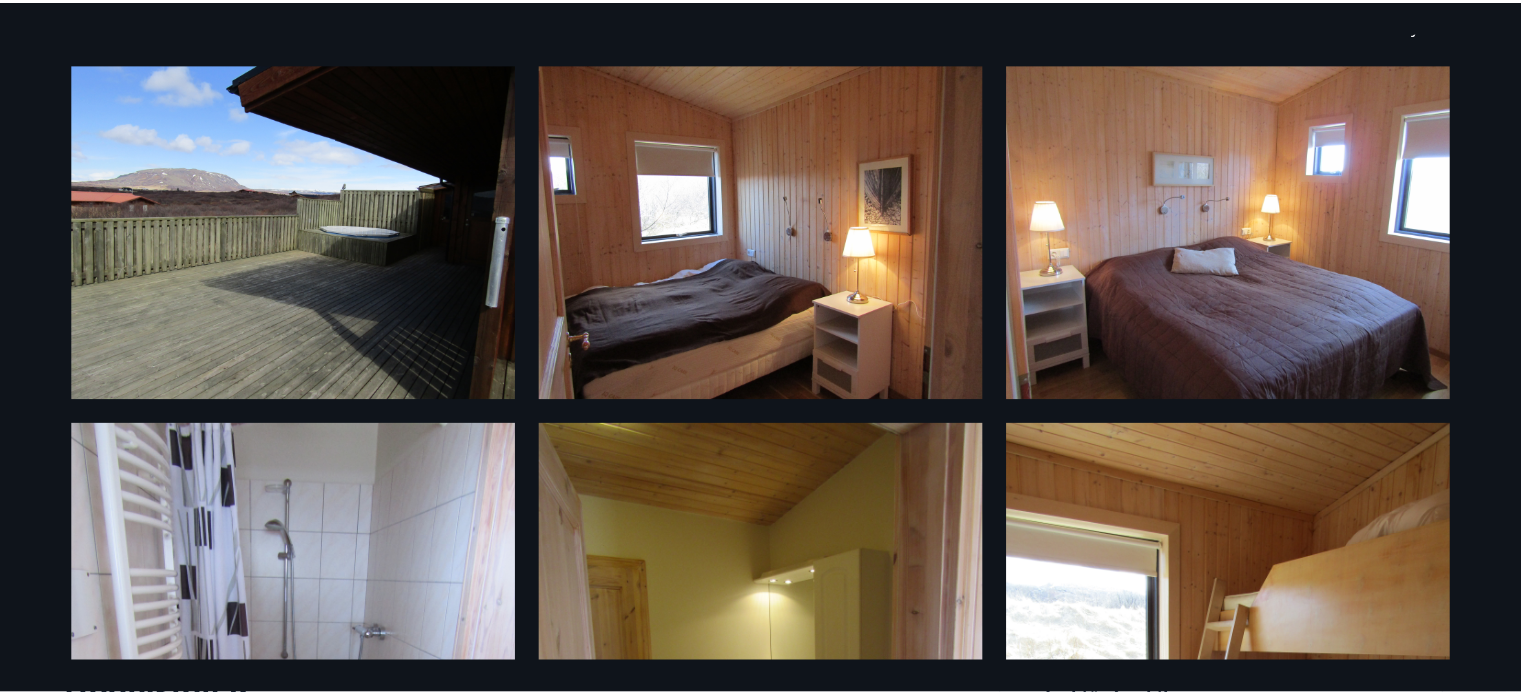 scroll, scrollTop: 0, scrollLeft: 0, axis: both 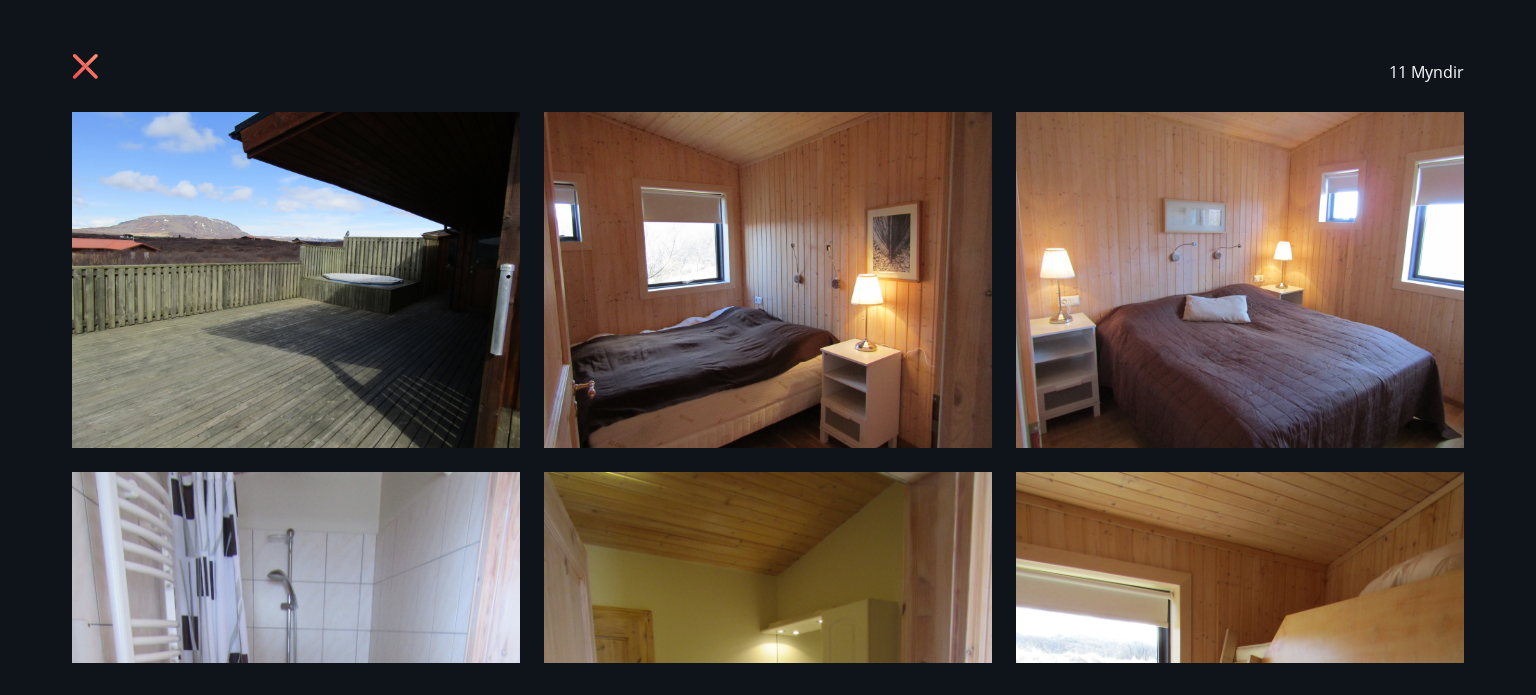 click 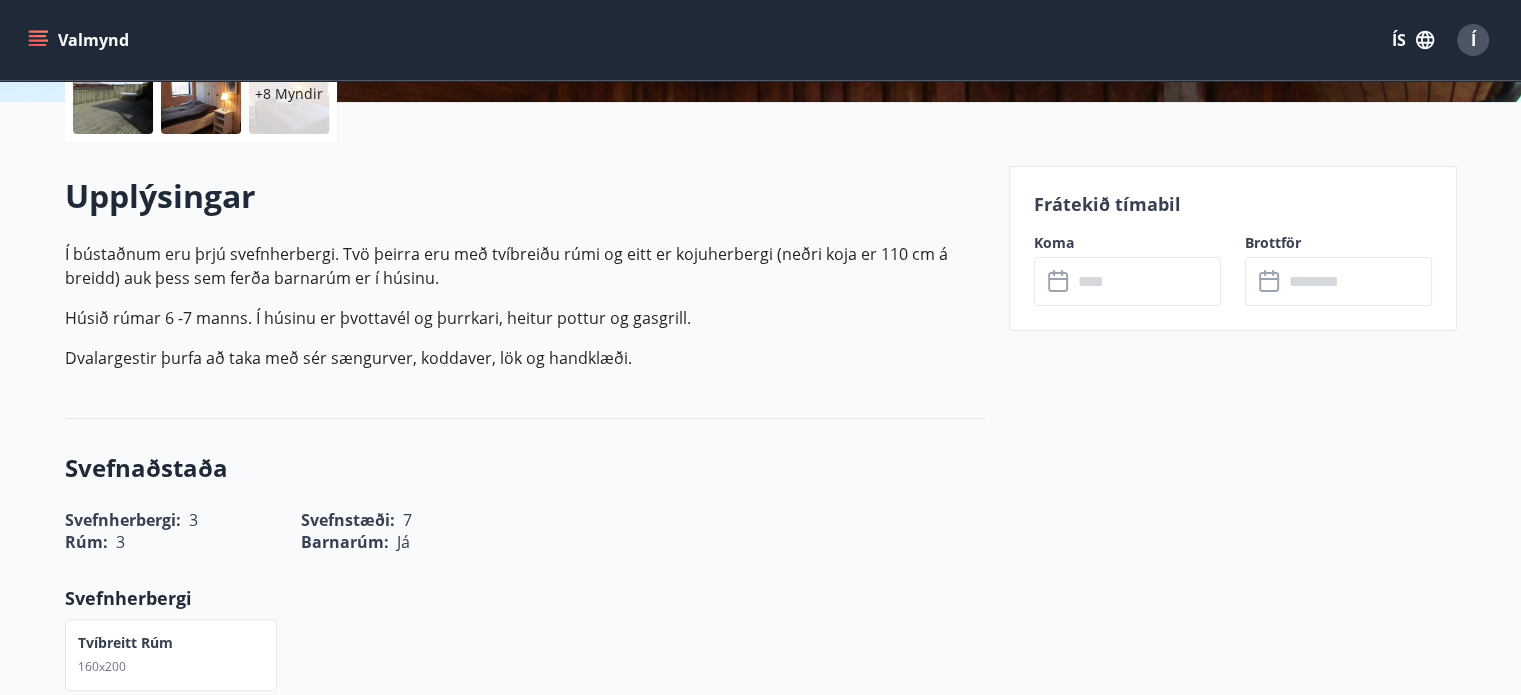 scroll, scrollTop: 0, scrollLeft: 0, axis: both 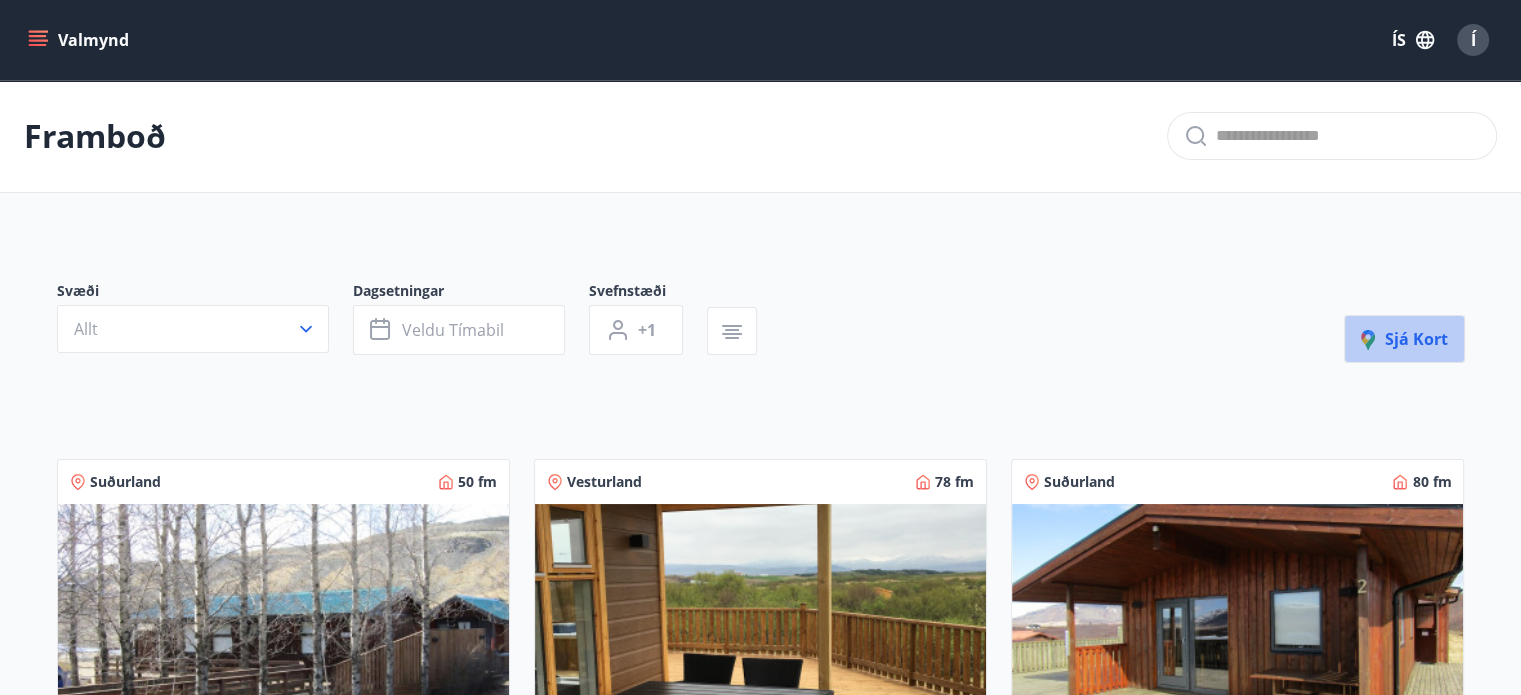 click on "Sjá kort" at bounding box center [1404, 339] 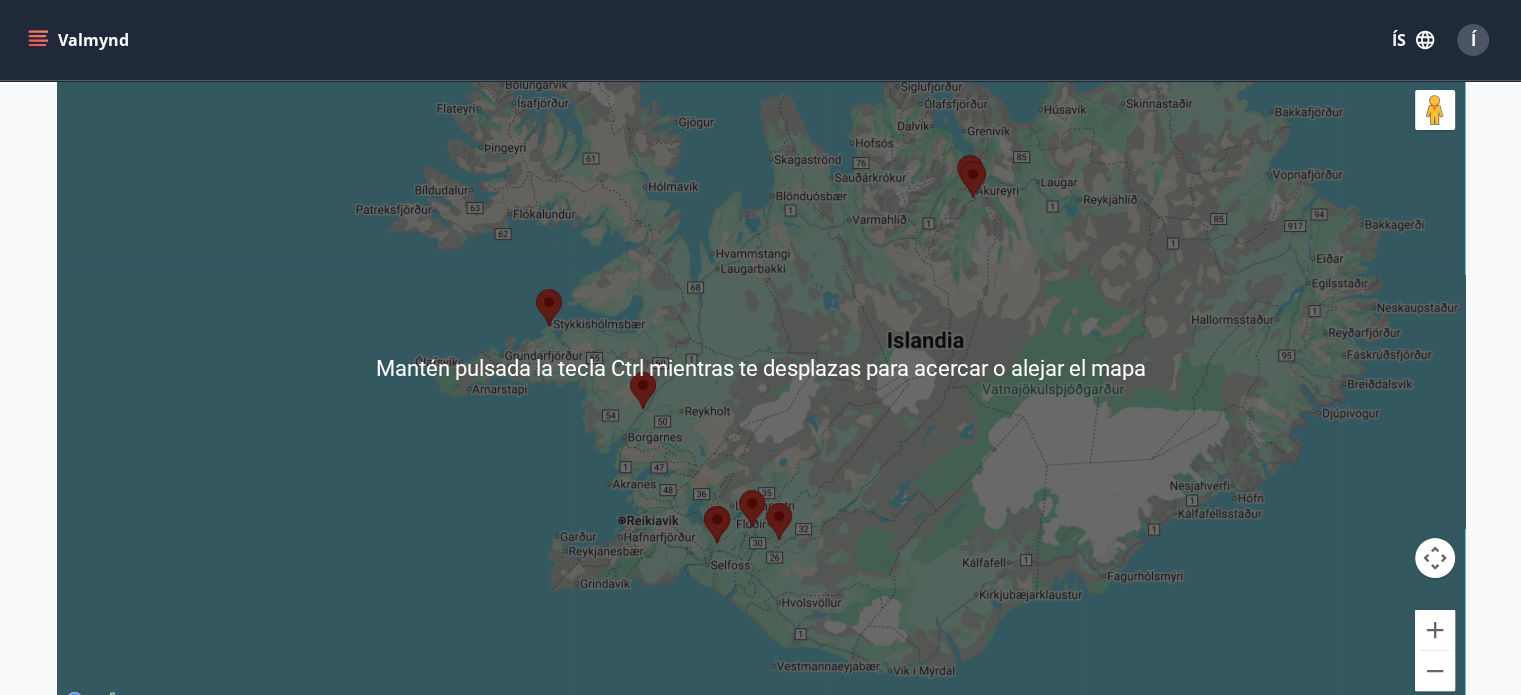 scroll, scrollTop: 280, scrollLeft: 0, axis: vertical 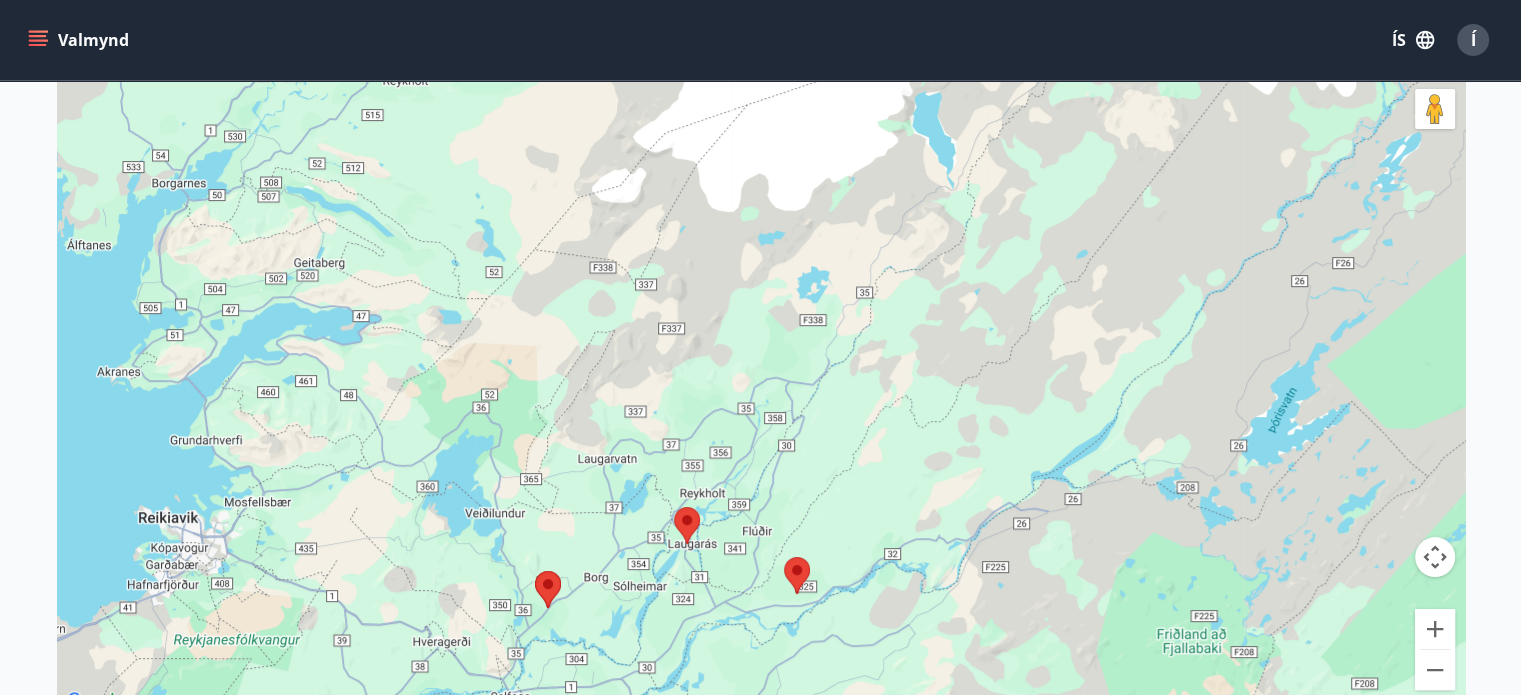 click at bounding box center (784, 557) 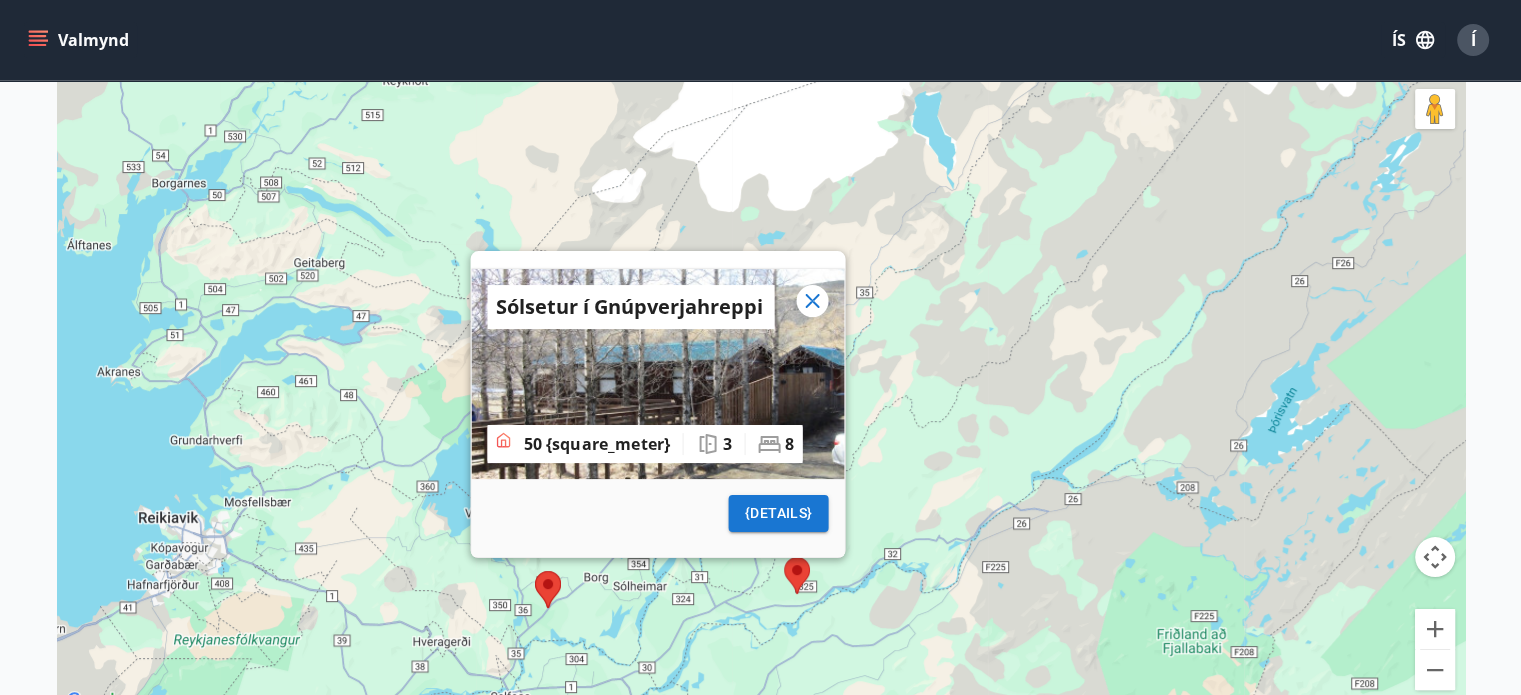 click on "Sólsetur í [REGION] 50 {square_meter} 3 8 {details}" at bounding box center (761, 366) 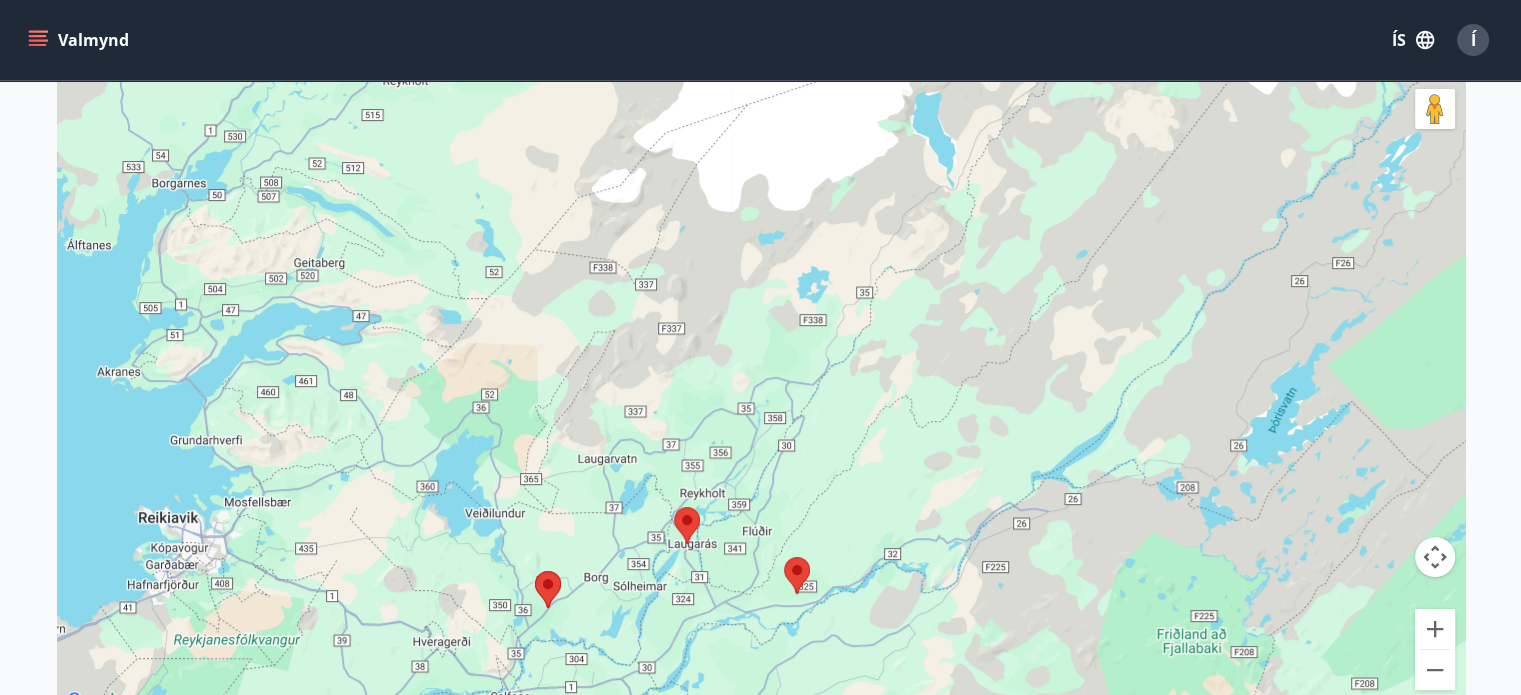 click at bounding box center (674, 507) 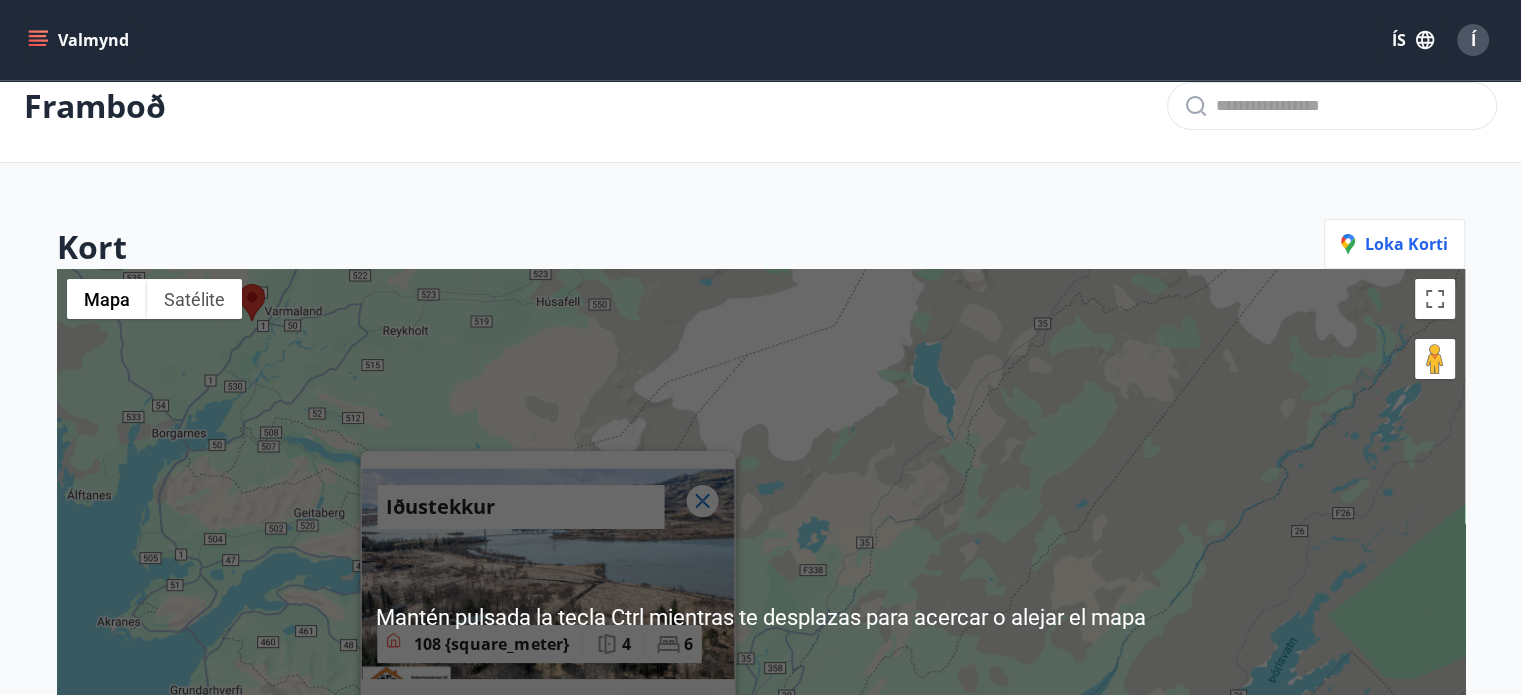 scroll, scrollTop: 0, scrollLeft: 0, axis: both 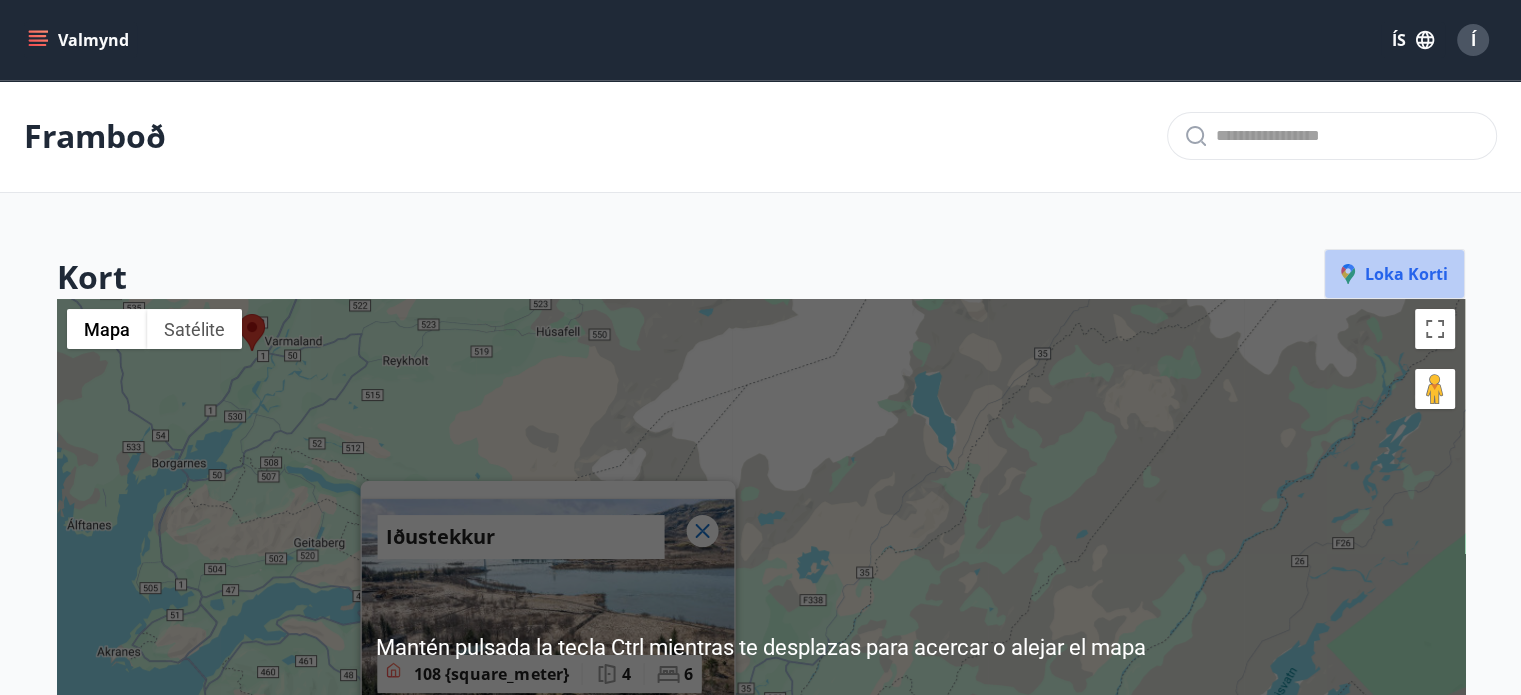 click 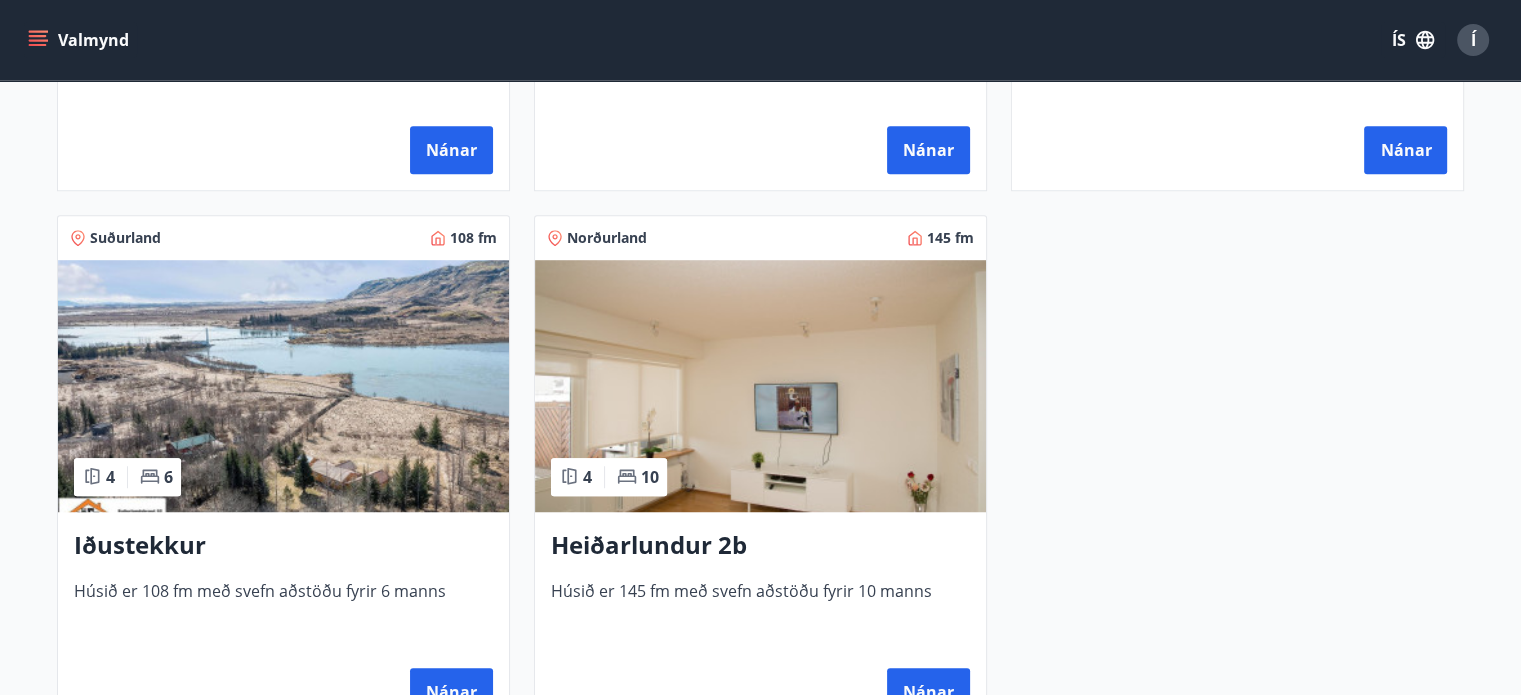 scroll, scrollTop: 1329, scrollLeft: 0, axis: vertical 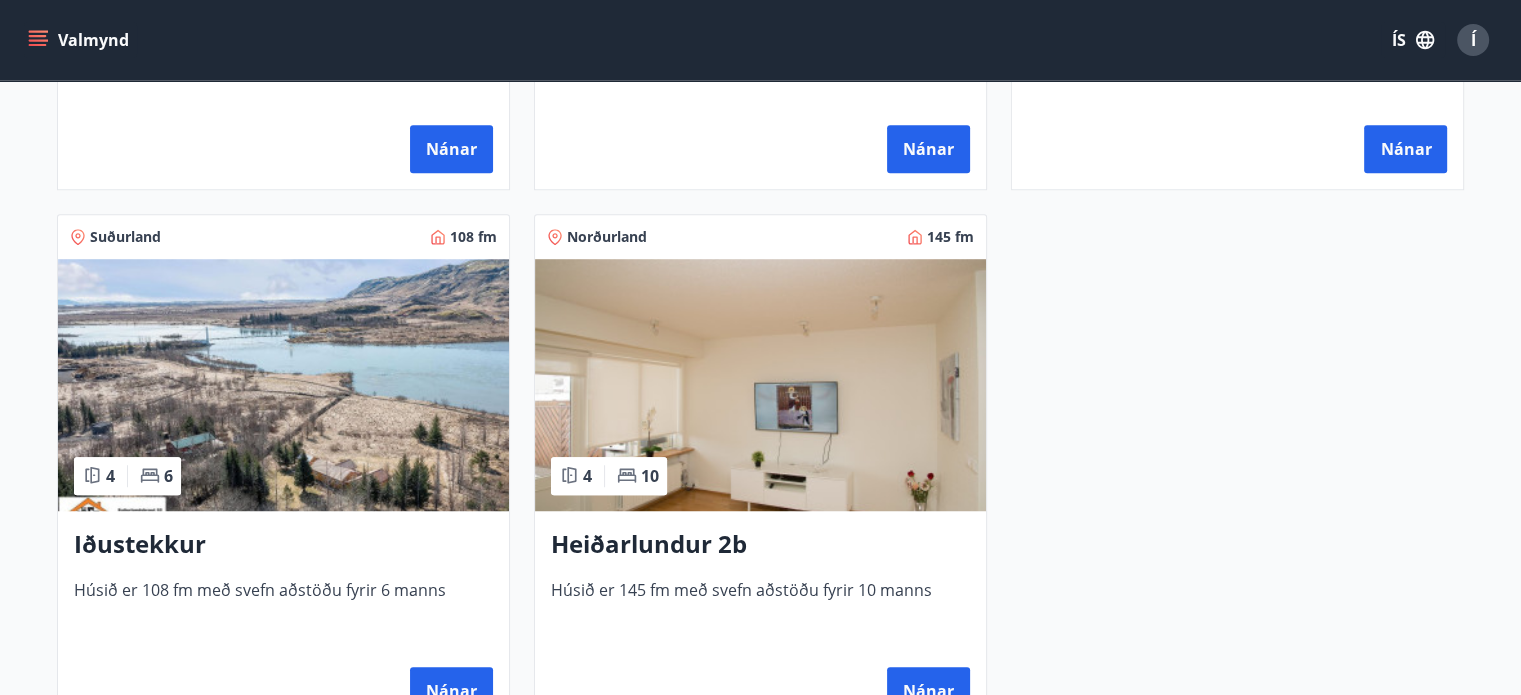 click on "Iðustekkur" at bounding box center [283, 545] 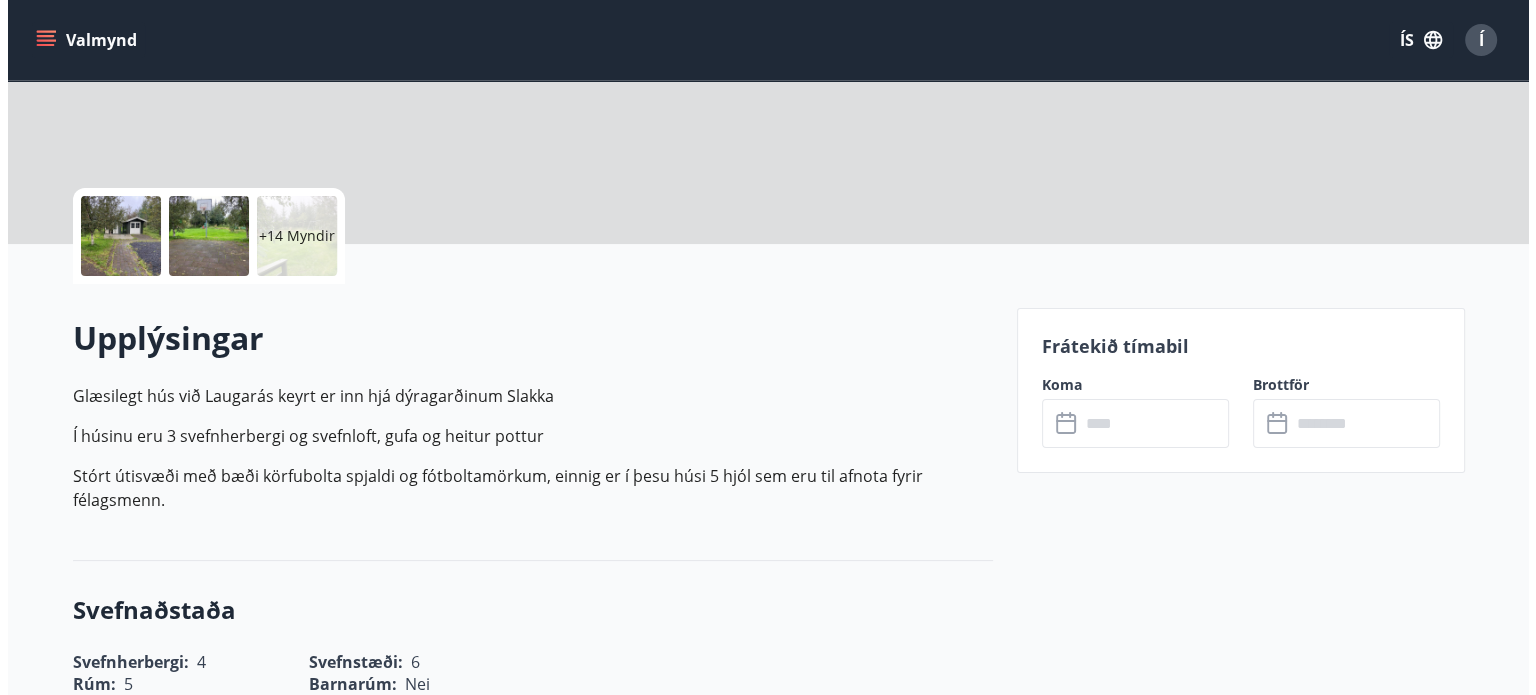 scroll, scrollTop: 0, scrollLeft: 0, axis: both 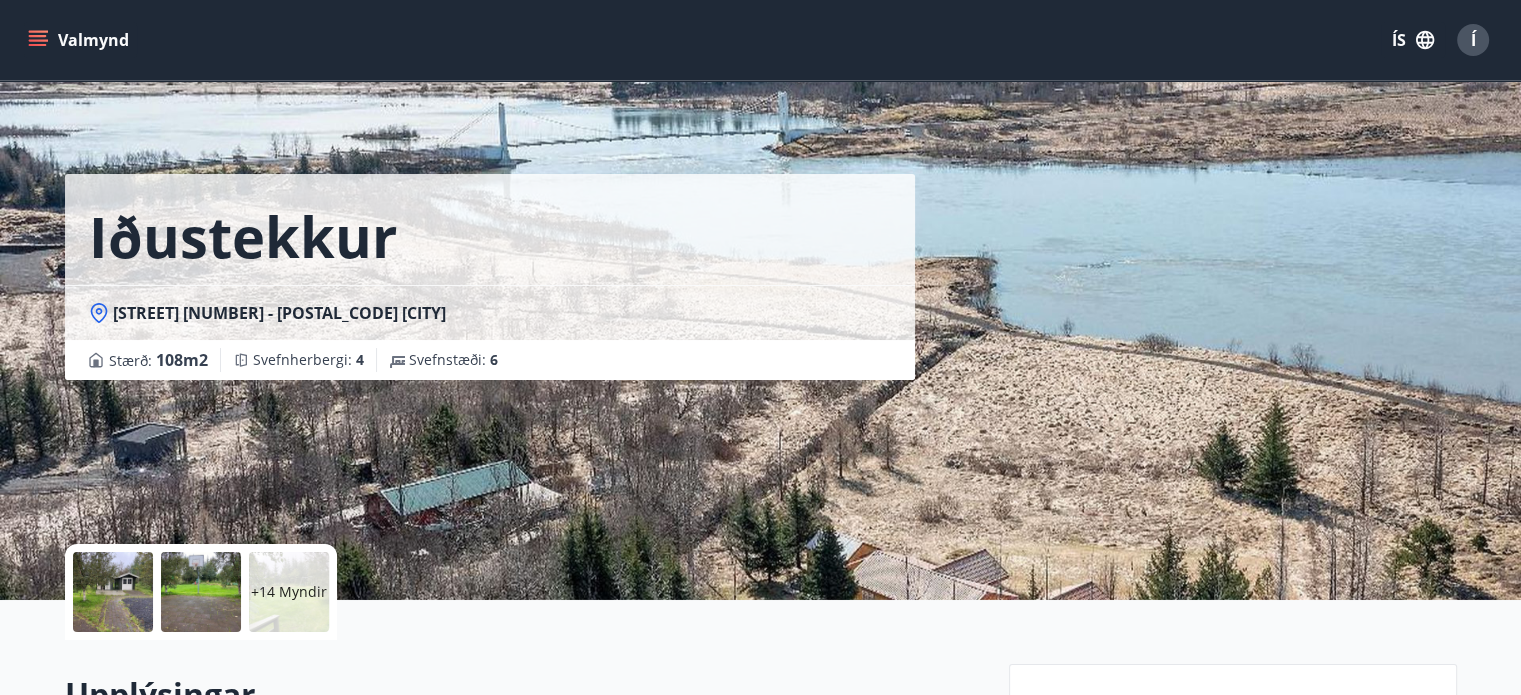 click at bounding box center (113, 592) 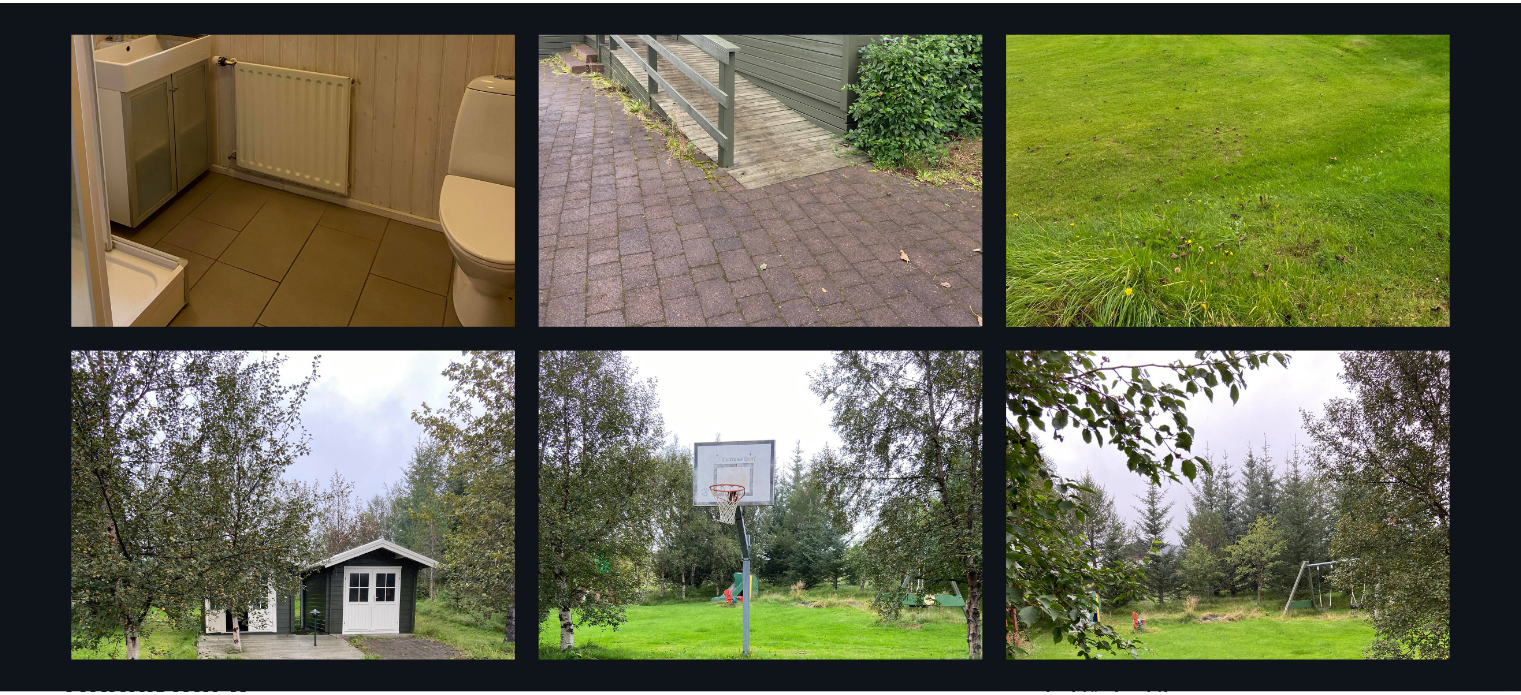 scroll, scrollTop: 0, scrollLeft: 0, axis: both 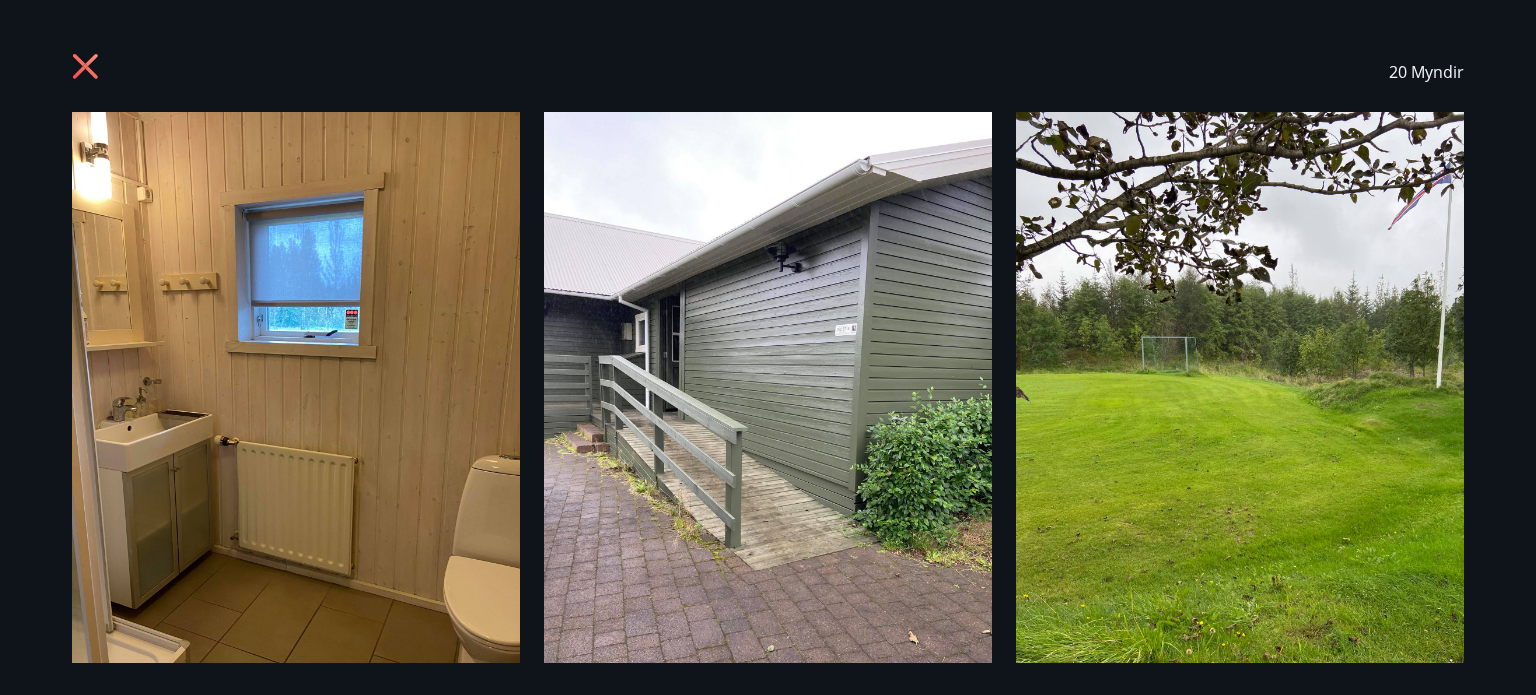 click 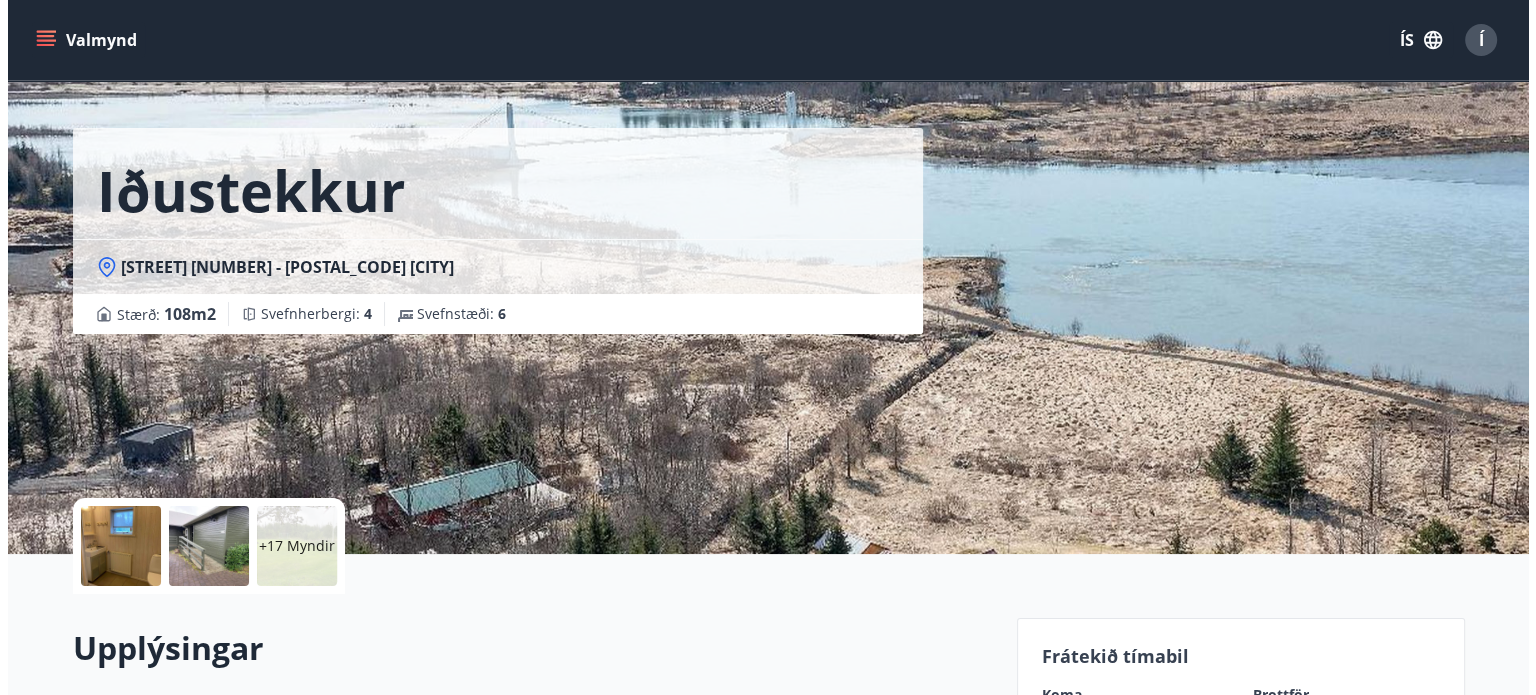 scroll, scrollTop: 0, scrollLeft: 0, axis: both 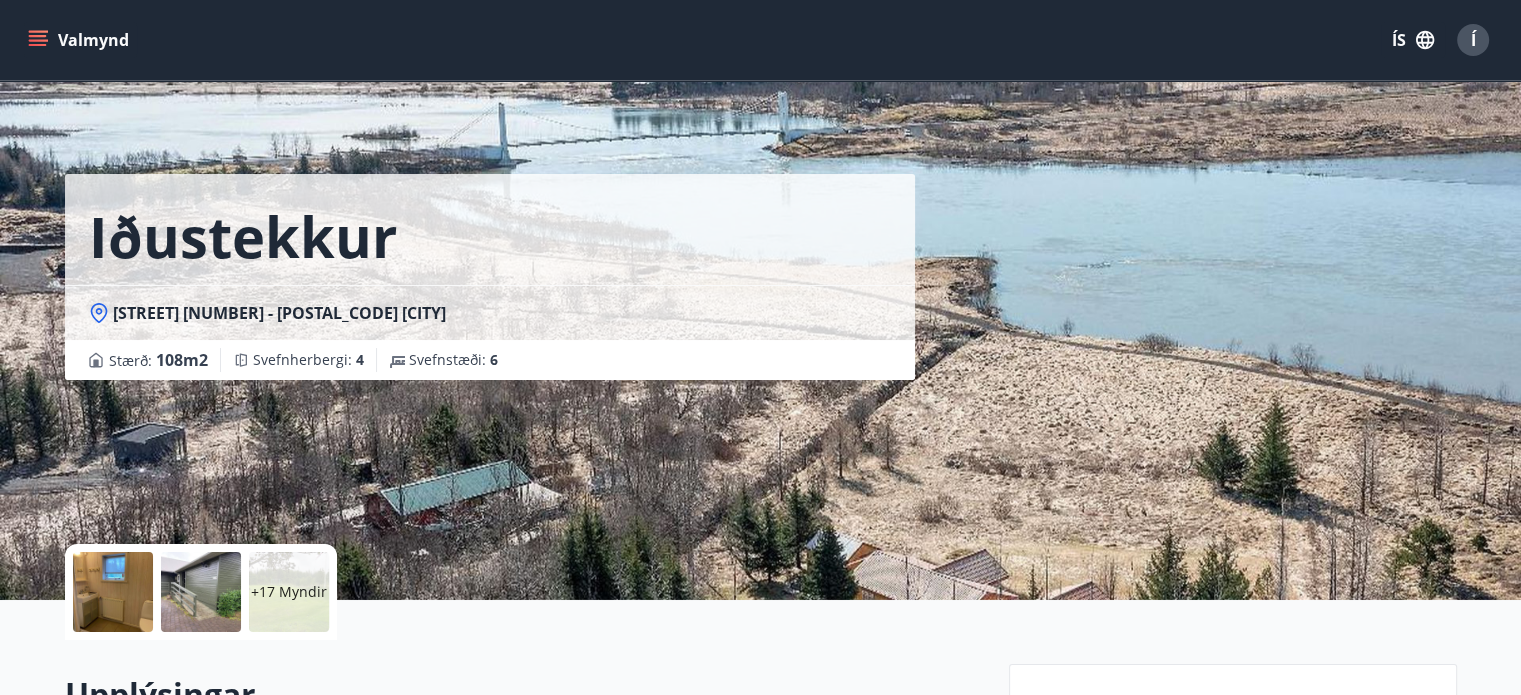 click at bounding box center [113, 592] 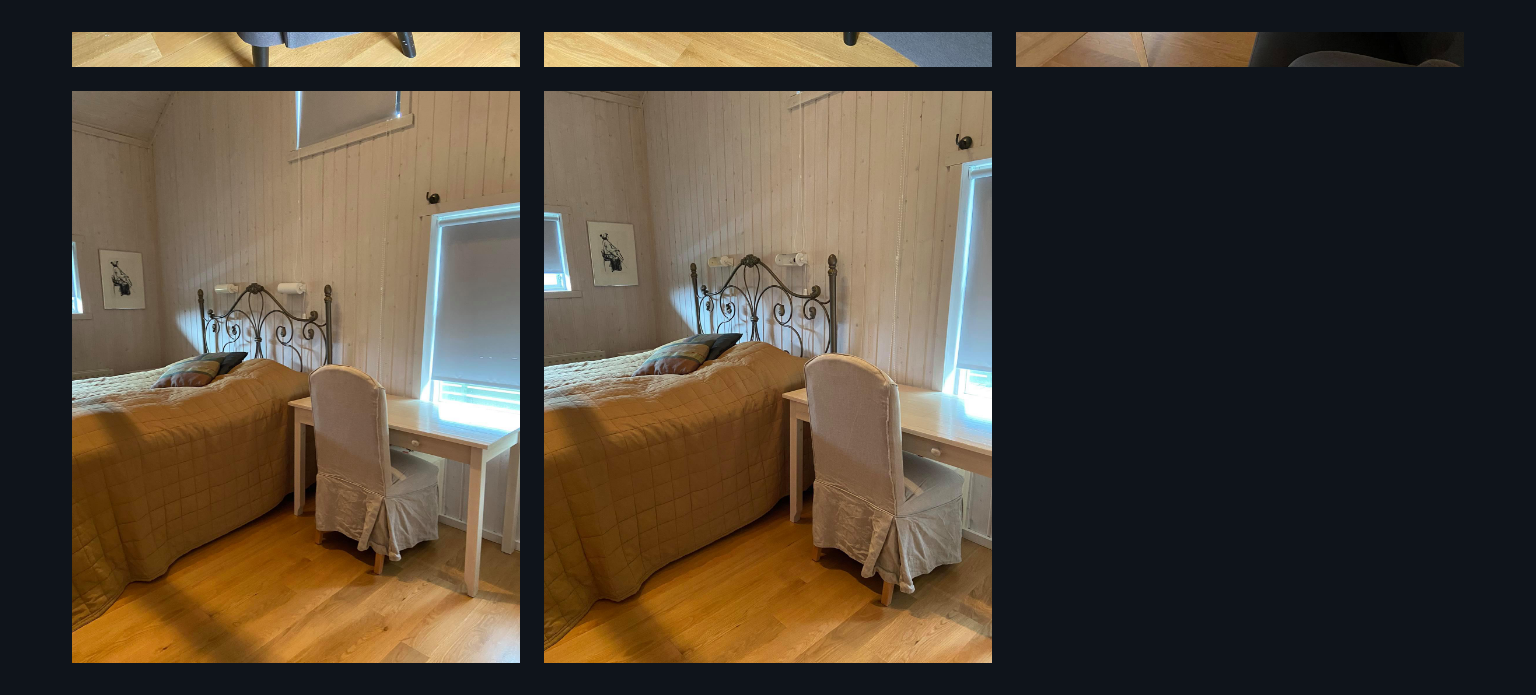 scroll, scrollTop: 3778, scrollLeft: 0, axis: vertical 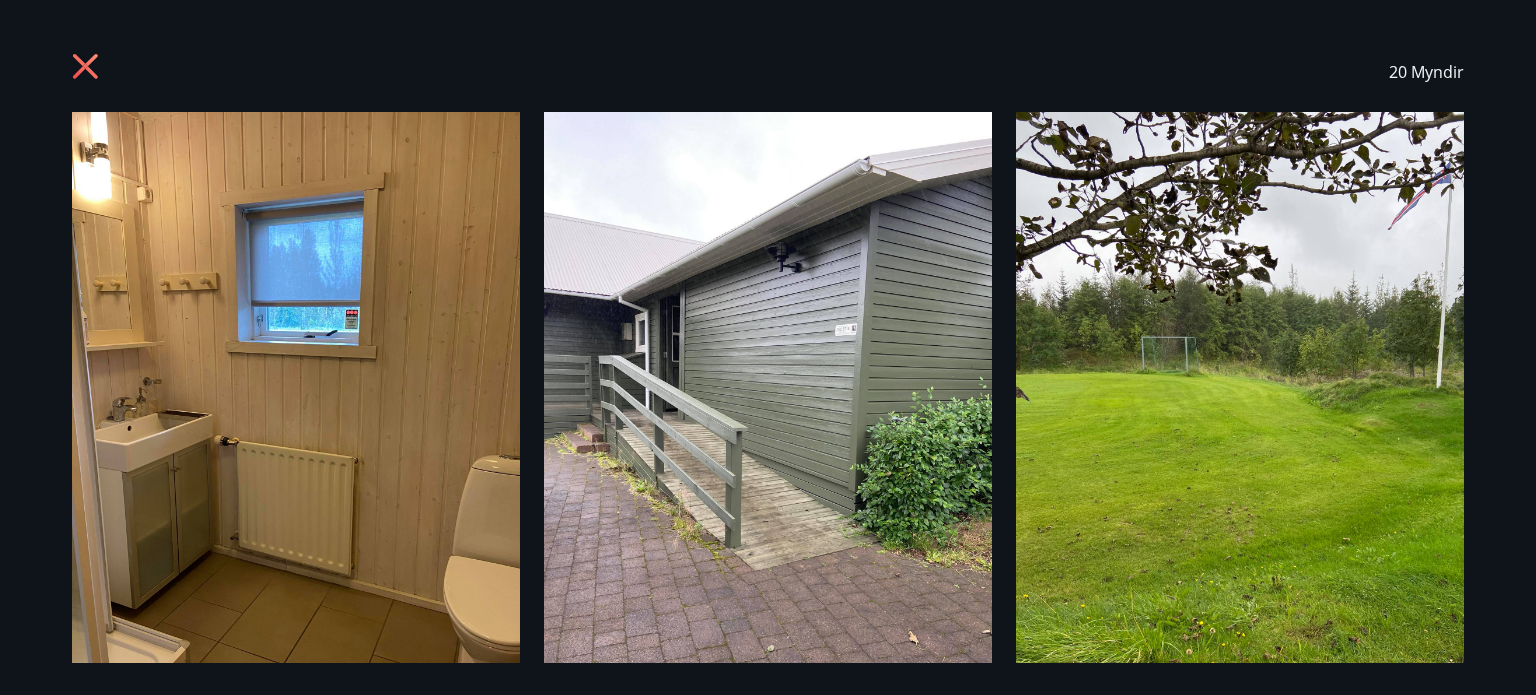 click 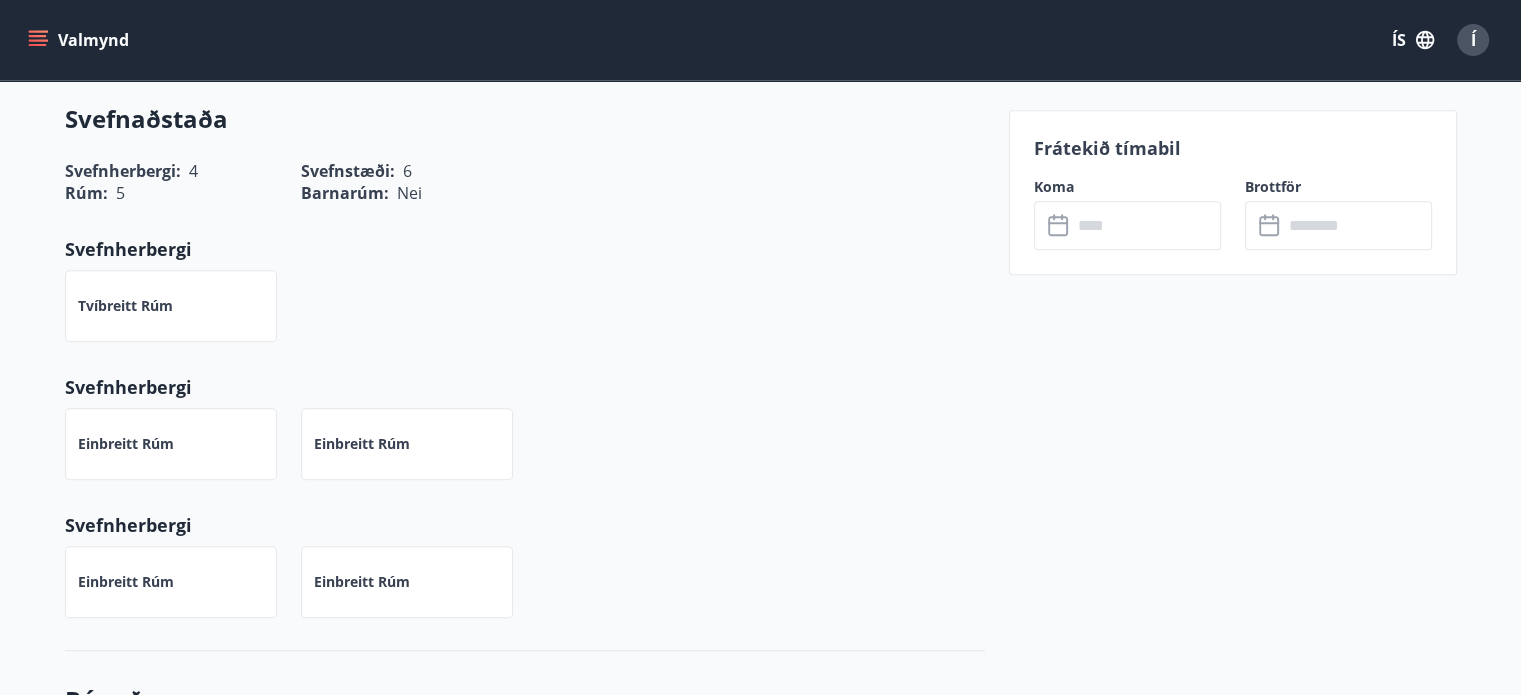 scroll, scrollTop: 811, scrollLeft: 0, axis: vertical 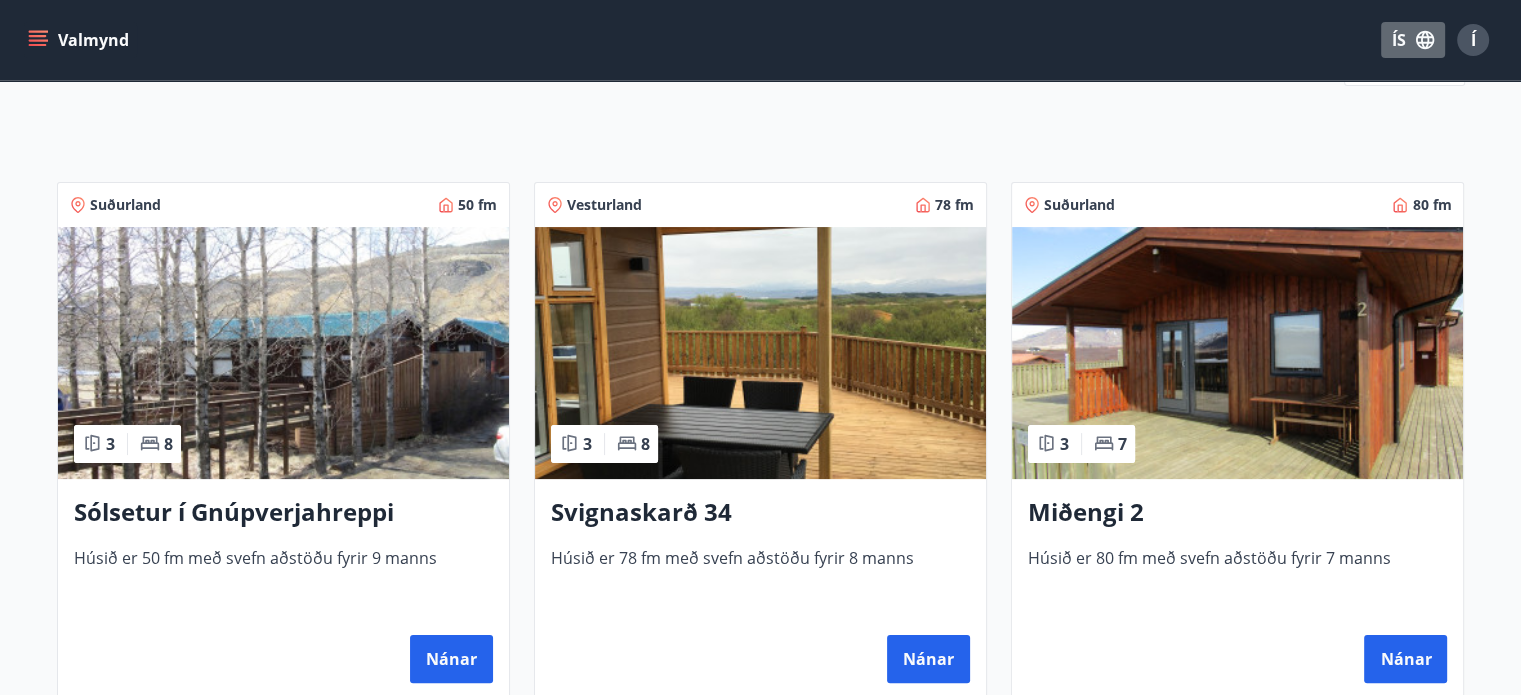 click on "ÍS" at bounding box center (1413, 40) 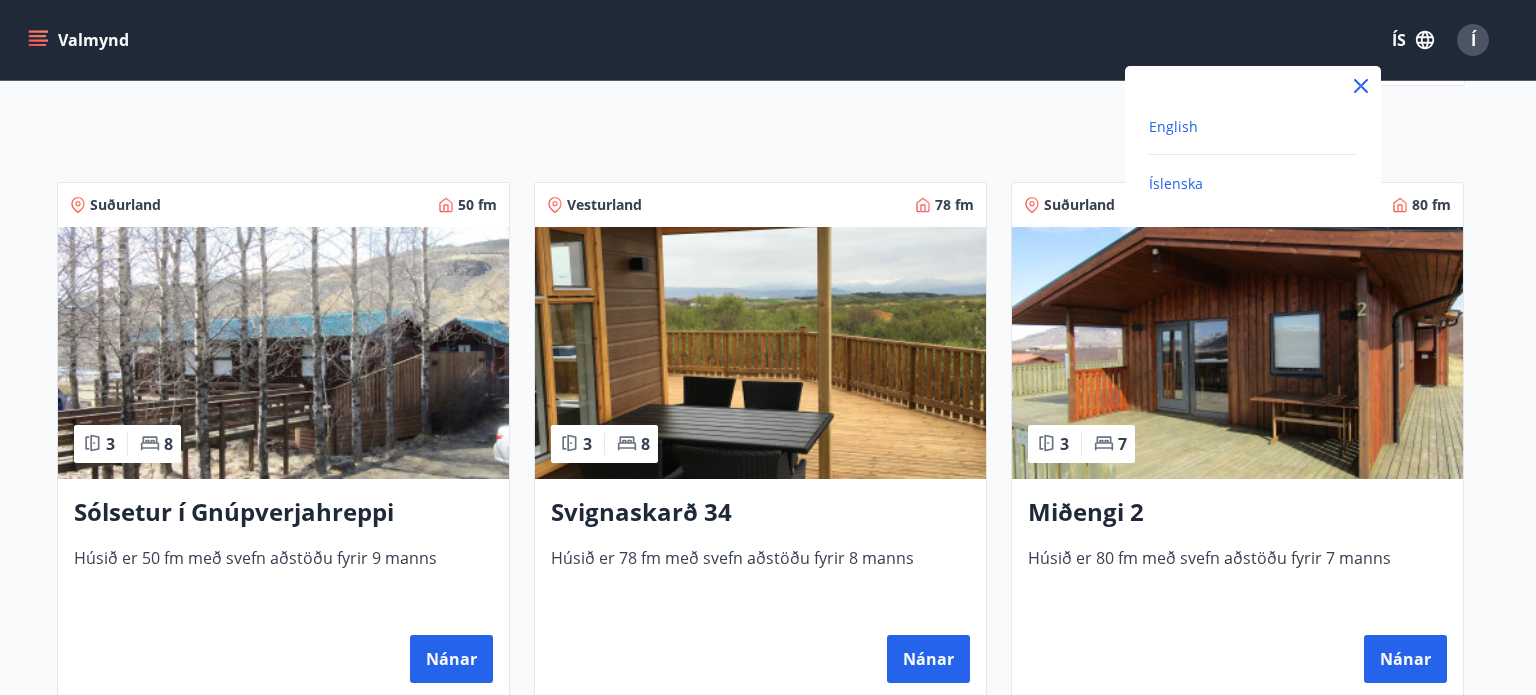 click on "English" at bounding box center (1173, 126) 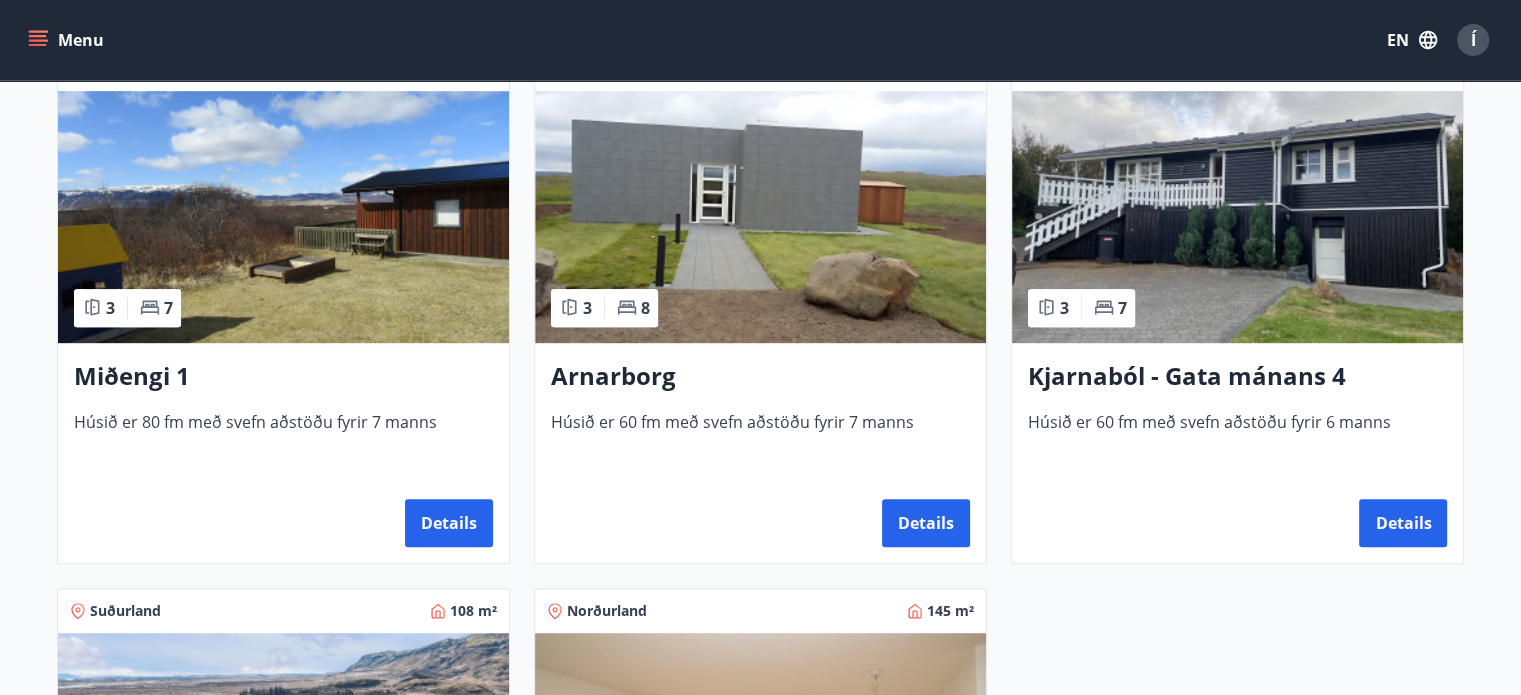 scroll, scrollTop: 954, scrollLeft: 0, axis: vertical 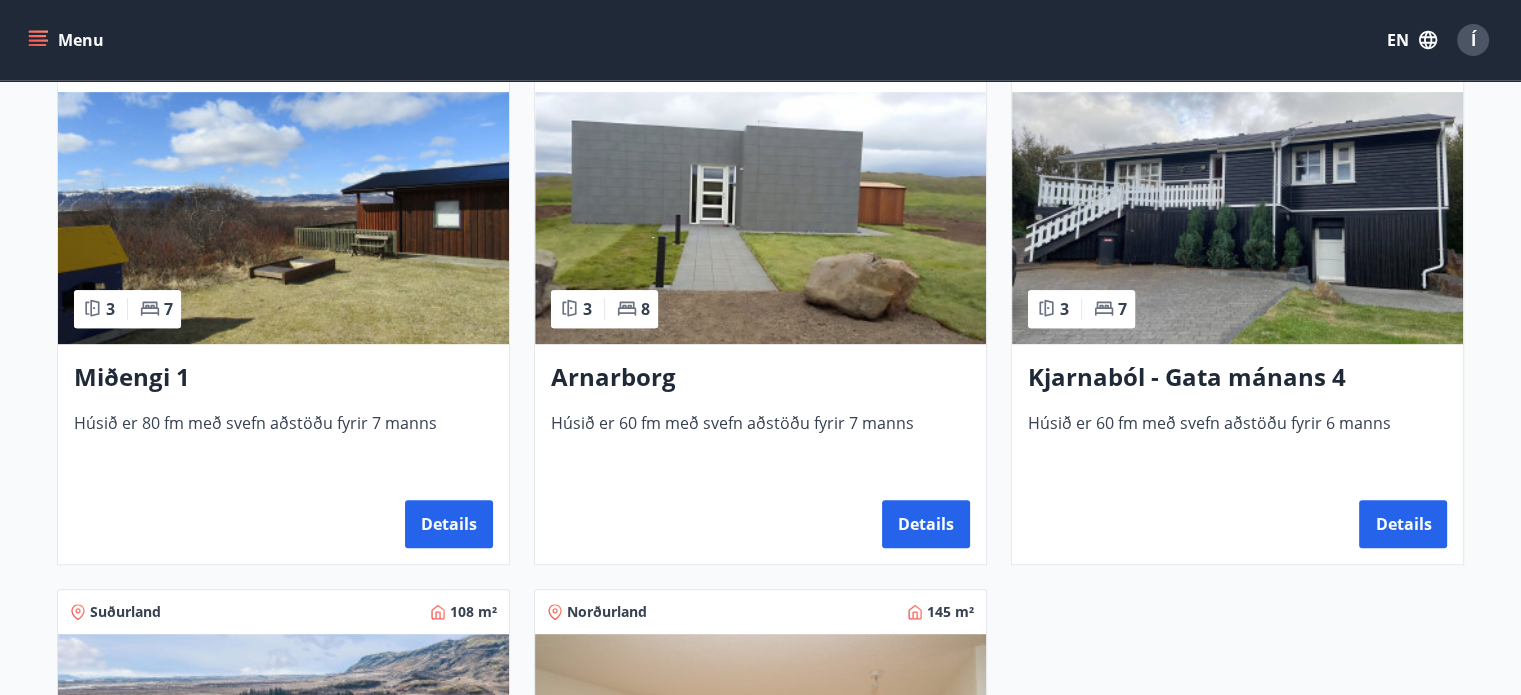 click at bounding box center [760, 218] 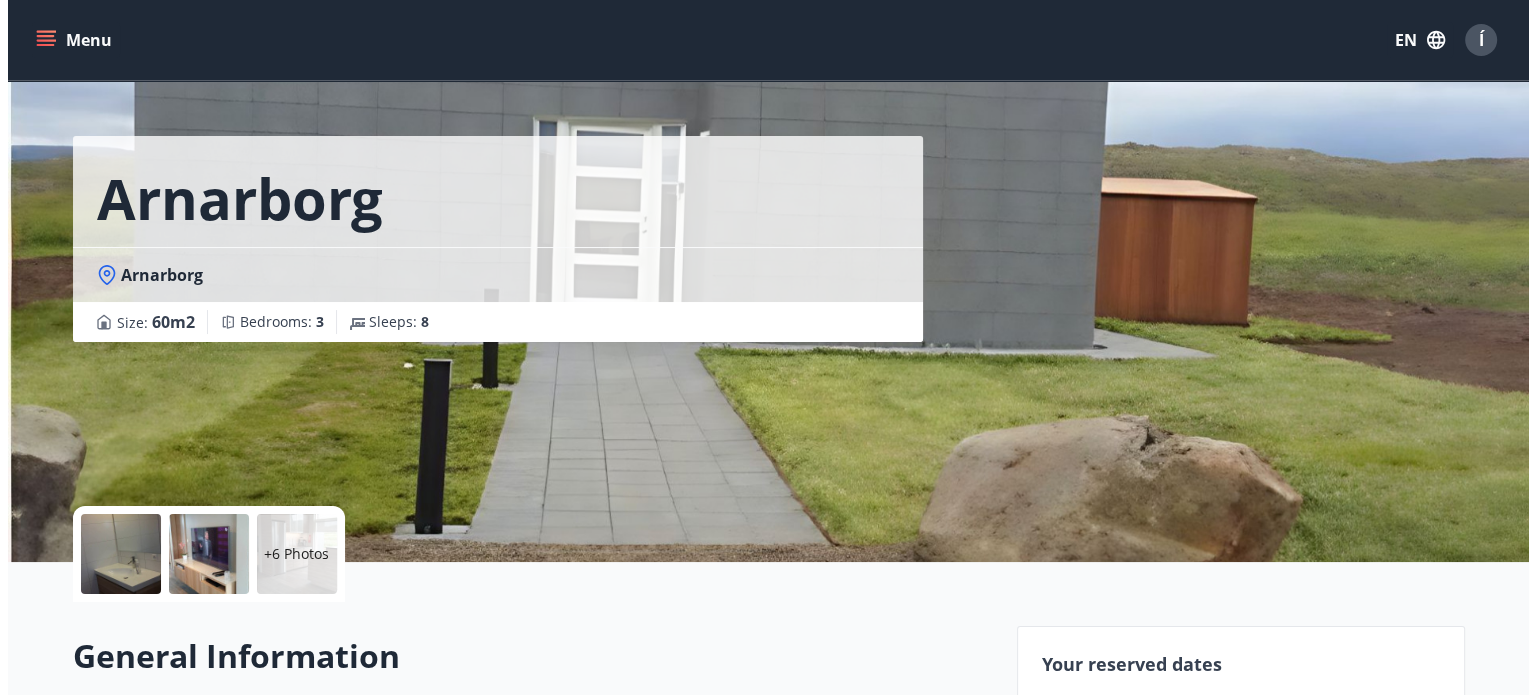 scroll, scrollTop: 30, scrollLeft: 0, axis: vertical 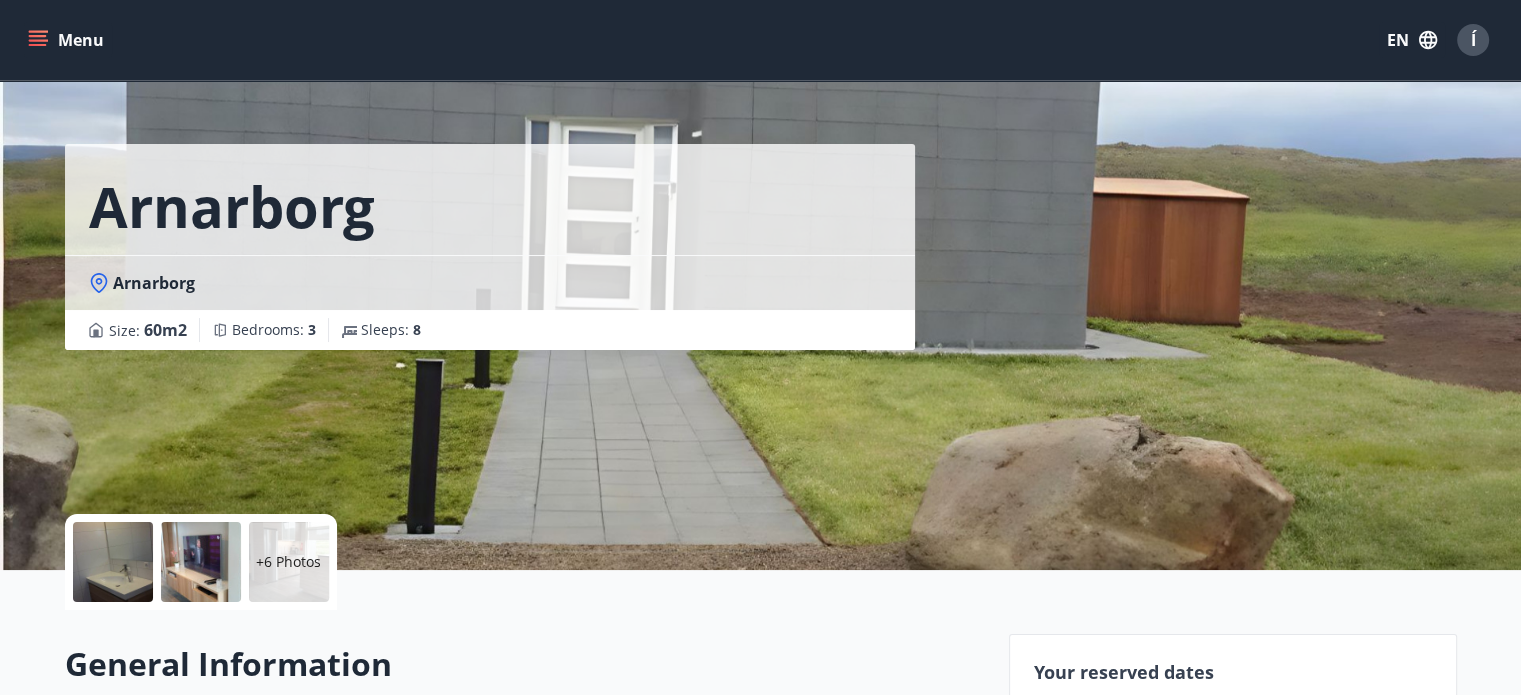 click at bounding box center [113, 562] 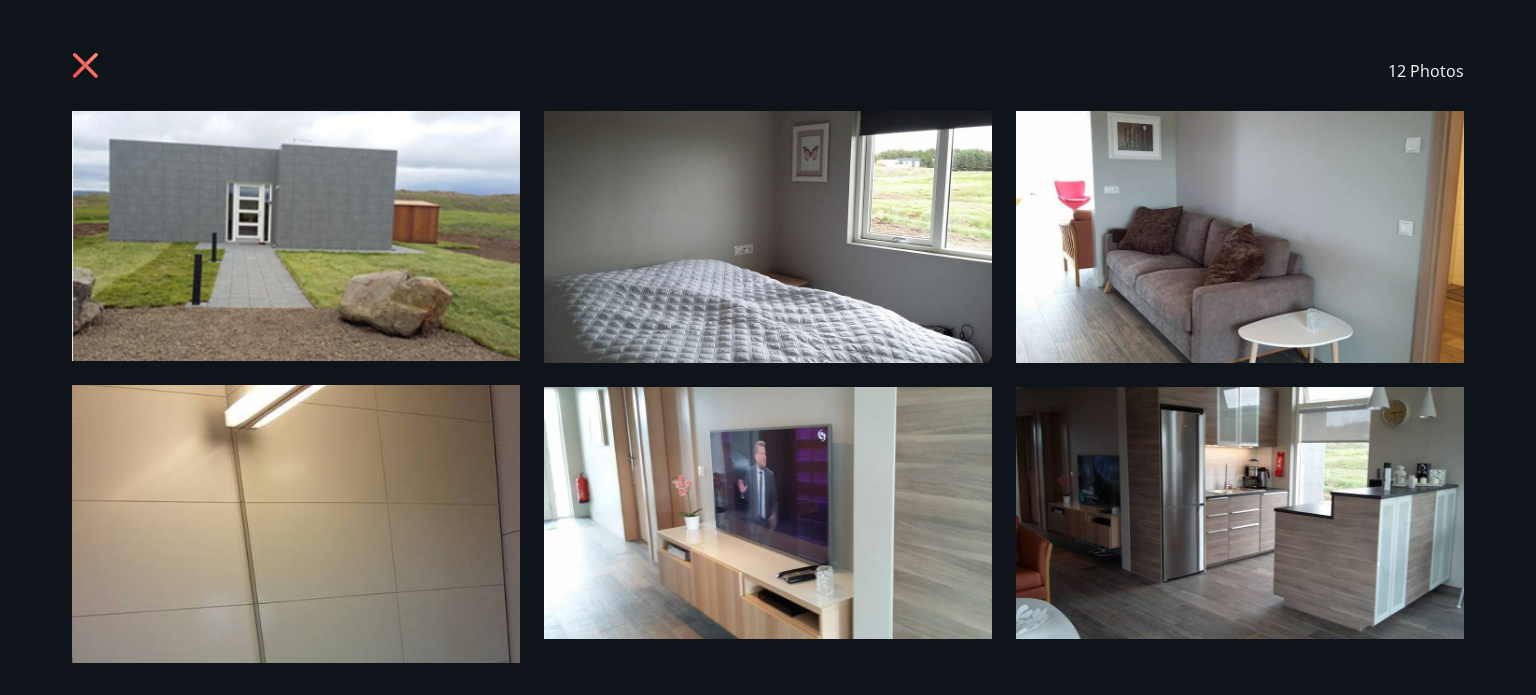 scroll, scrollTop: 0, scrollLeft: 0, axis: both 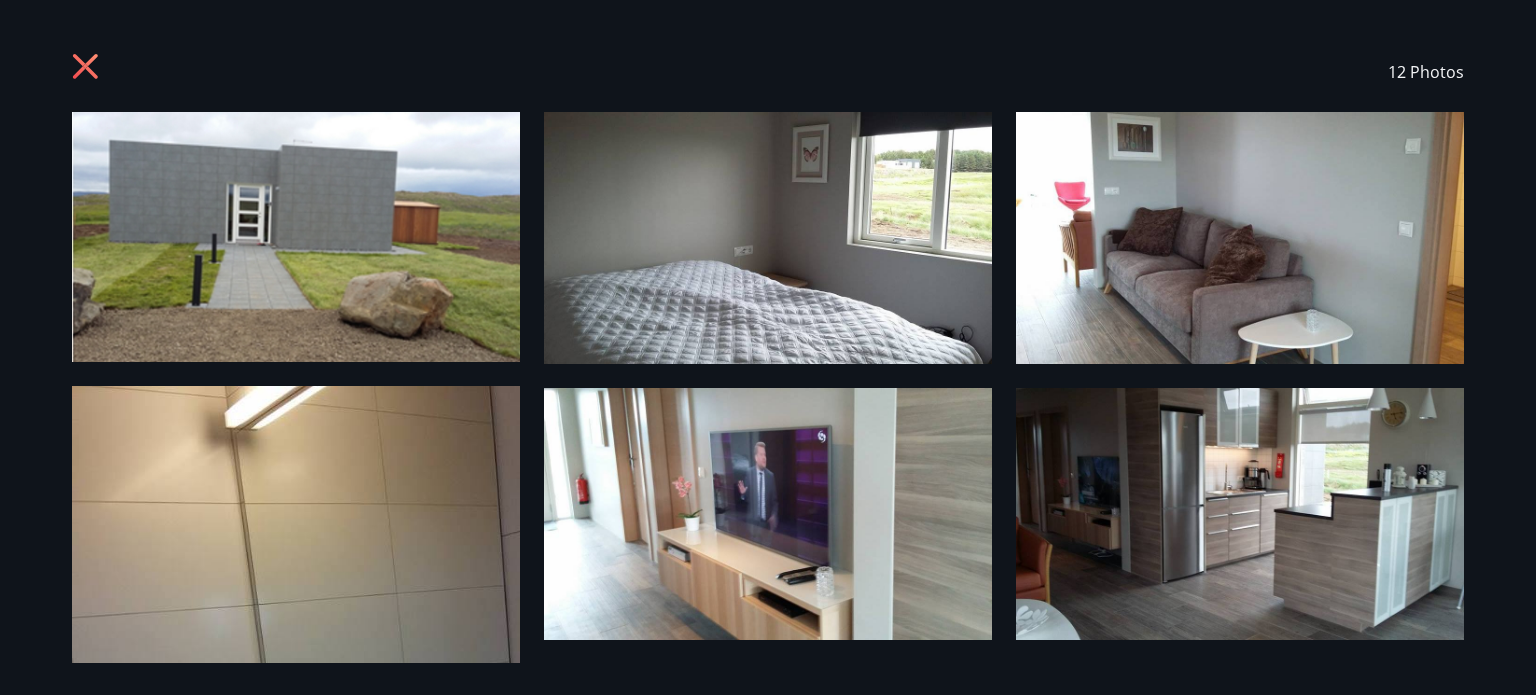 click 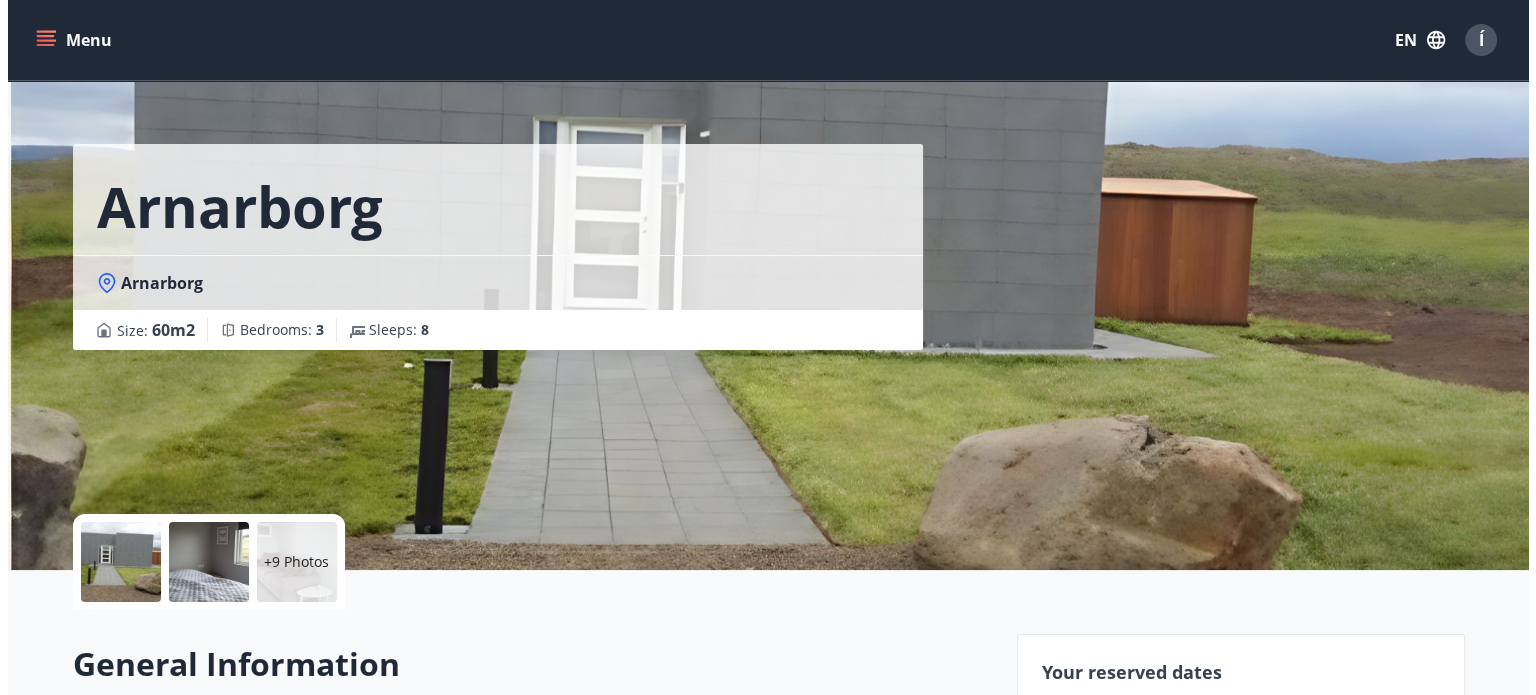 scroll, scrollTop: 0, scrollLeft: 0, axis: both 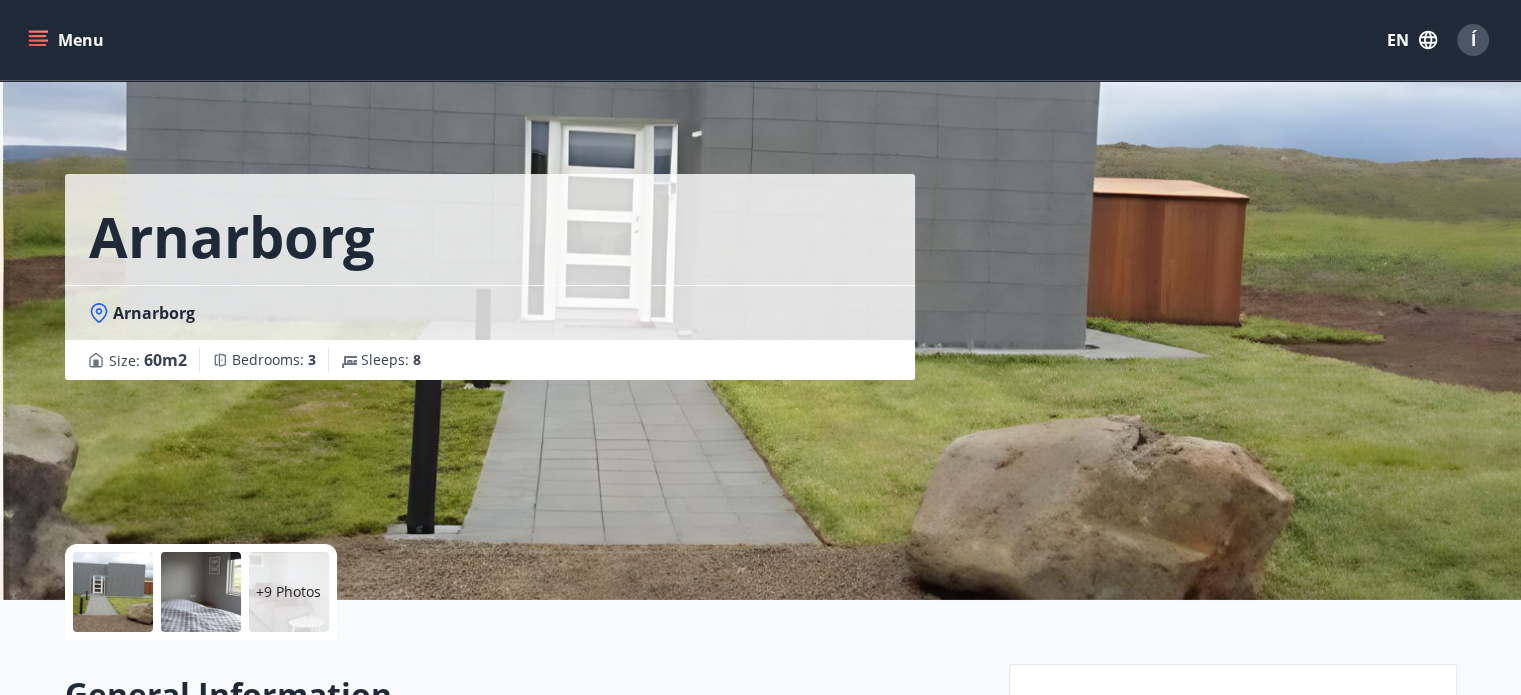 click at bounding box center (113, 592) 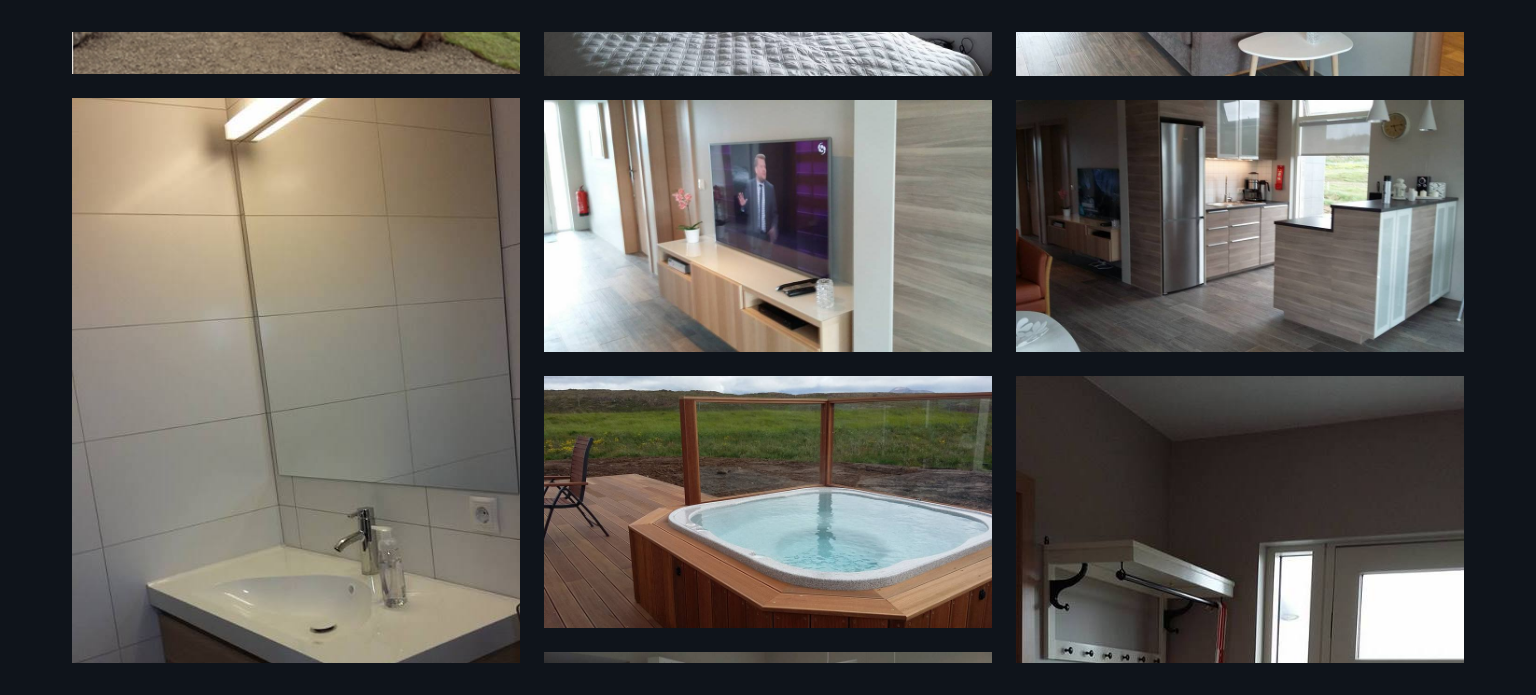 scroll, scrollTop: 0, scrollLeft: 0, axis: both 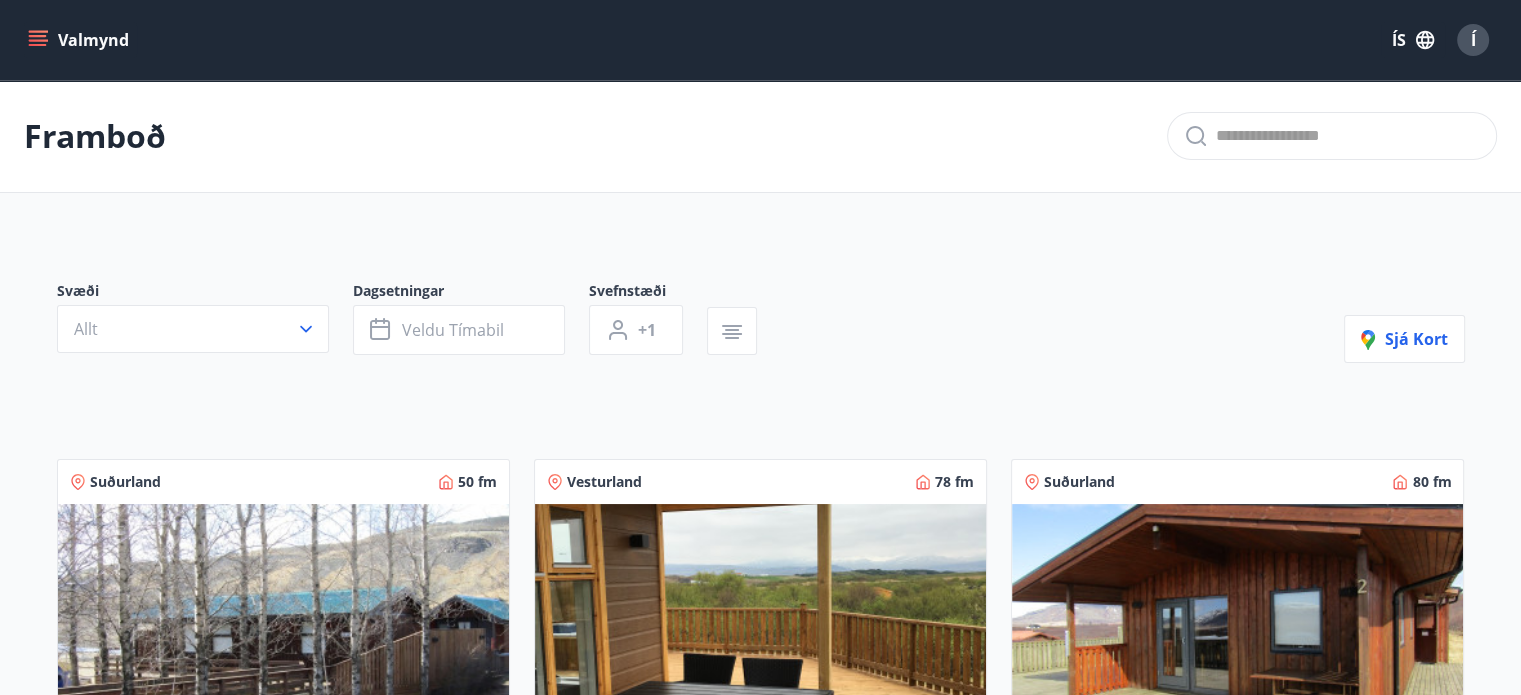 click on "Svæði Allt Dagsetningar Veldu tímabil Svefnstæði +1 Sjá kort [REGION] 50 fm 3 8 Sólsetur í [TOWN] Húsið er 50 fm með svefn aðstöðu fyrir 9 manns Nánar [REGION] 78 fm 3 8 Svignaskarð 34 Húsið er 78 fm með svefn aðstöðu fyrir 8 manns Nánar [REGION] 80 fm 3 7 Miðengi 2 Húsið er 80 fm með svefn aðstöðu fyrir 7 manns Nánar [REGION] 80 fm 3 7 Miðengi 1 Húsið er 80 fm með svefn aðstöðu fyrir 7 manns Nánar [REGION] 60 fm 3 8 Arnarborg Húsið er 60 fm með svefn aðstöðu fyrir 7 manns Nánar [REGION] 60 fm 3 7 Kjarnaból - Gata mánans 4 Húsið er 60 fm með svefn aðstöðu fyrir 6 manns Nánar [REGION] 108 fm 4 6 Iðustekkur Húsið er 108 fm með svefn aðstöðu fyrir 6 manns Nánar [REGION] 145 fm 4 10 Heiðarlundur 2b Húsið er 145 fm með svefn aðstöðu fyrir 10 manns Nánar" at bounding box center [761, 1155] 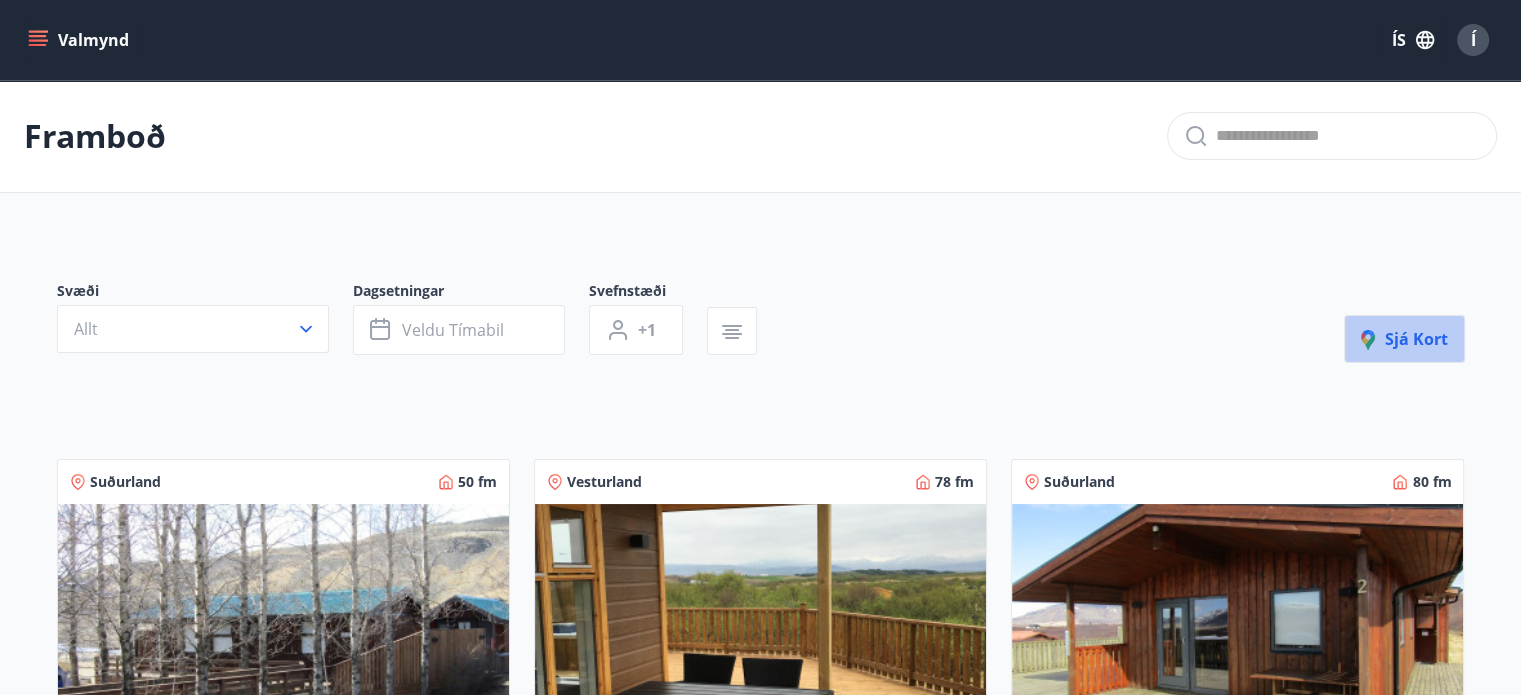 click on "Sjá kort" at bounding box center (1404, 339) 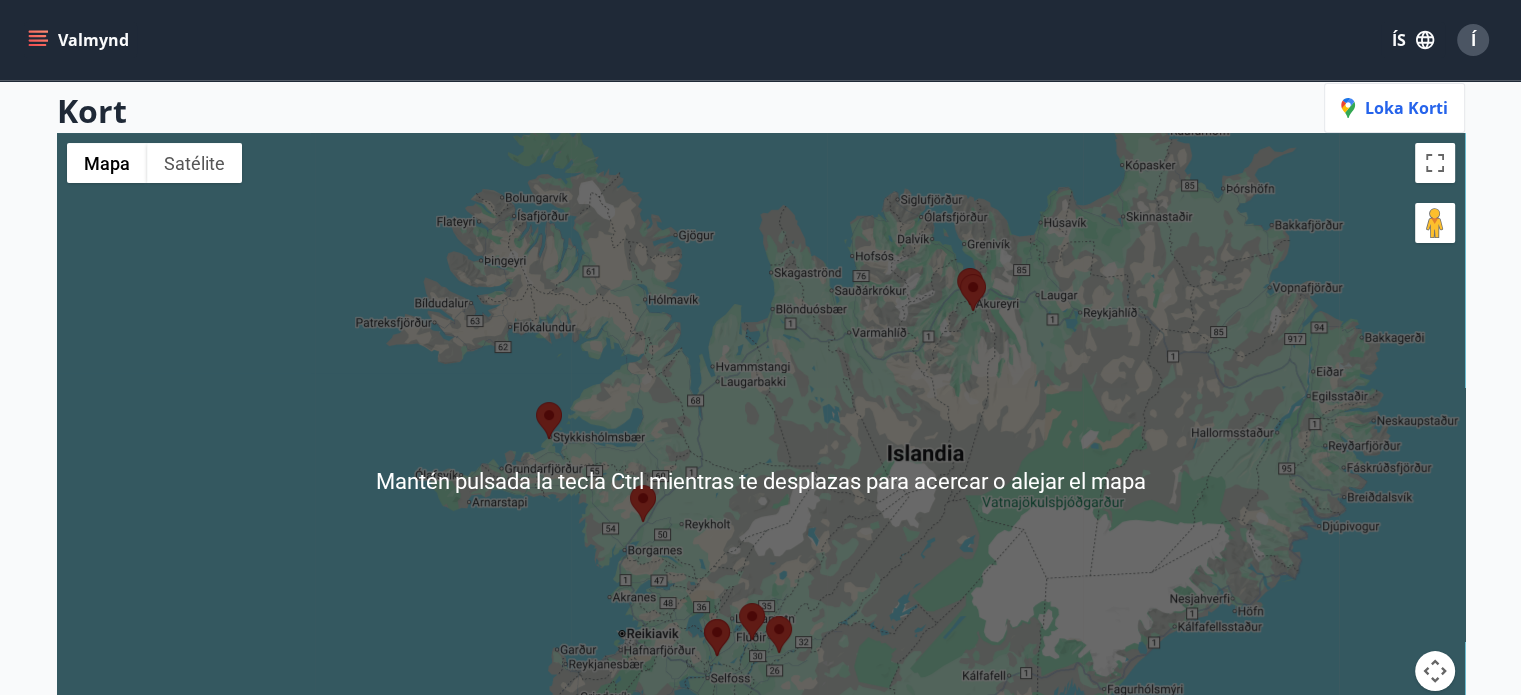 scroll, scrollTop: 168, scrollLeft: 0, axis: vertical 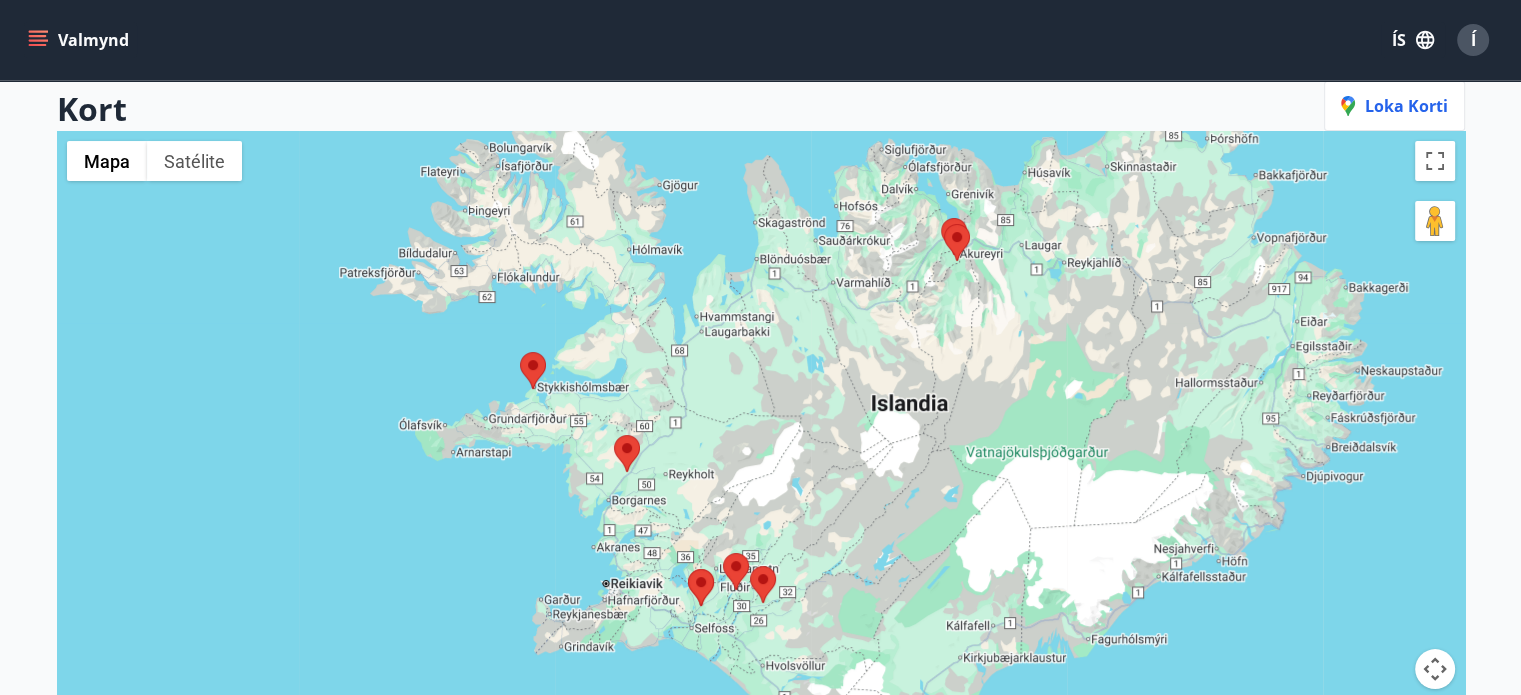 drag, startPoint x: 706, startPoint y: 435, endPoint x: 685, endPoint y: 367, distance: 71.168816 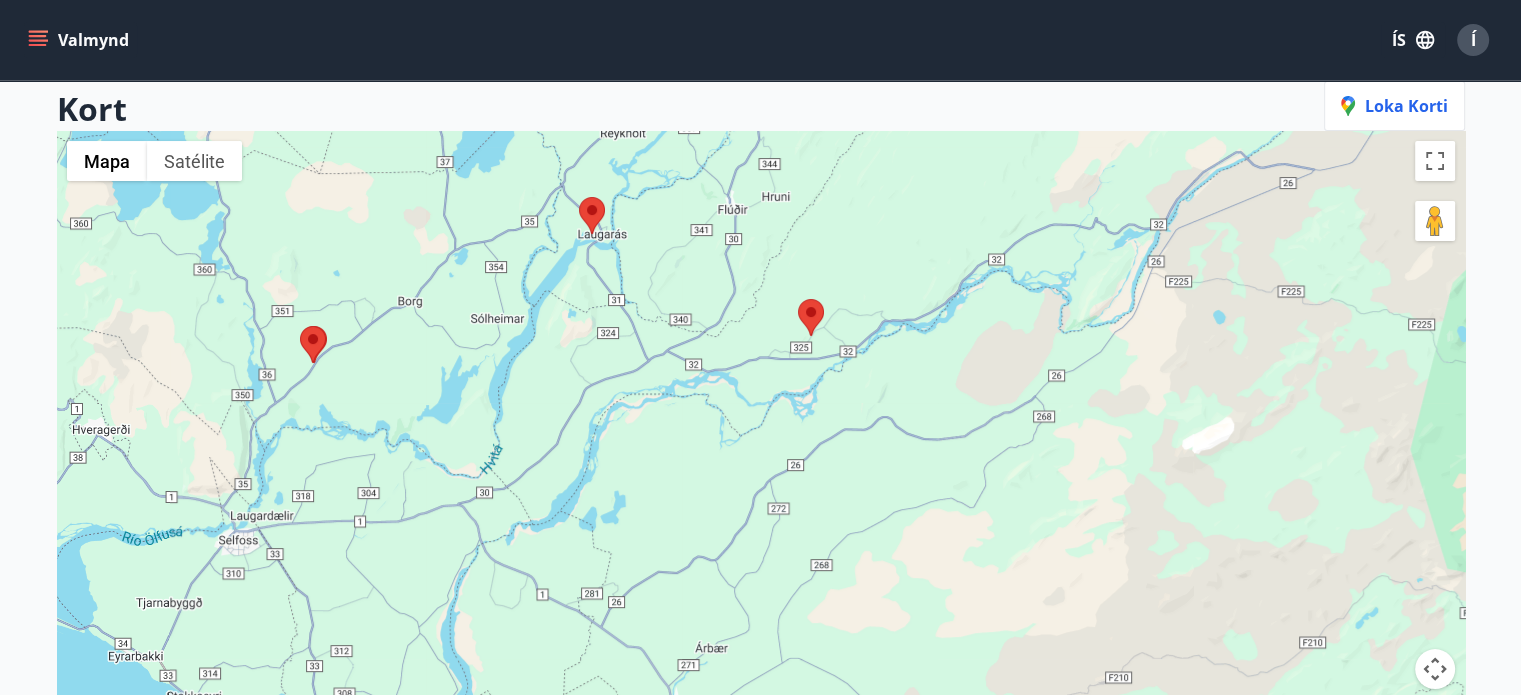 drag, startPoint x: 608, startPoint y: 574, endPoint x: 787, endPoint y: 395, distance: 253.14423 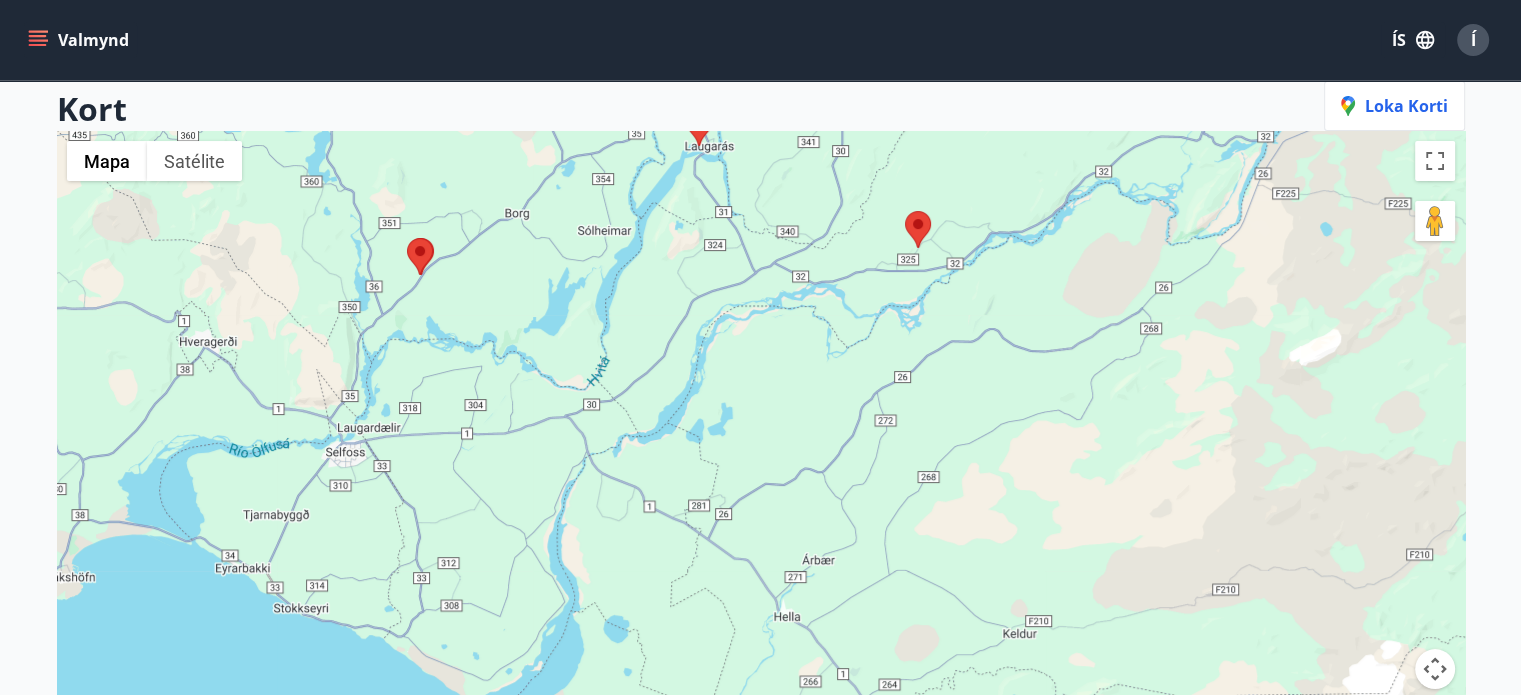 drag, startPoint x: 431, startPoint y: 267, endPoint x: 503, endPoint y: 394, distance: 145.98973 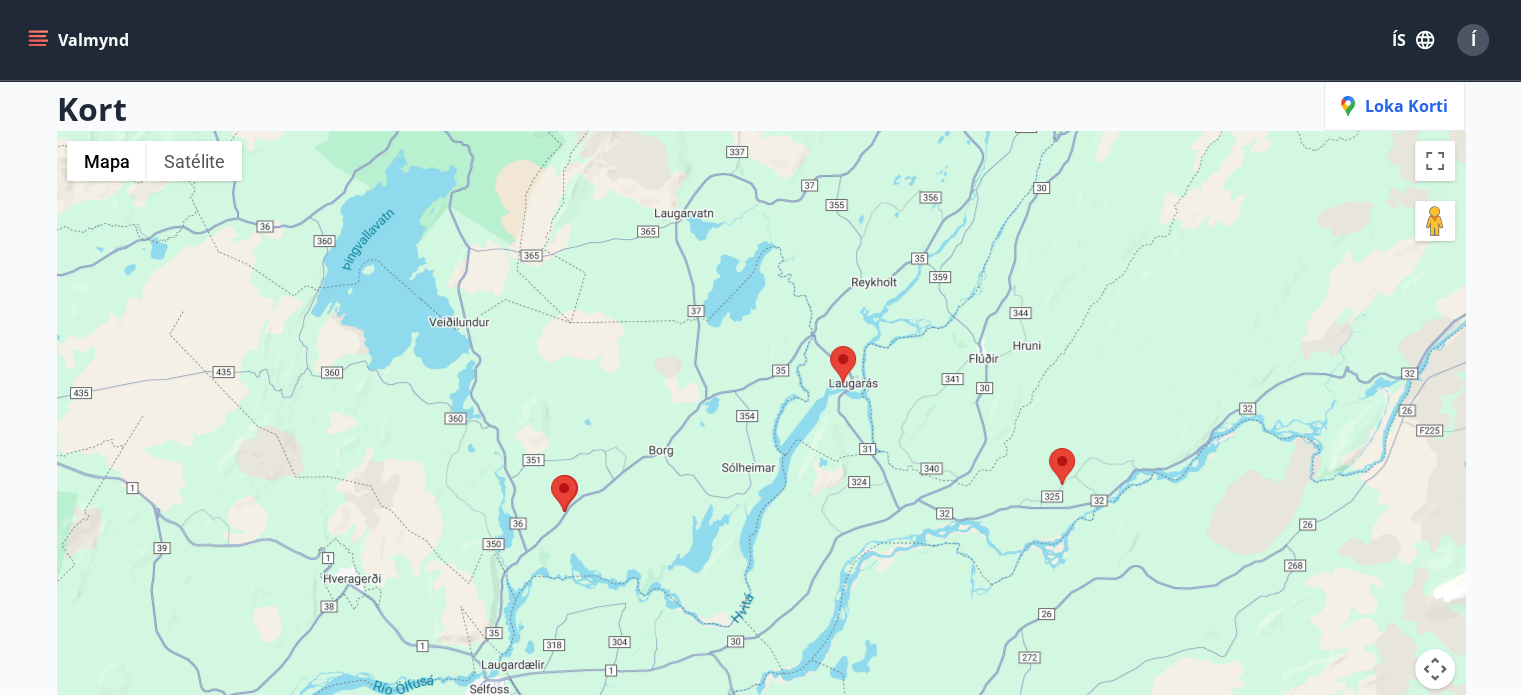 drag, startPoint x: 556, startPoint y: 407, endPoint x: 641, endPoint y: 551, distance: 167.21542 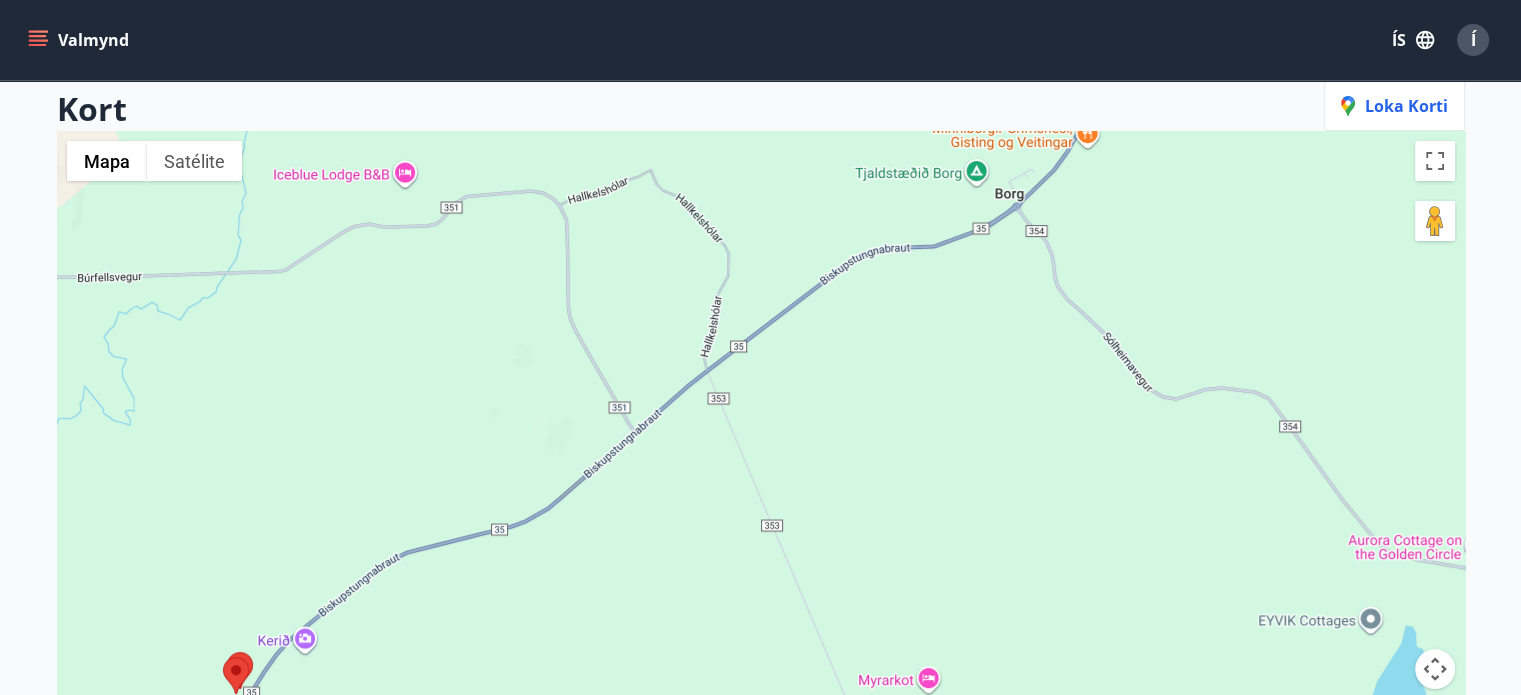 drag, startPoint x: 326, startPoint y: 636, endPoint x: 510, endPoint y: 541, distance: 207.07729 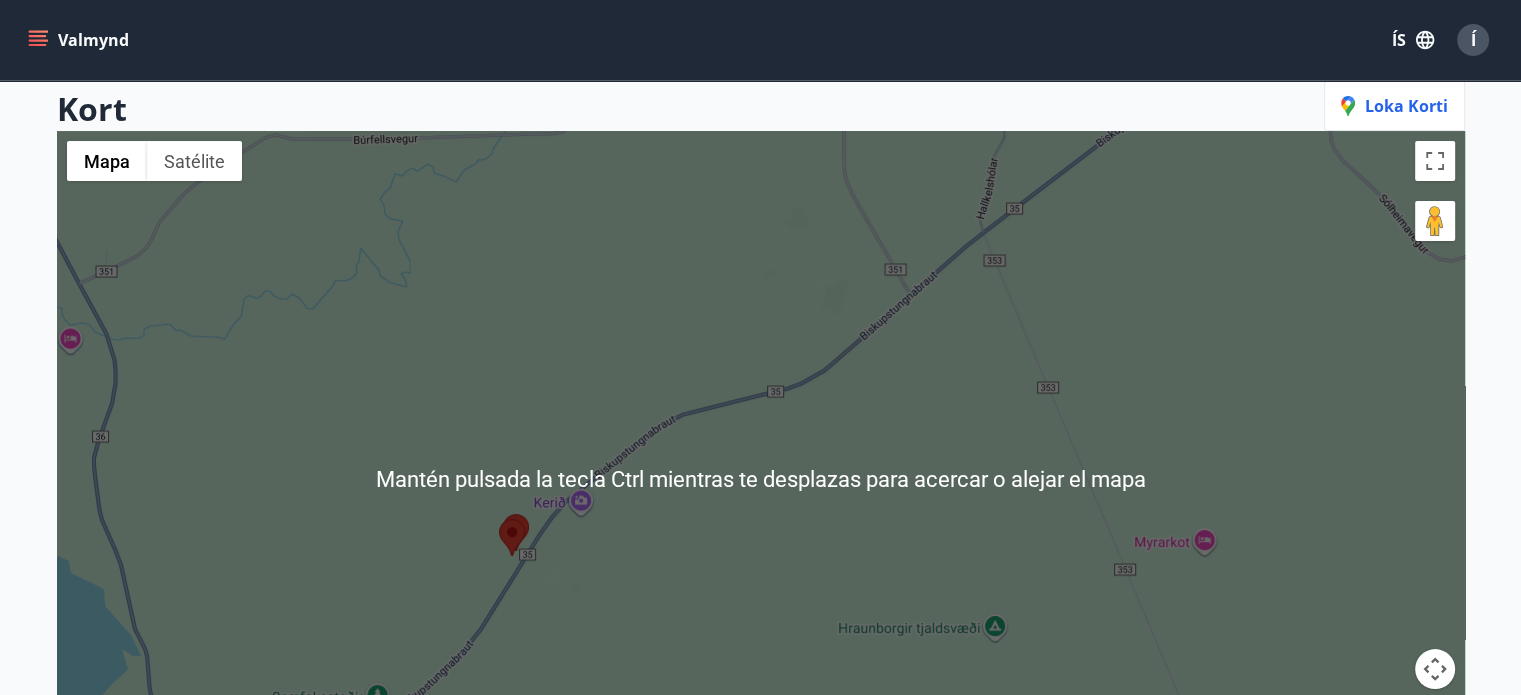 scroll, scrollTop: 158, scrollLeft: 0, axis: vertical 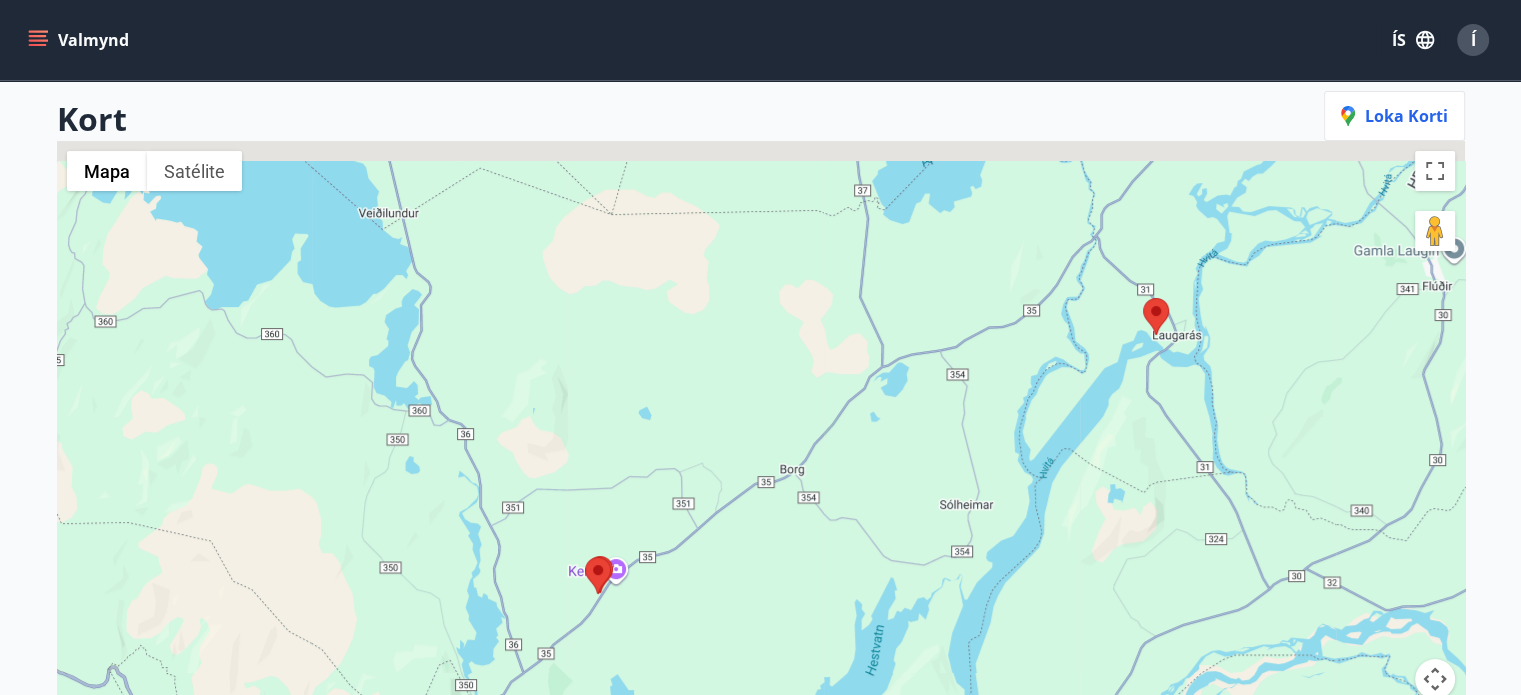 drag, startPoint x: 902, startPoint y: 339, endPoint x: 834, endPoint y: 441, distance: 122.588745 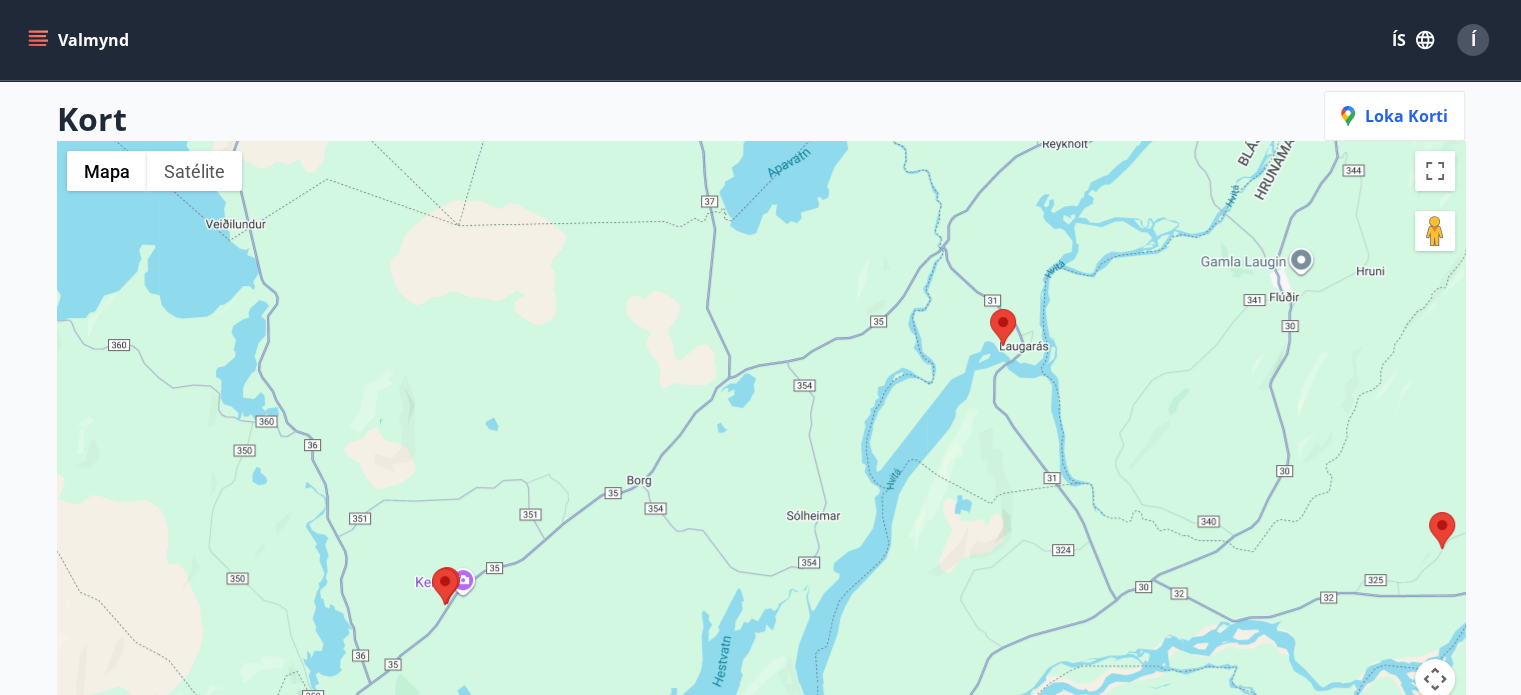 drag, startPoint x: 1180, startPoint y: 357, endPoint x: 1056, endPoint y: 331, distance: 126.69649 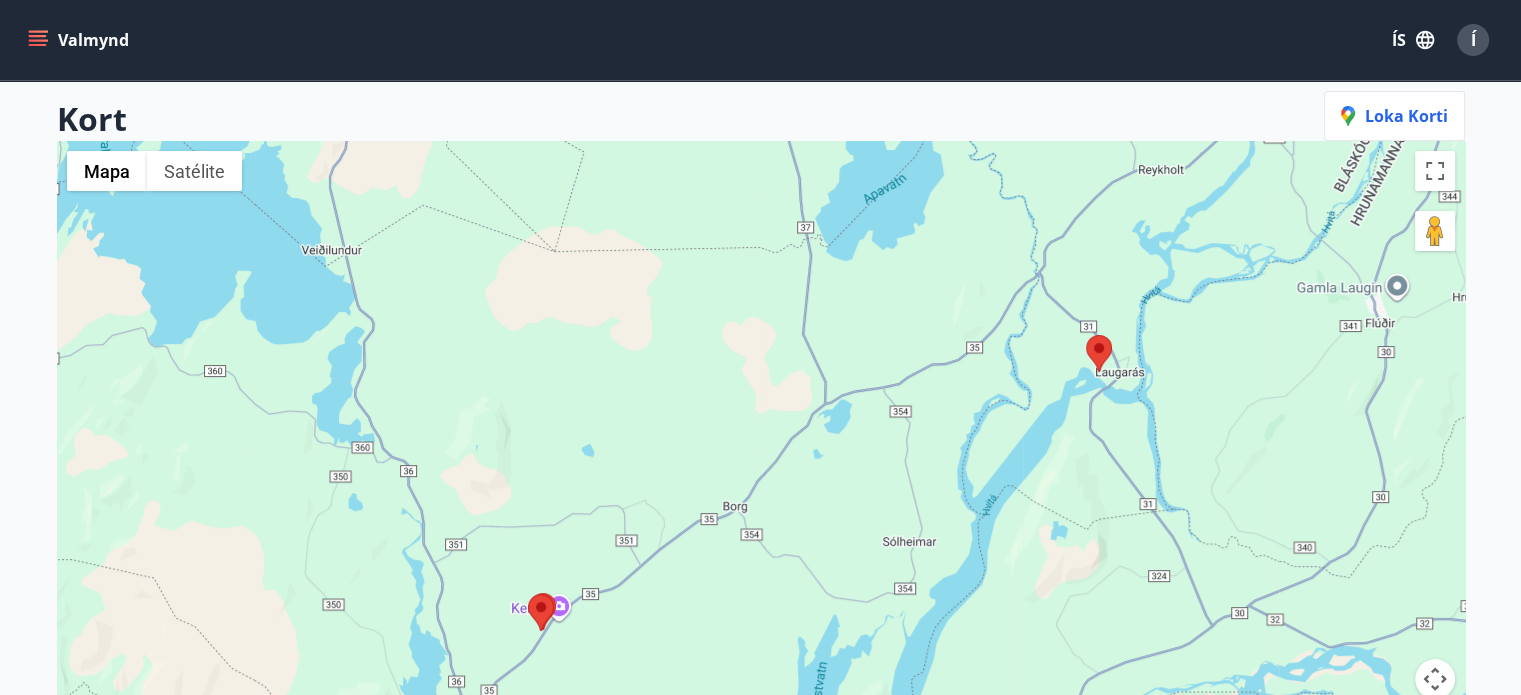drag, startPoint x: 1035, startPoint y: 336, endPoint x: 1136, endPoint y: 366, distance: 105.36128 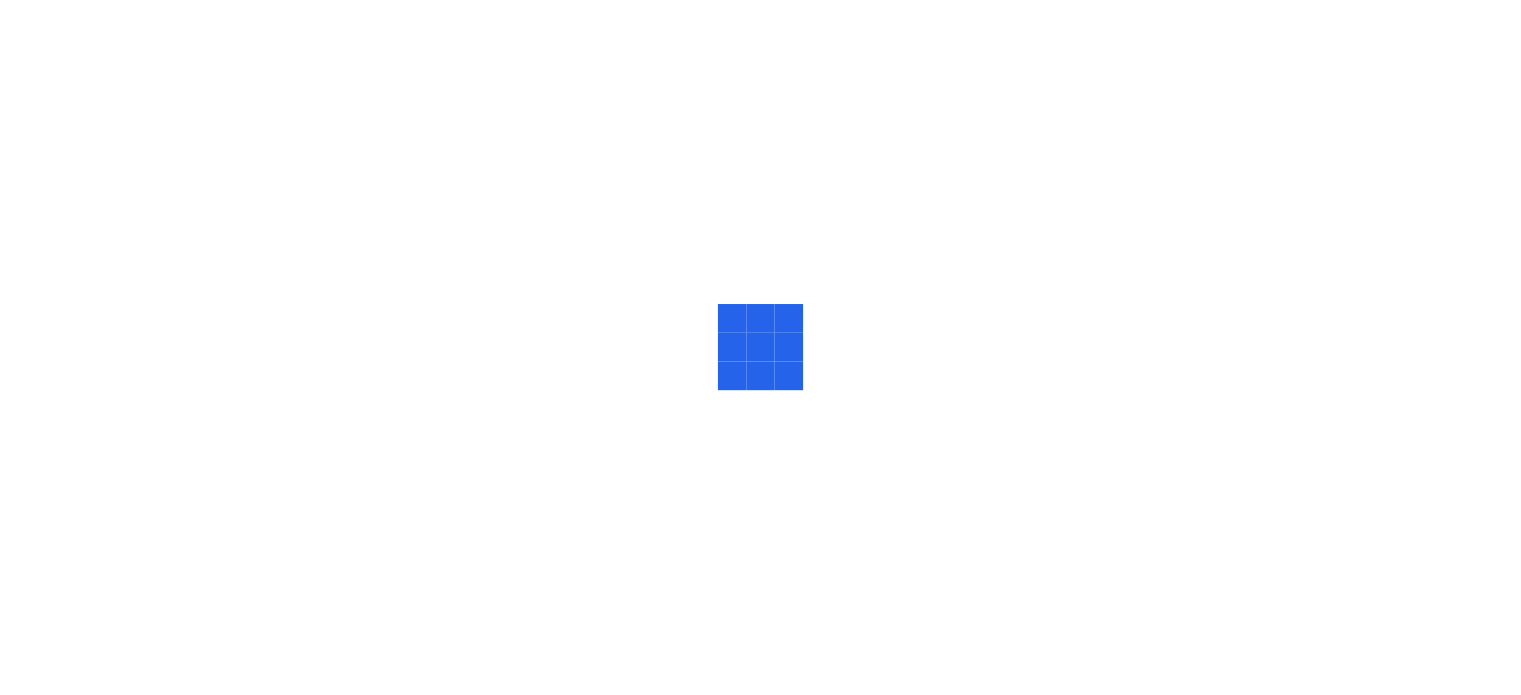 scroll, scrollTop: 0, scrollLeft: 0, axis: both 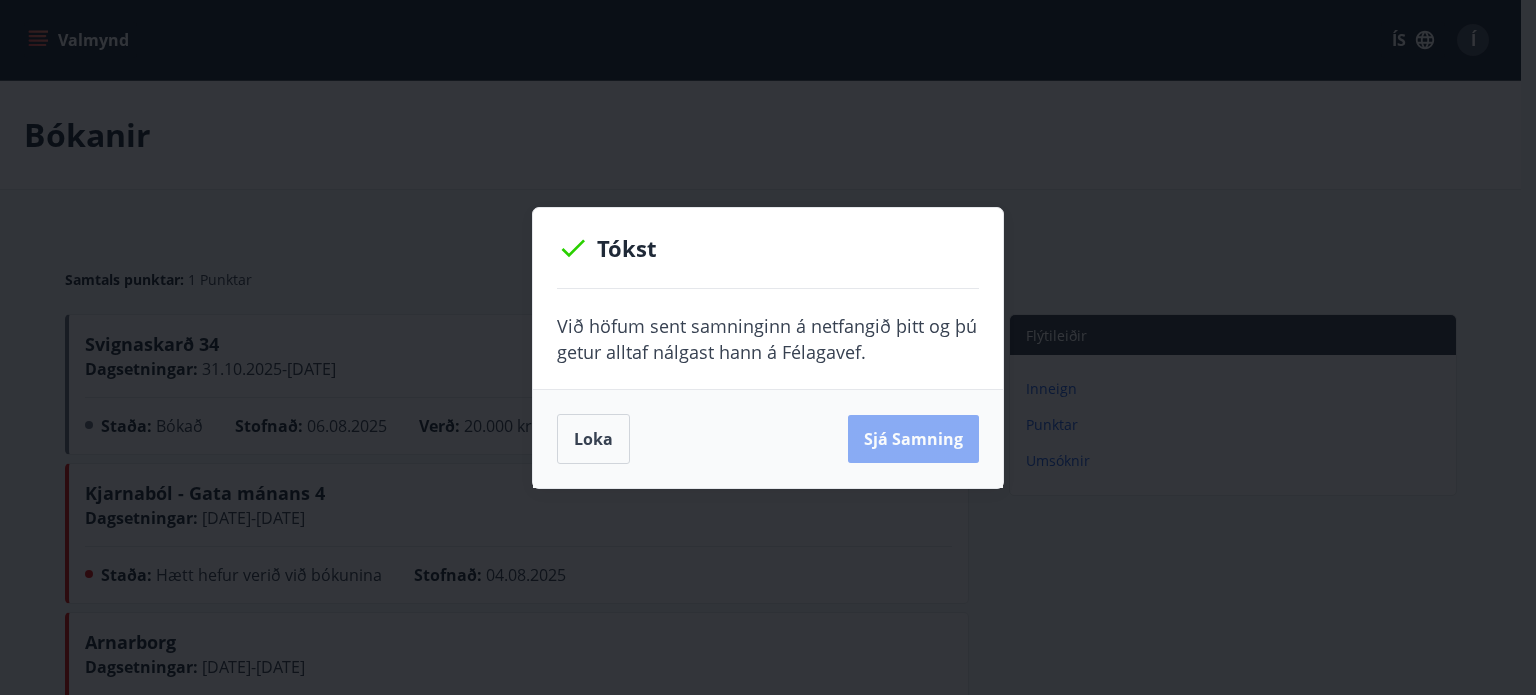 click on "Sjá samning" at bounding box center (913, 439) 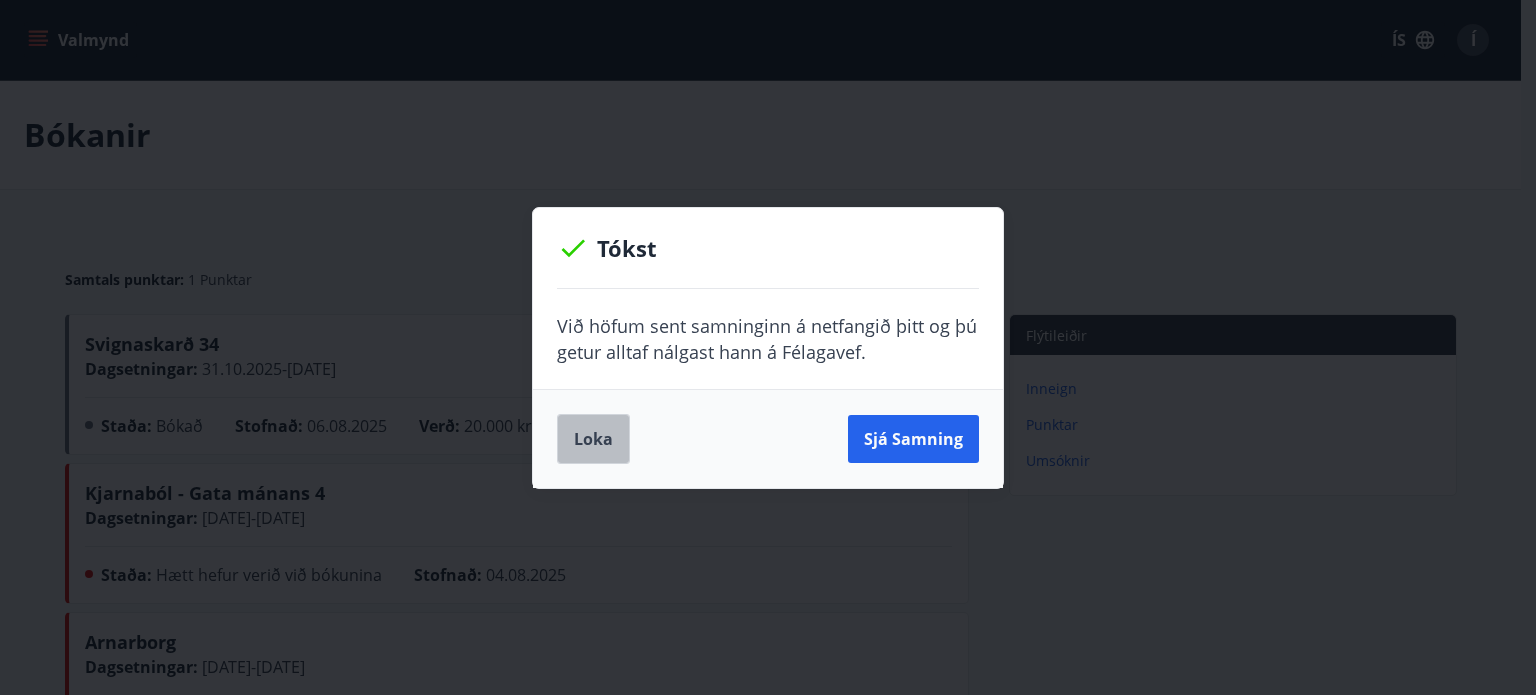 click on "Loka" at bounding box center (593, 439) 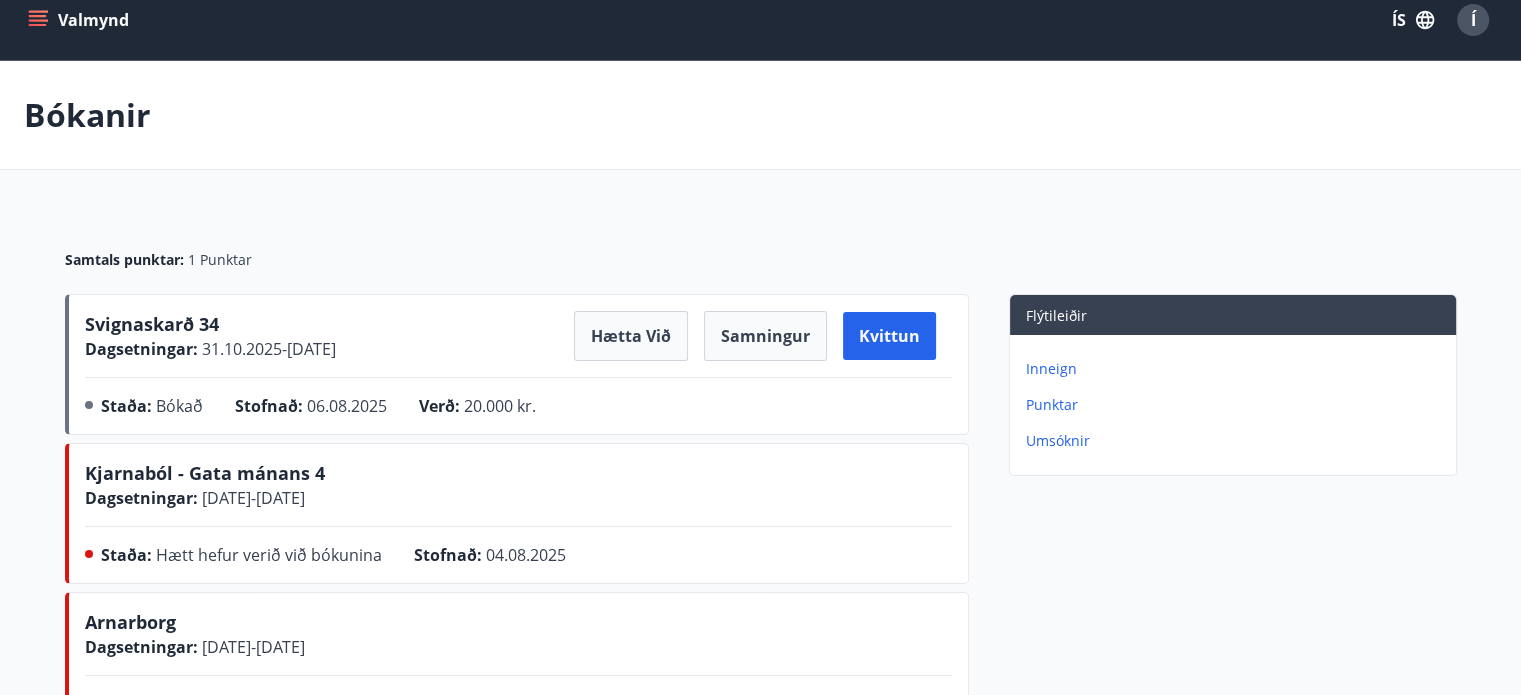 scroll, scrollTop: 0, scrollLeft: 0, axis: both 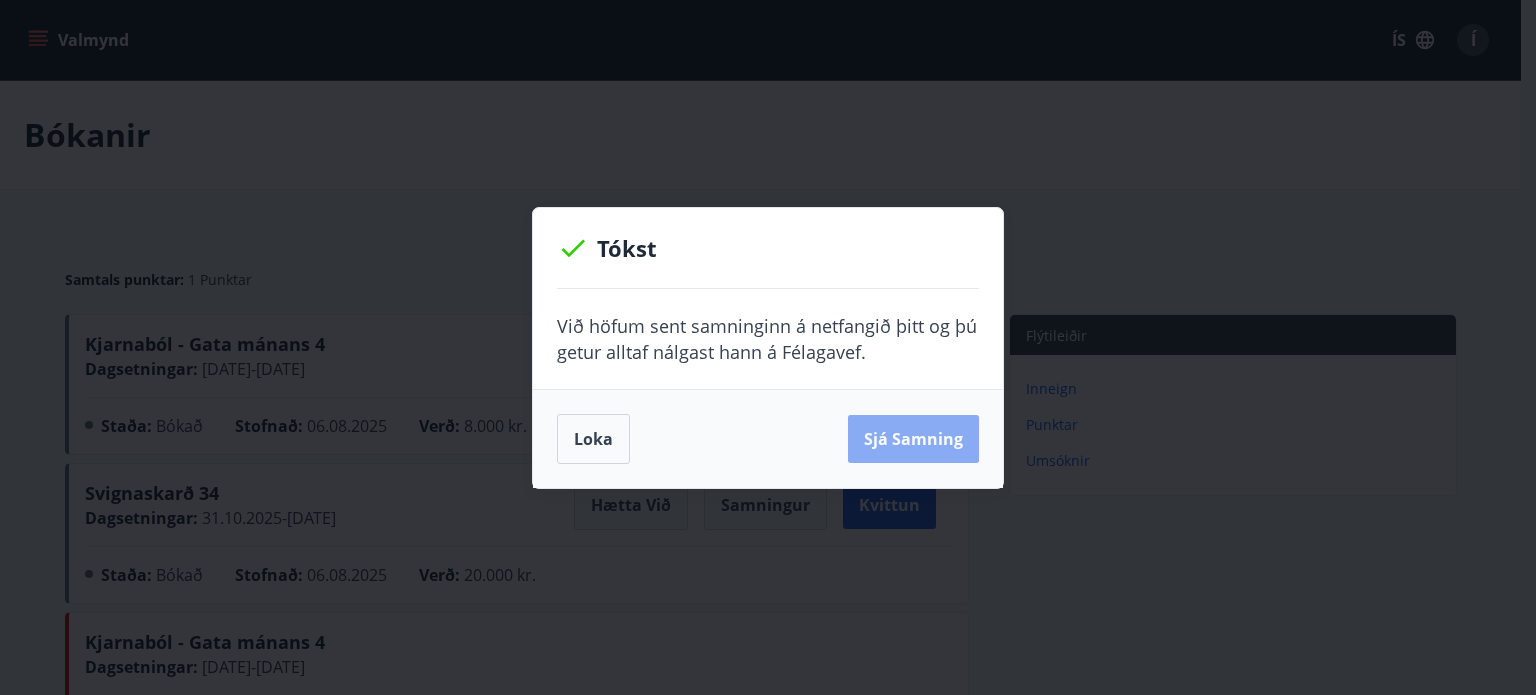 click on "Sjá samning" at bounding box center [913, 439] 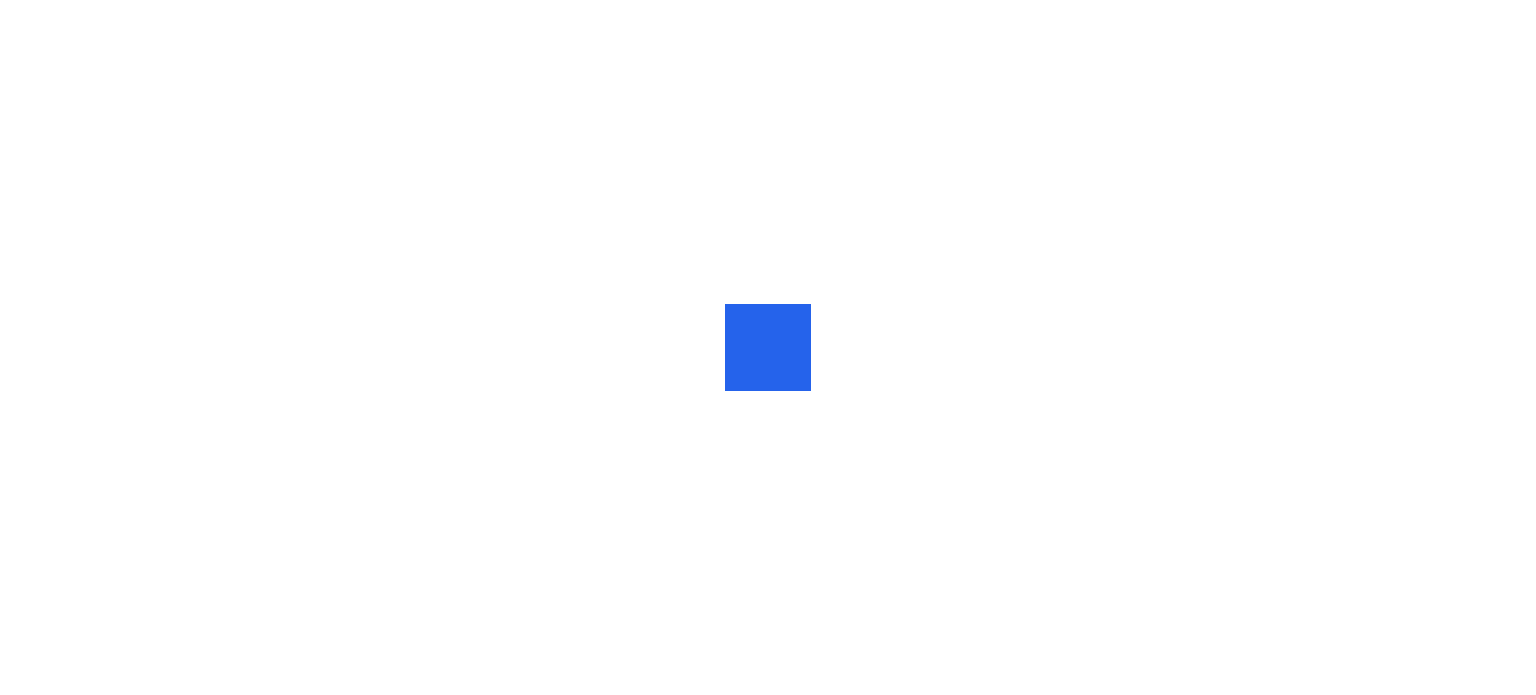 scroll, scrollTop: 0, scrollLeft: 0, axis: both 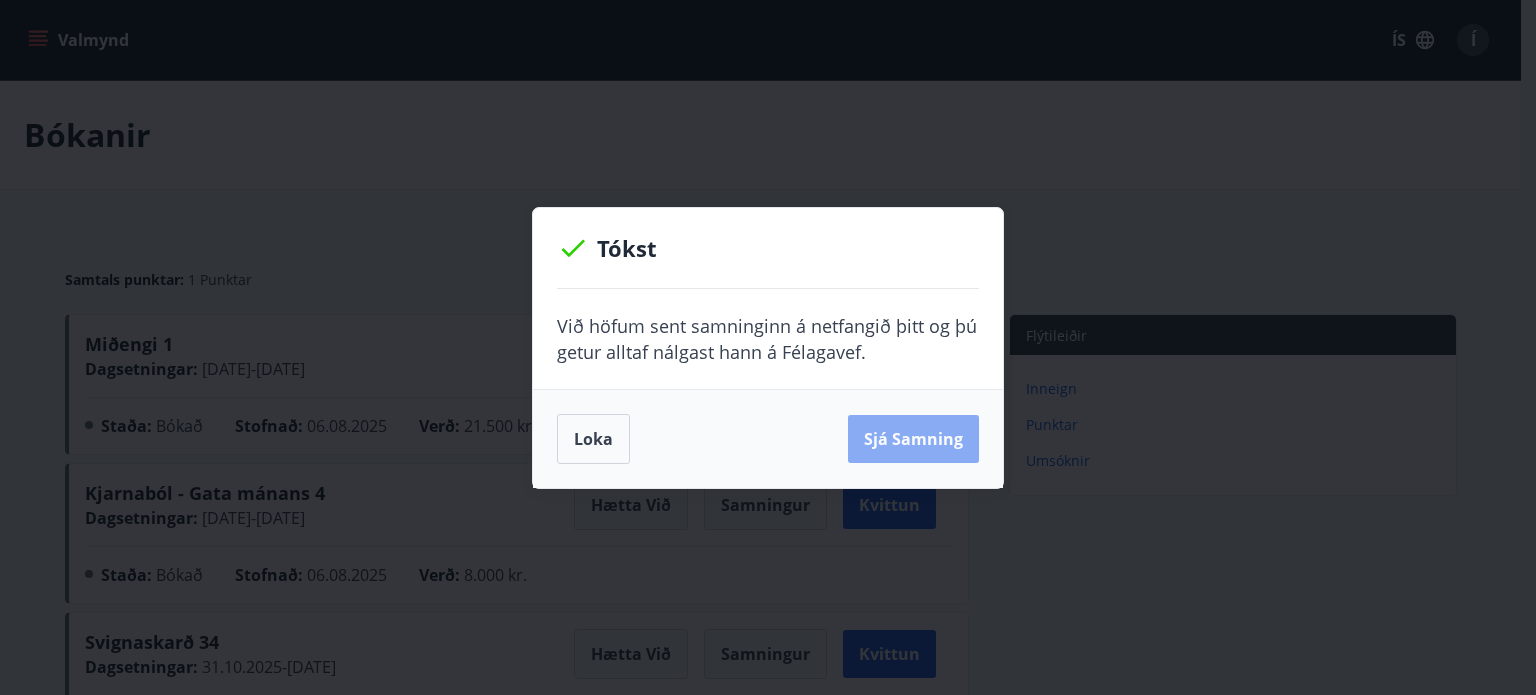 click on "Sjá samning" at bounding box center [913, 439] 